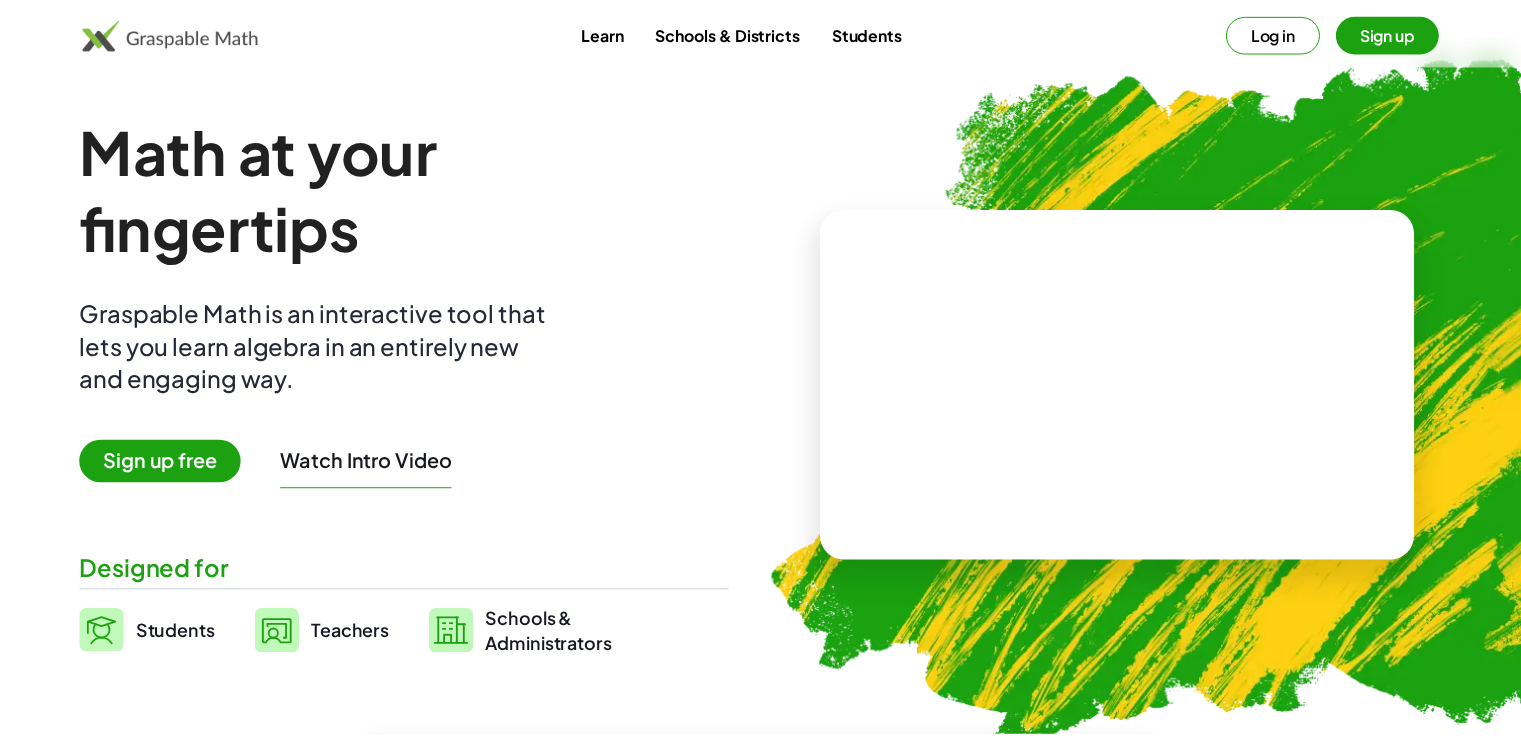 scroll, scrollTop: 0, scrollLeft: 0, axis: both 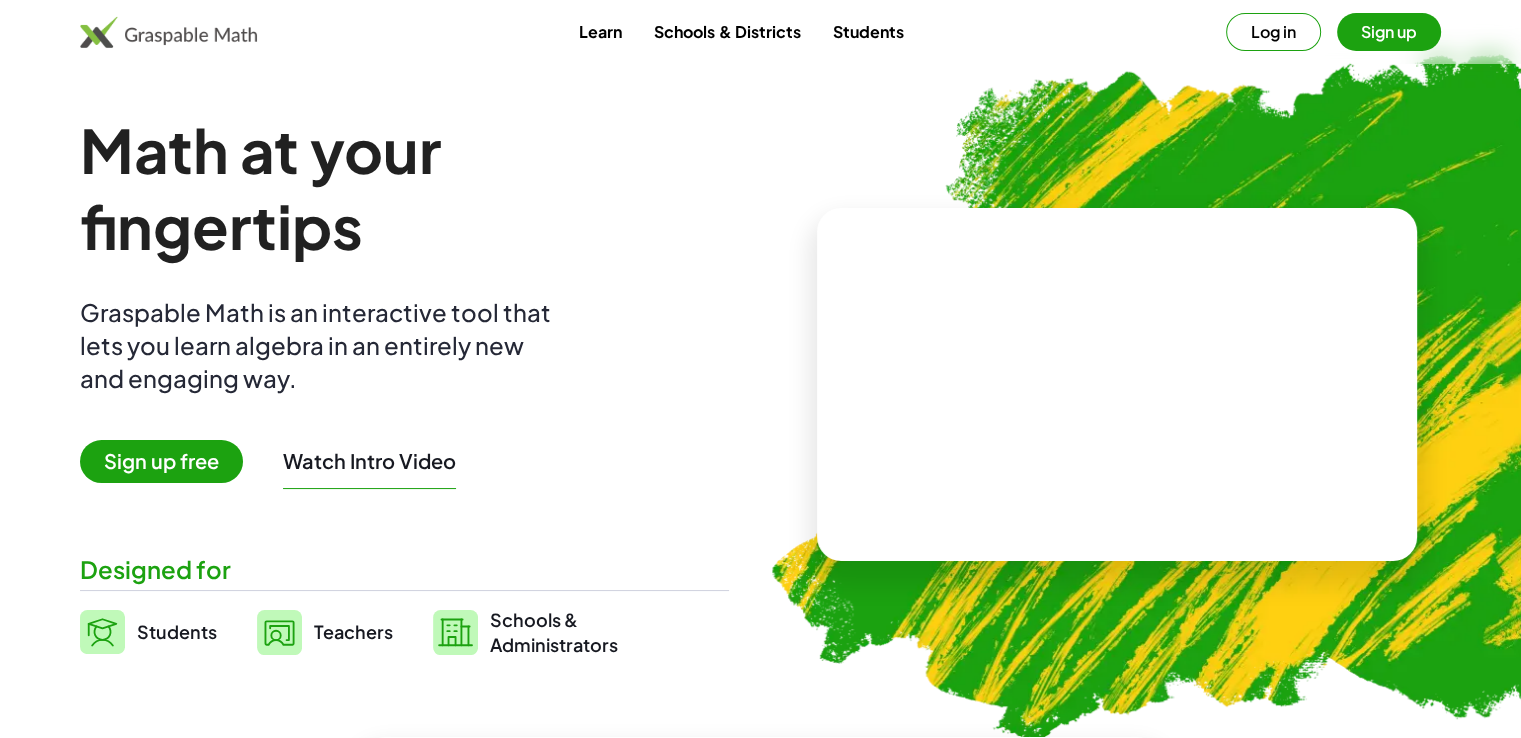 click on "Sign up free" at bounding box center [161, 461] 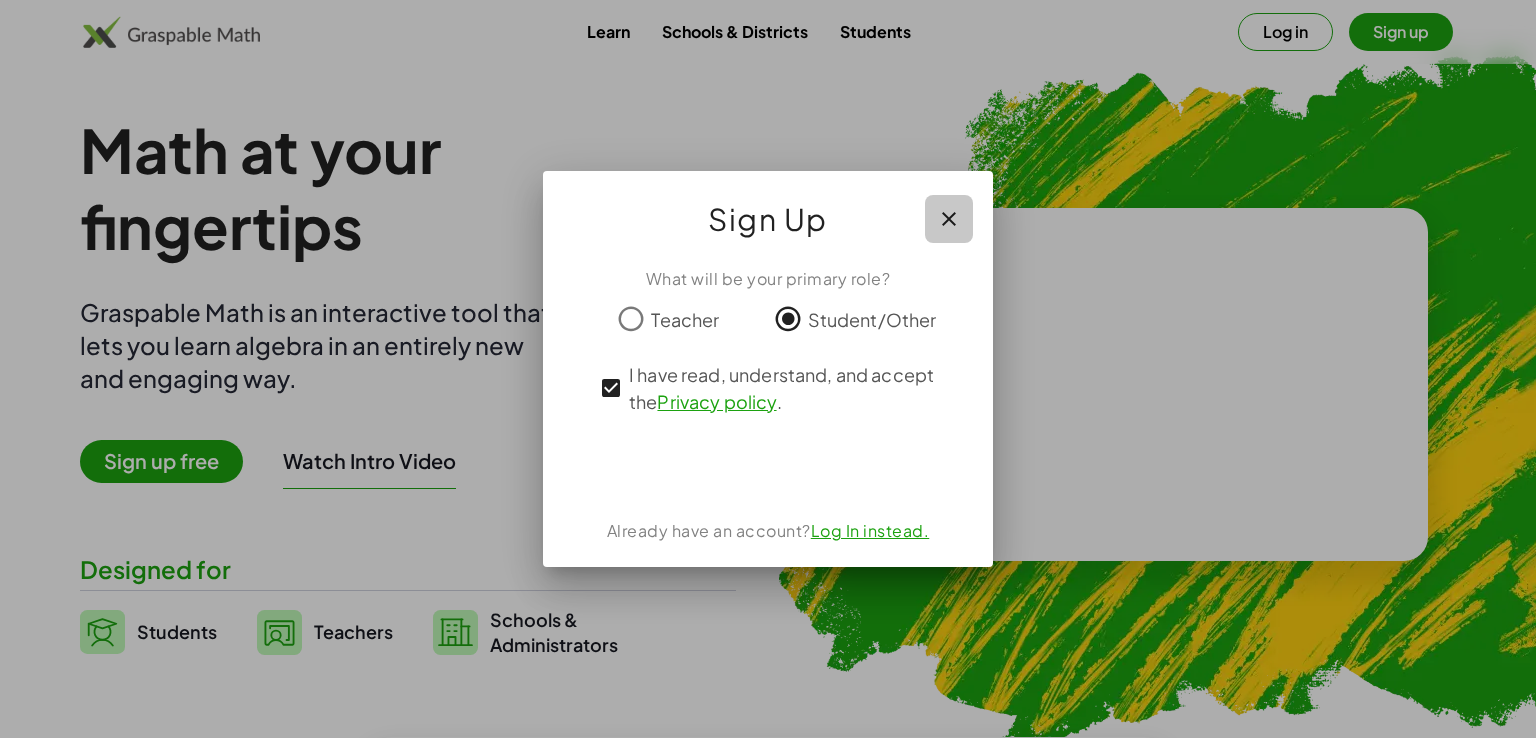 click 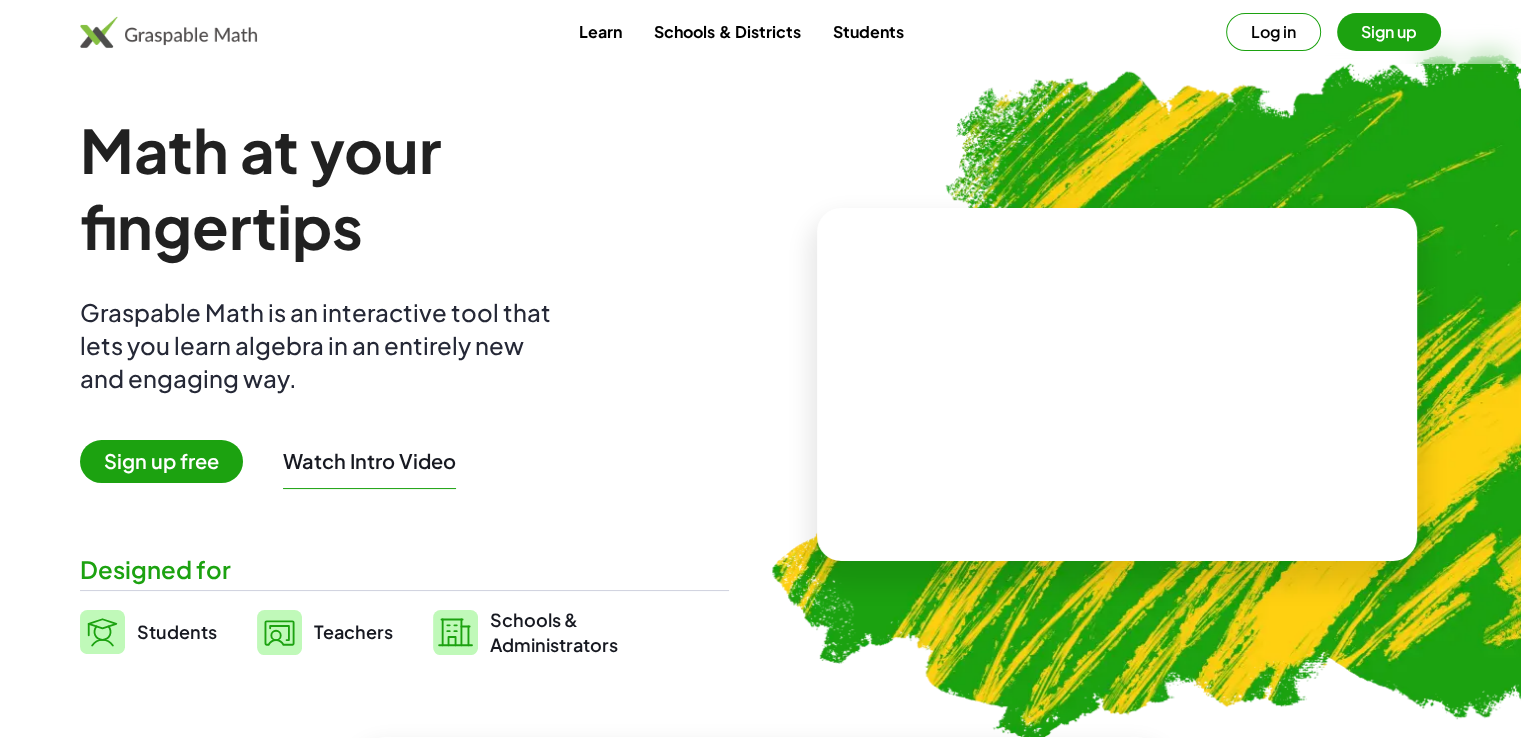 click on "Students" at bounding box center (177, 631) 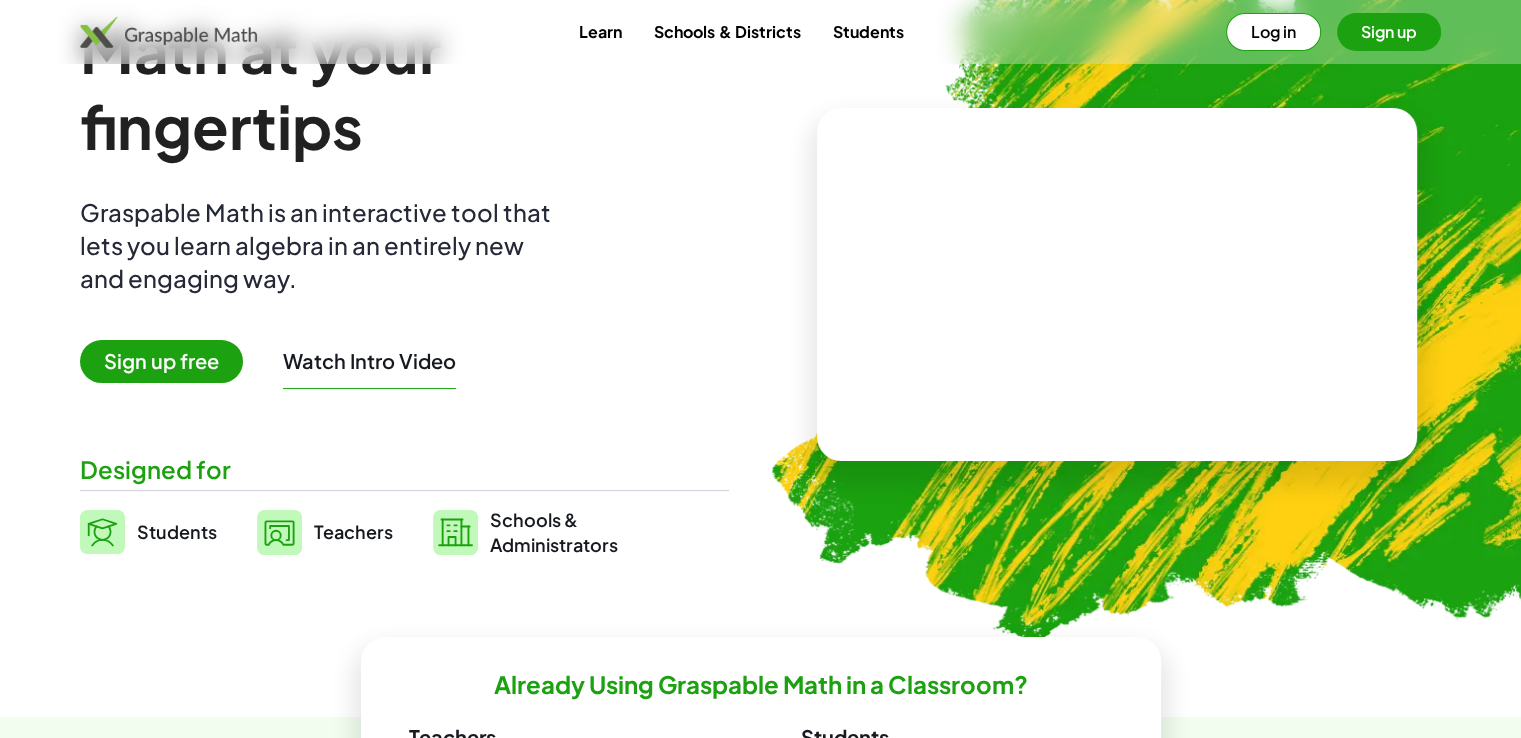 scroll, scrollTop: 108, scrollLeft: 0, axis: vertical 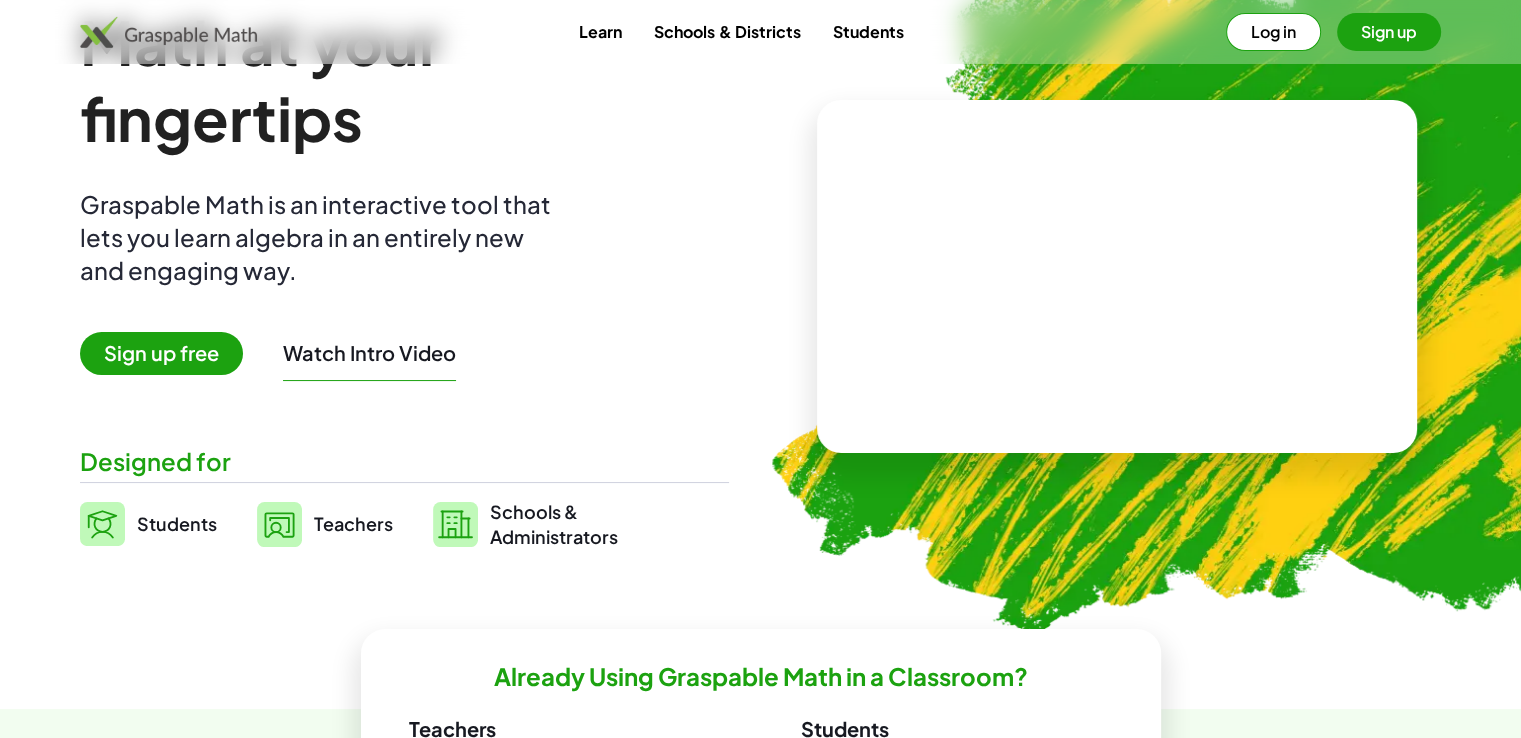 click on "Teachers" at bounding box center (353, 523) 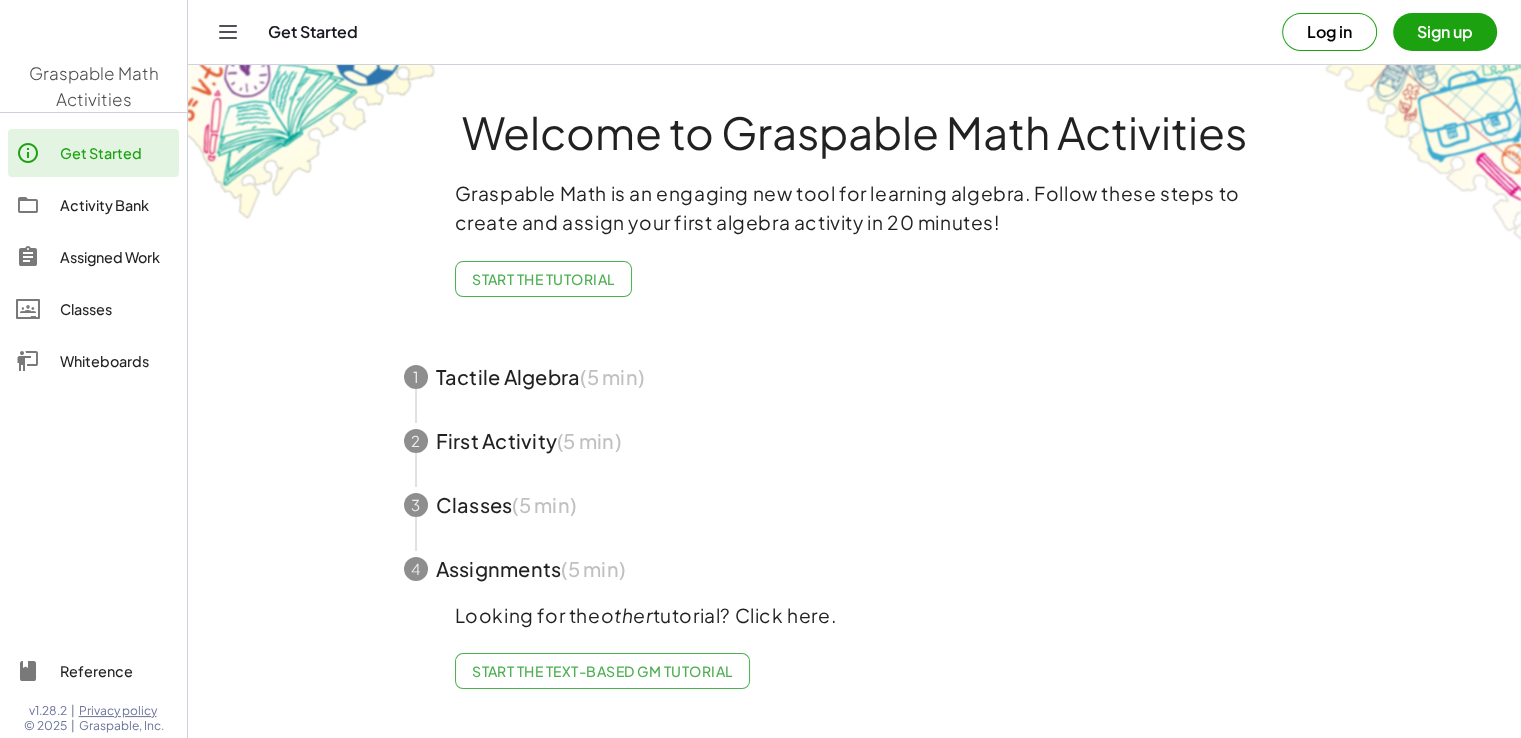 scroll, scrollTop: 0, scrollLeft: 0, axis: both 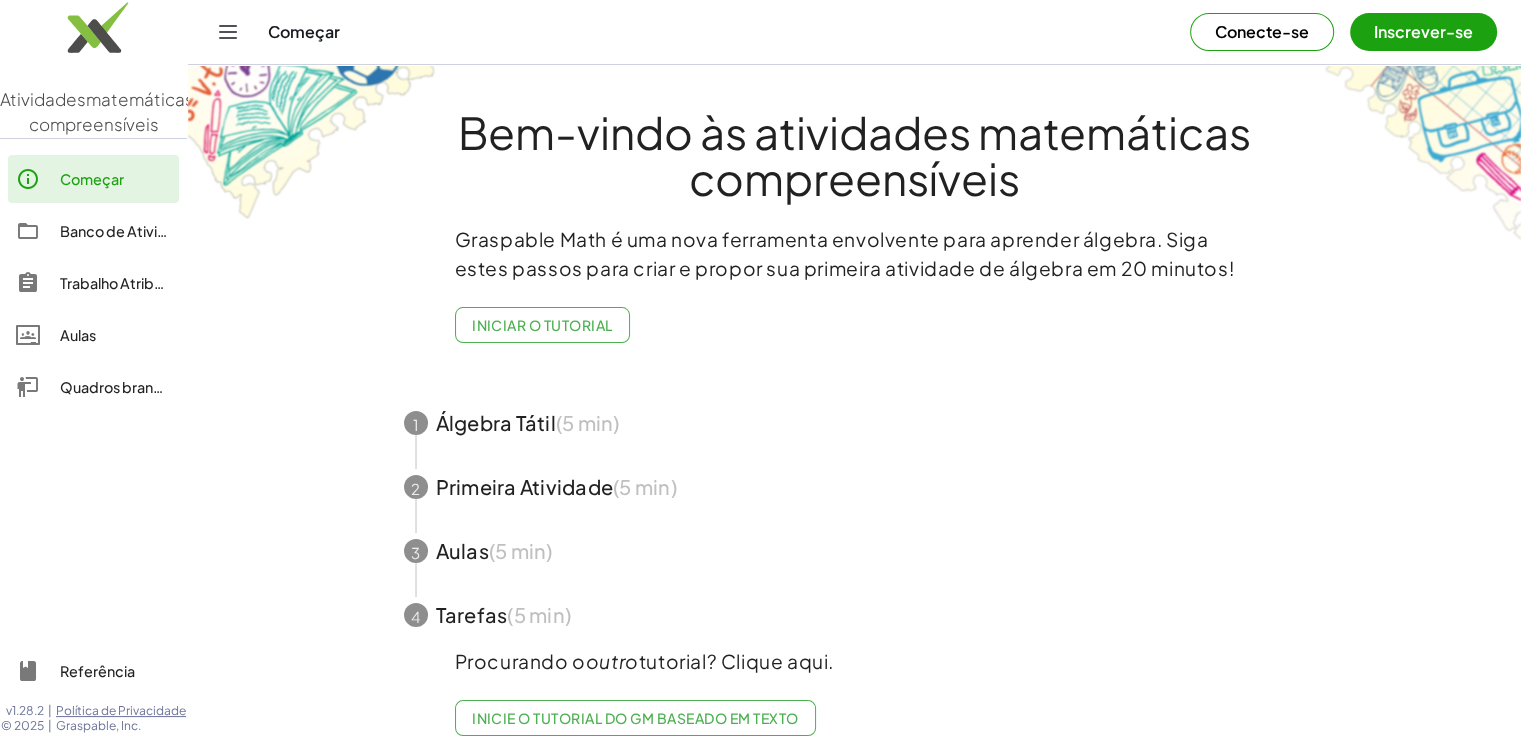 click on "Bem-vindo às atividades matemáticas compreensíveis" at bounding box center [854, 155] 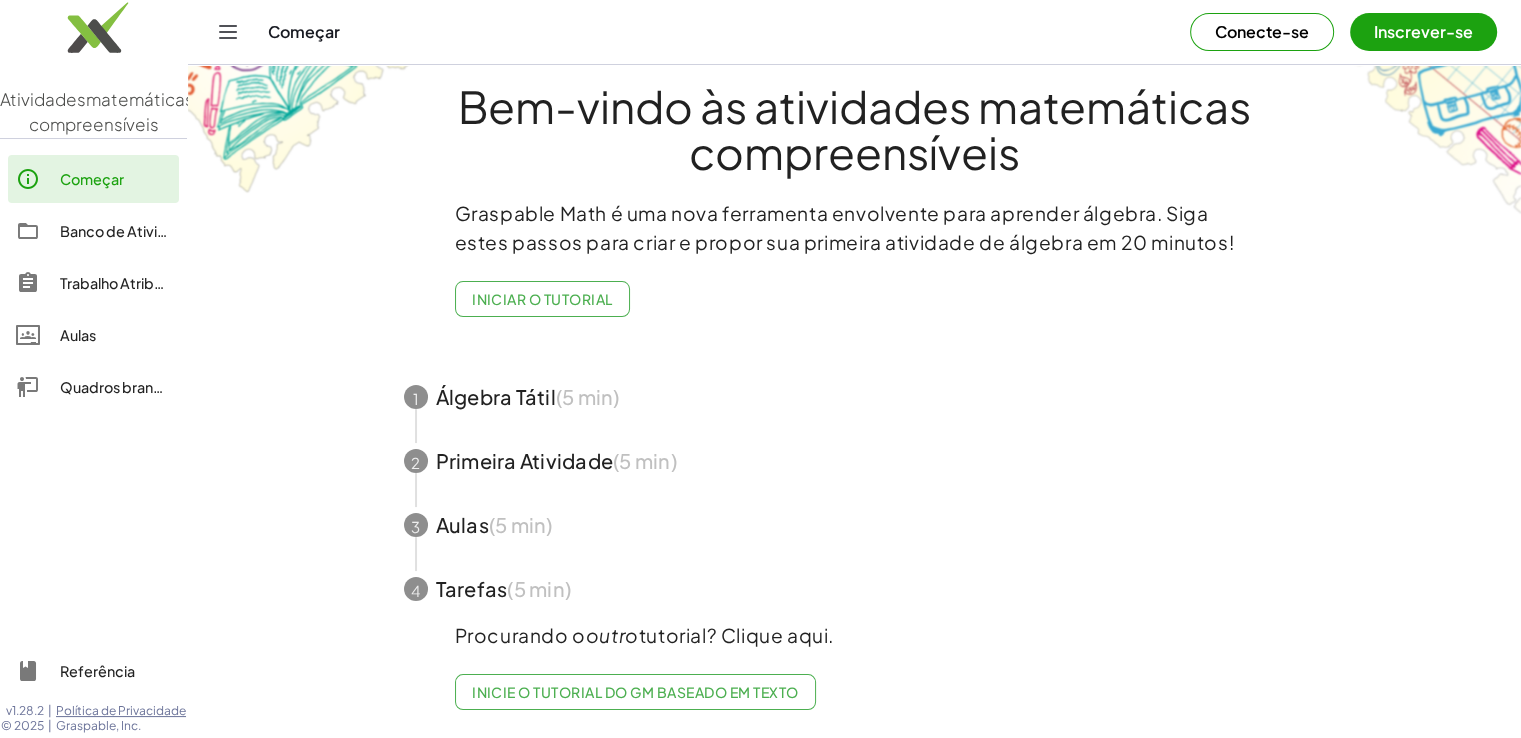 scroll, scrollTop: 40, scrollLeft: 0, axis: vertical 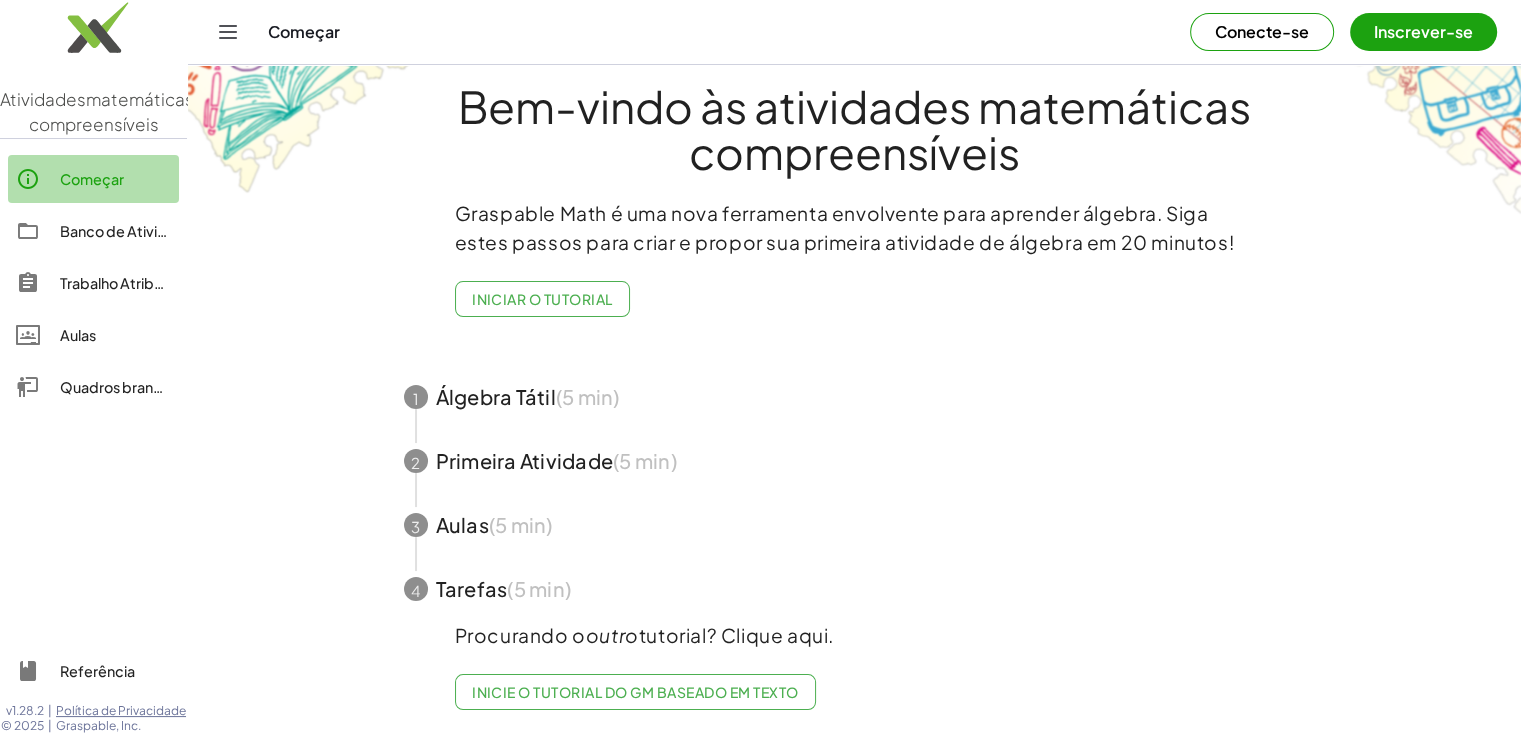 click on "Começar" at bounding box center [92, 179] 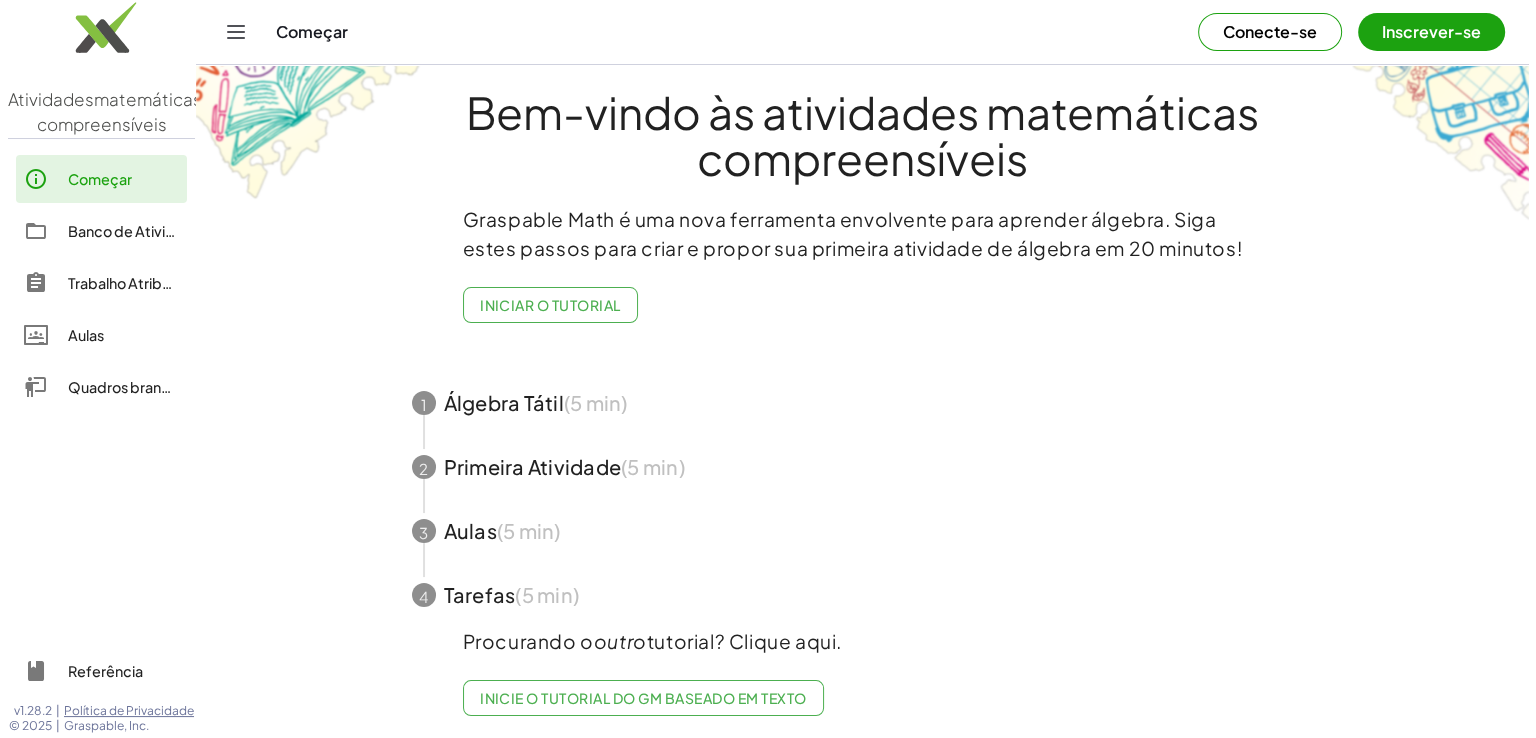 scroll, scrollTop: 0, scrollLeft: 0, axis: both 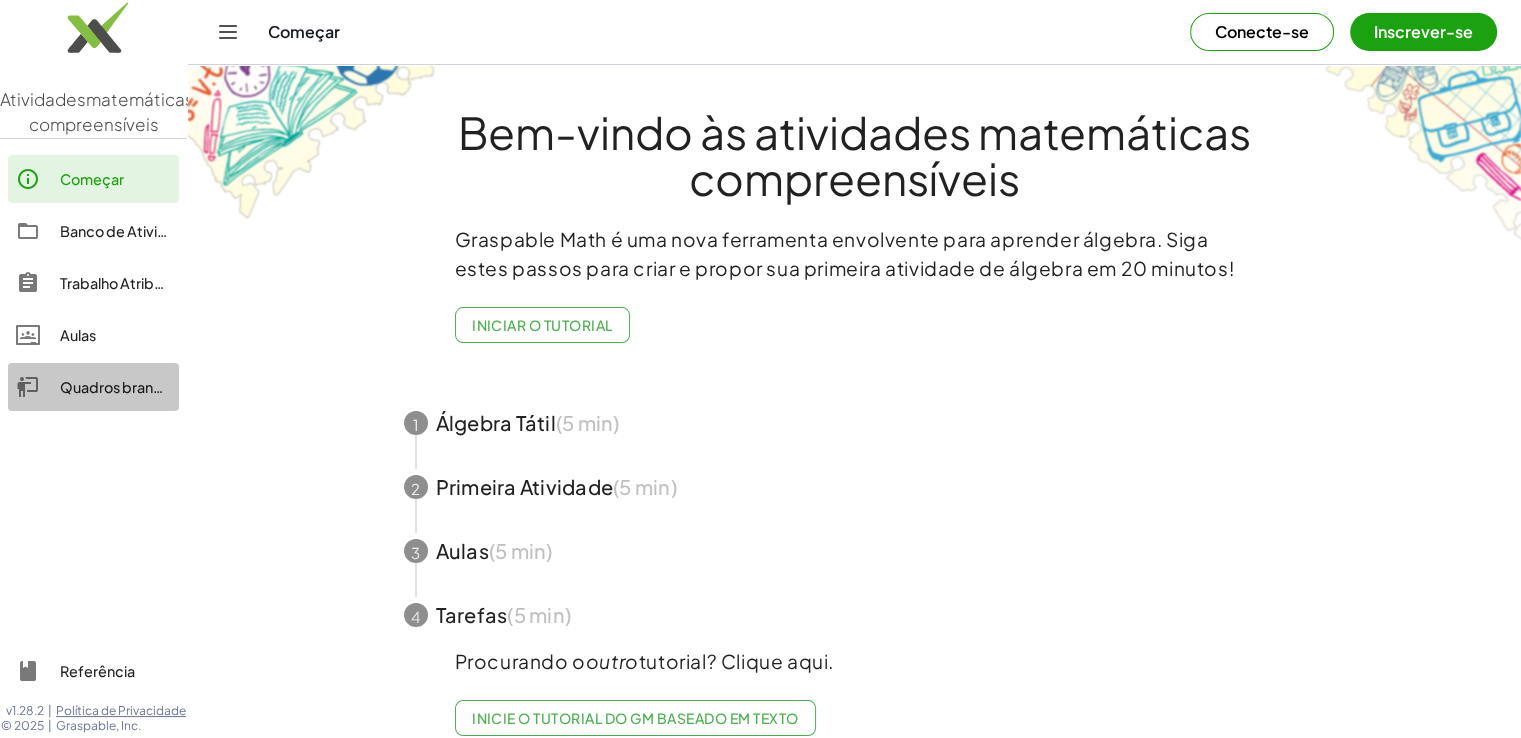 click on "Quadros brancos" at bounding box center [119, 387] 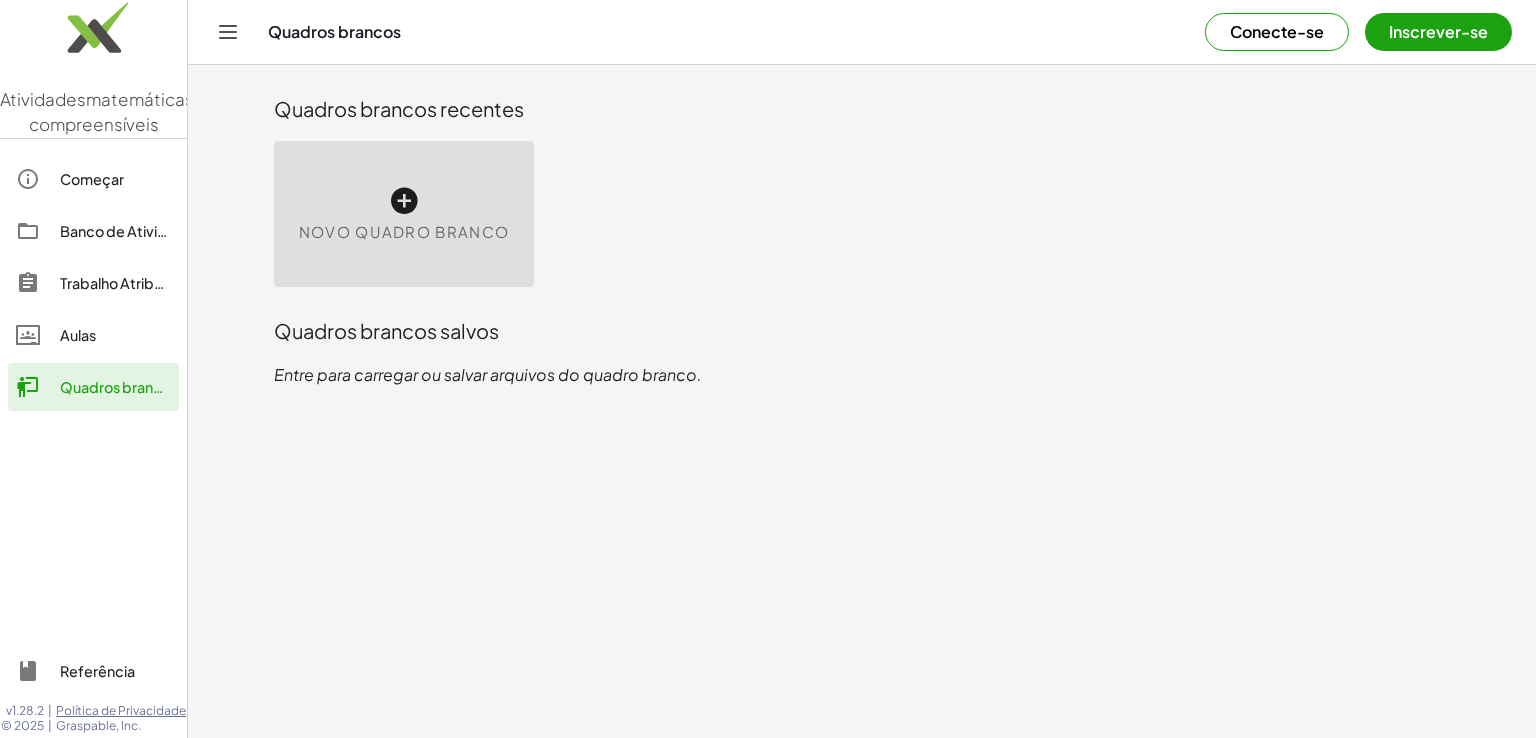 click on "Novo quadro branco" at bounding box center [404, 214] 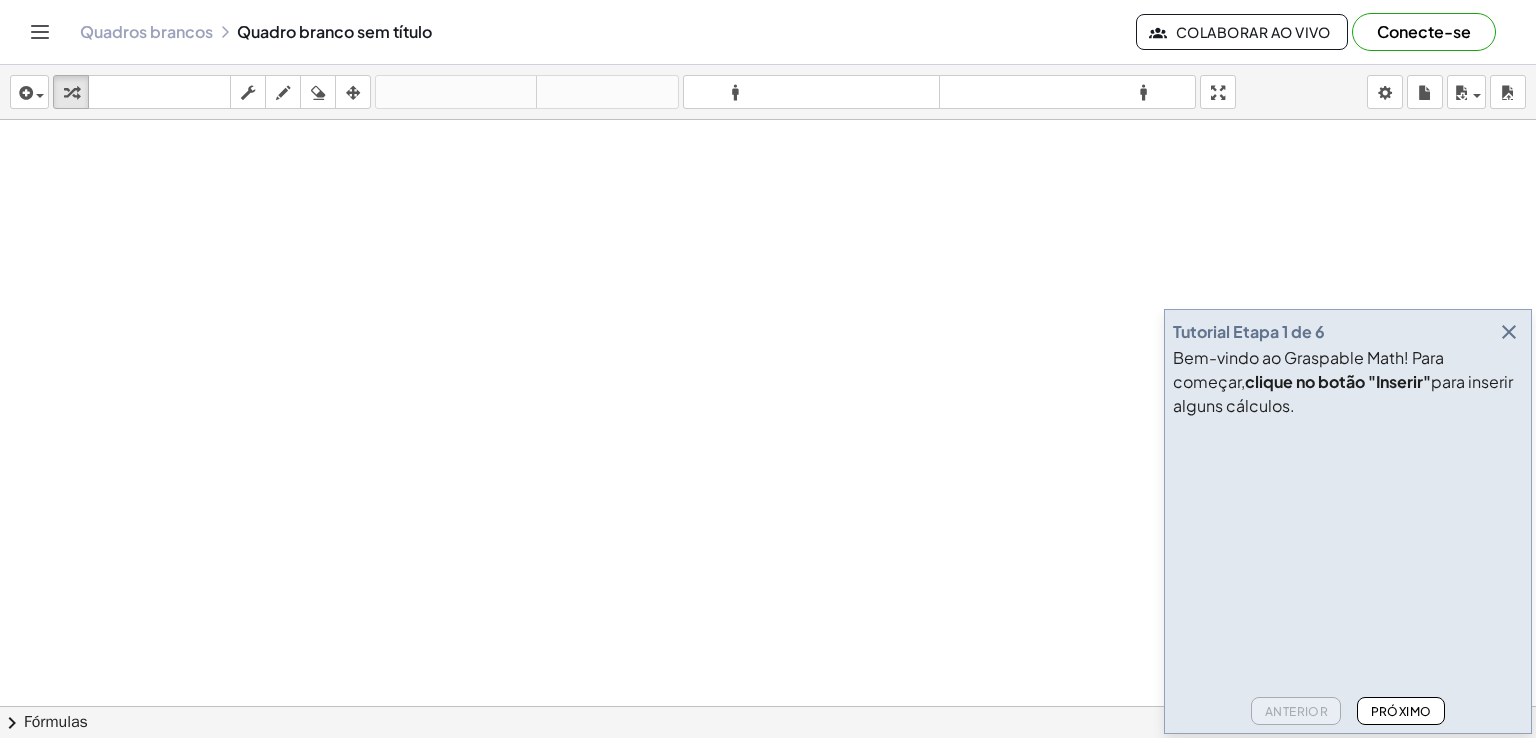 click at bounding box center [1509, 332] 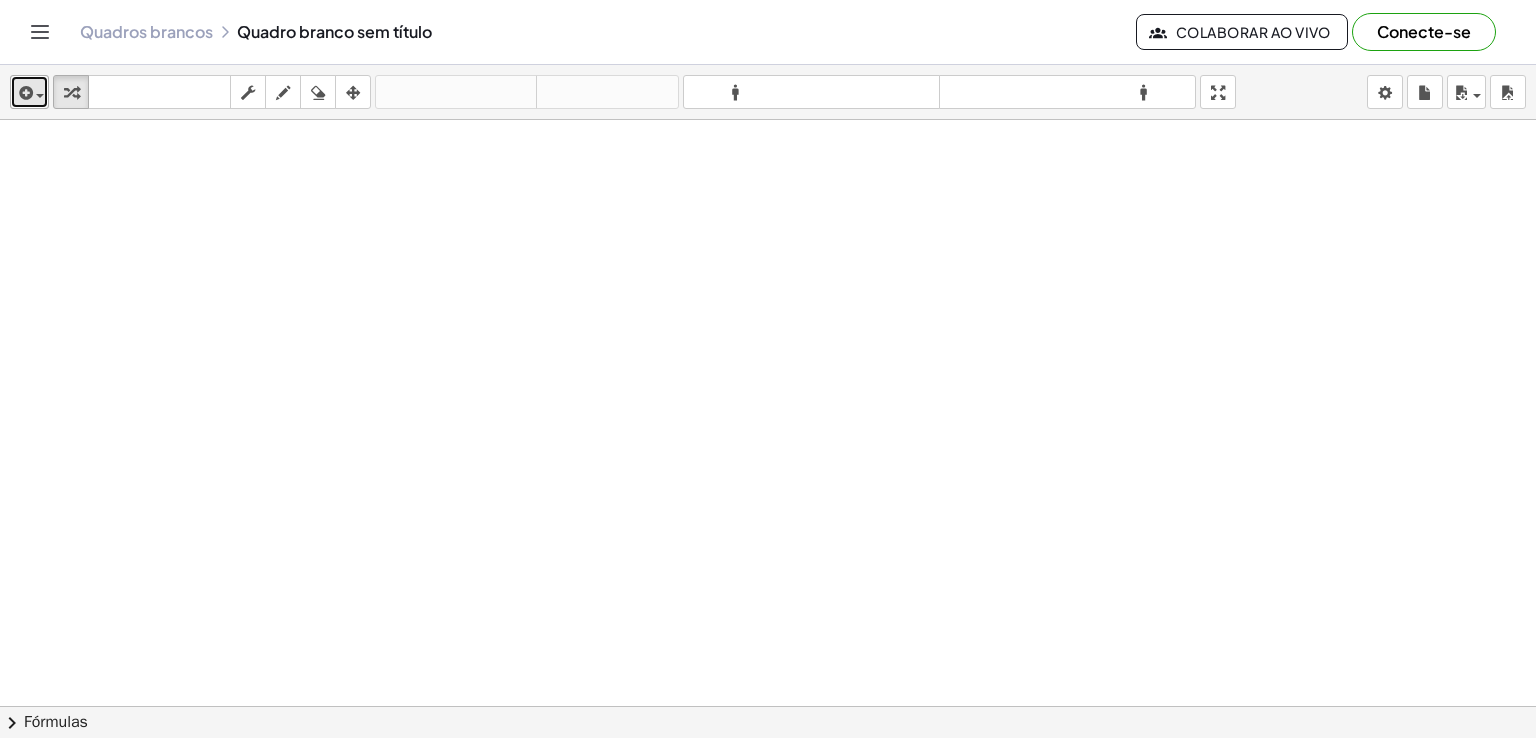 click at bounding box center (24, 93) 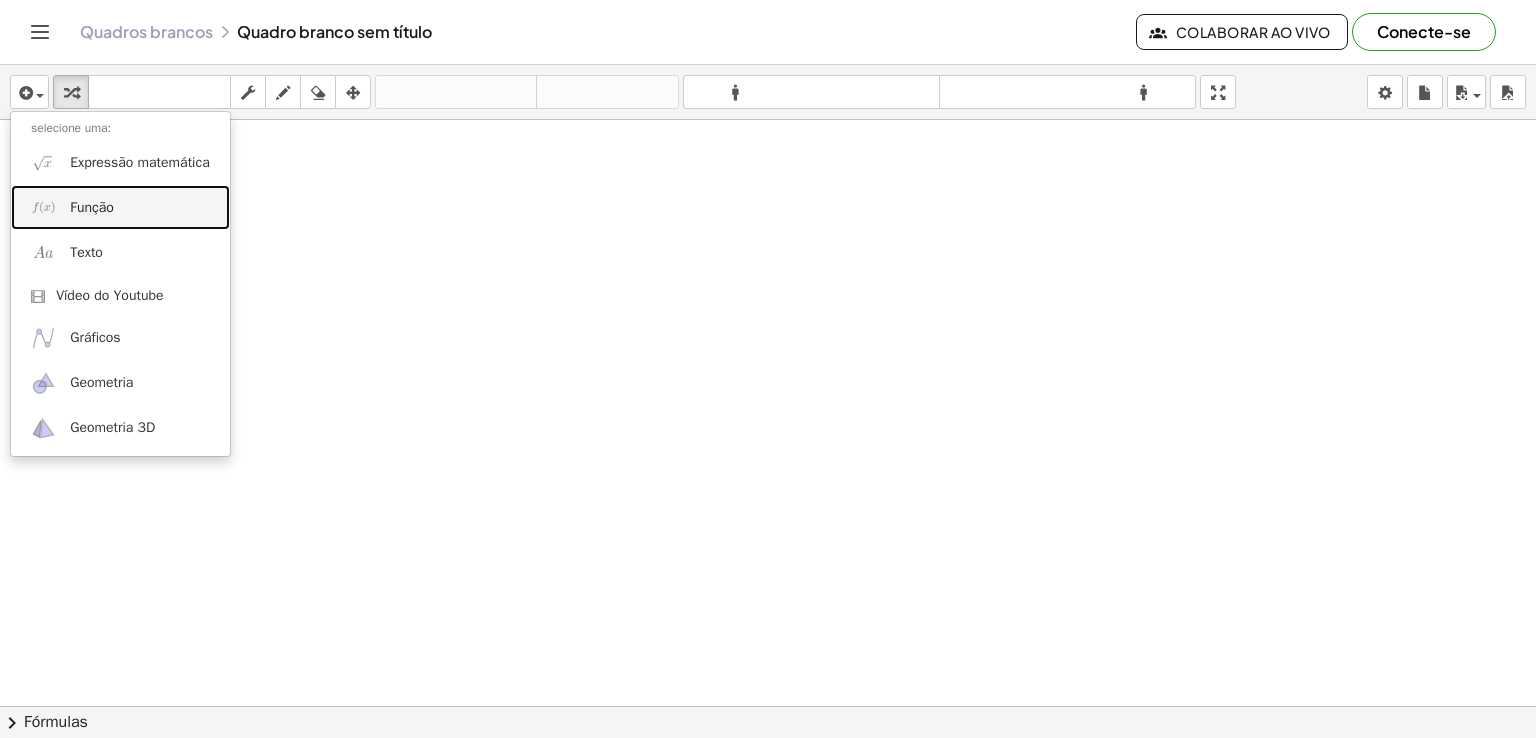 click on "Função" at bounding box center [120, 207] 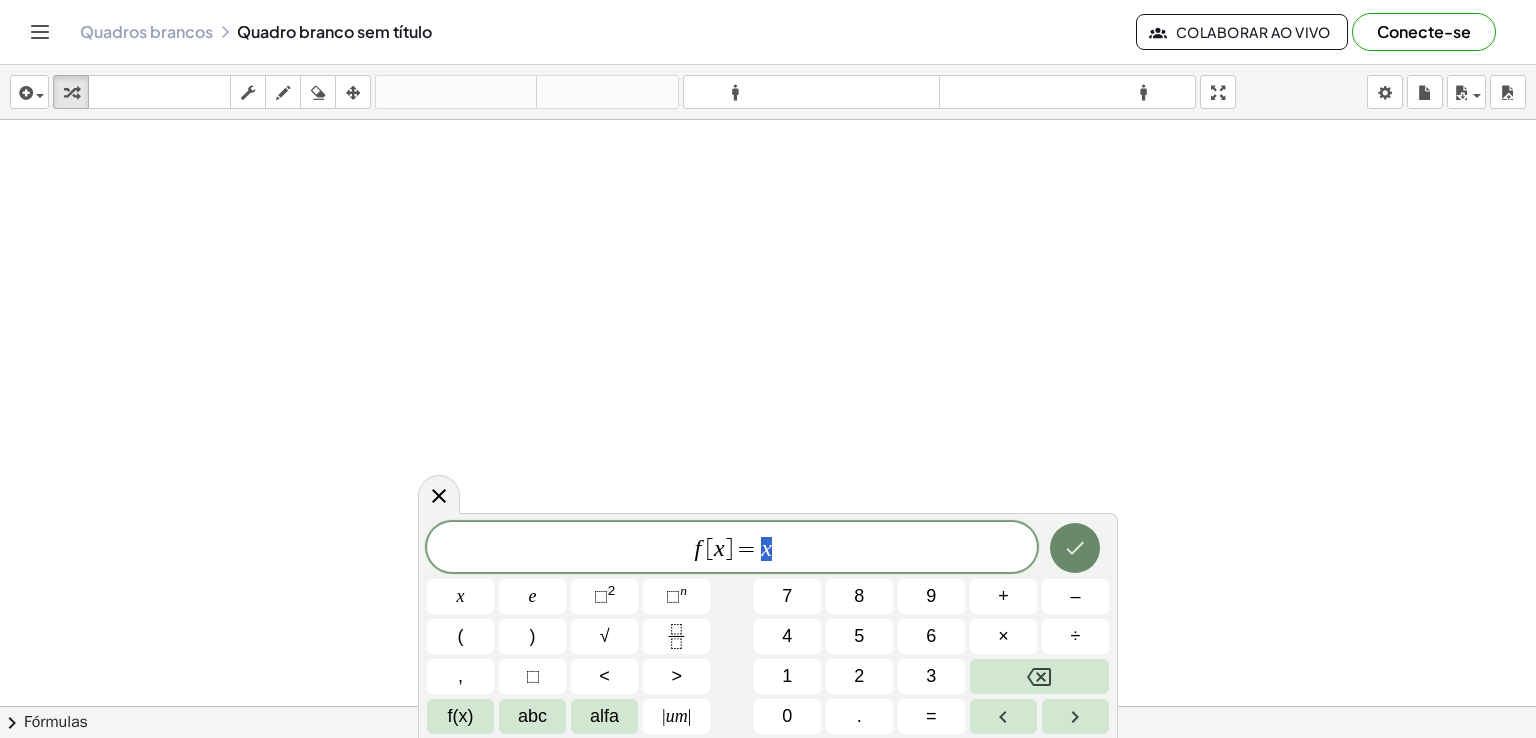 click 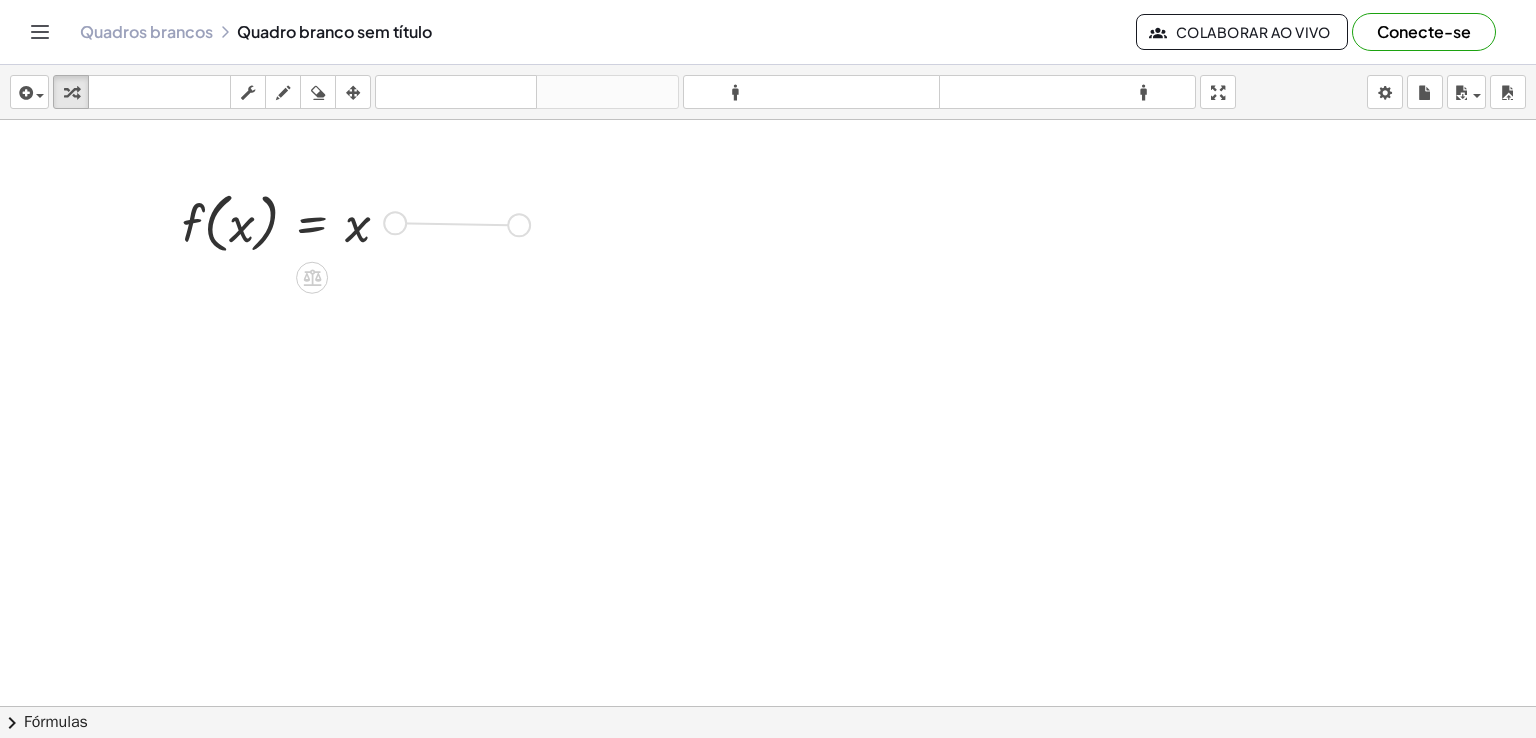 drag, startPoint x: 397, startPoint y: 217, endPoint x: 529, endPoint y: 220, distance: 132.03409 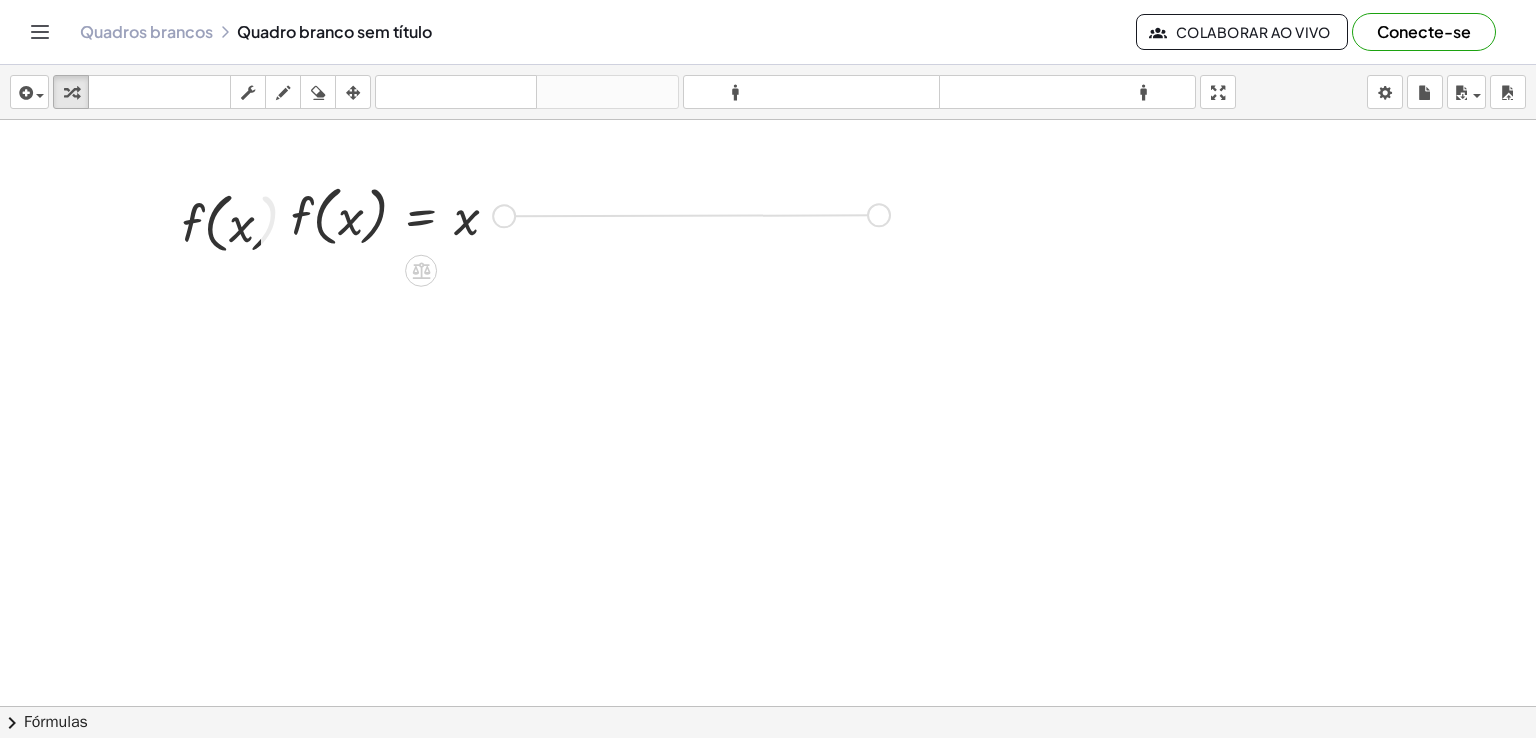 drag, startPoint x: 504, startPoint y: 209, endPoint x: 884, endPoint y: 209, distance: 380 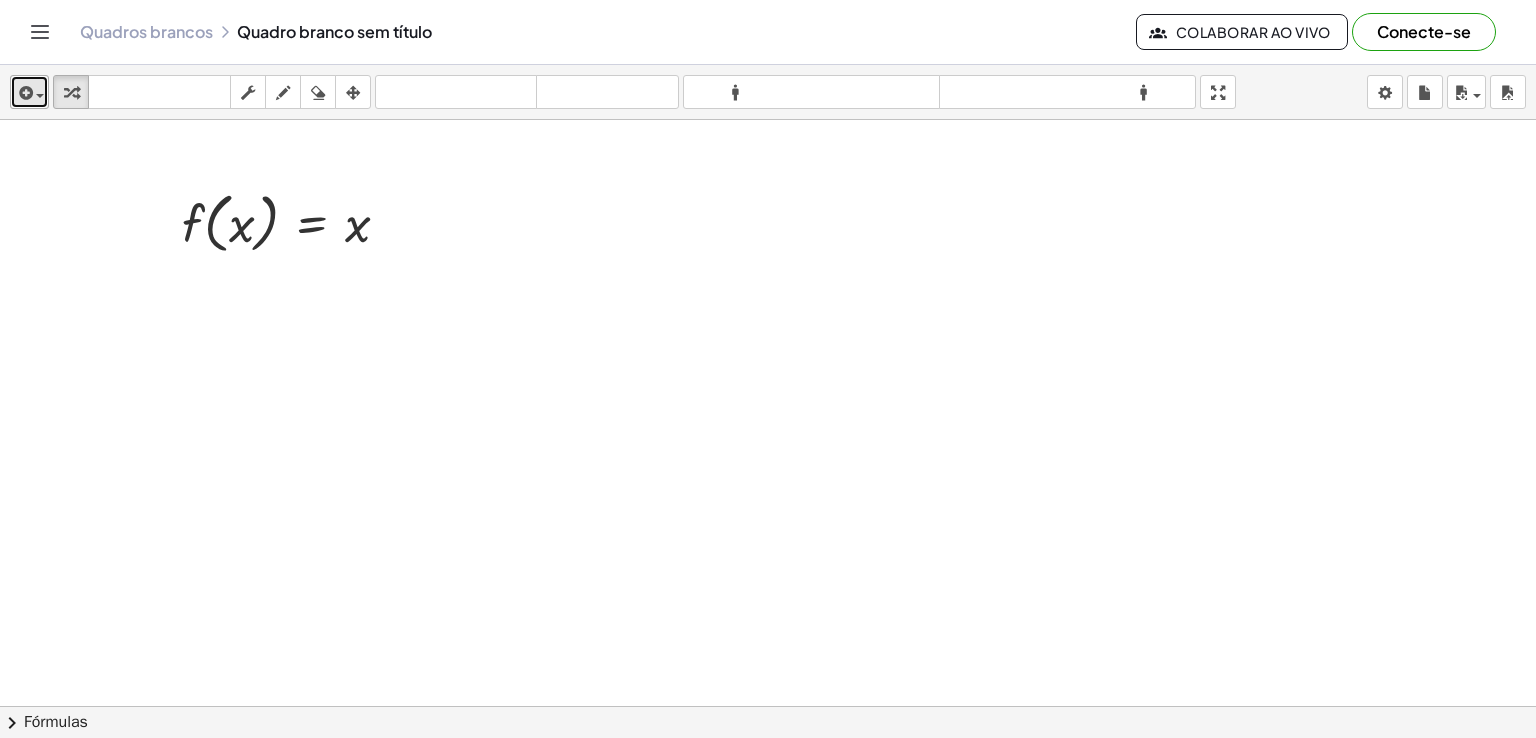 click at bounding box center [24, 93] 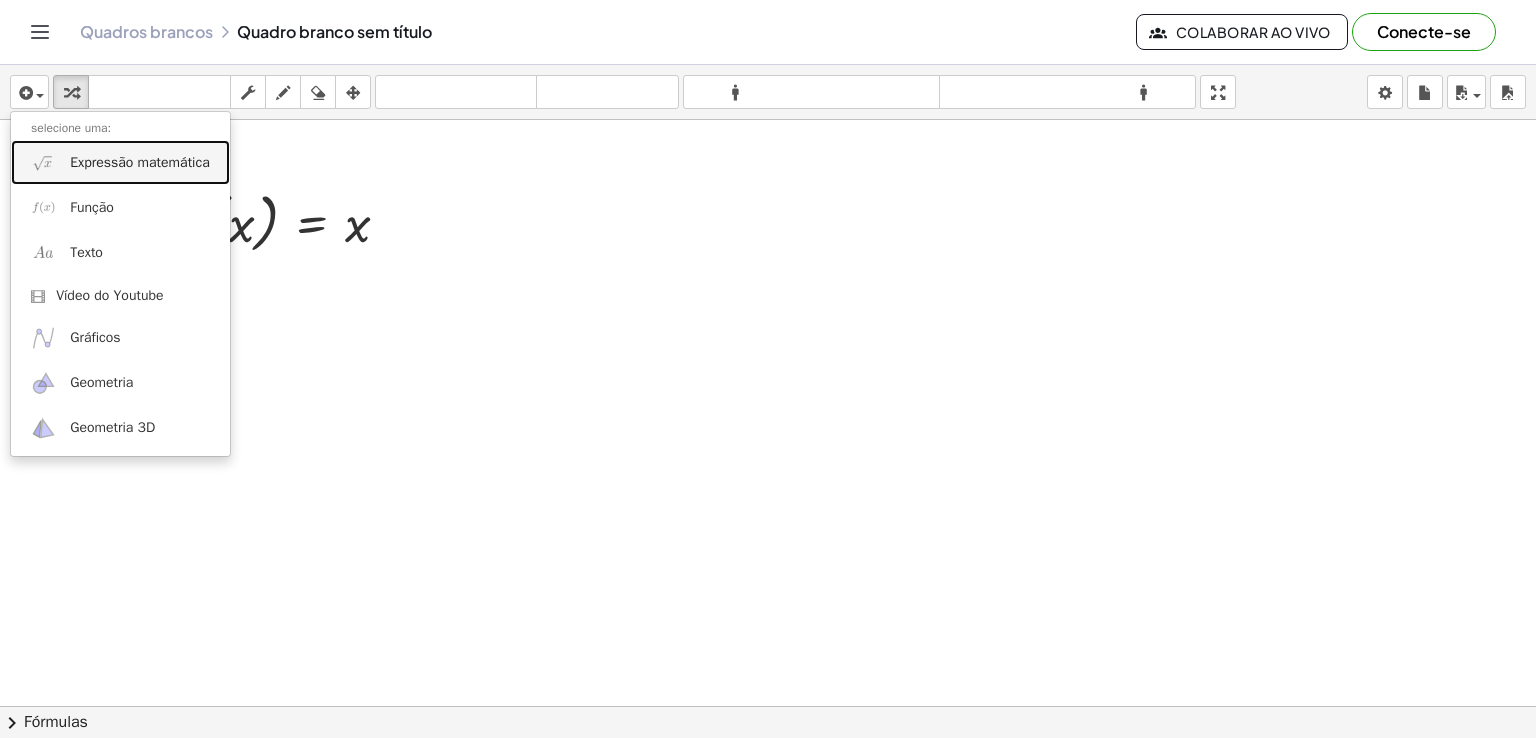 click on "Expressão matemática" at bounding box center [120, 162] 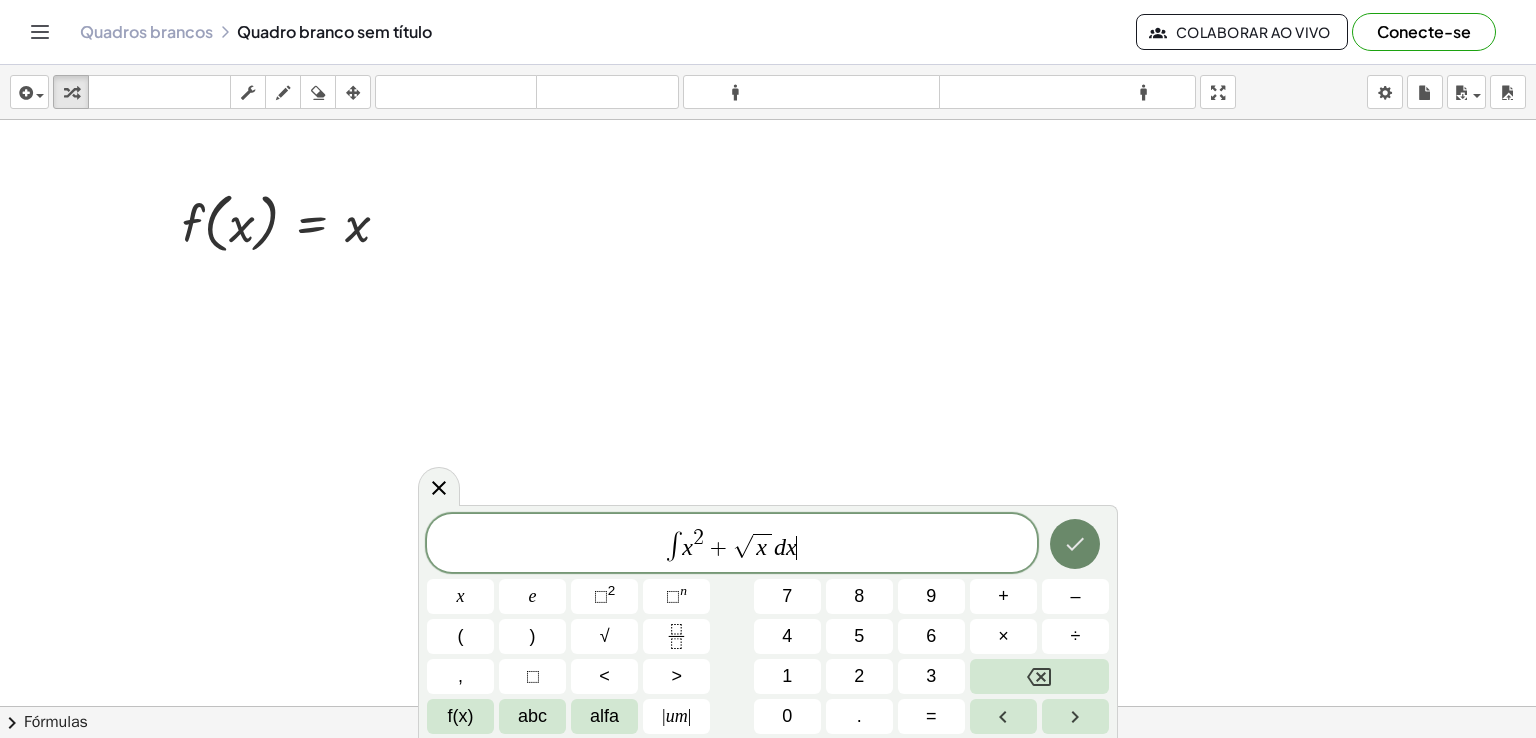 click 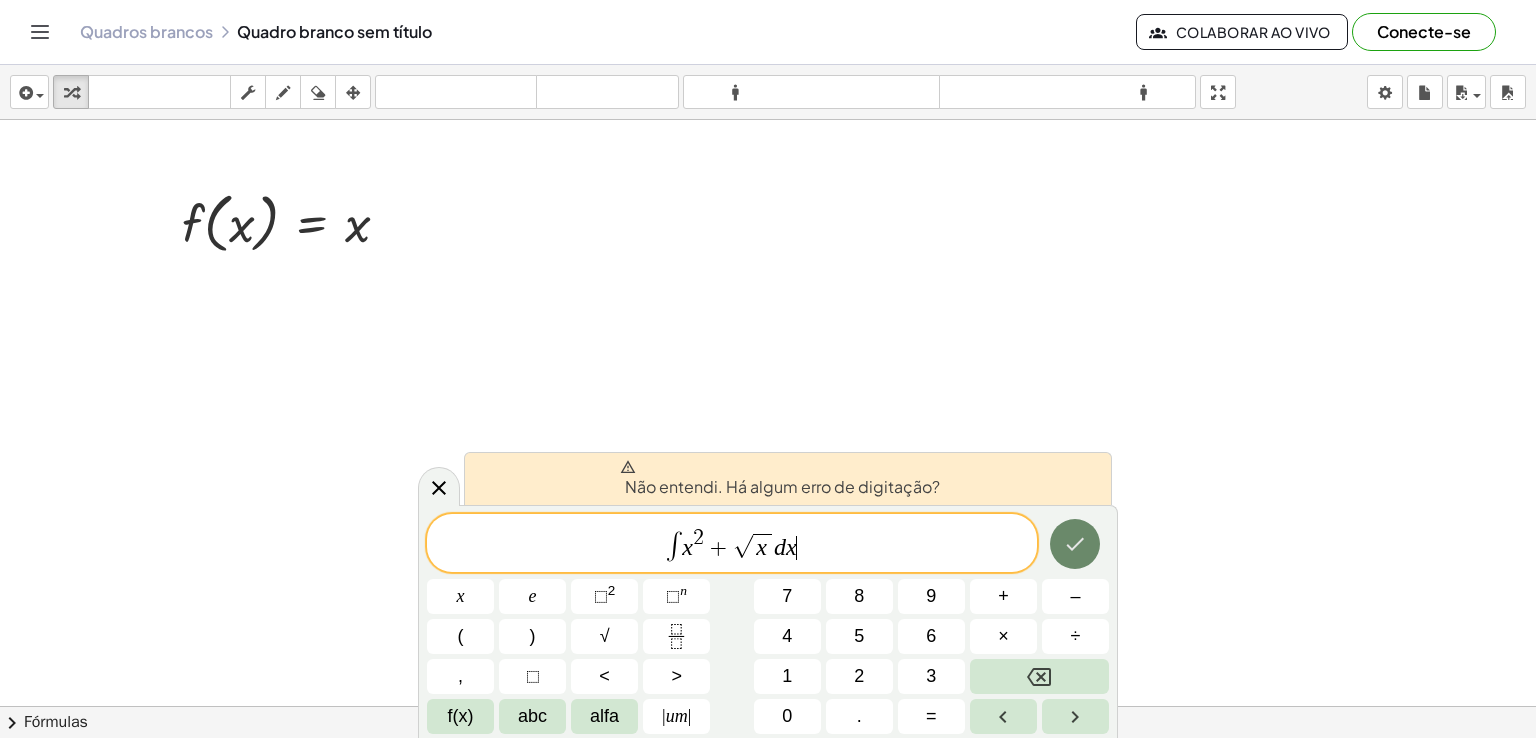click 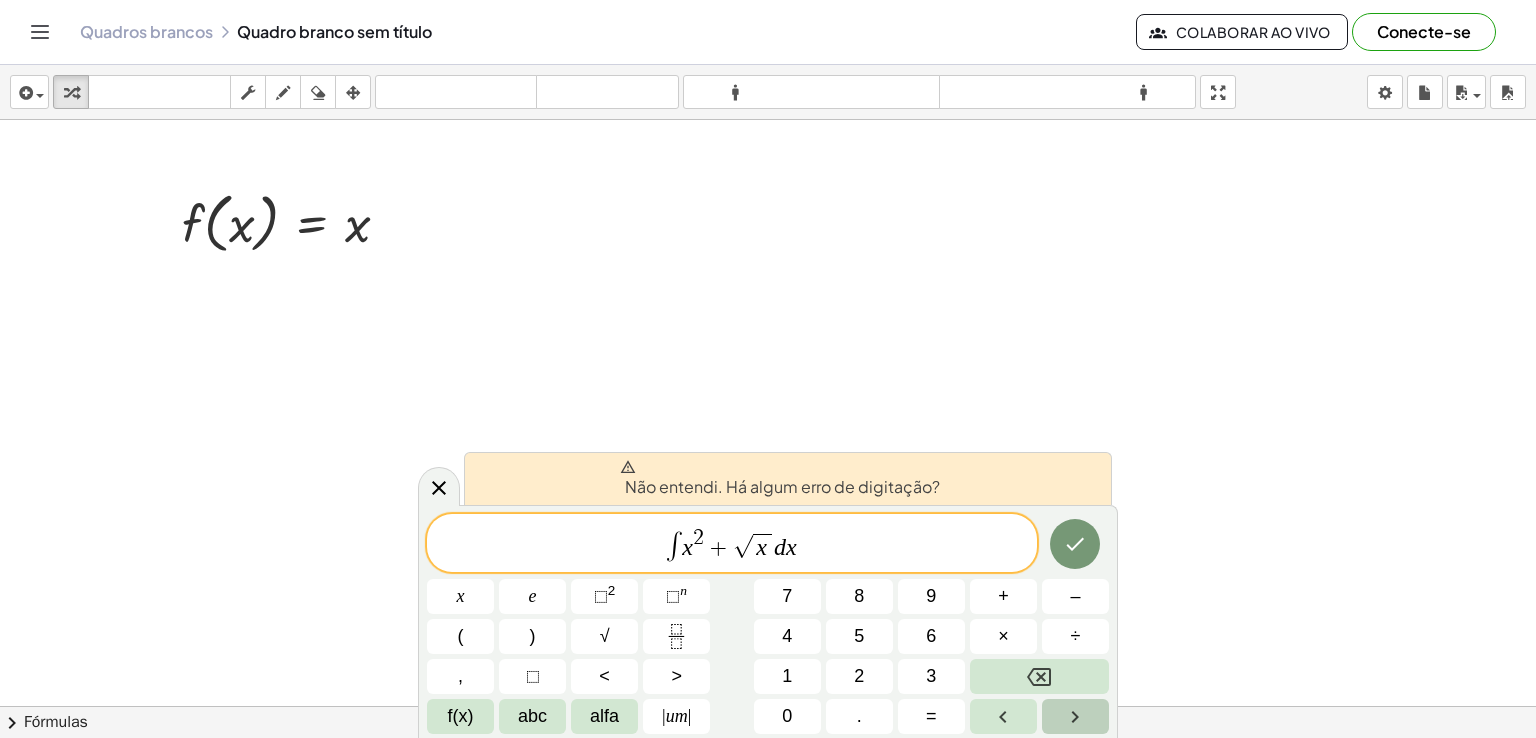 click 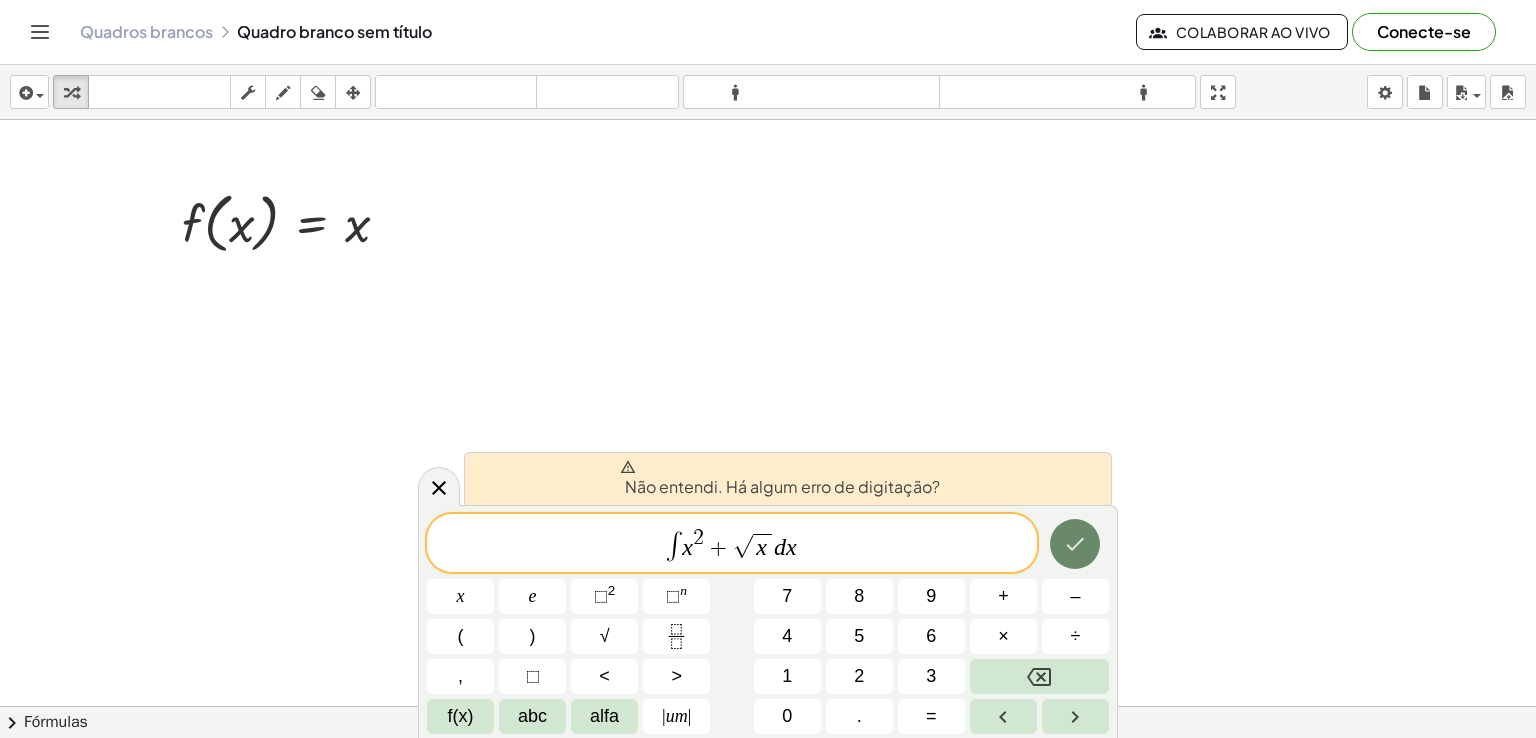 click at bounding box center [1075, 544] 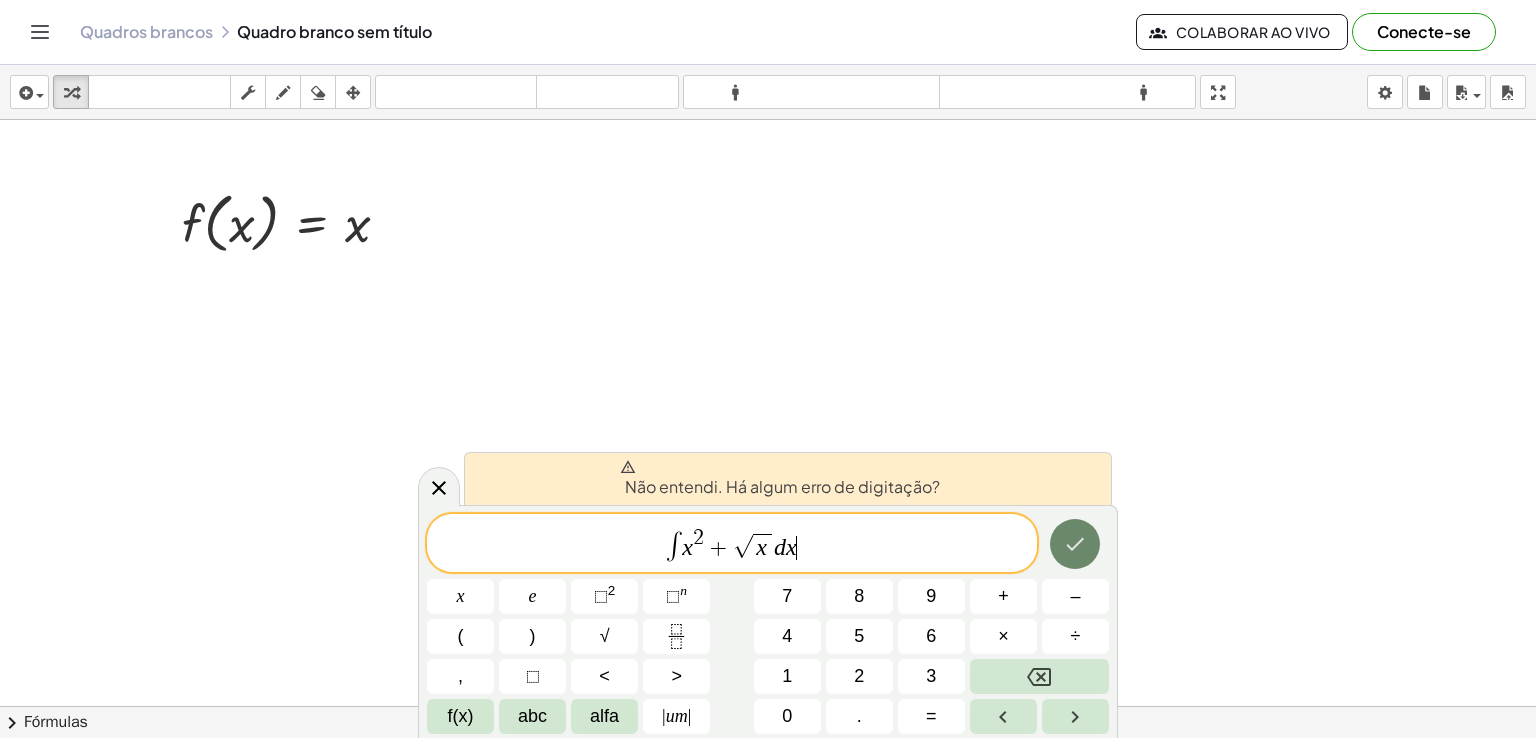 click 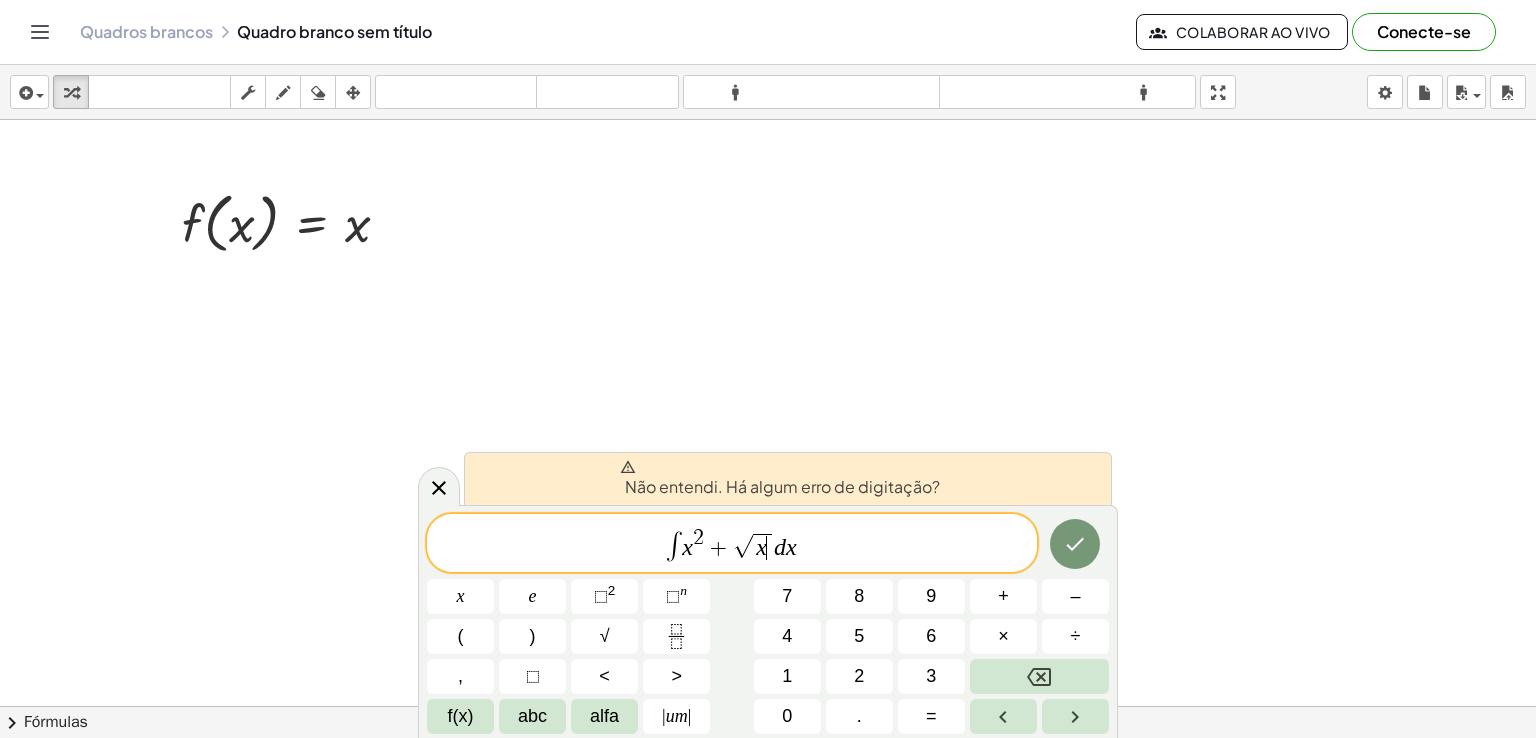 click on "x ​" at bounding box center (762, 547) 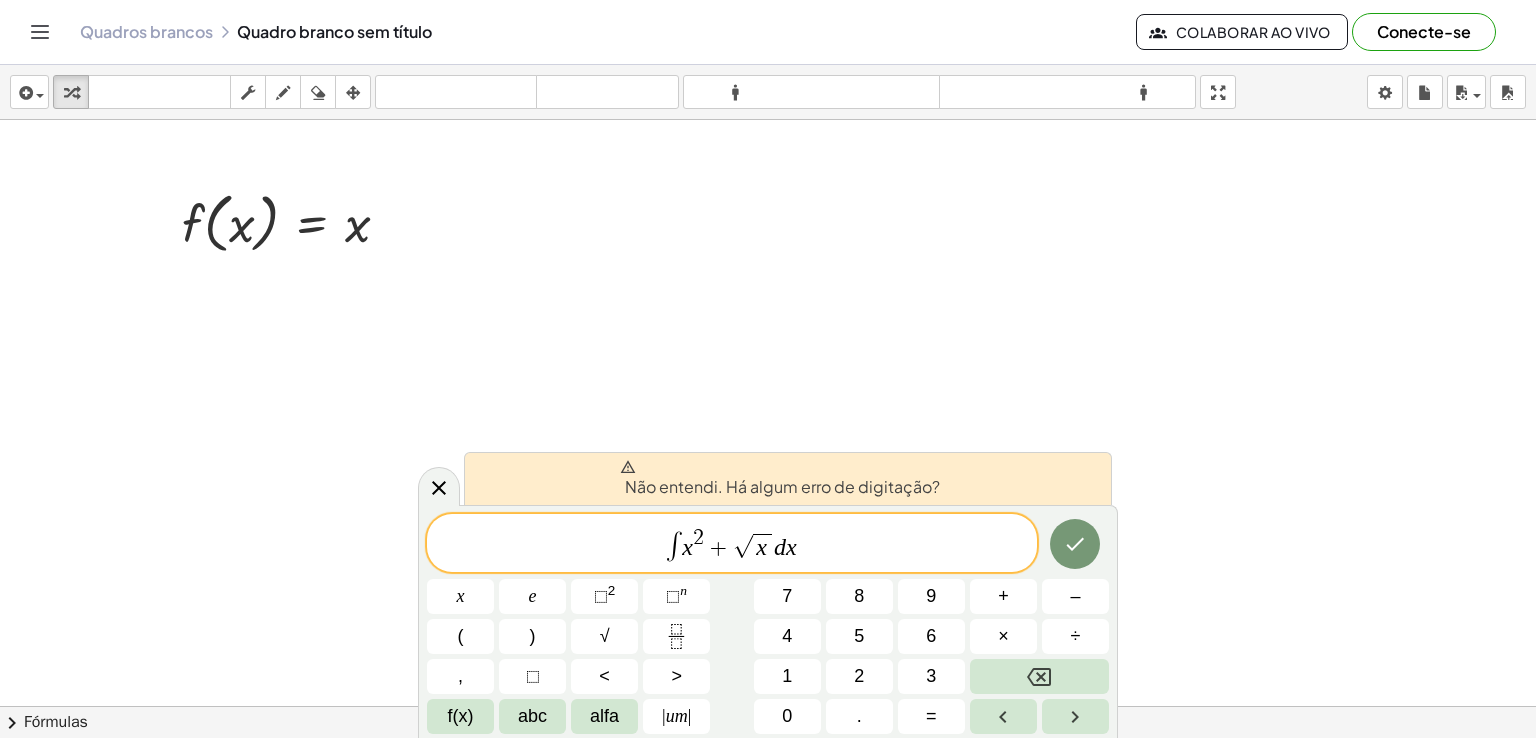 drag, startPoint x: 623, startPoint y: 480, endPoint x: 622, endPoint y: 462, distance: 18.027756 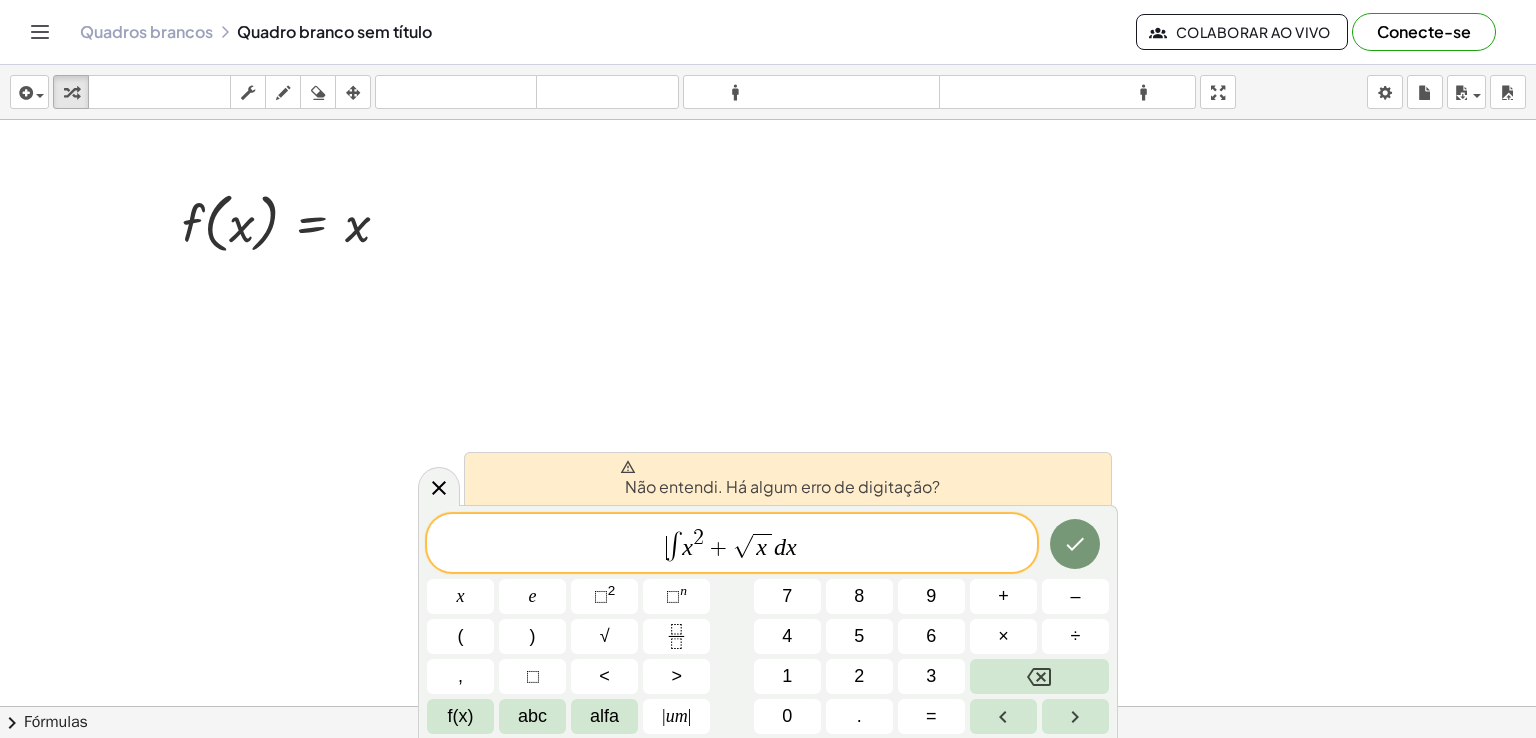drag, startPoint x: 968, startPoint y: 545, endPoint x: 865, endPoint y: 542, distance: 103.04368 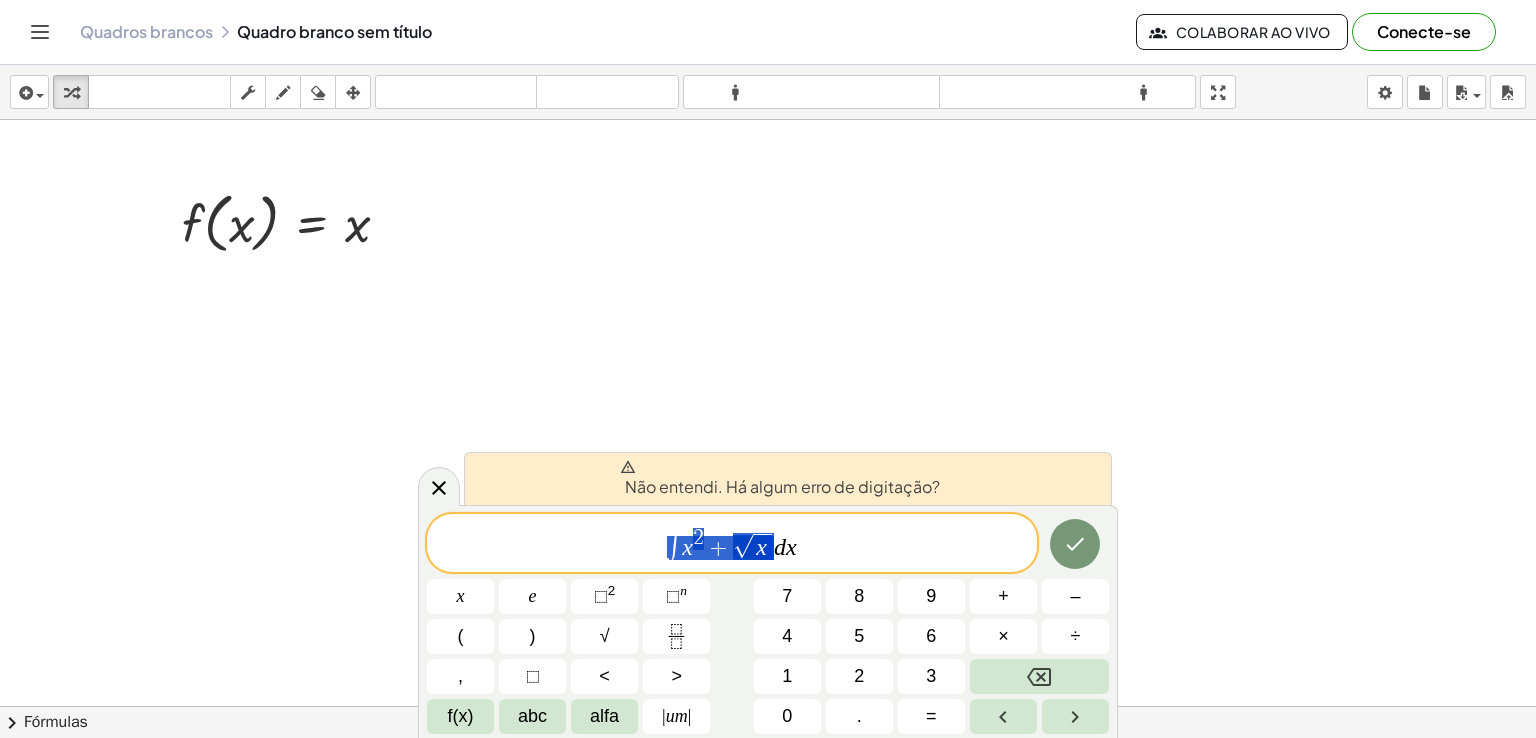 drag, startPoint x: 620, startPoint y: 541, endPoint x: 843, endPoint y: 560, distance: 223.80795 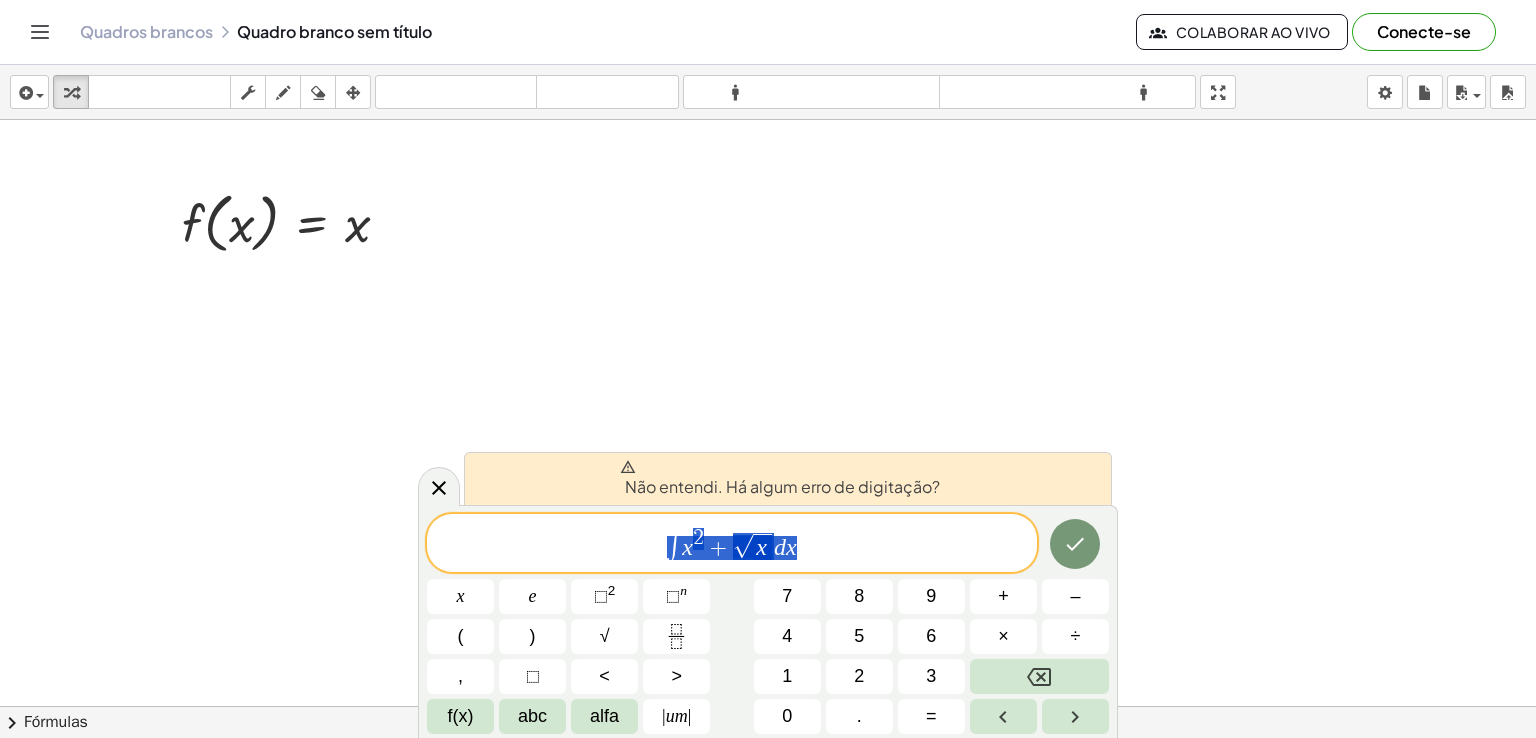click at bounding box center [768, 706] 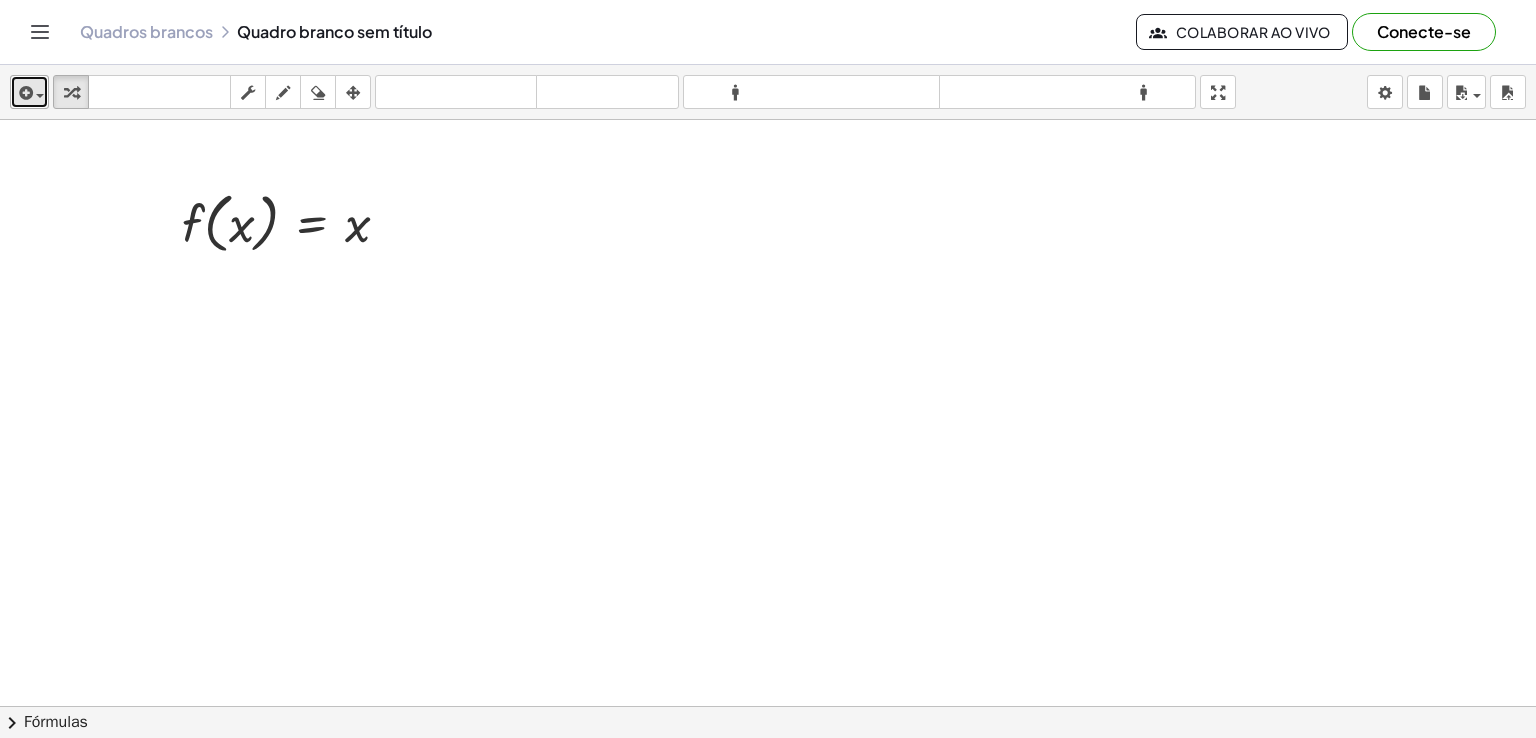 click at bounding box center (35, 95) 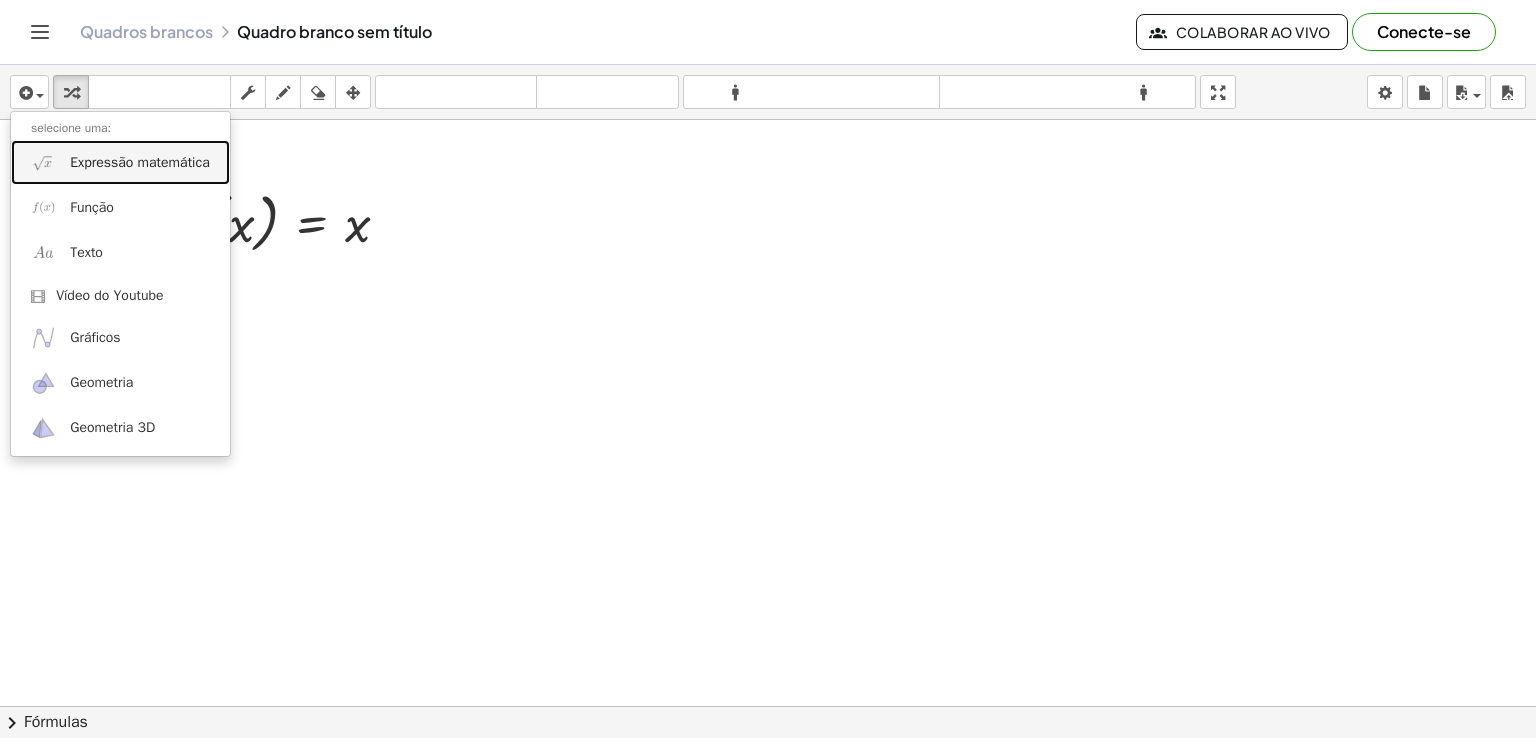 click on "Expressão matemática" at bounding box center (140, 162) 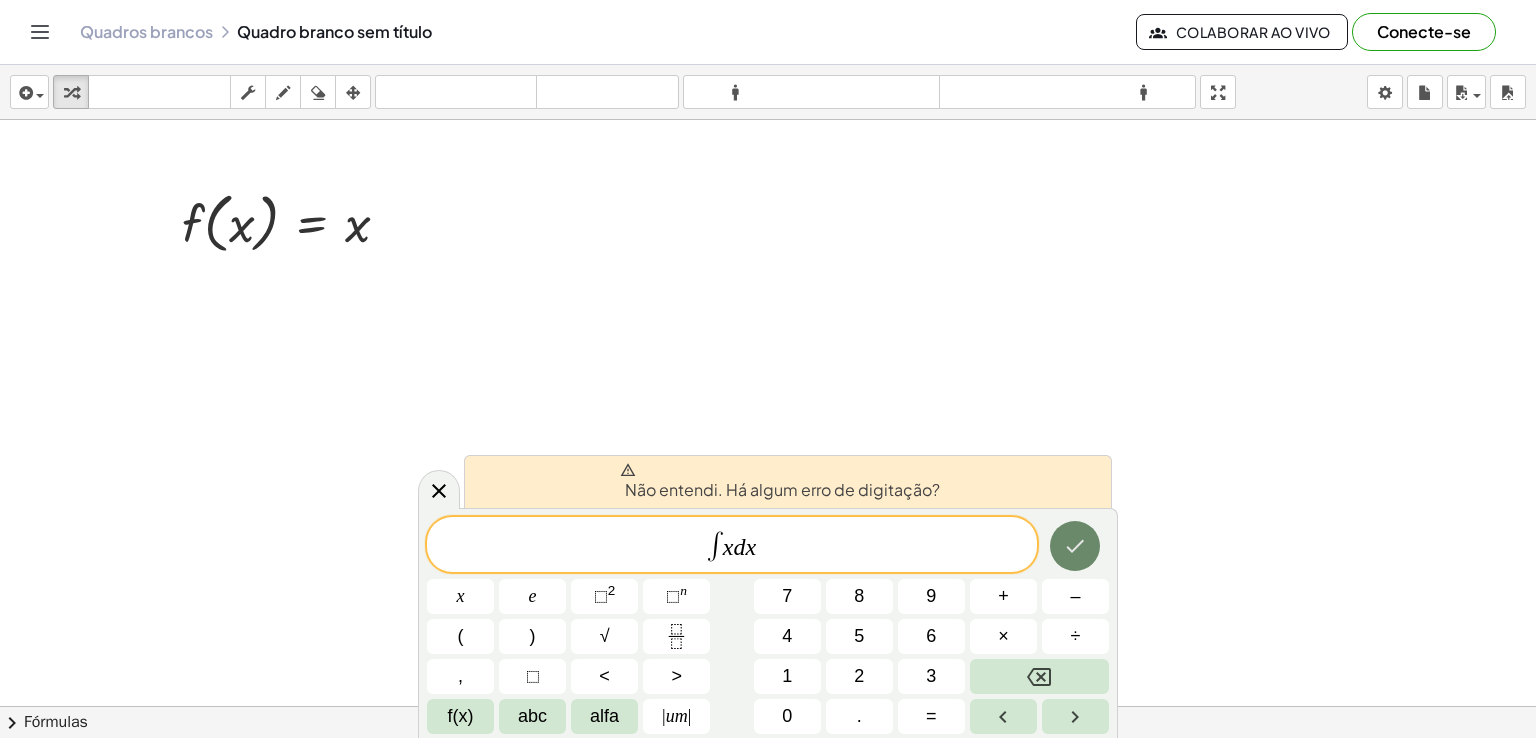 click 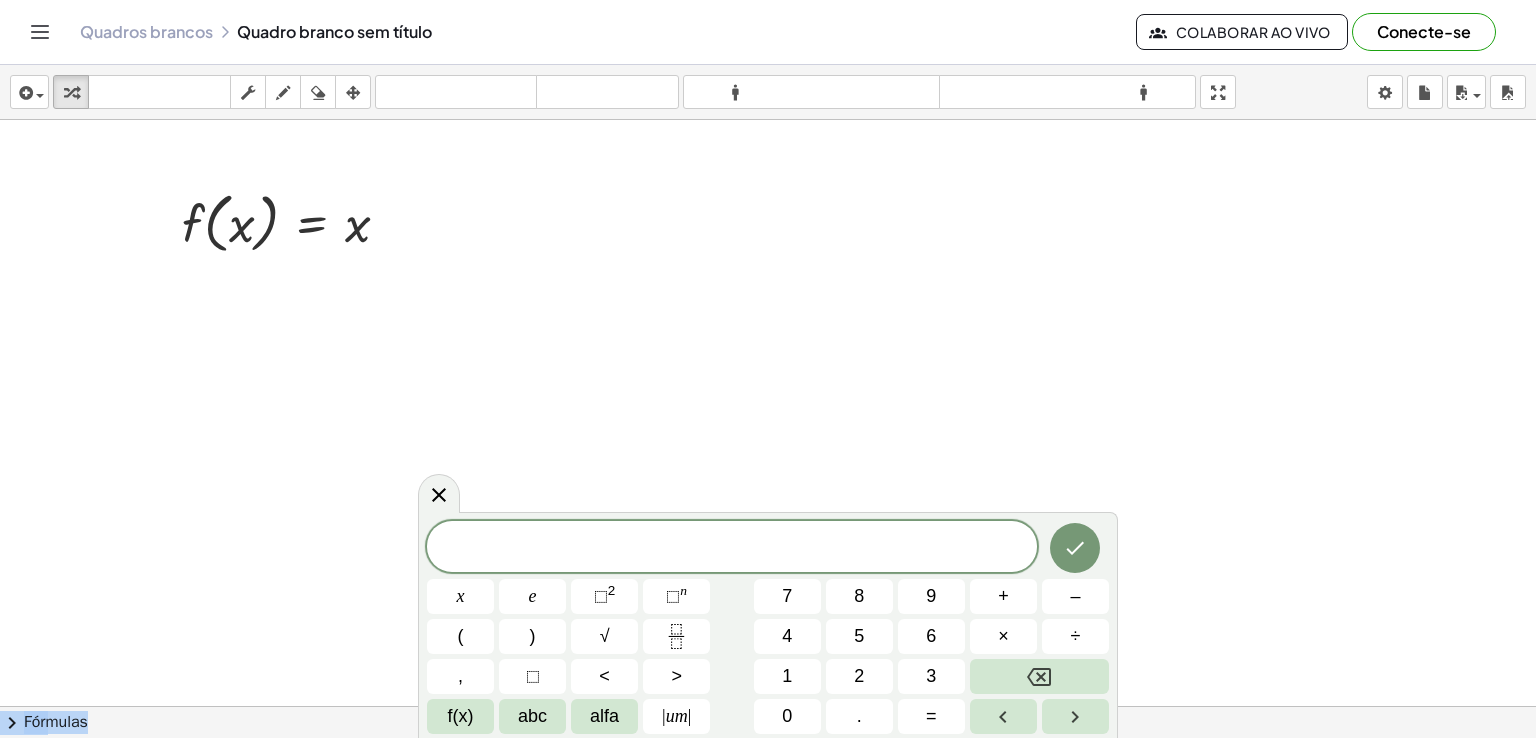 drag, startPoint x: 430, startPoint y: 520, endPoint x: 861, endPoint y: 444, distance: 437.6494 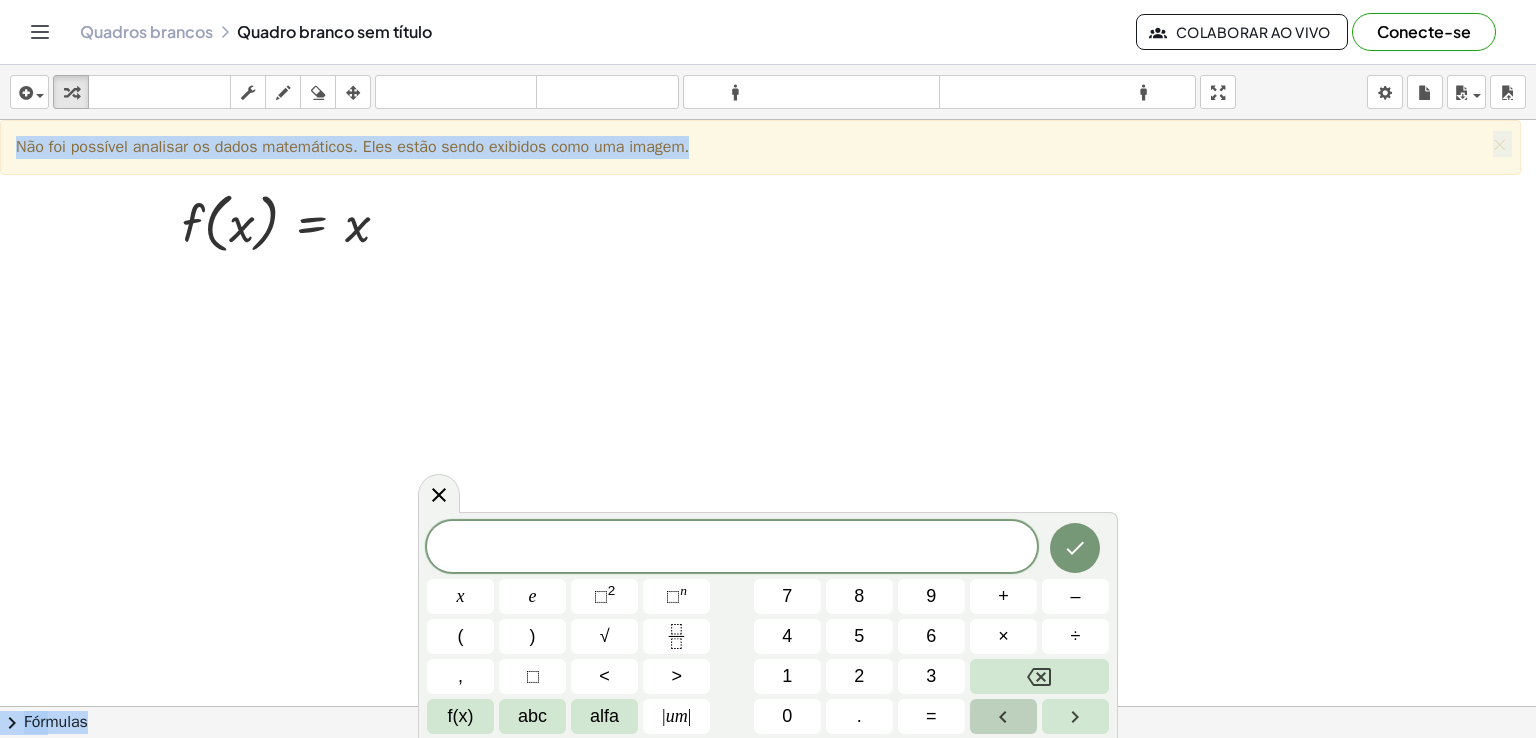 click 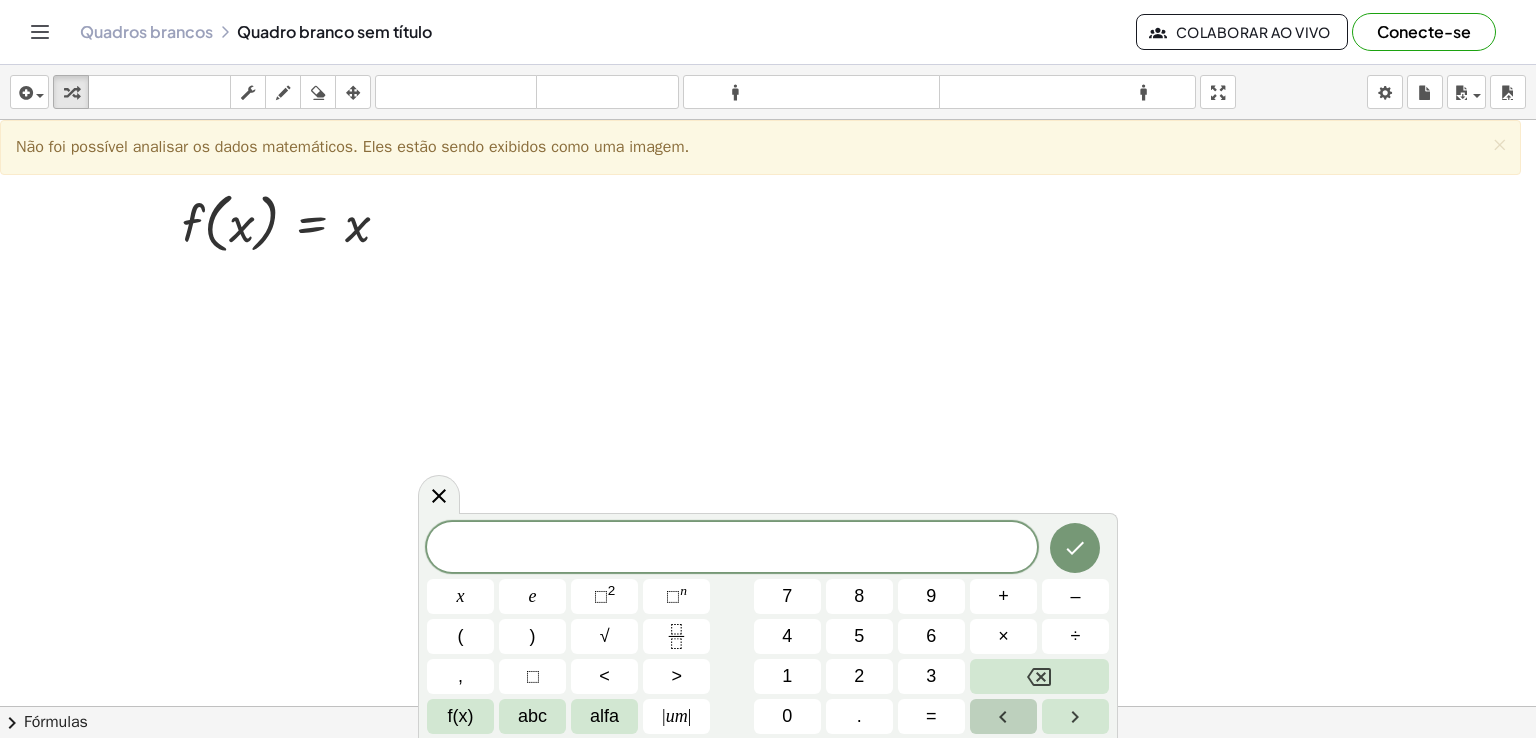 click 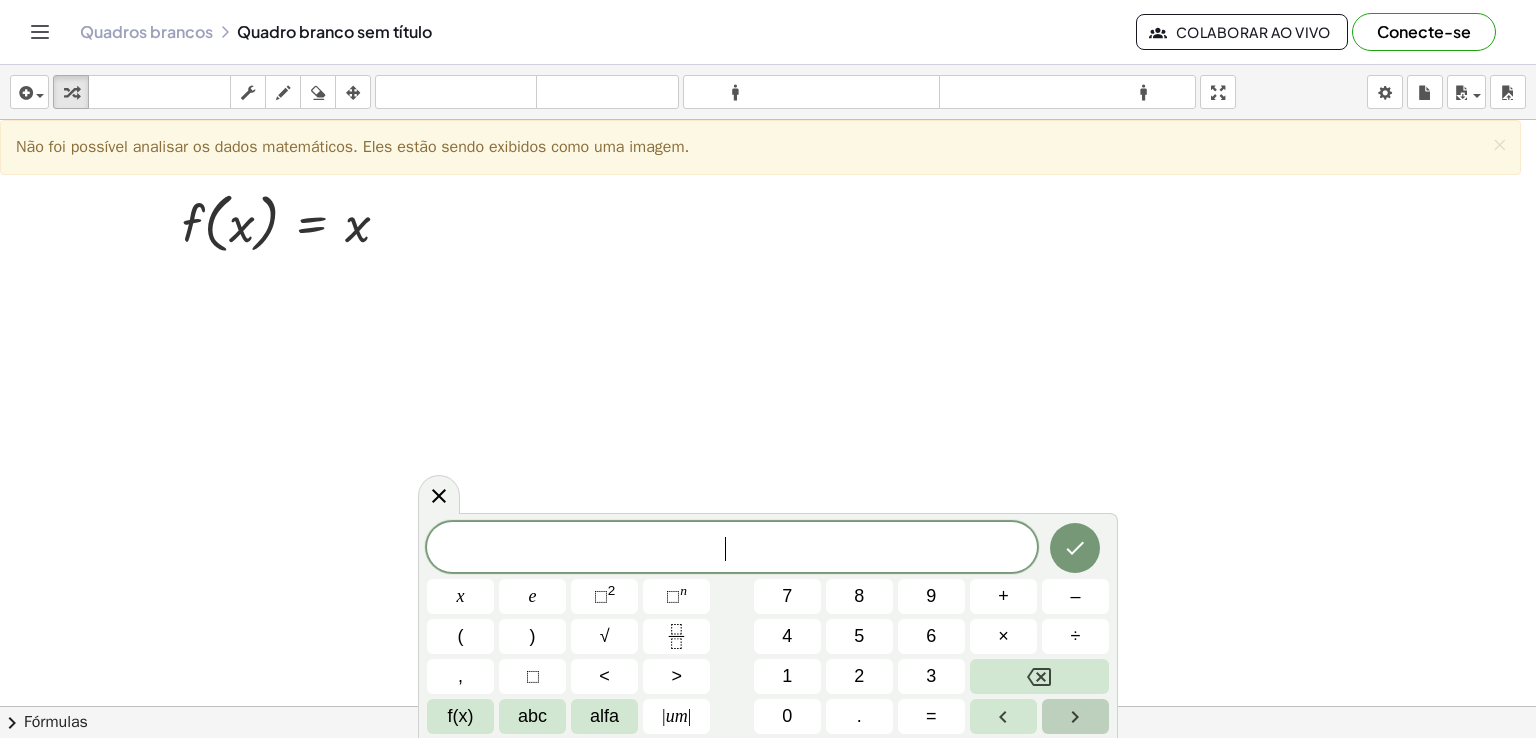 click 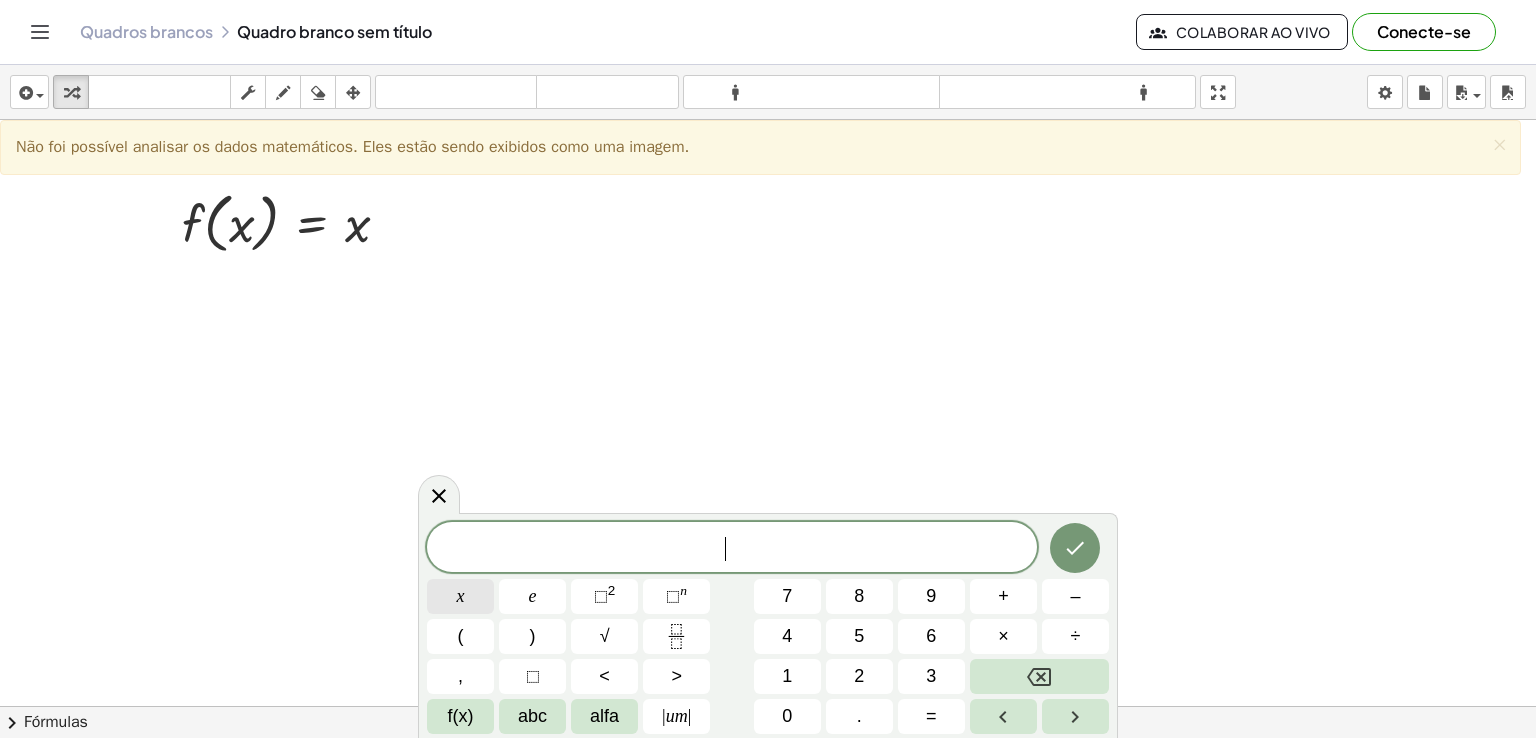 click on "x" at bounding box center [460, 596] 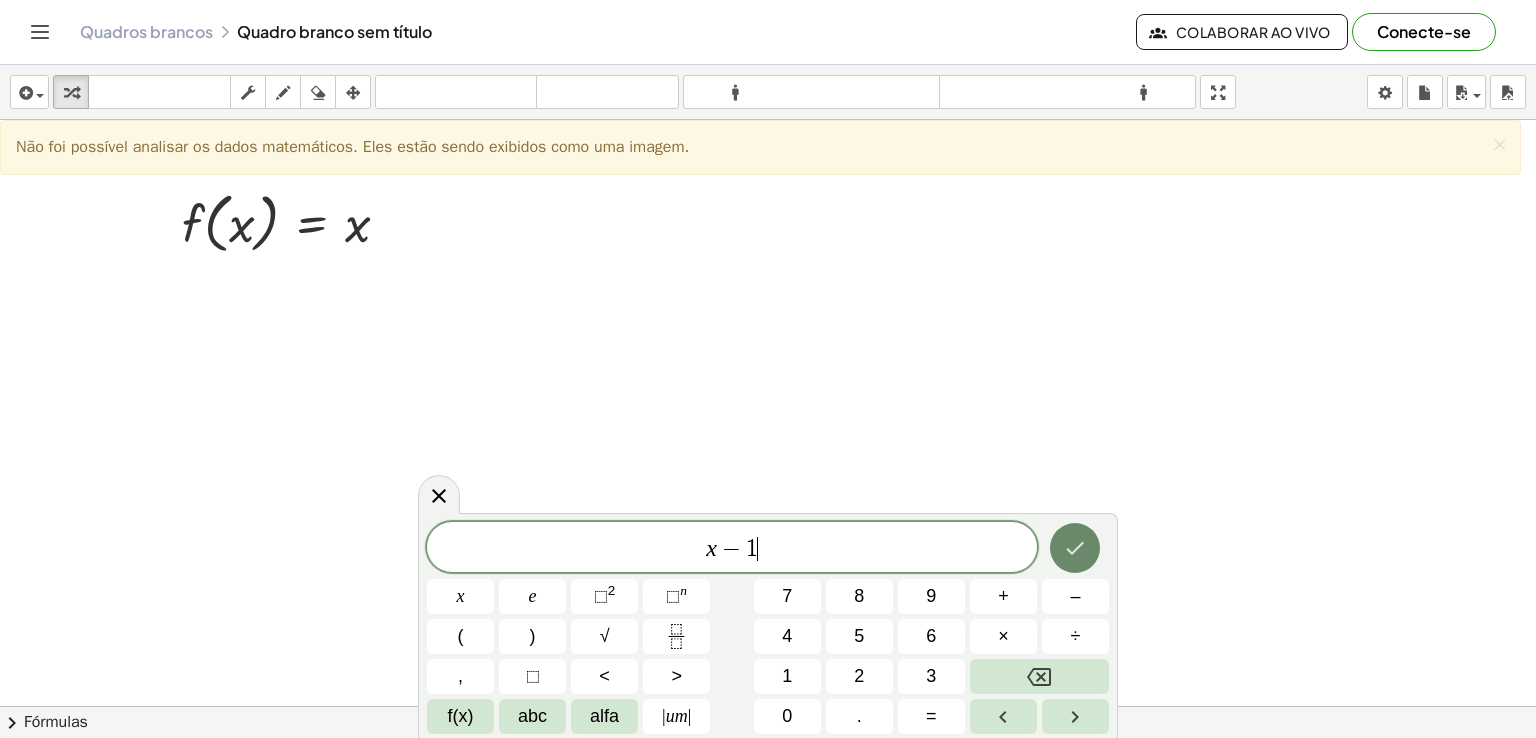click at bounding box center [1075, 548] 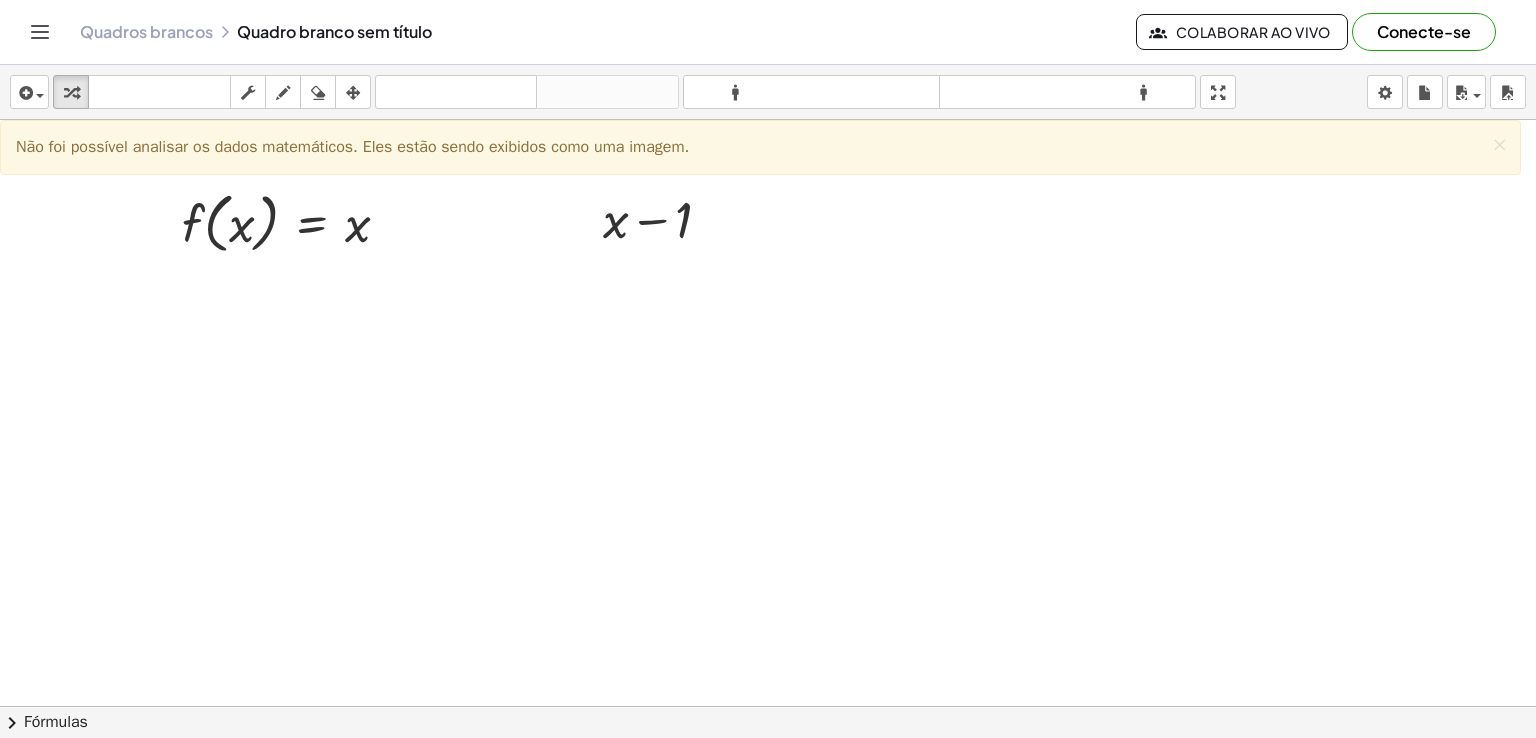 click at bounding box center [768, 706] 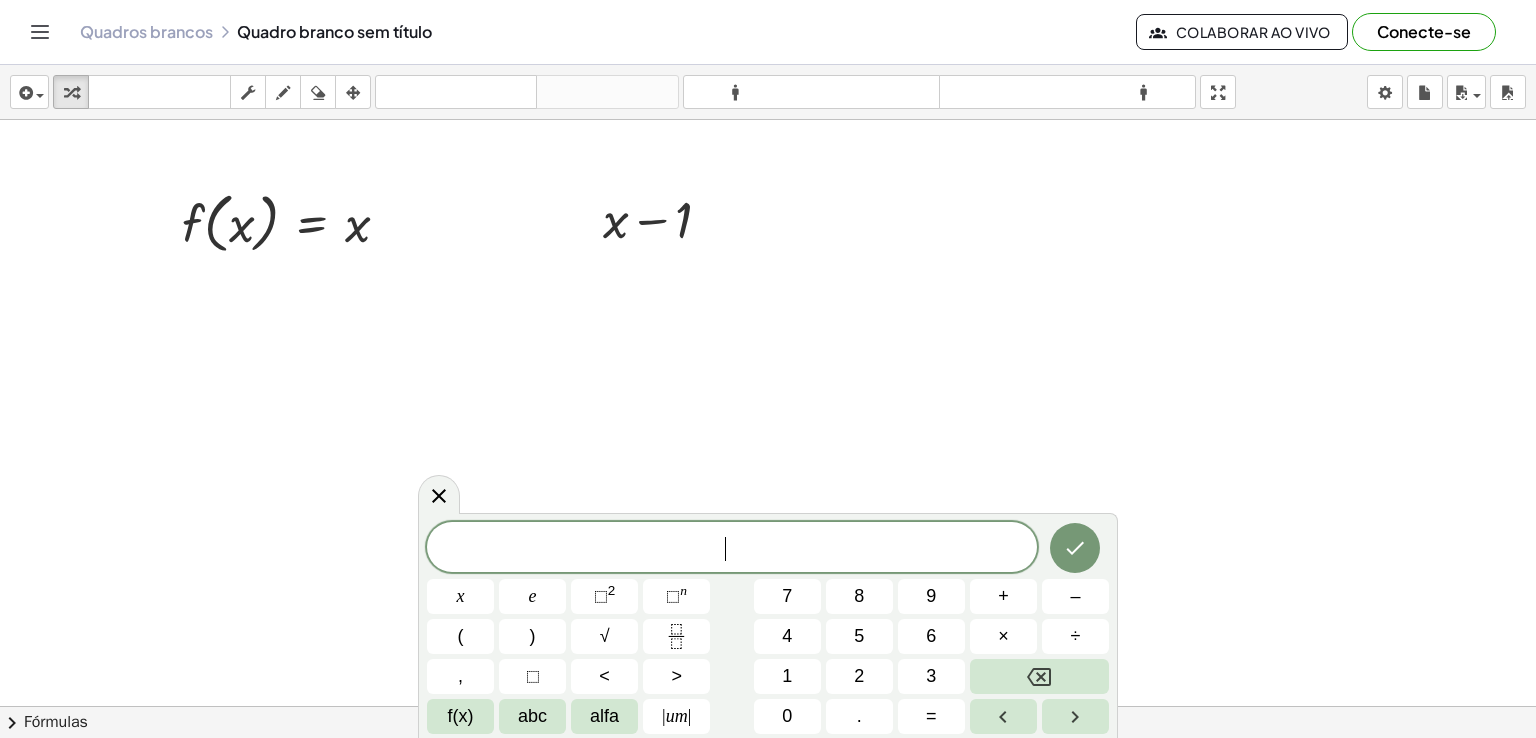 click at bounding box center [768, 706] 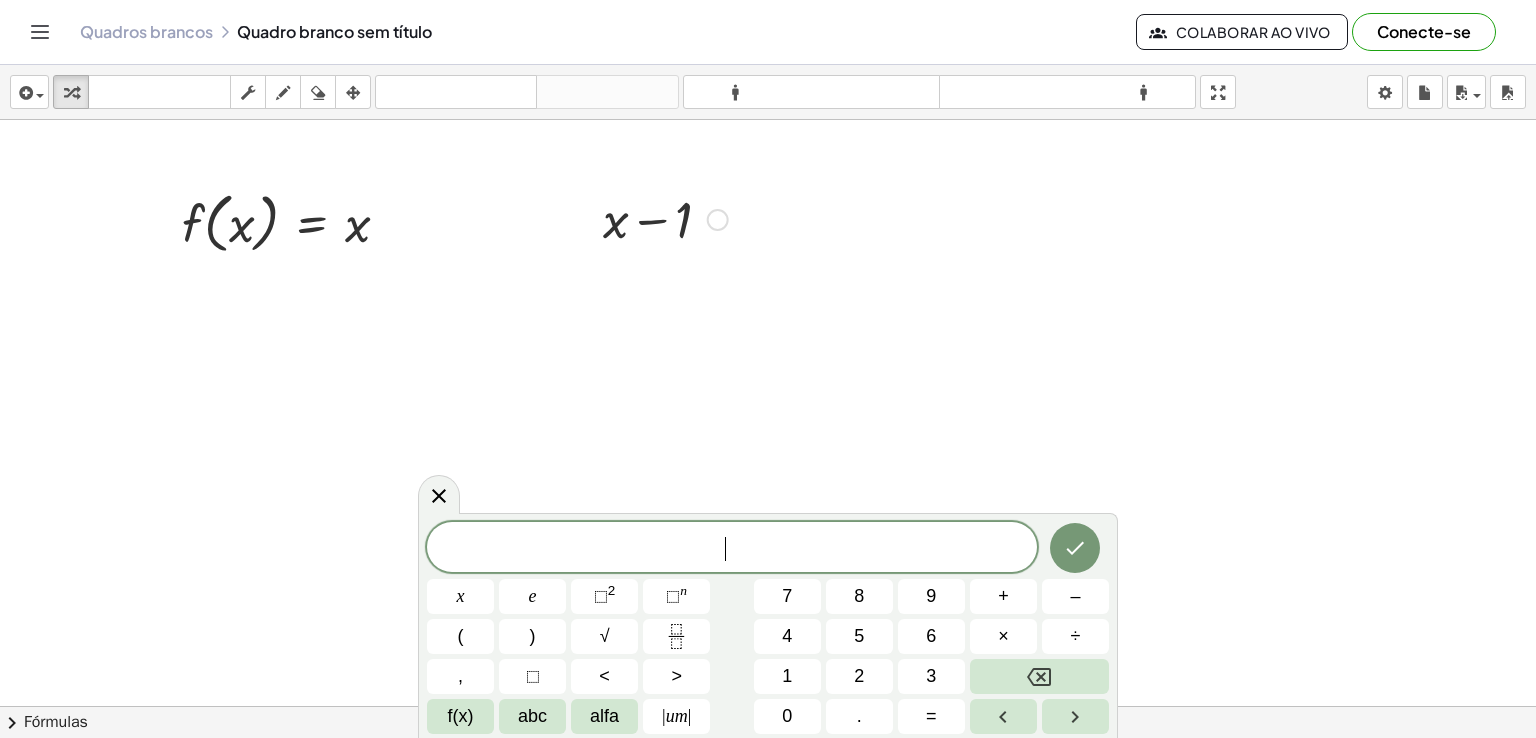 click at bounding box center [665, 218] 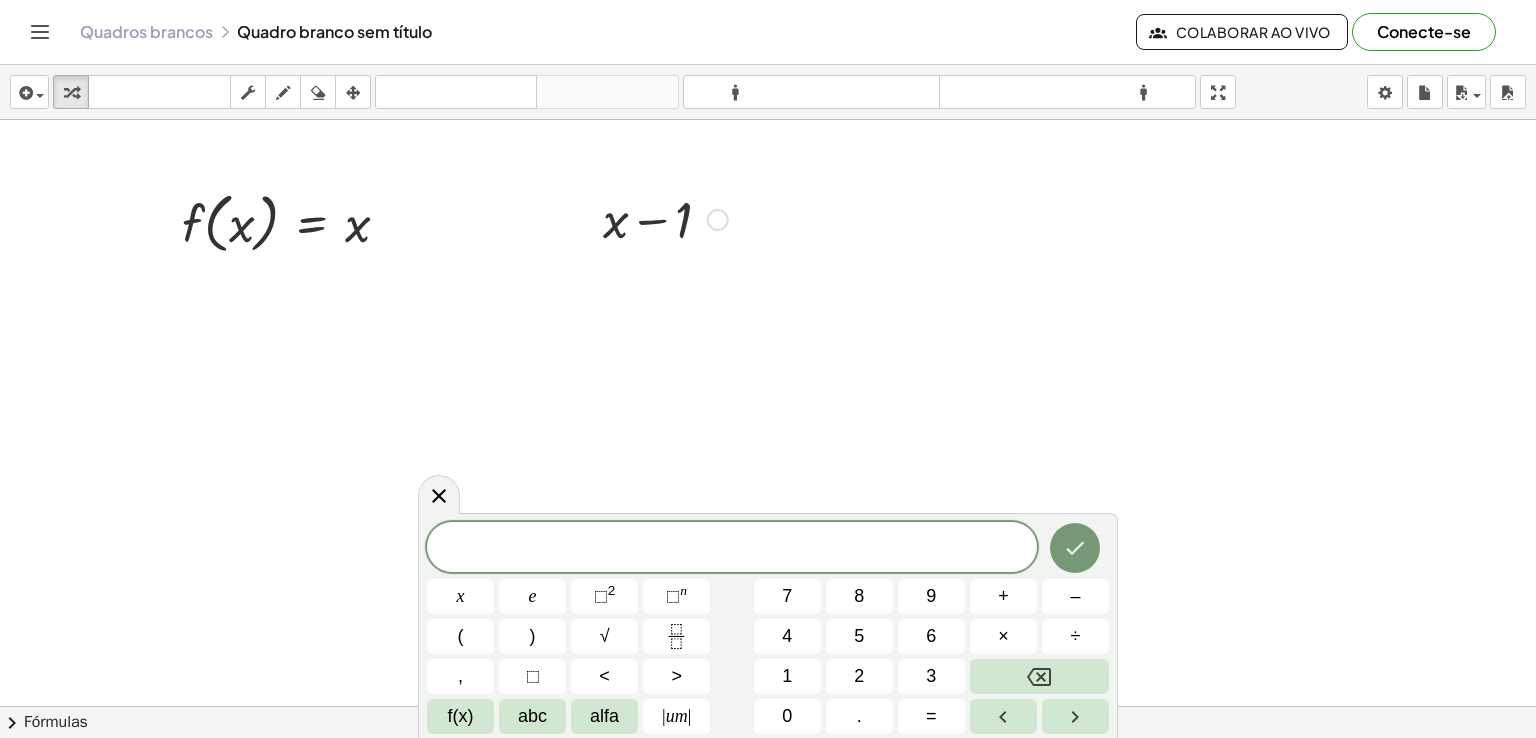 click at bounding box center (665, 218) 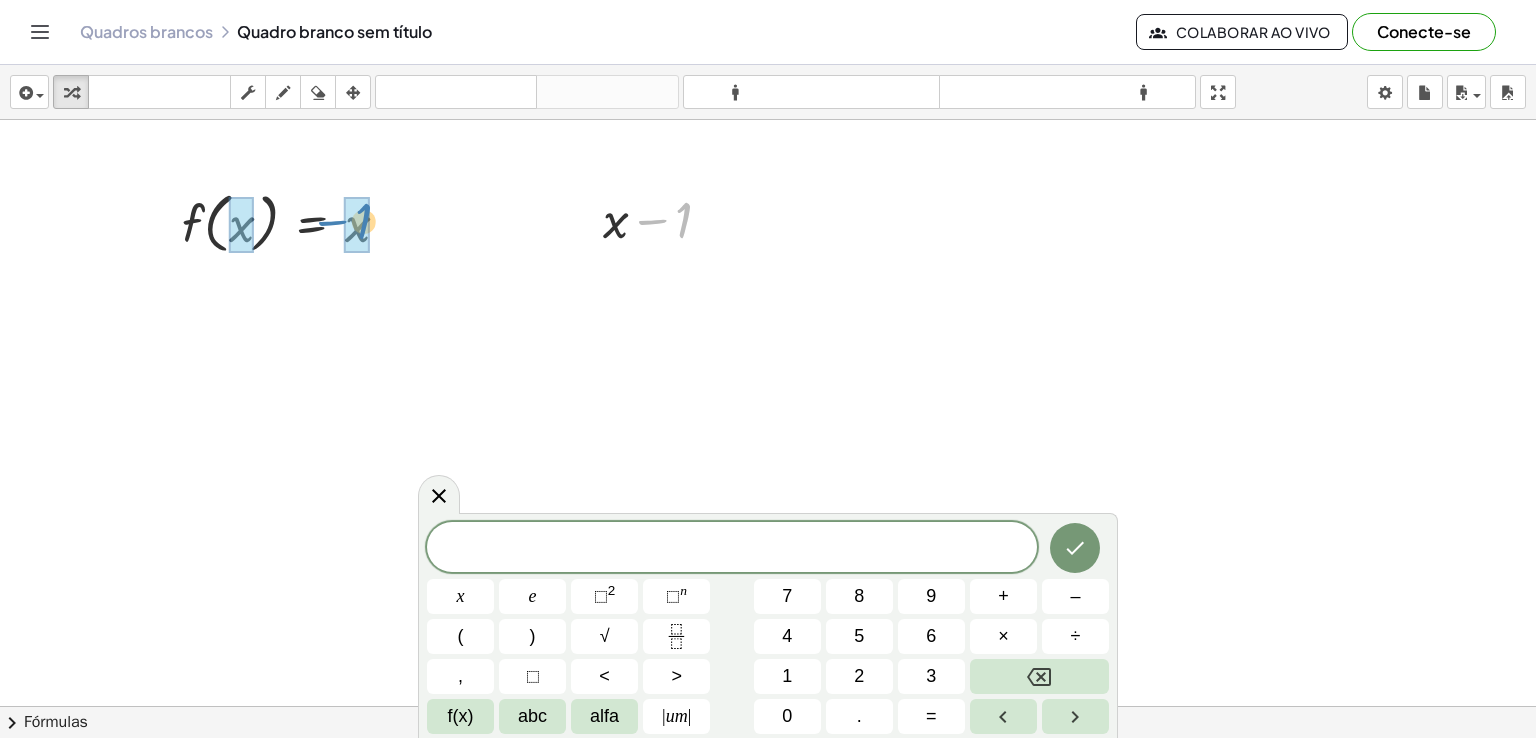 drag, startPoint x: 634, startPoint y: 225, endPoint x: 313, endPoint y: 224, distance: 321.00156 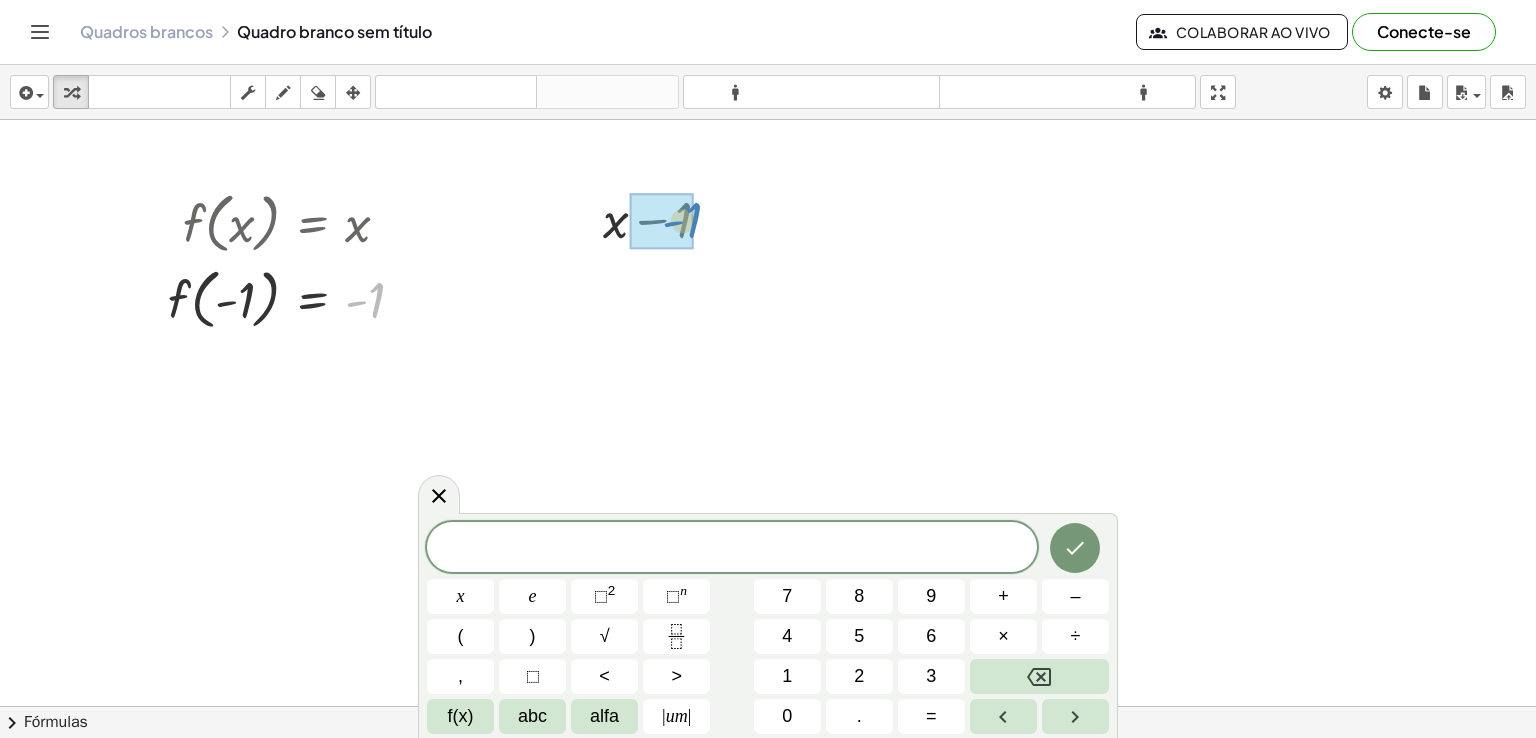 drag, startPoint x: 374, startPoint y: 300, endPoint x: 688, endPoint y: 221, distance: 323.78543 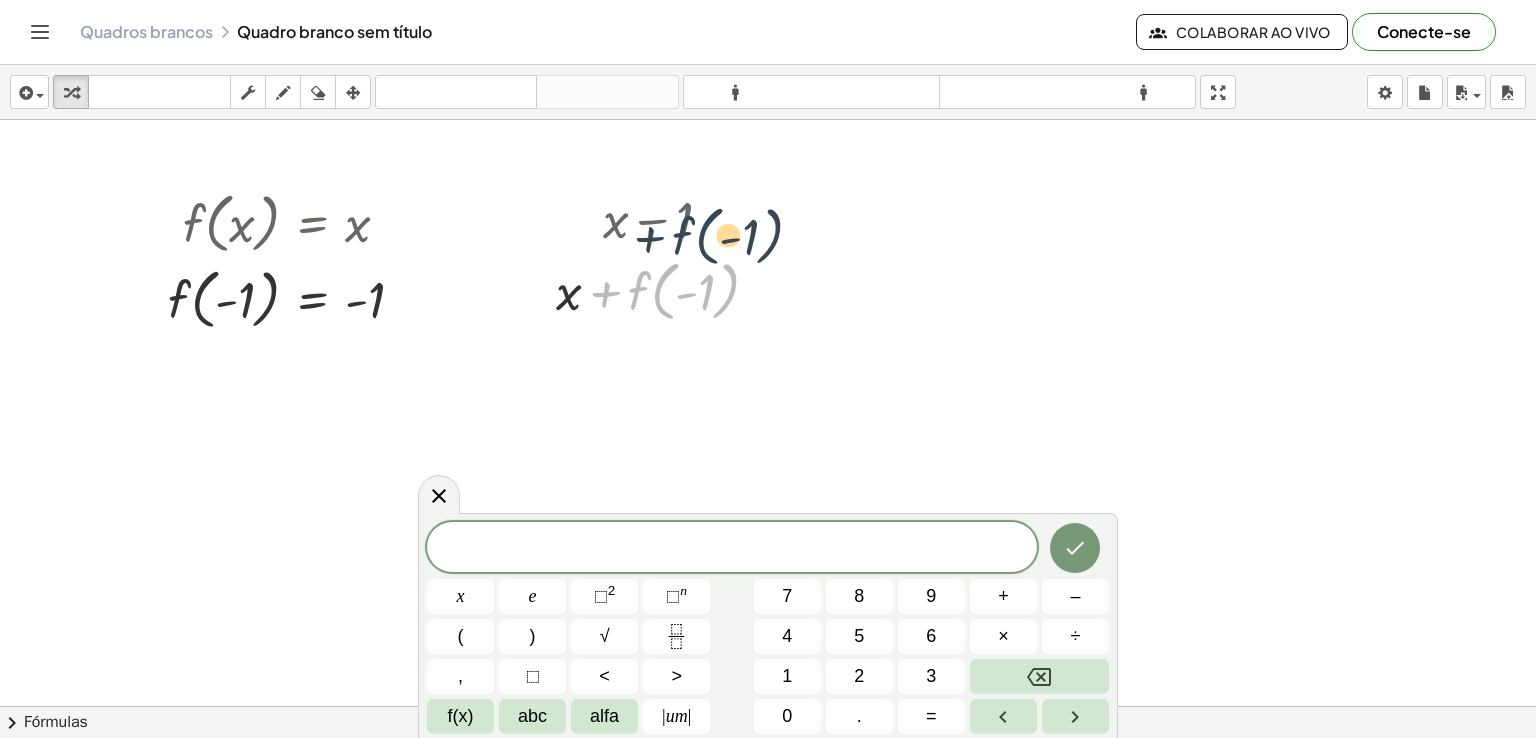 drag, startPoint x: 674, startPoint y: 295, endPoint x: 681, endPoint y: 226, distance: 69.354164 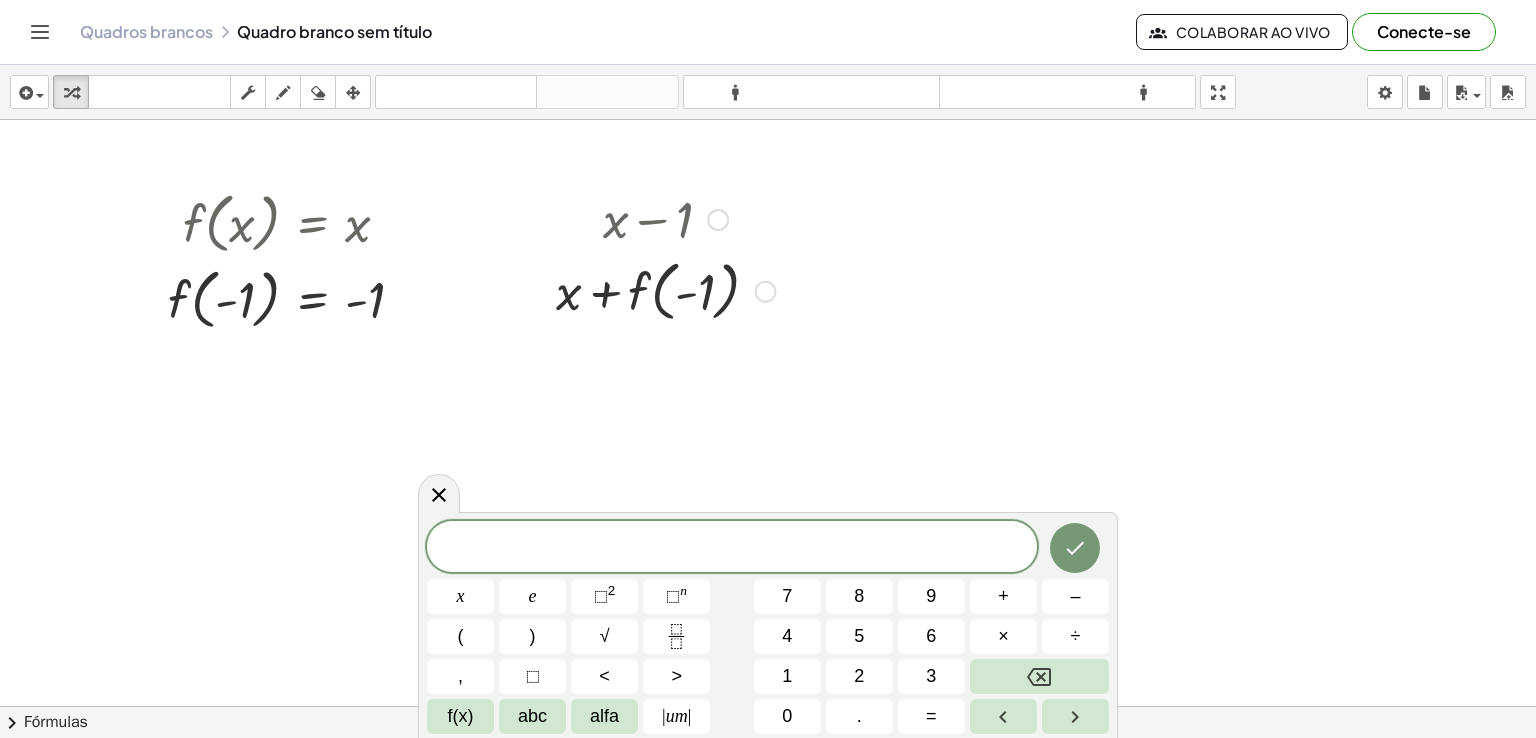 drag, startPoint x: 673, startPoint y: 221, endPoint x: 750, endPoint y: 293, distance: 105.41821 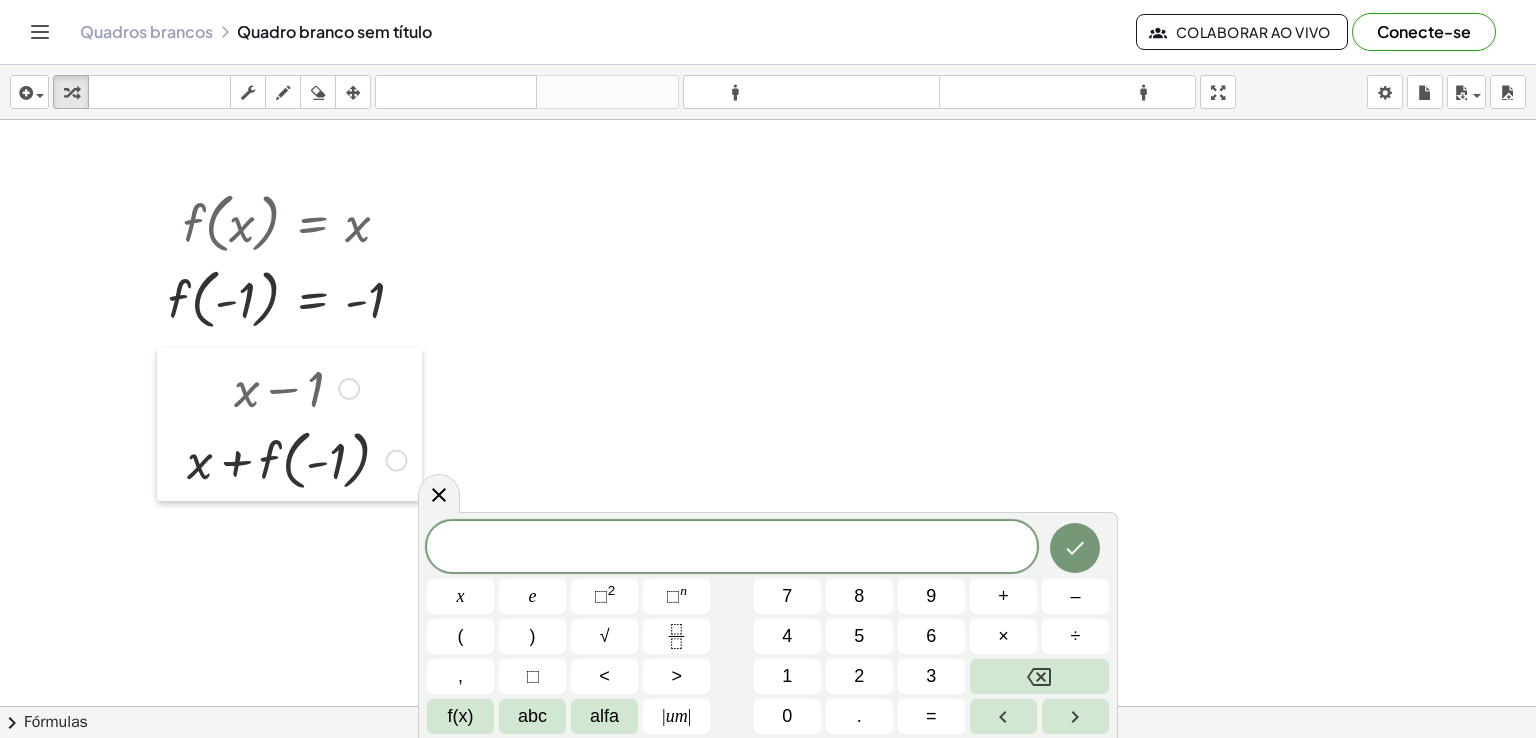 drag, startPoint x: 544, startPoint y: 265, endPoint x: 175, endPoint y: 434, distance: 405.8596 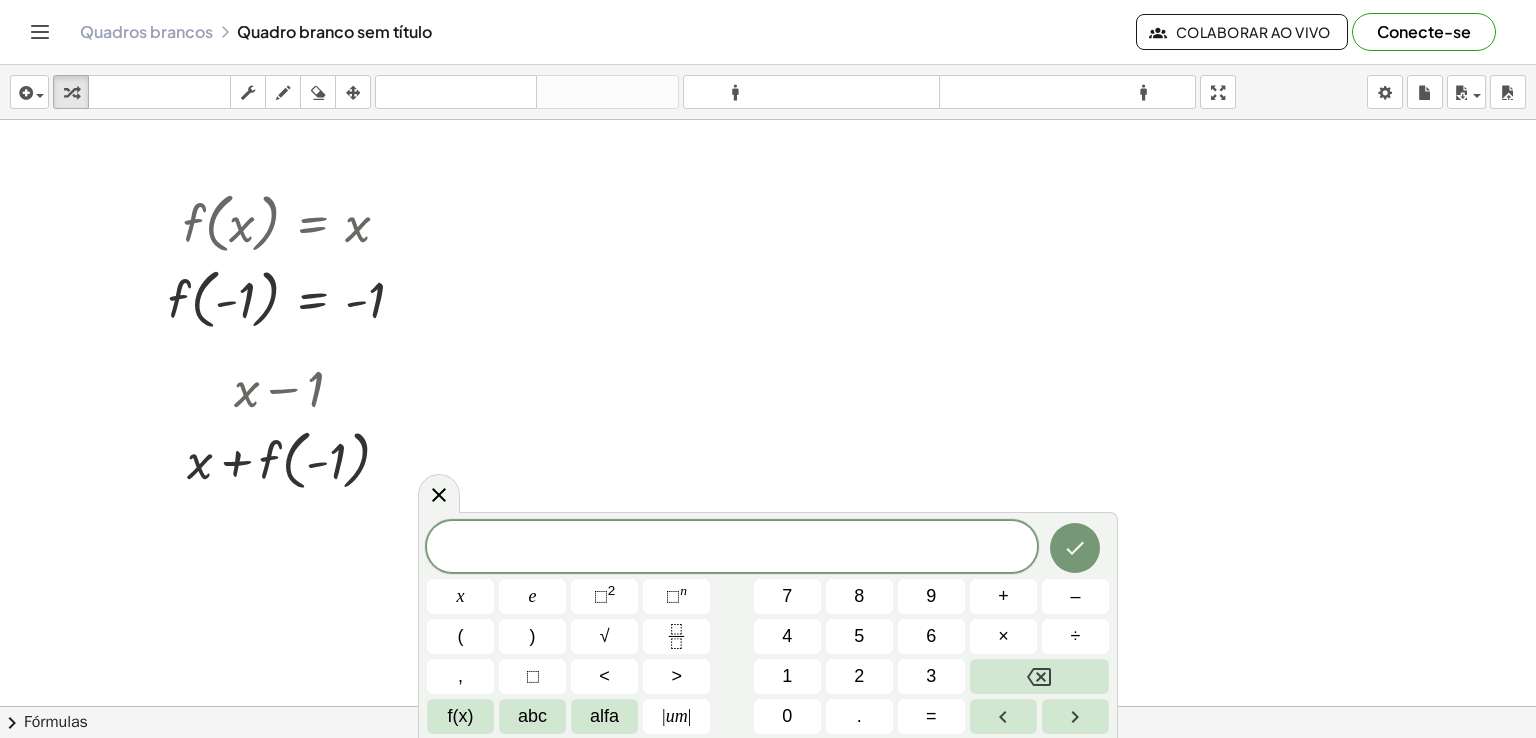 click at bounding box center (768, 706) 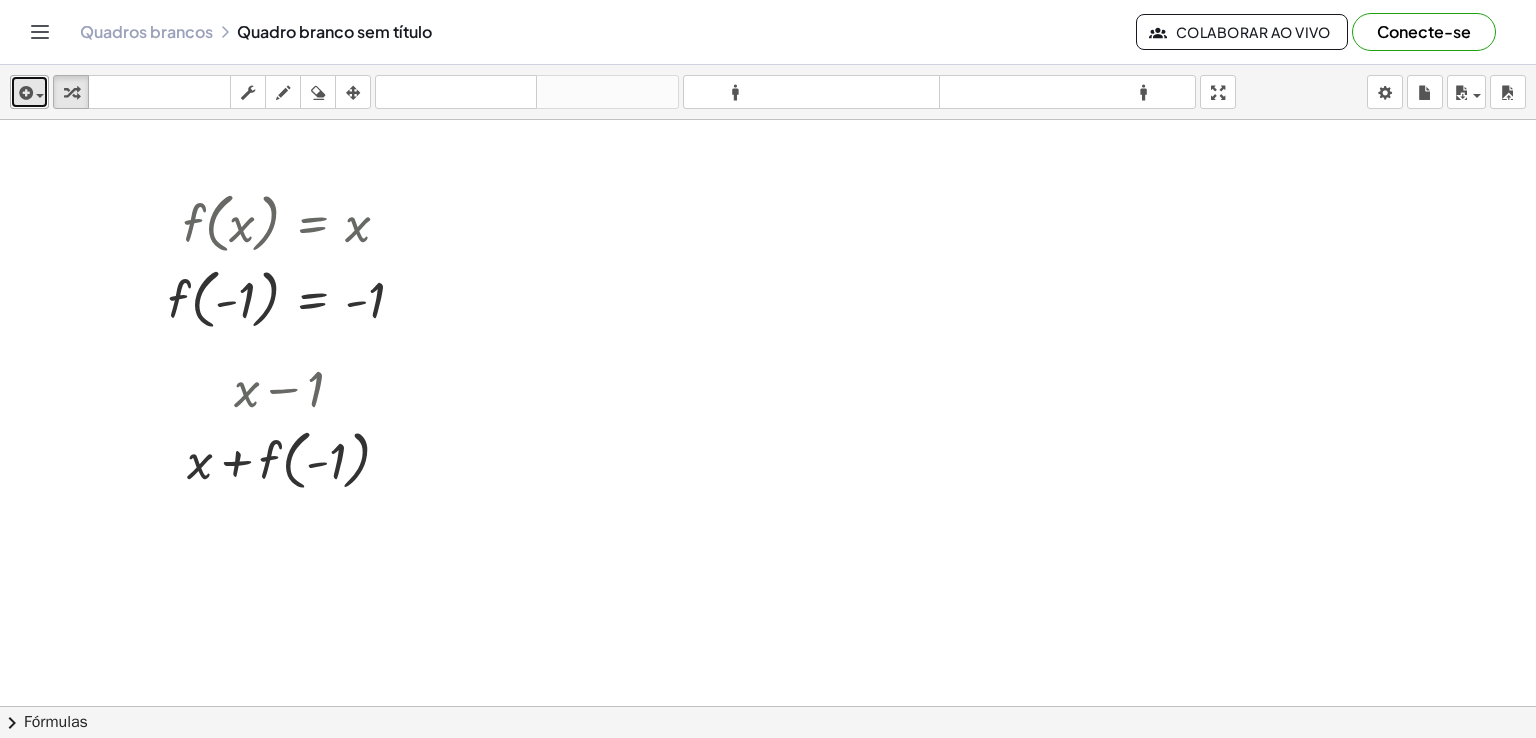 click at bounding box center [24, 93] 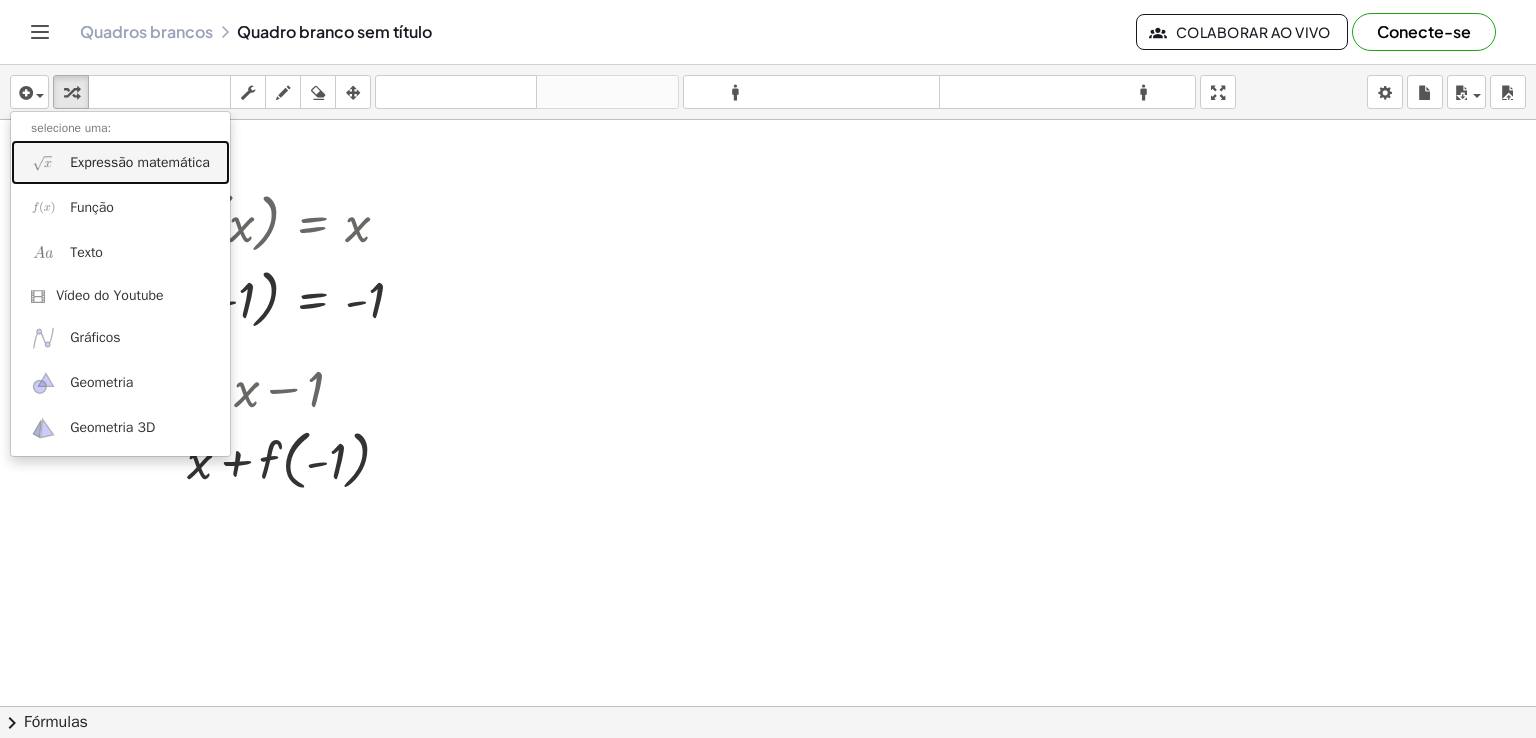 click on "Expressão matemática" at bounding box center [140, 162] 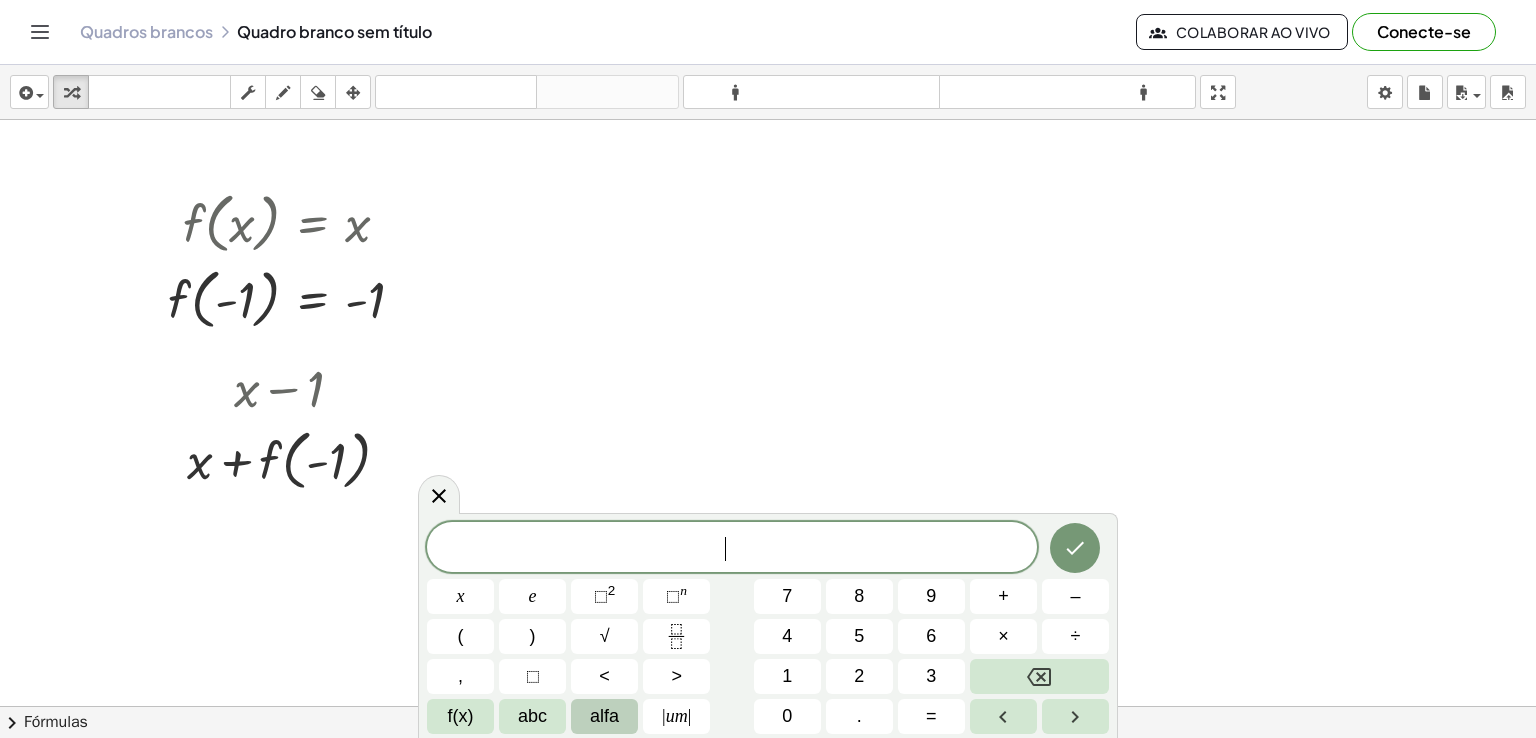 click on "alfa" at bounding box center (604, 716) 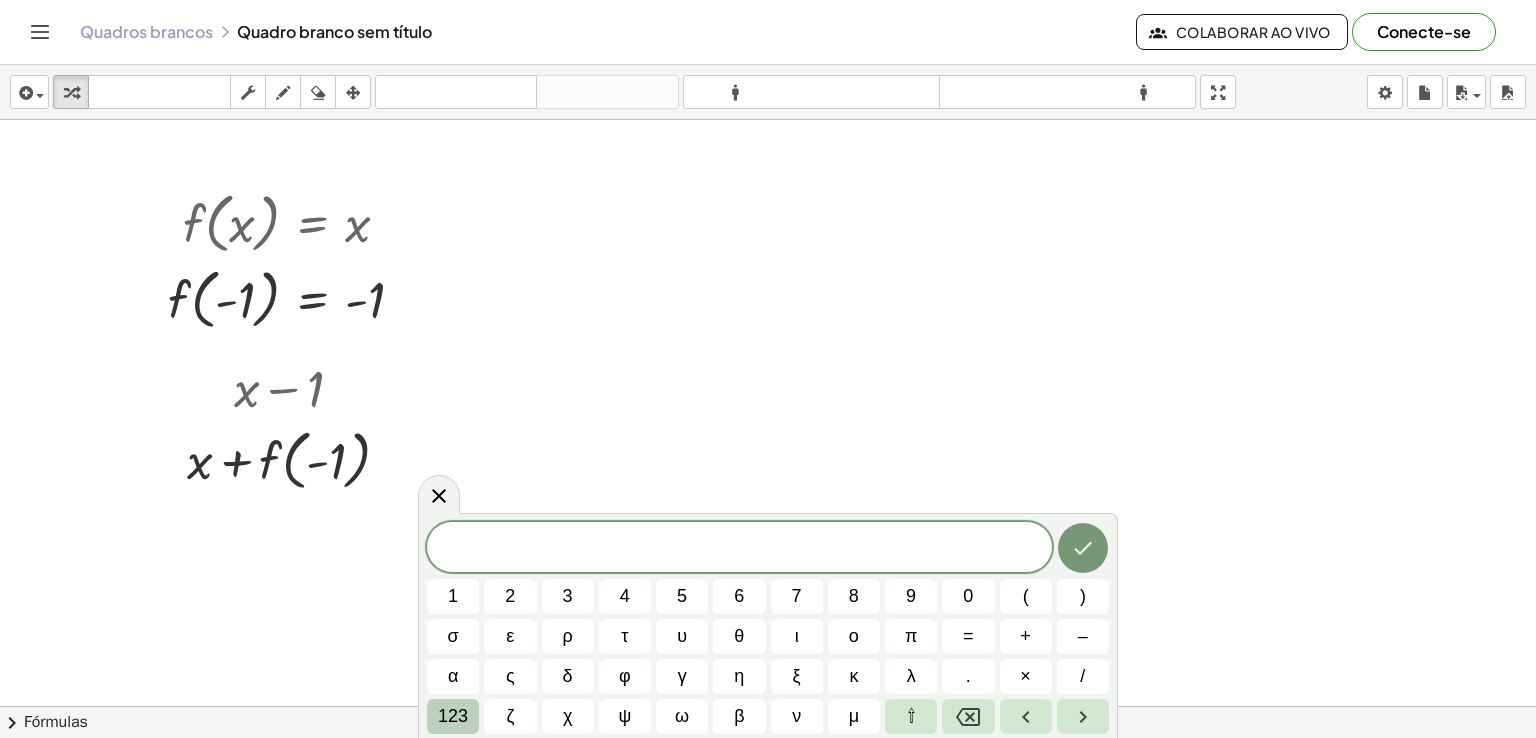 click on "123" at bounding box center (453, 716) 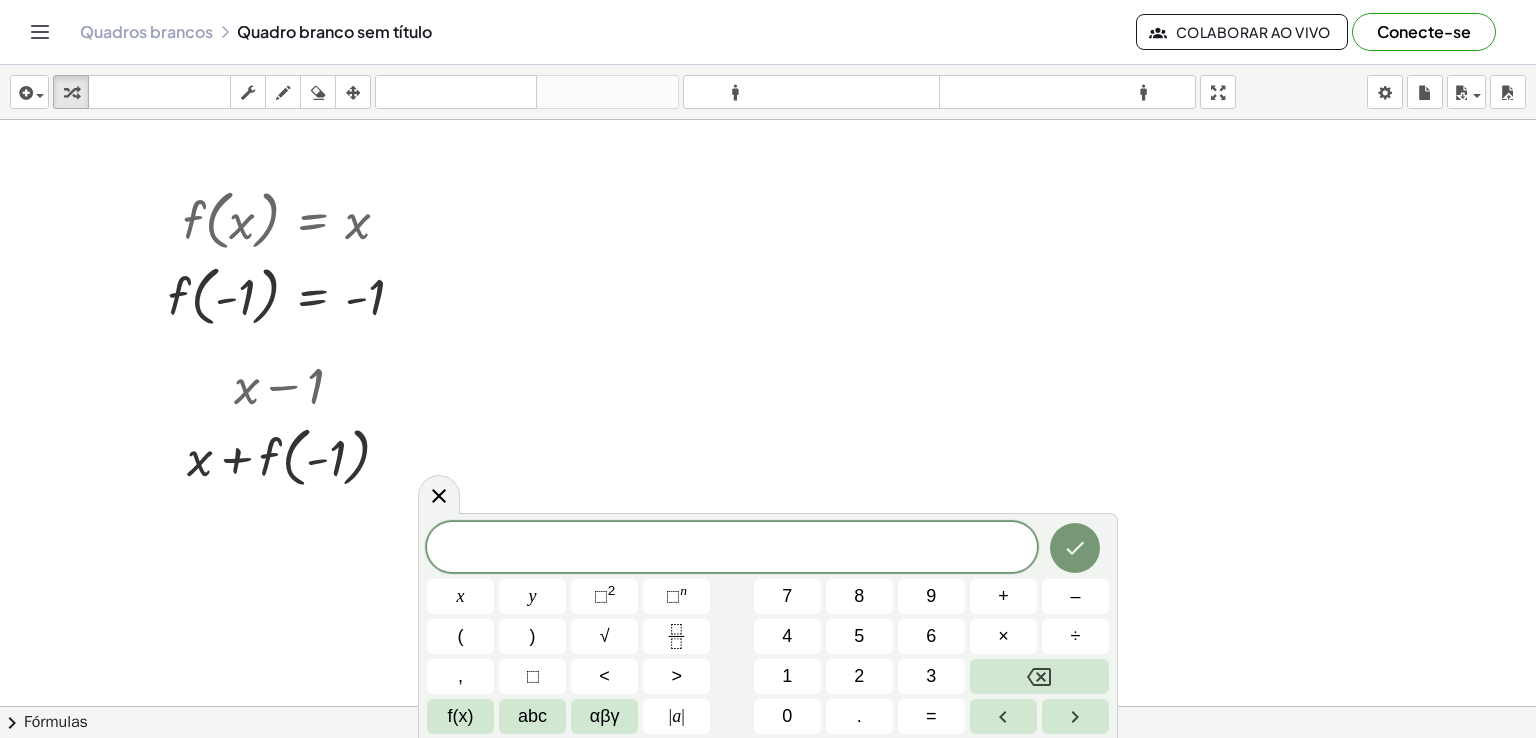 scroll, scrollTop: 0, scrollLeft: 0, axis: both 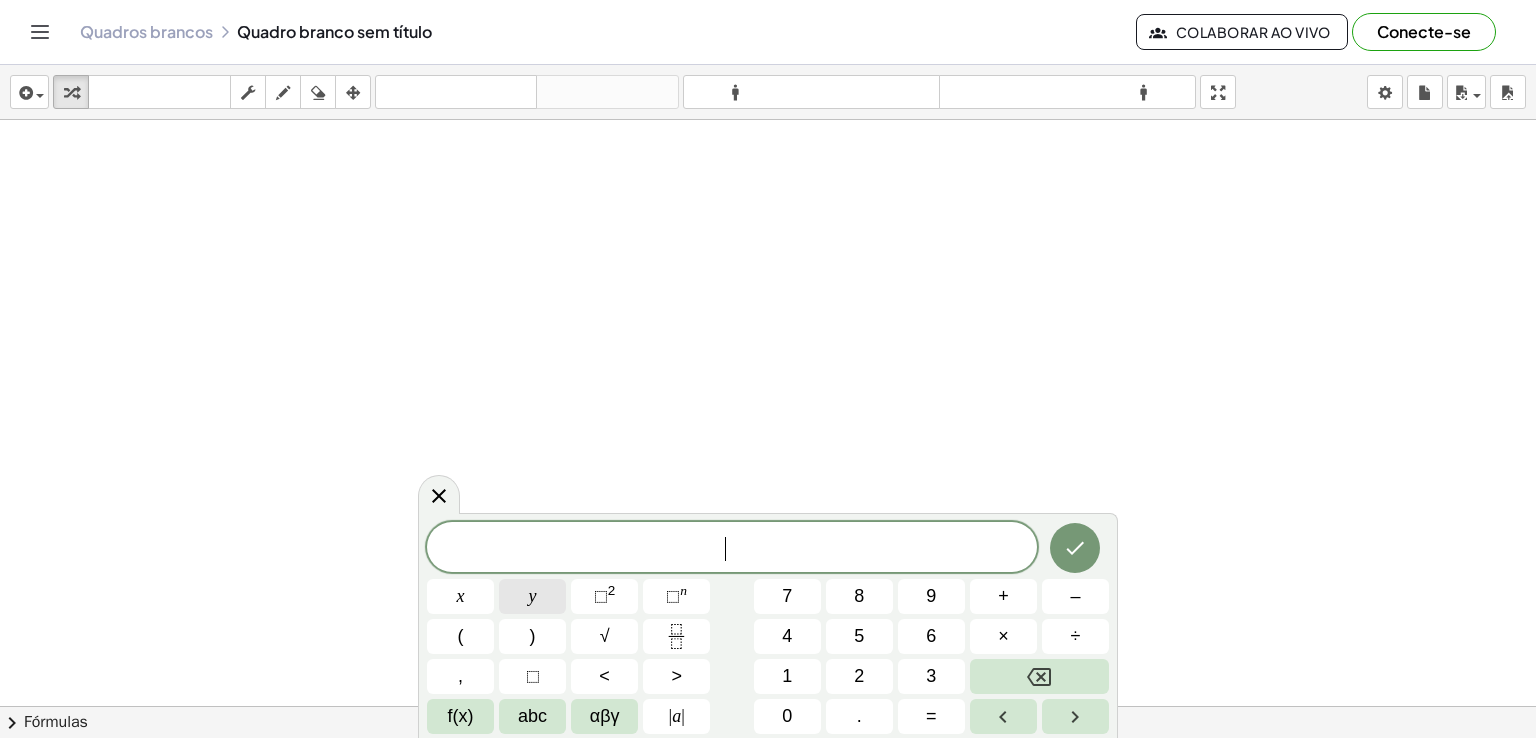 click on "y" at bounding box center [532, 596] 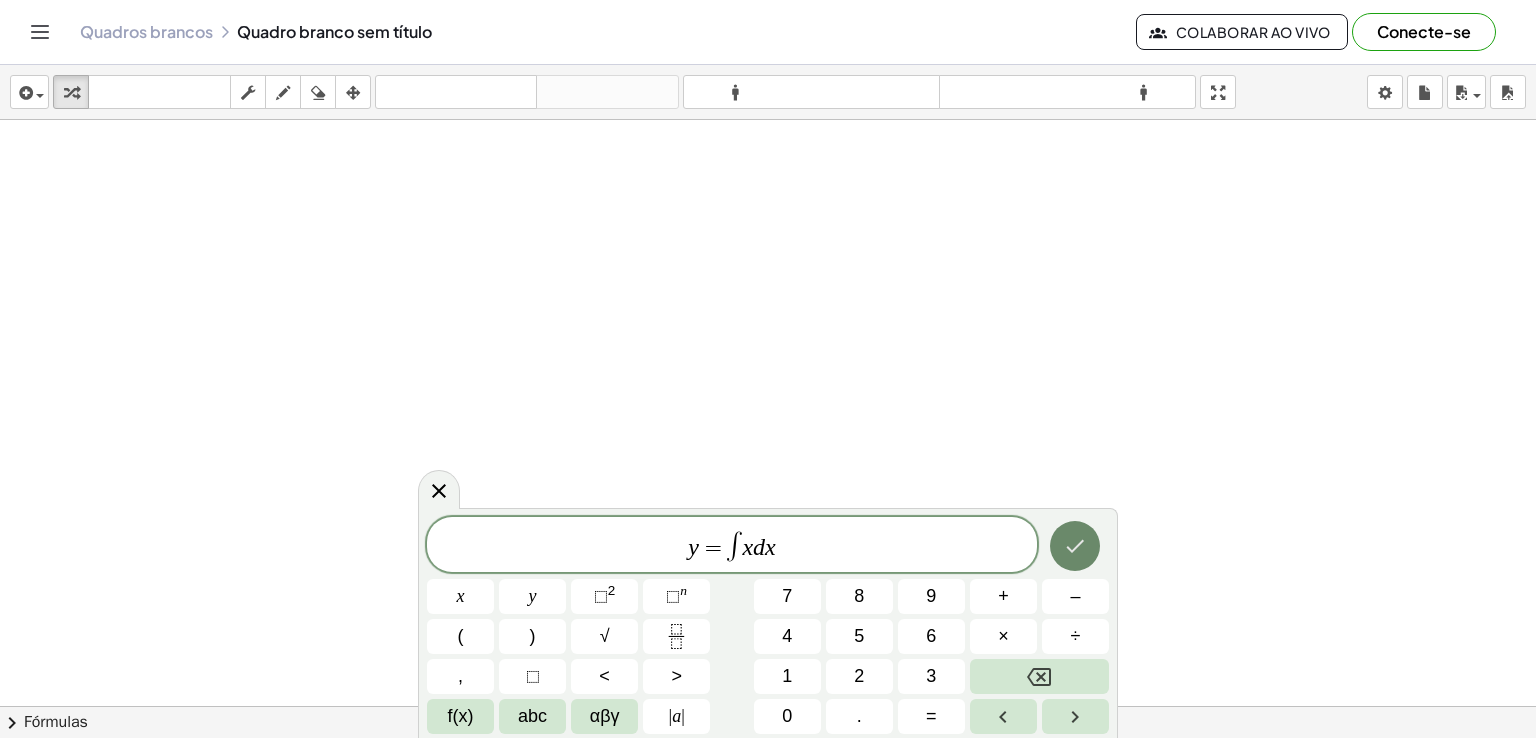 click 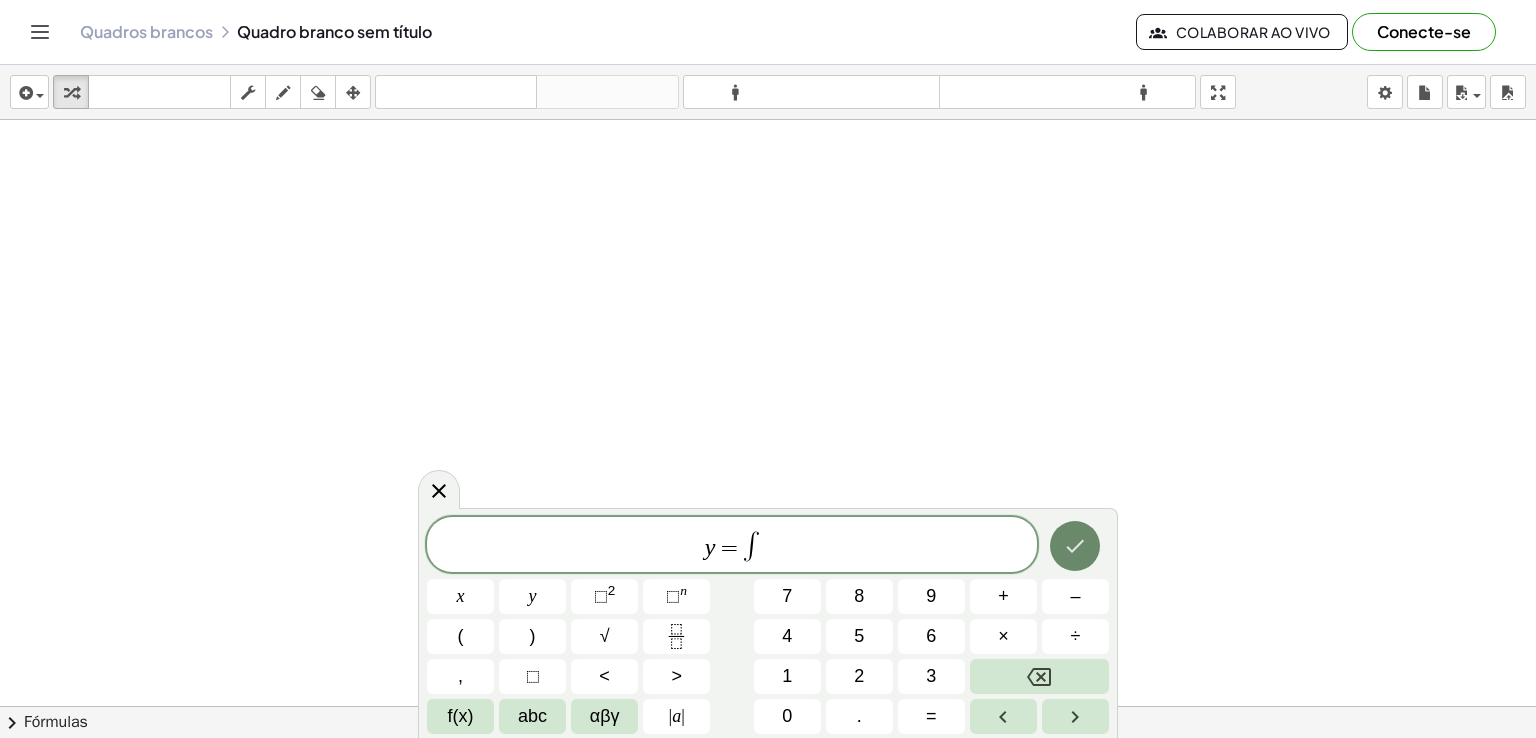click 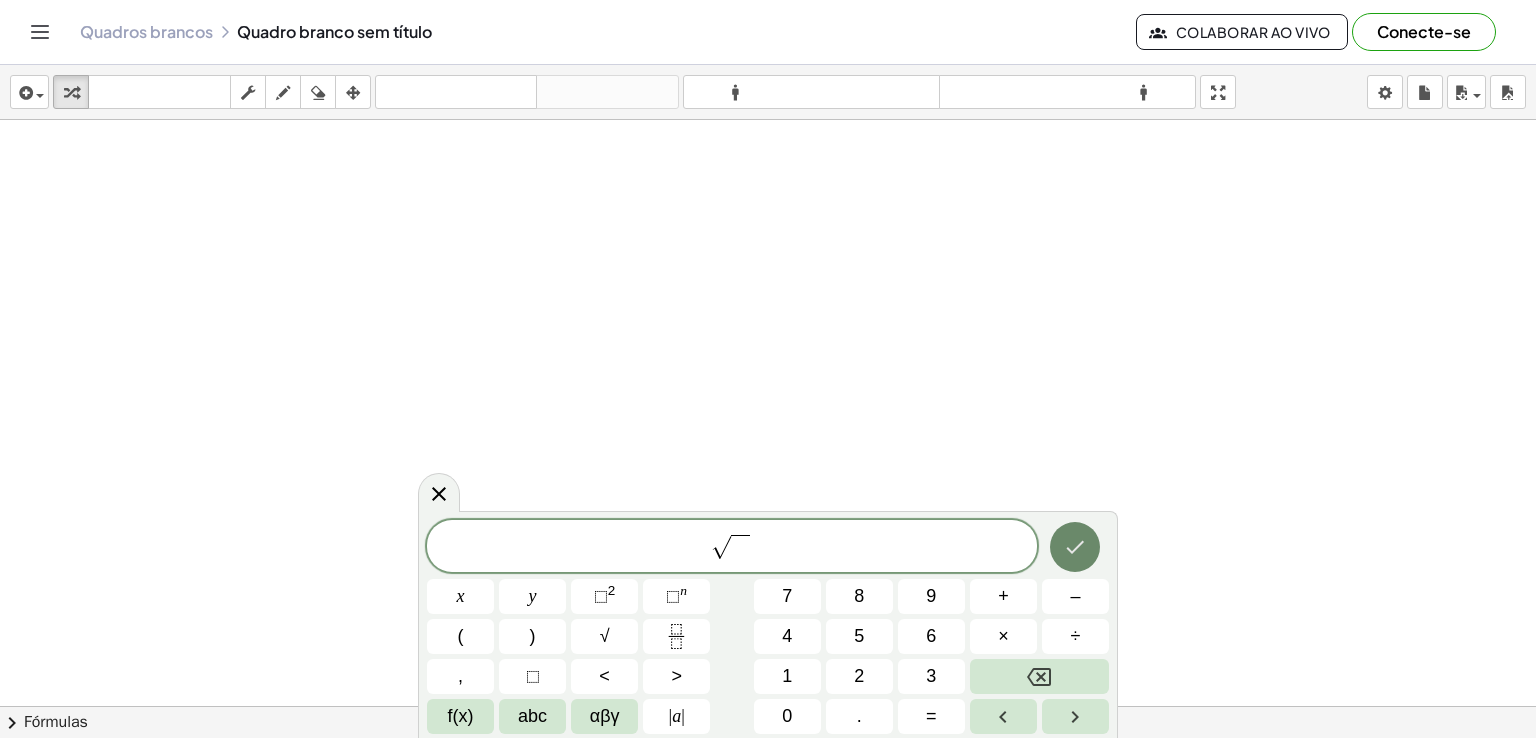 click 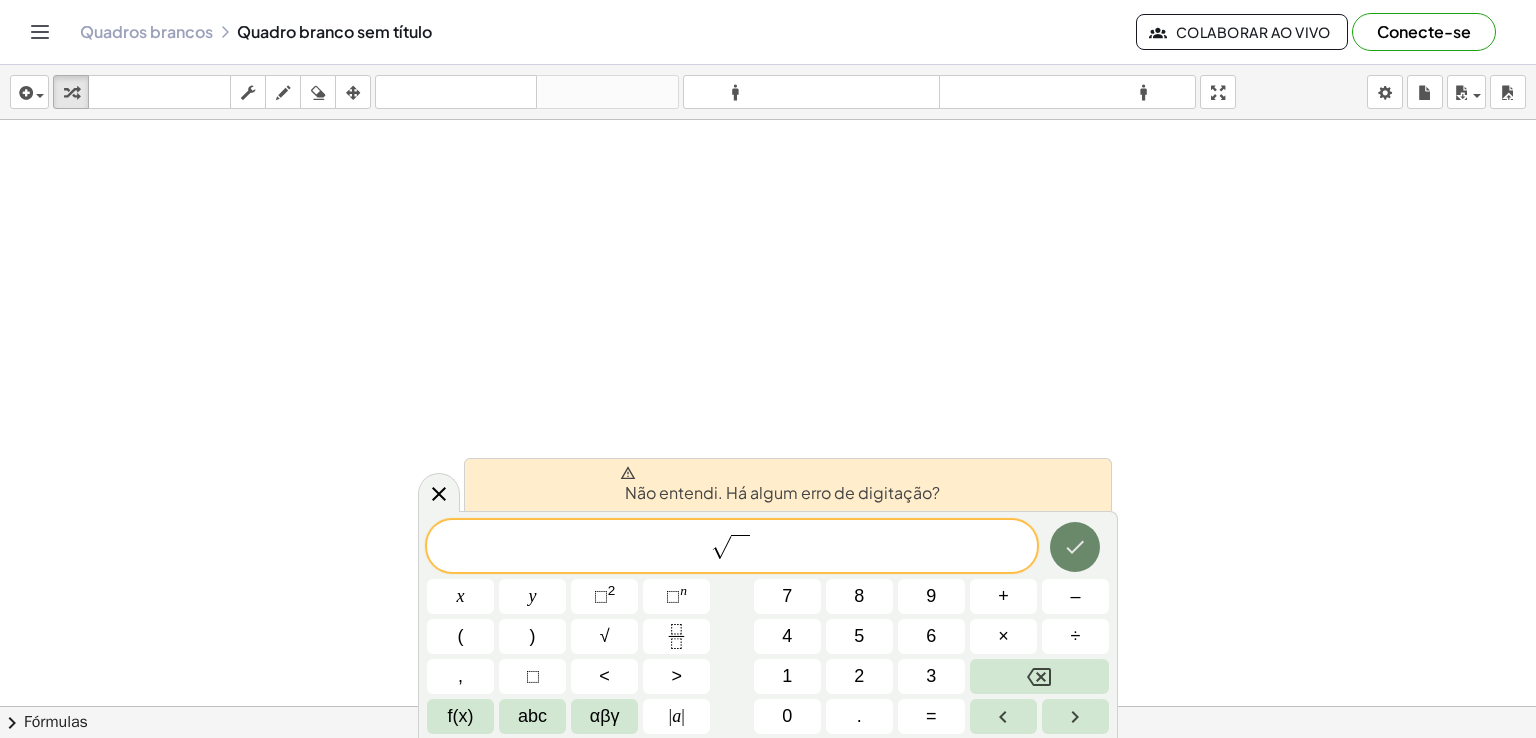 click 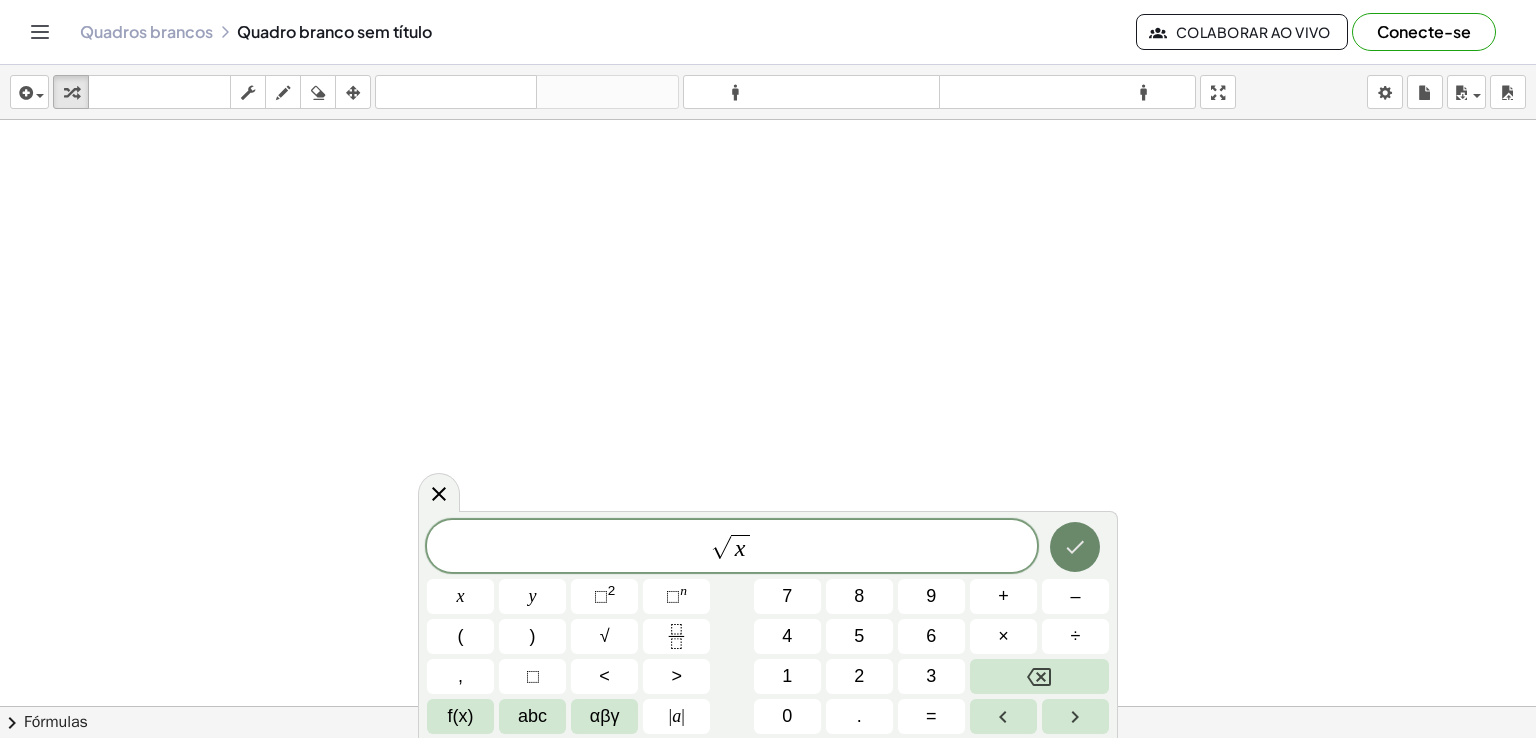 click 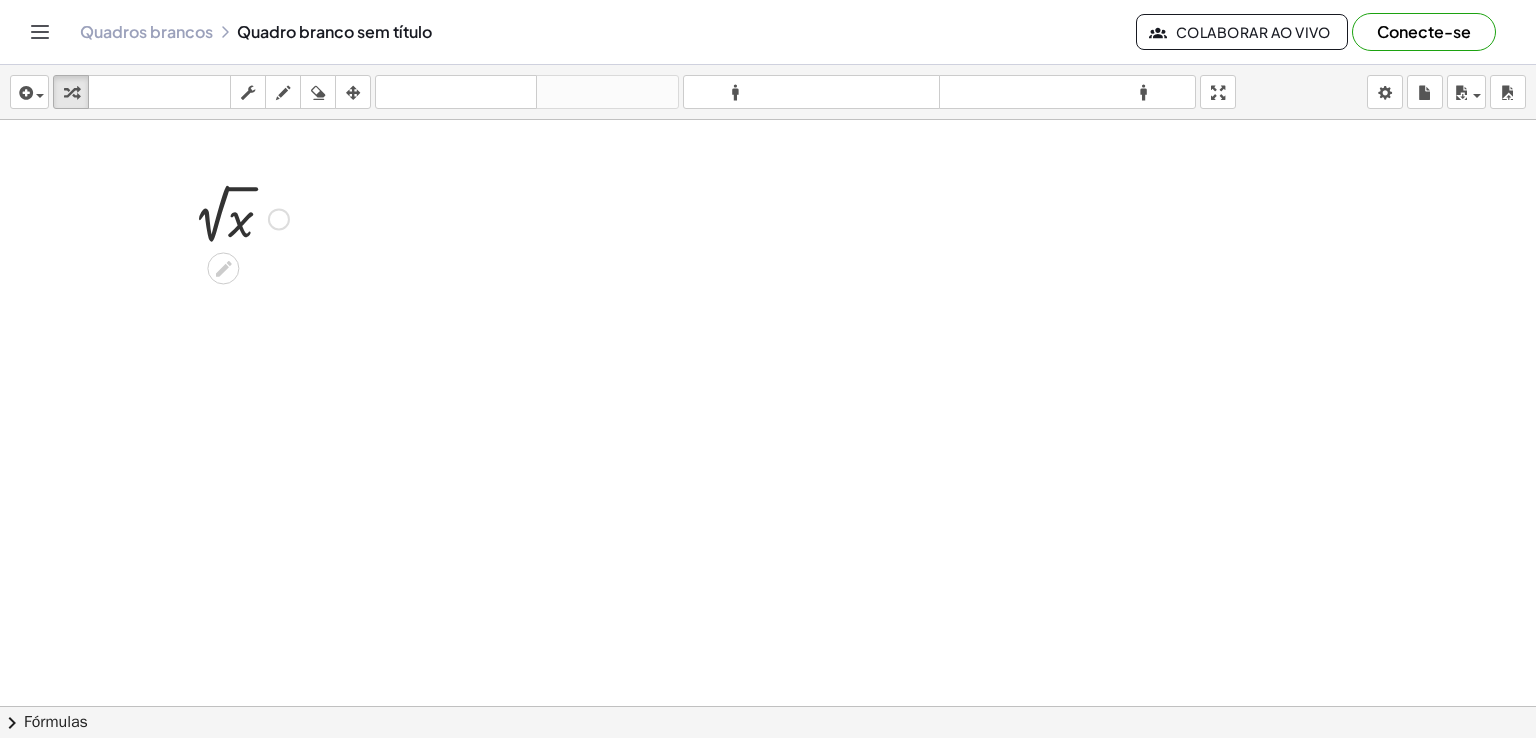click at bounding box center [235, 217] 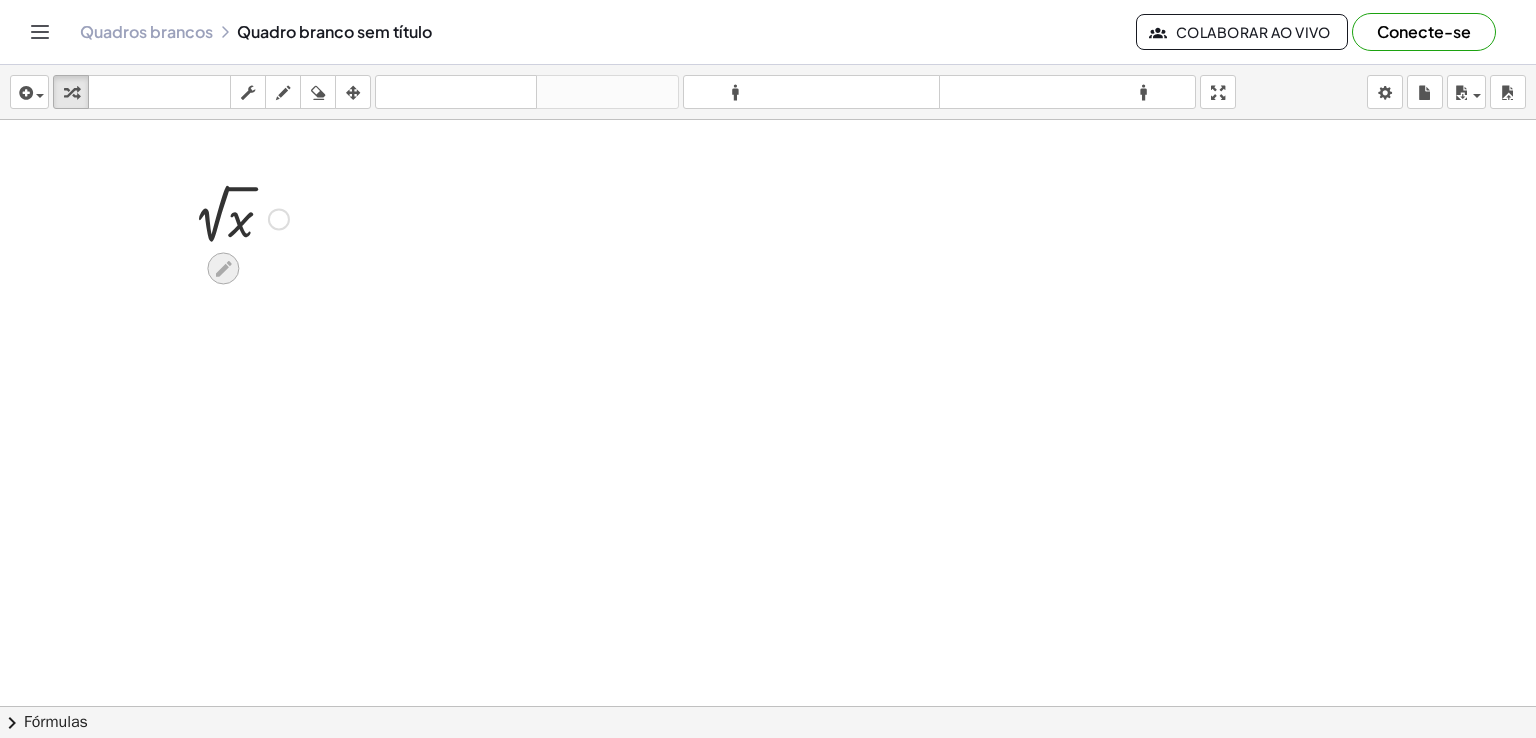 click 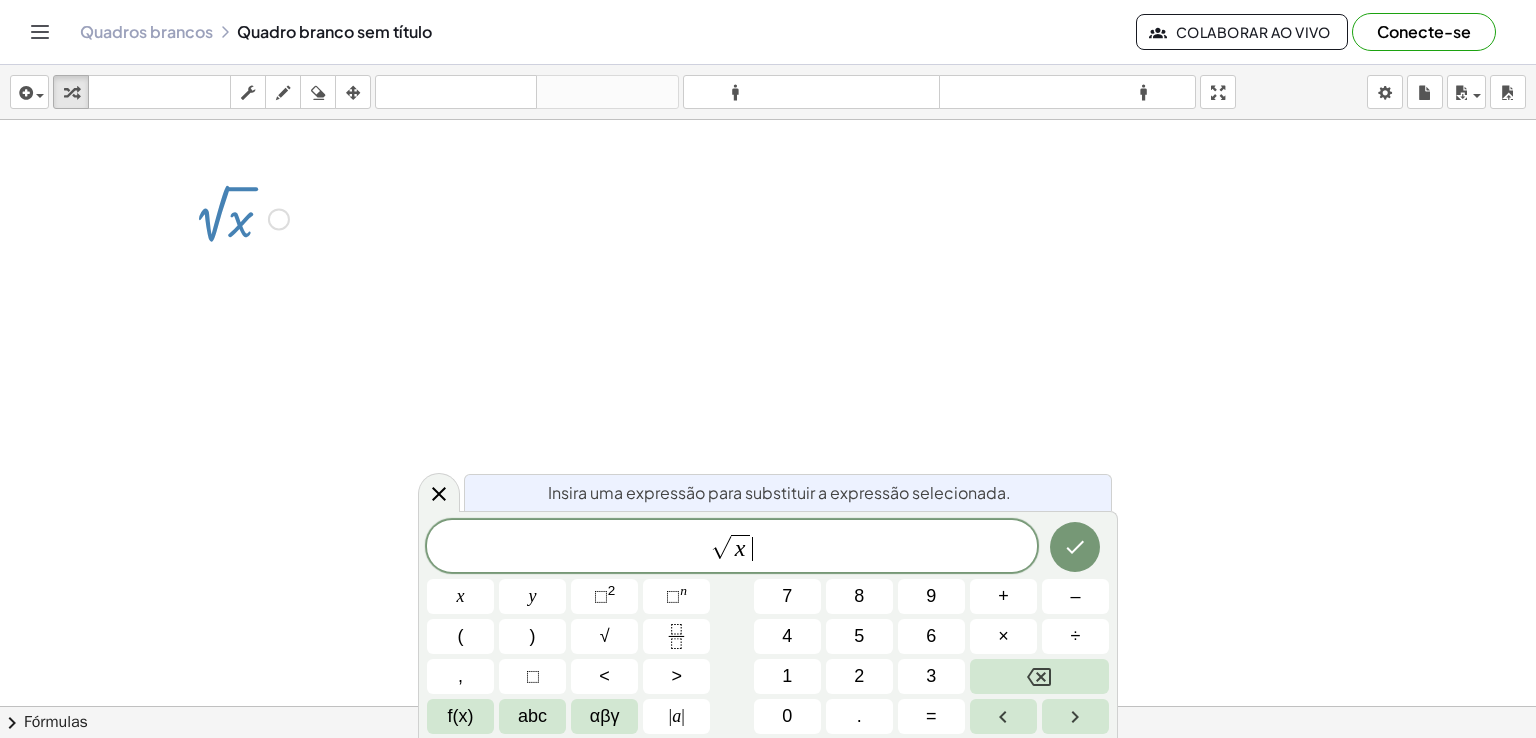 click on "√ x ​" 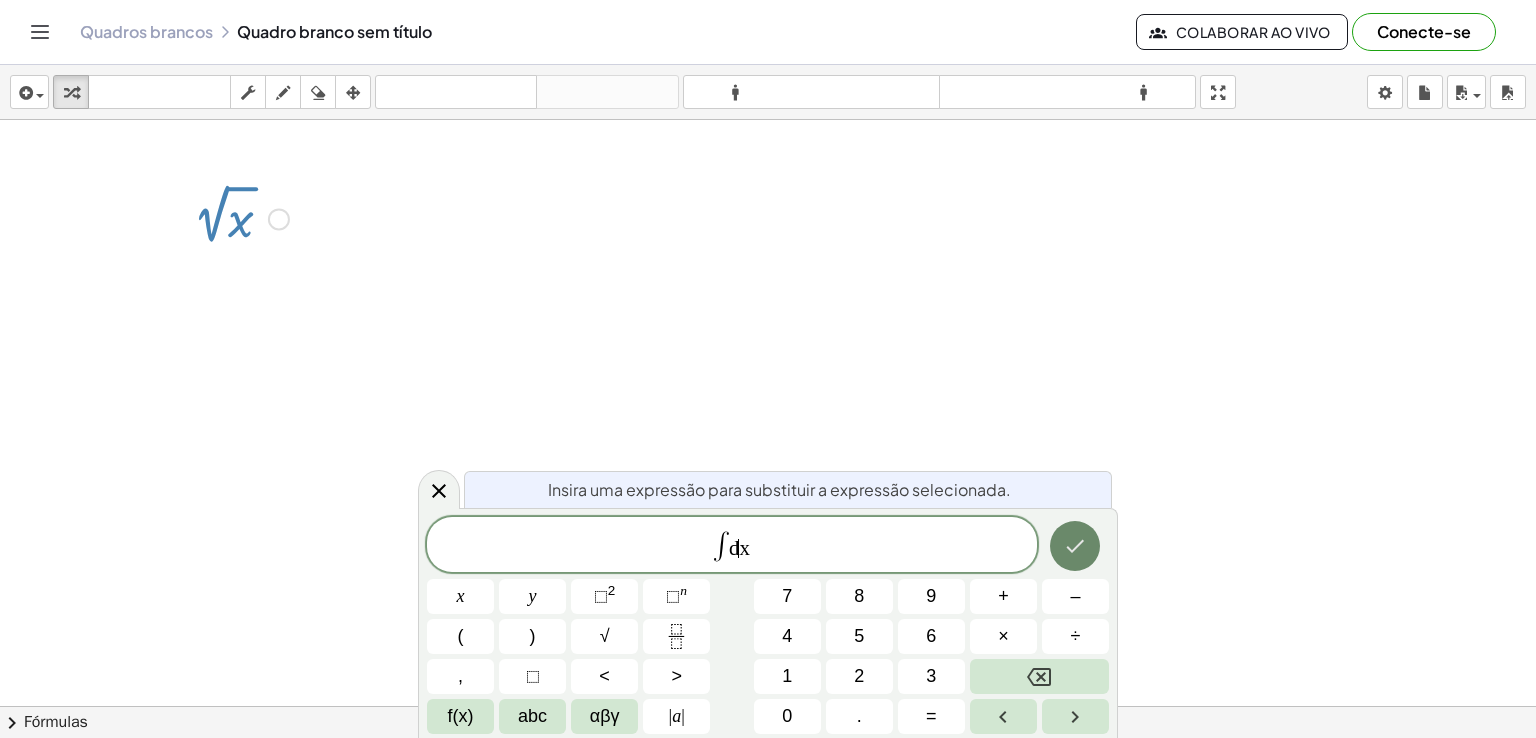 click 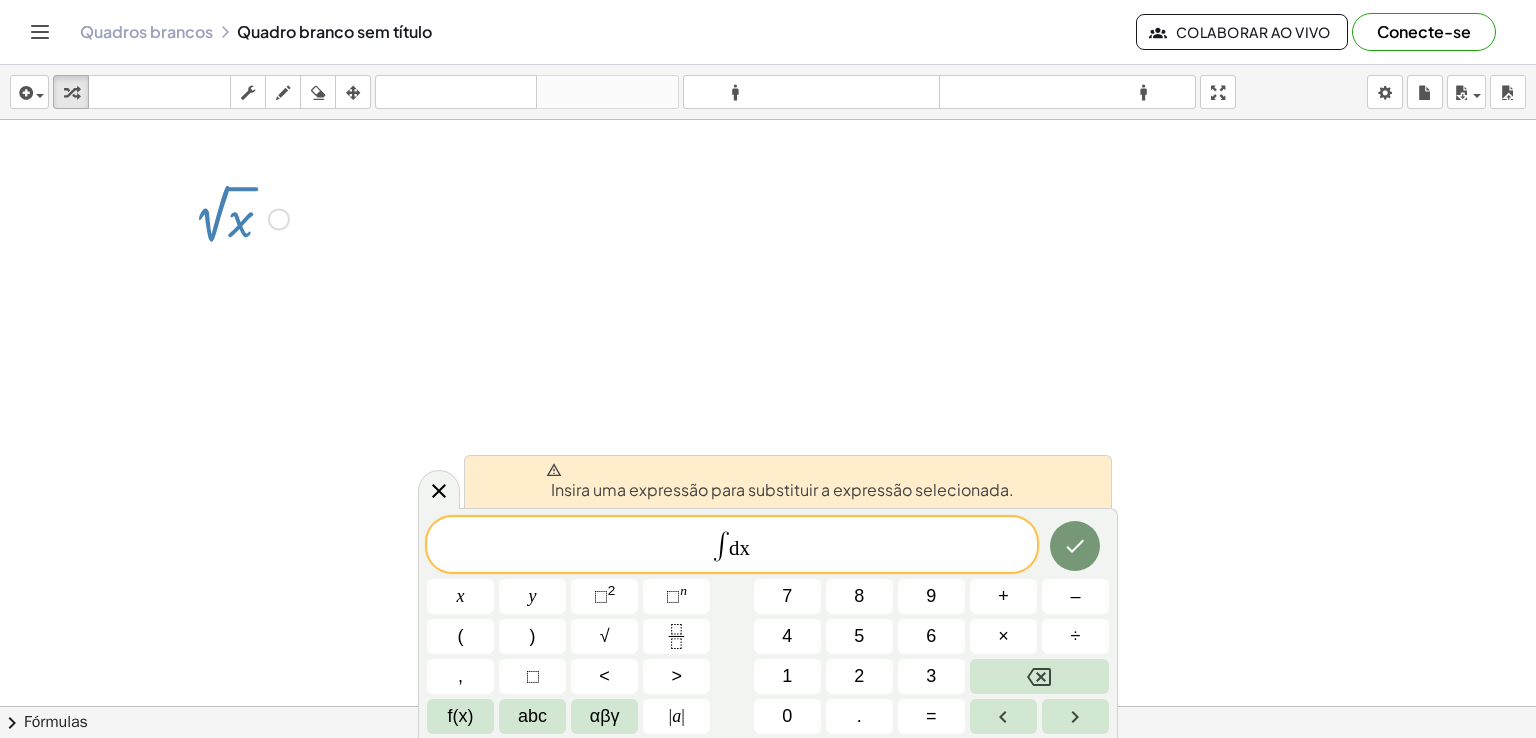 click at bounding box center (768, 267) 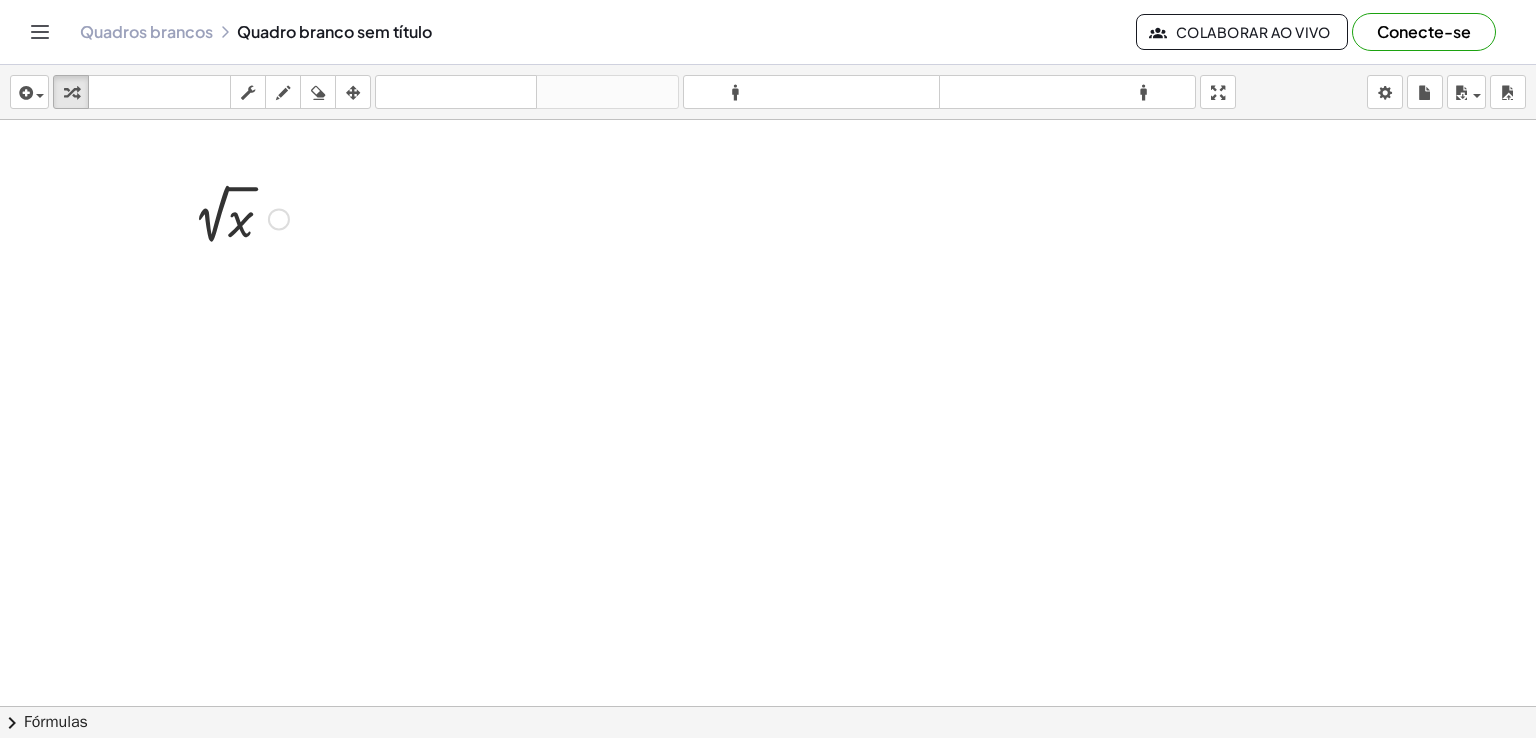 click at bounding box center (768, 267) 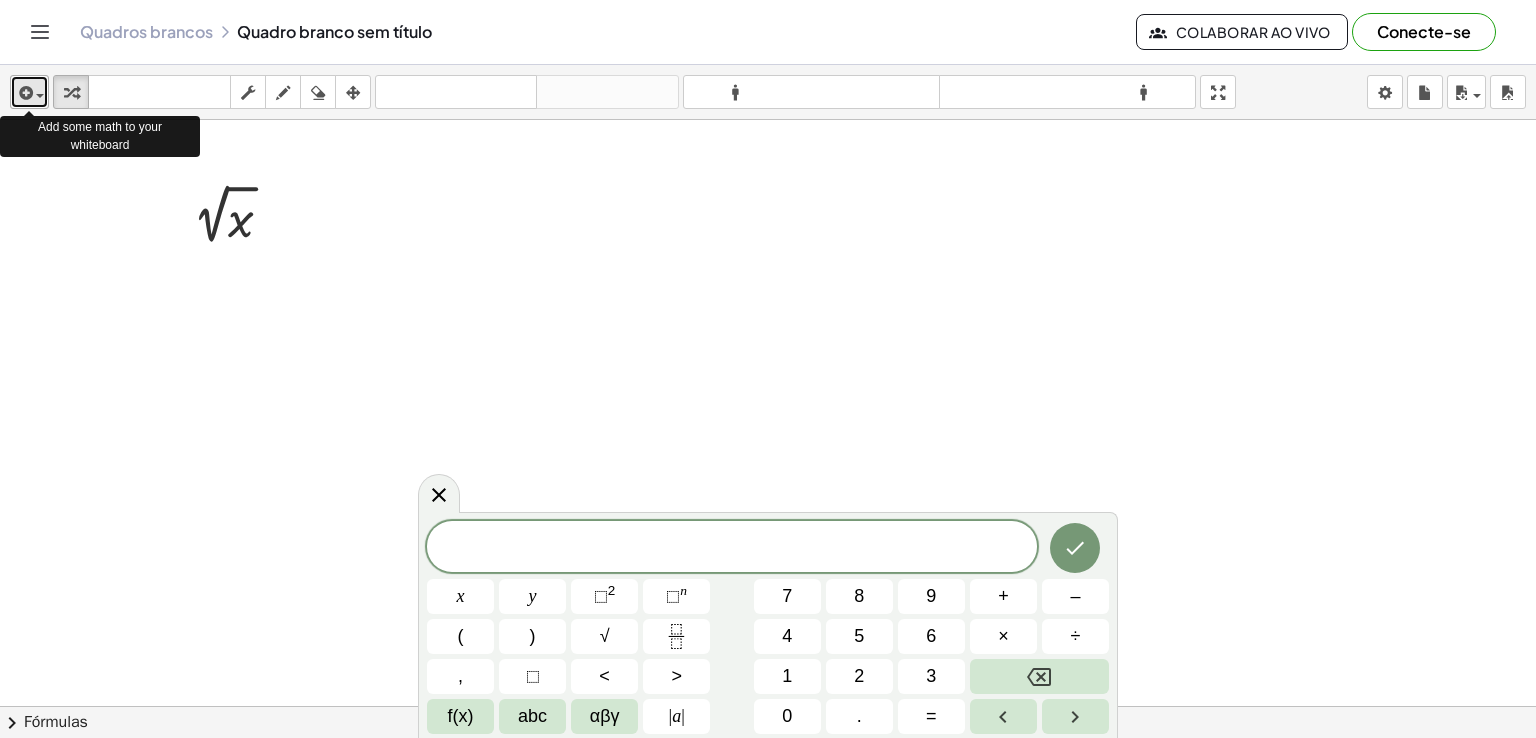 click at bounding box center (24, 93) 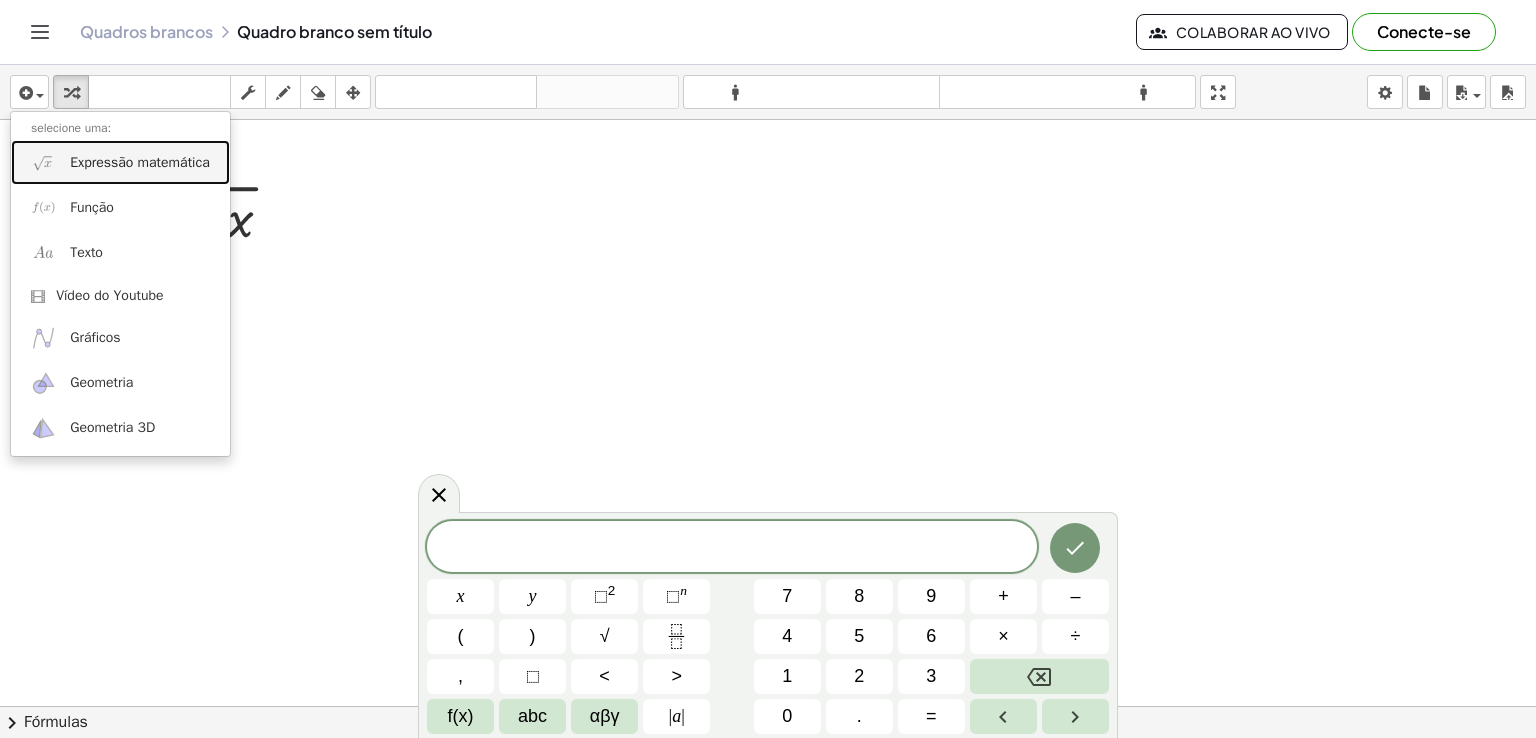 click at bounding box center [43, 162] 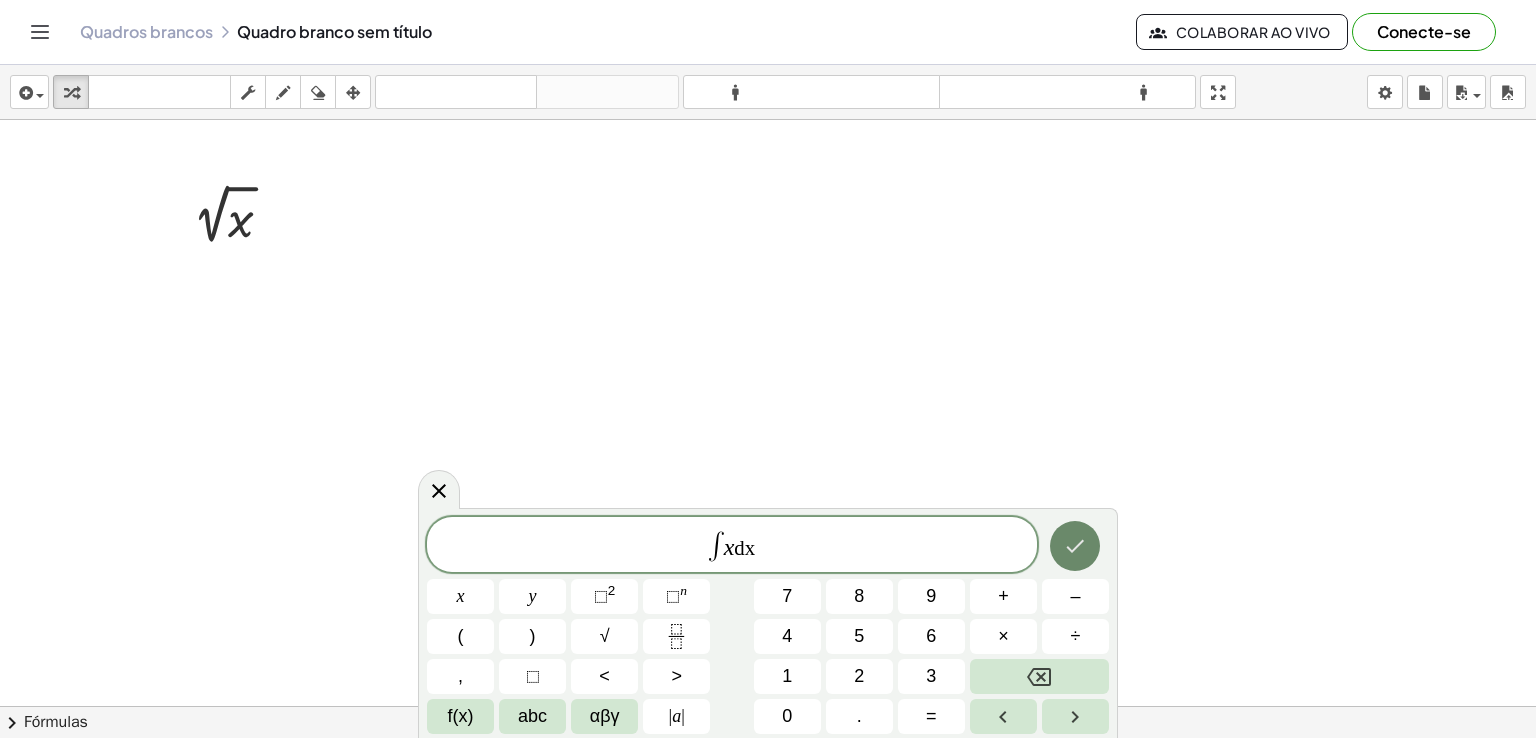 click at bounding box center [1075, 546] 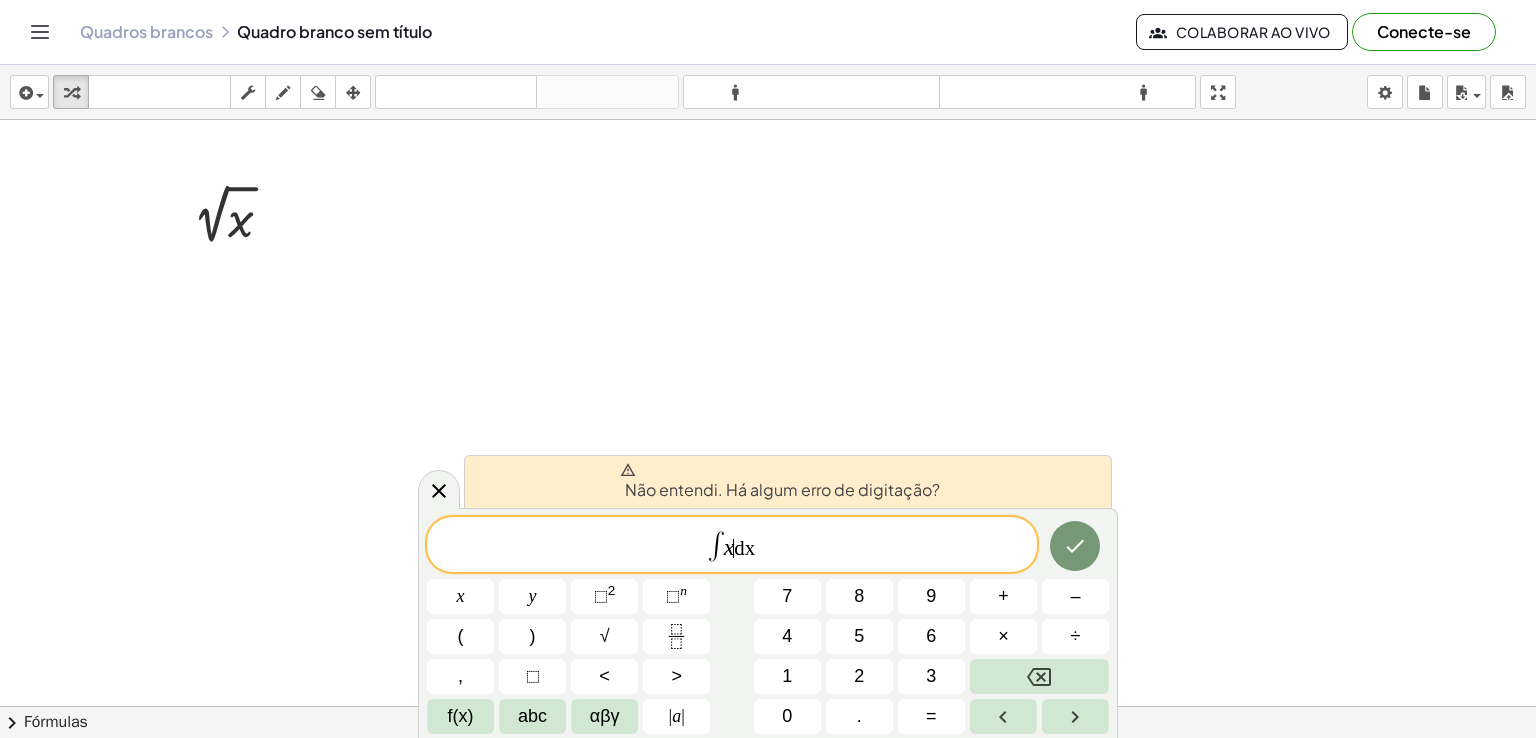 click on "​ dx" at bounding box center [744, 548] 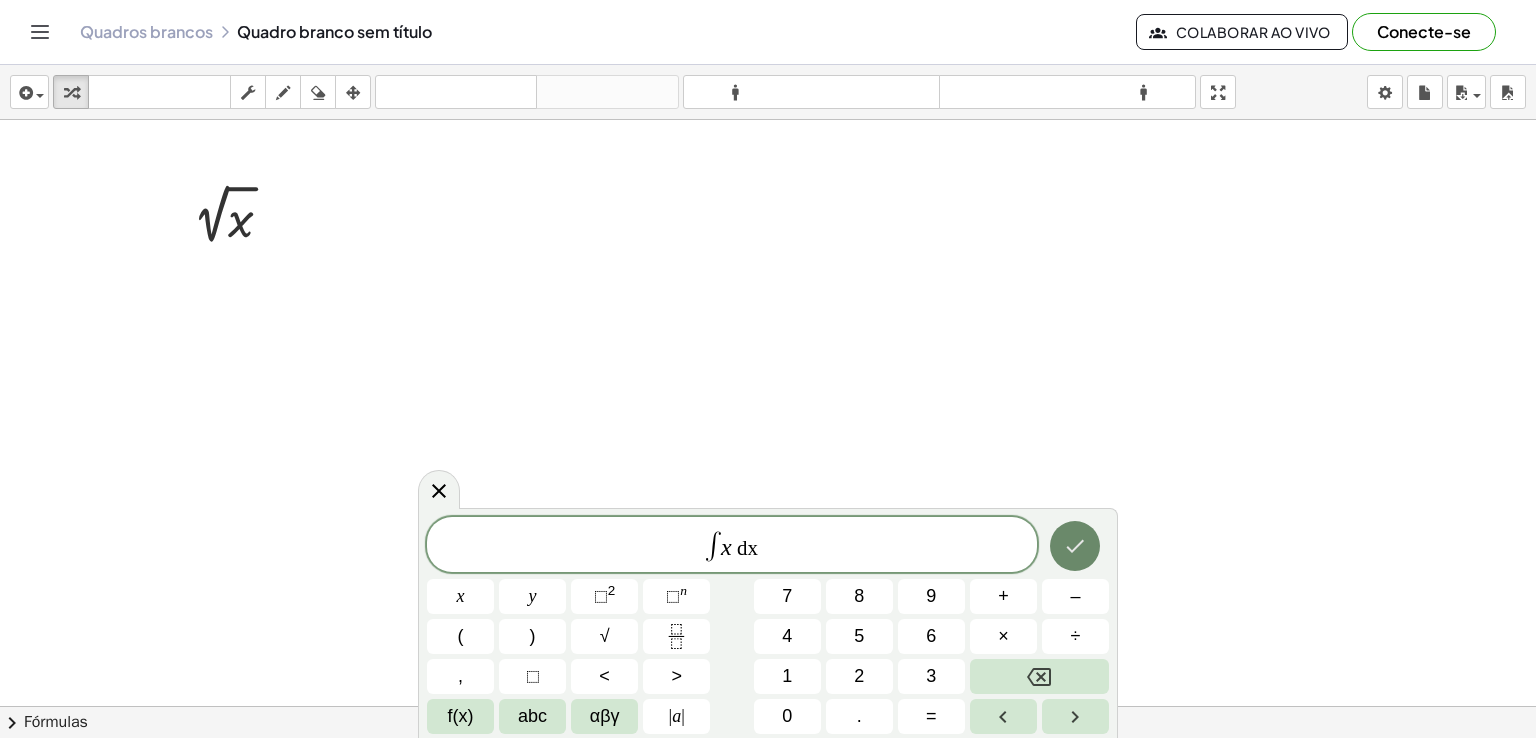 click at bounding box center (1075, 546) 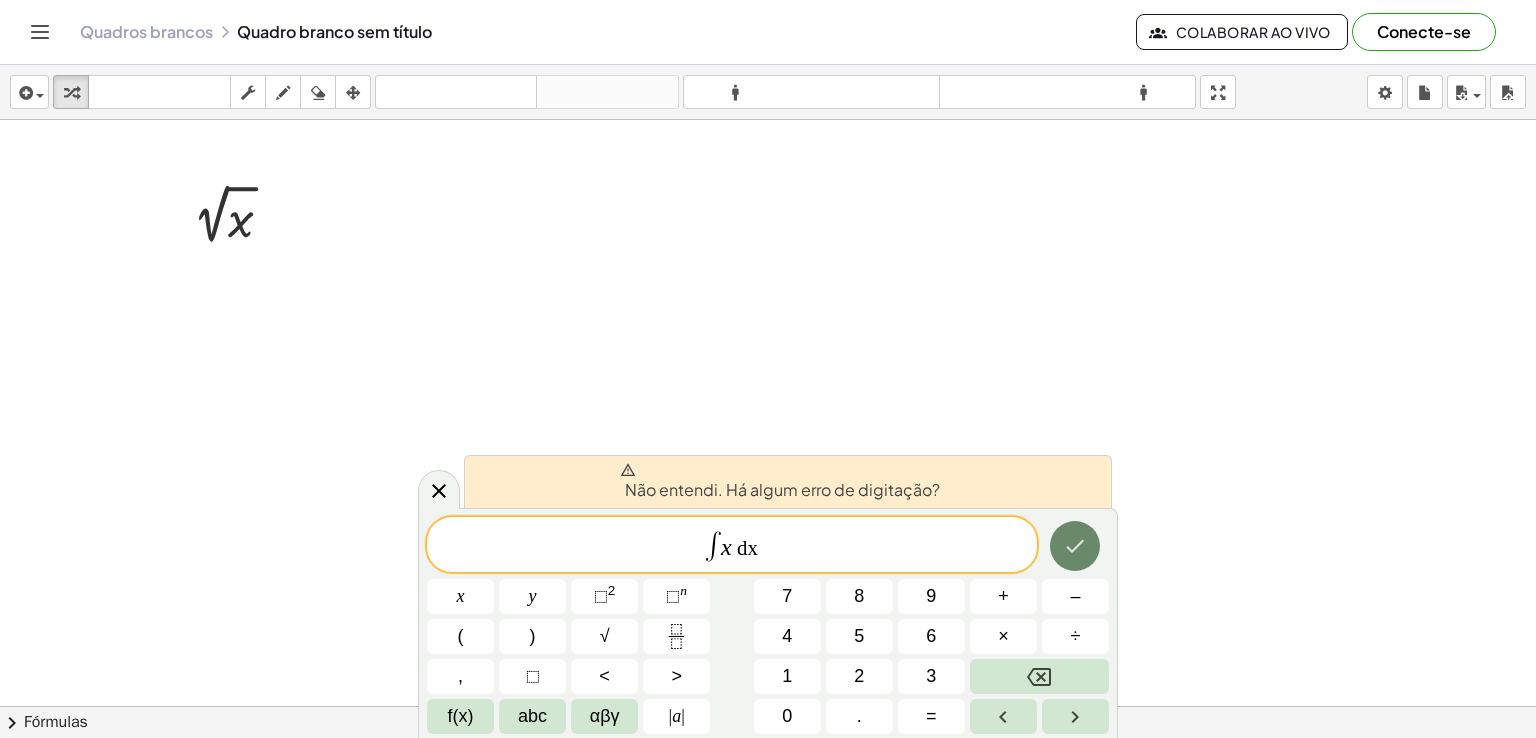 click 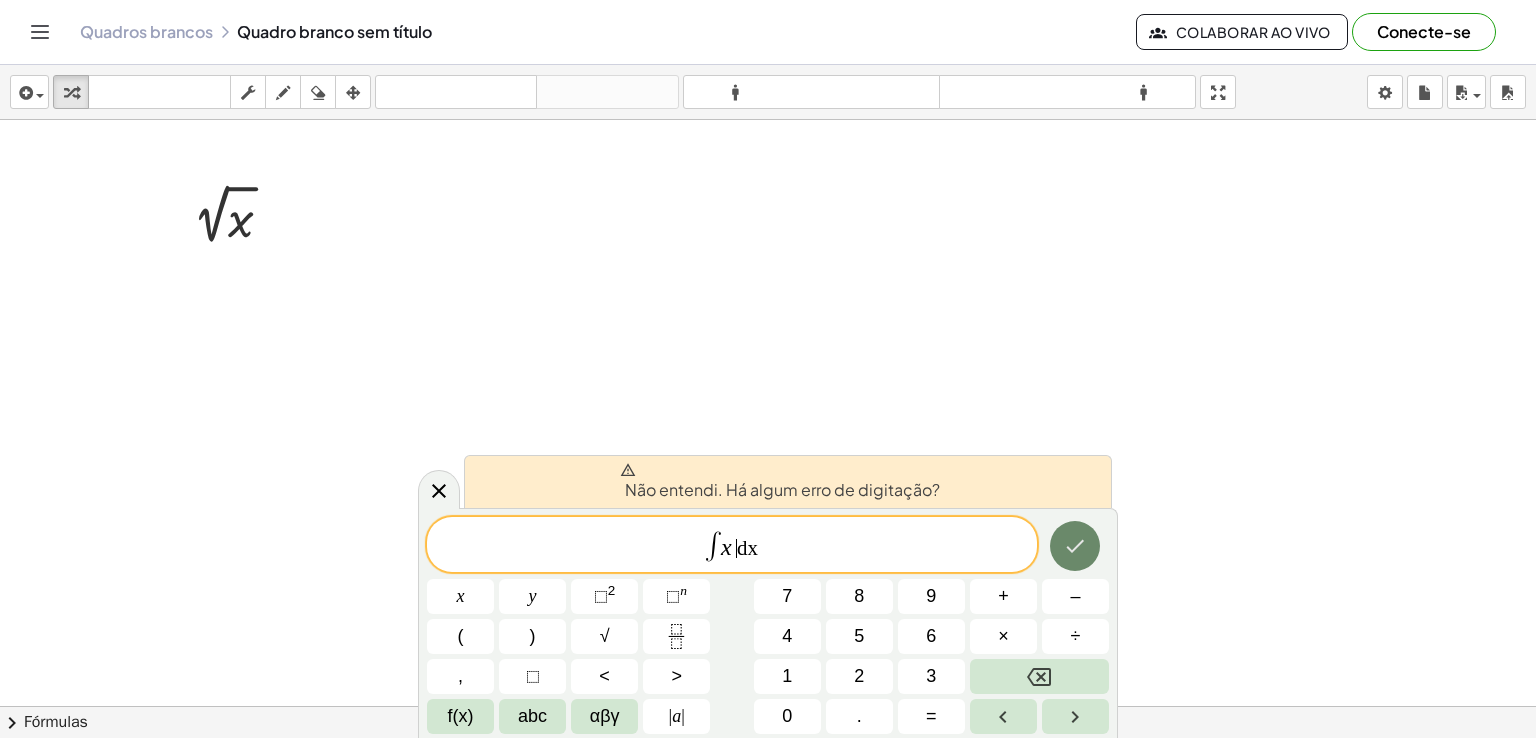 click 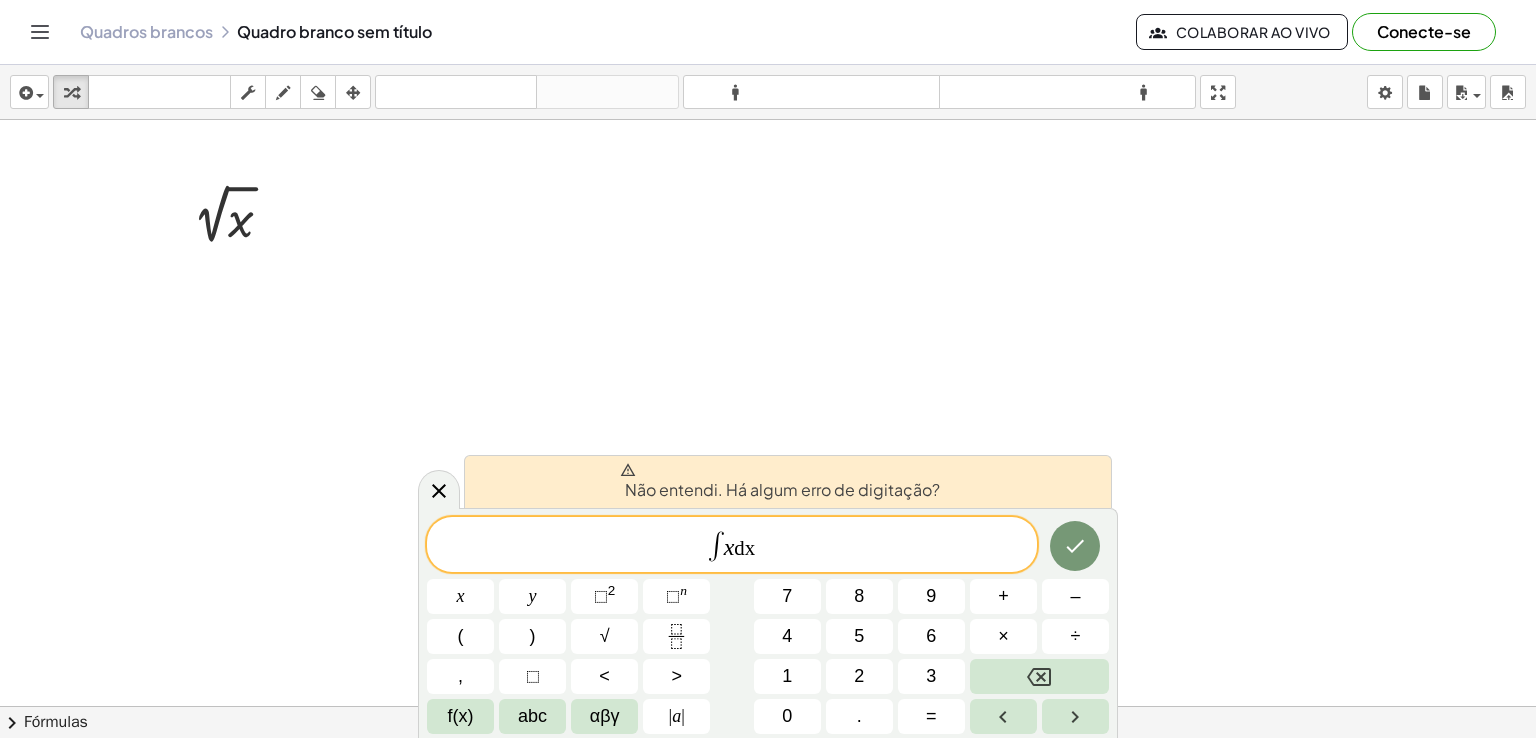 click on "Não entendi. Há algum erro de digitação?" at bounding box center (780, 482) 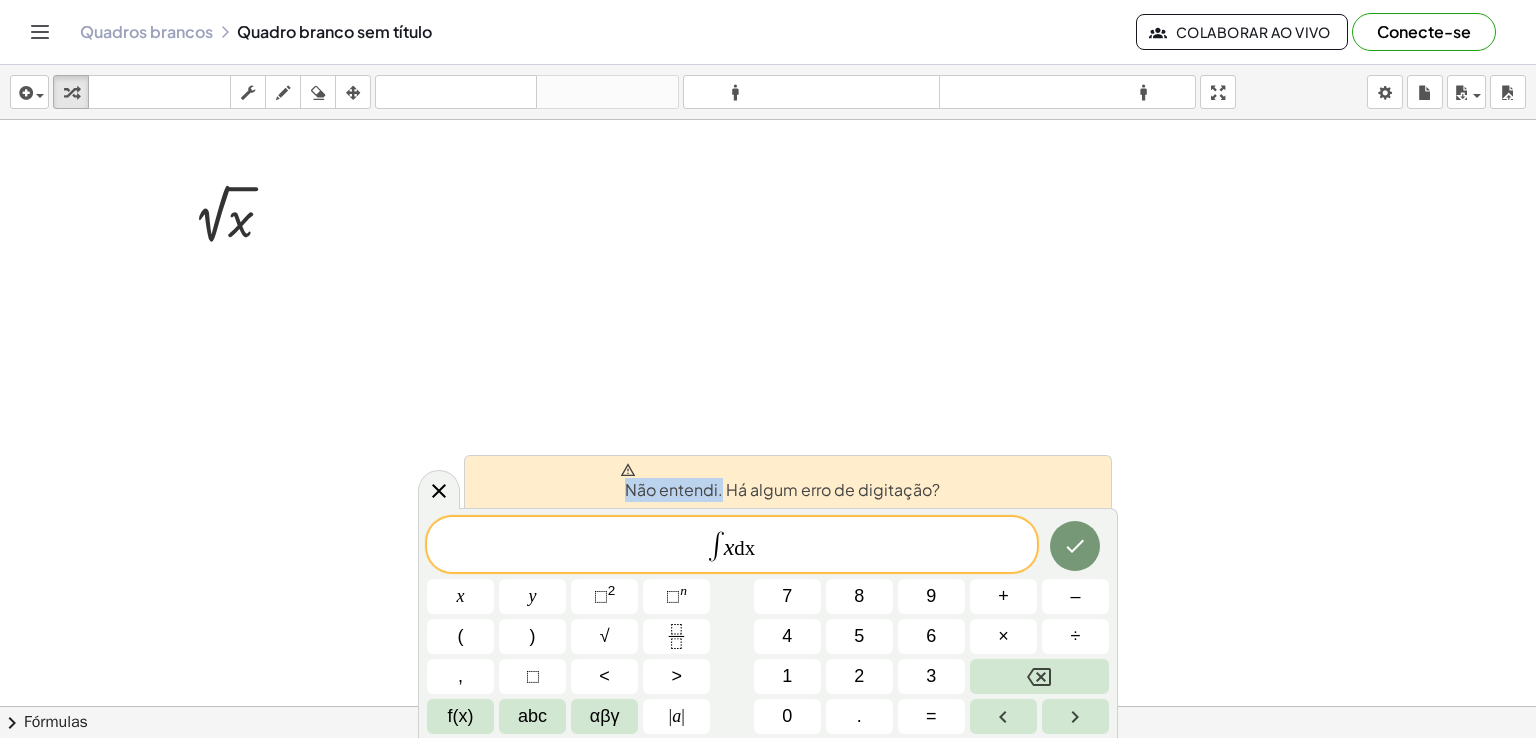 drag, startPoint x: 718, startPoint y: 477, endPoint x: 686, endPoint y: 477, distance: 32 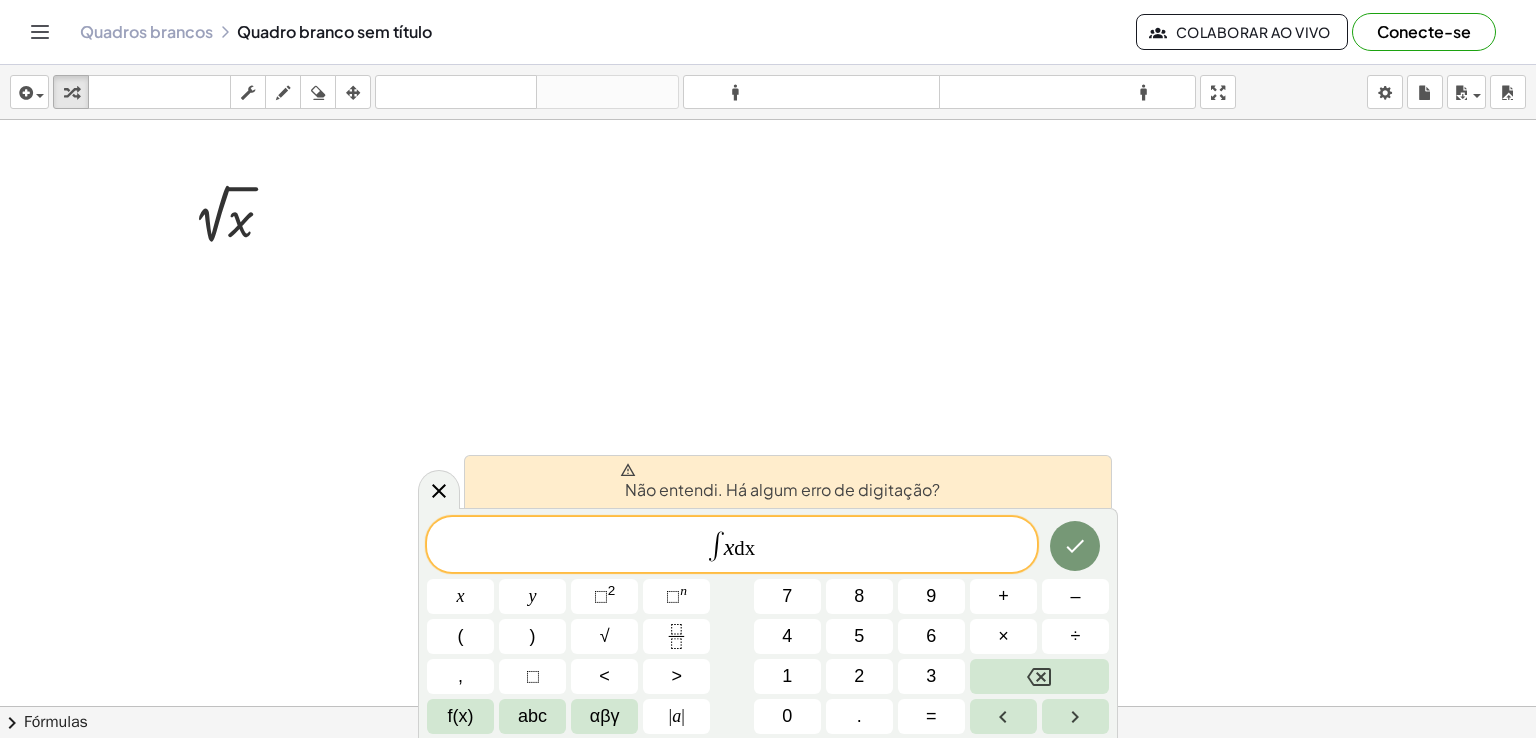 click at bounding box center [780, 470] 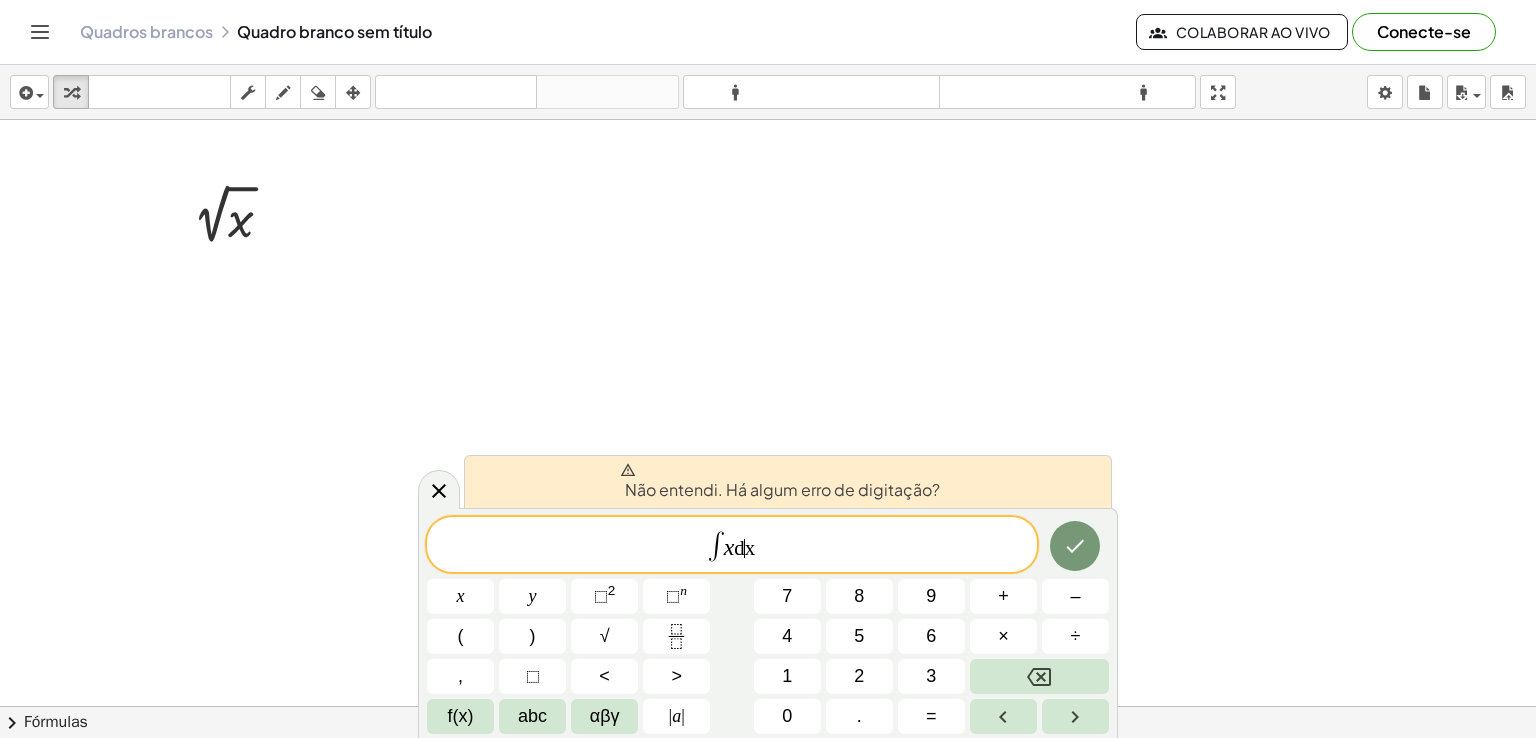 click on "d ​ x" at bounding box center [744, 548] 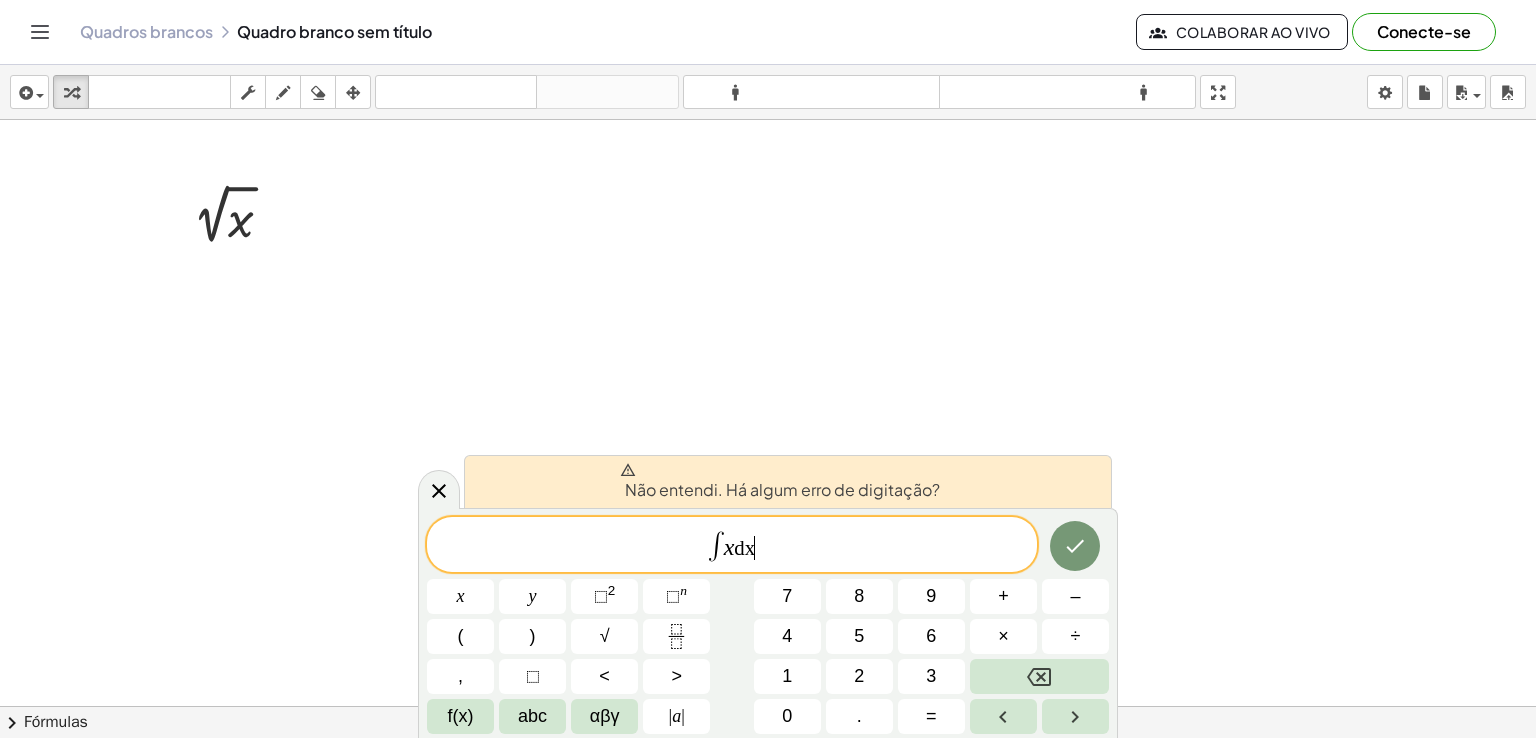 click on "∫ x  dx ​" at bounding box center [732, 546] 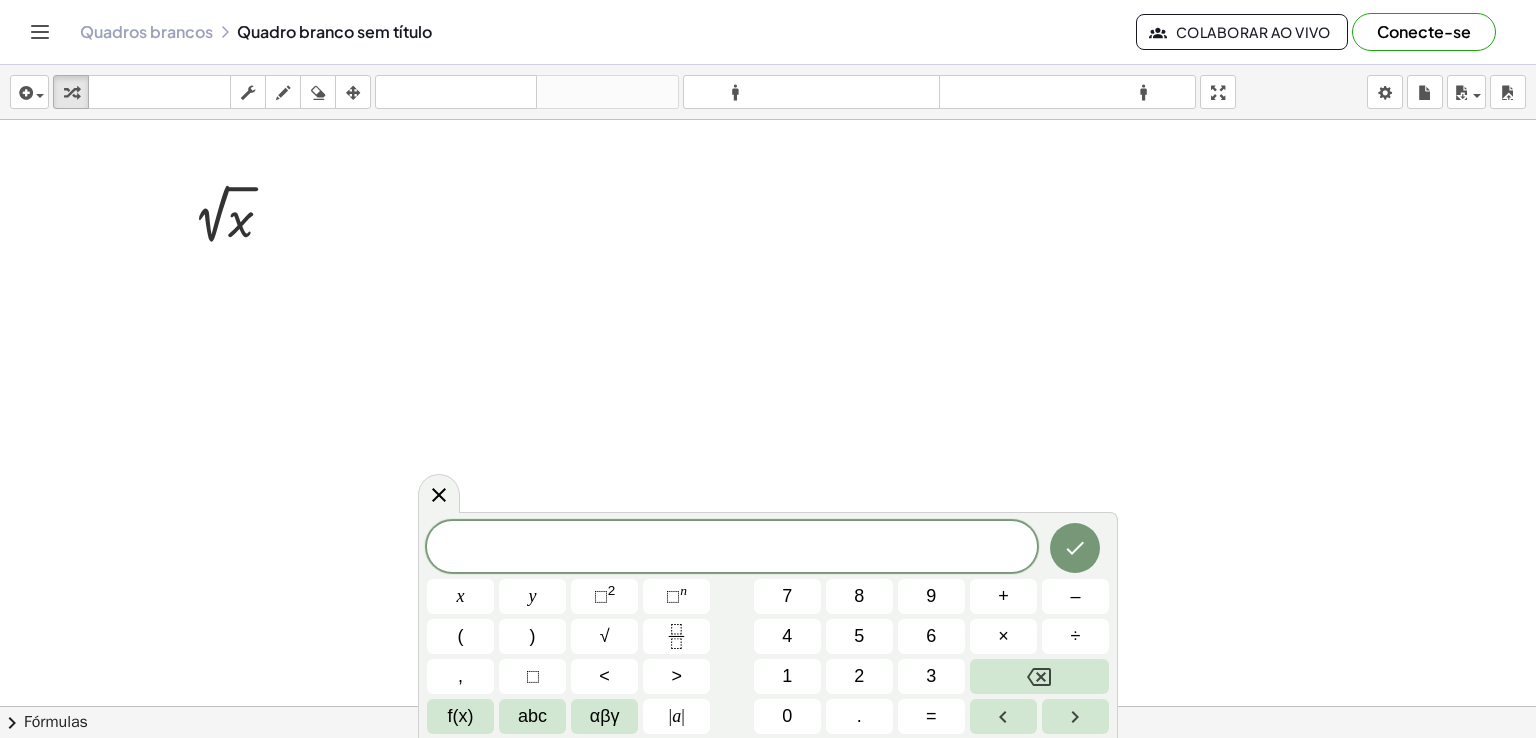 click 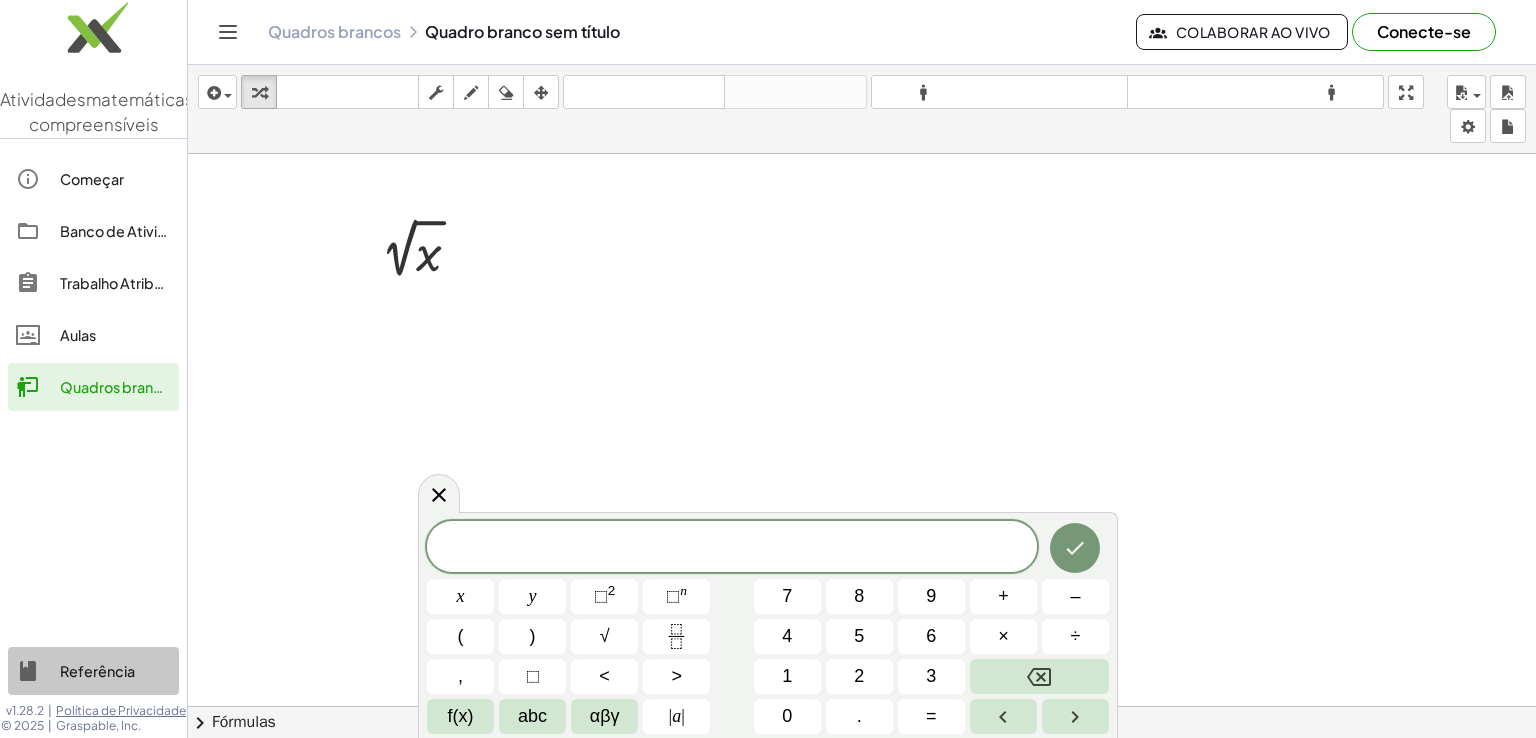 click on "Referência" at bounding box center (97, 671) 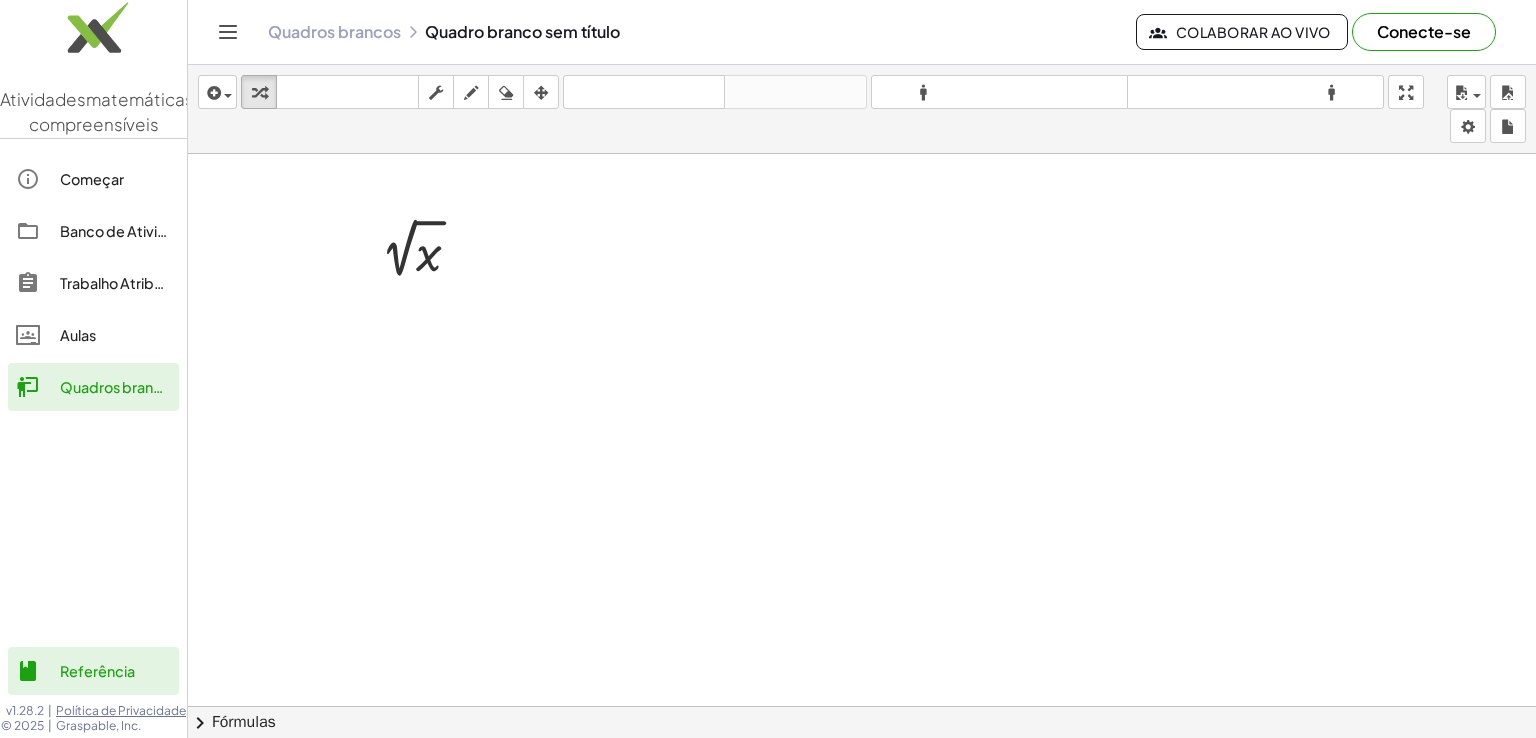 click at bounding box center (862, 301) 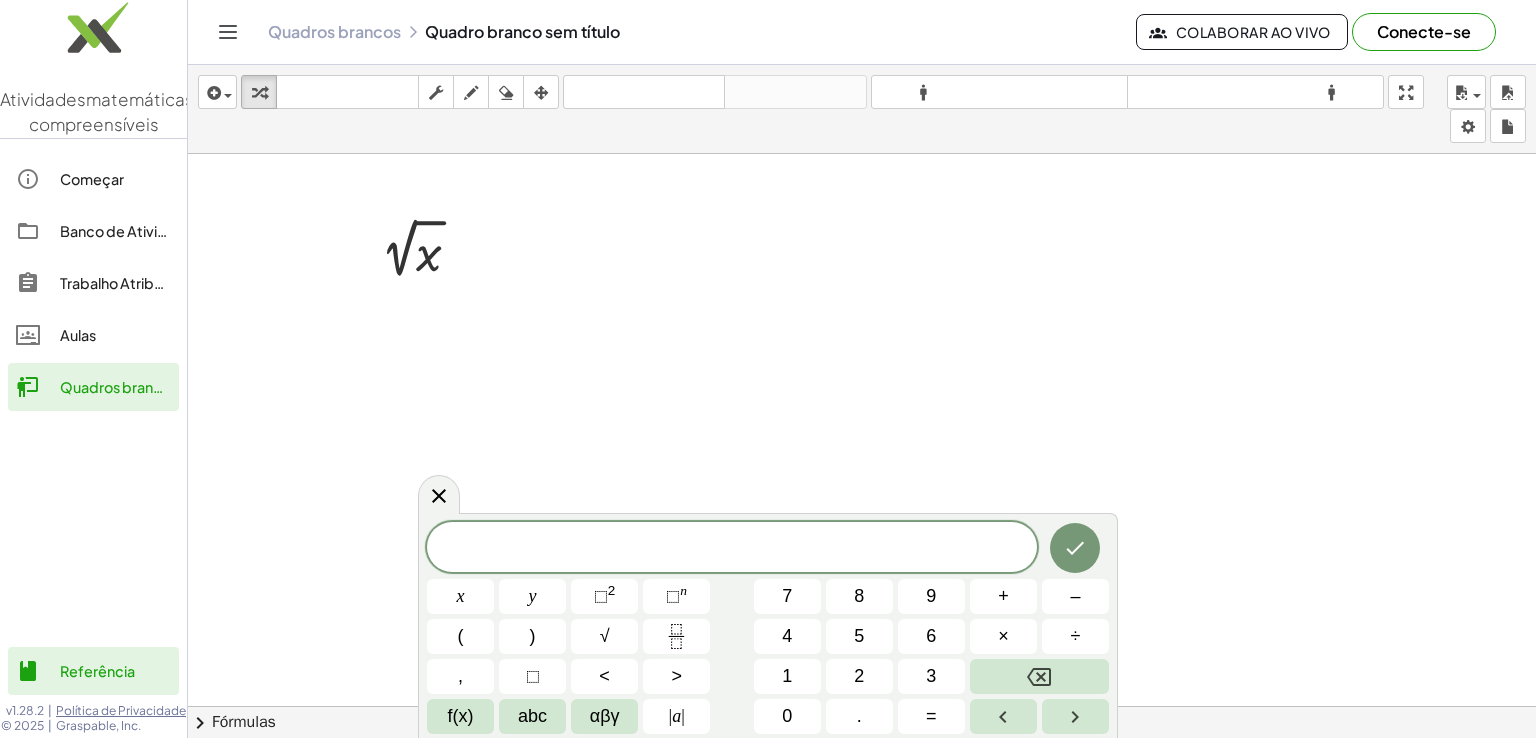 click at bounding box center [862, 301] 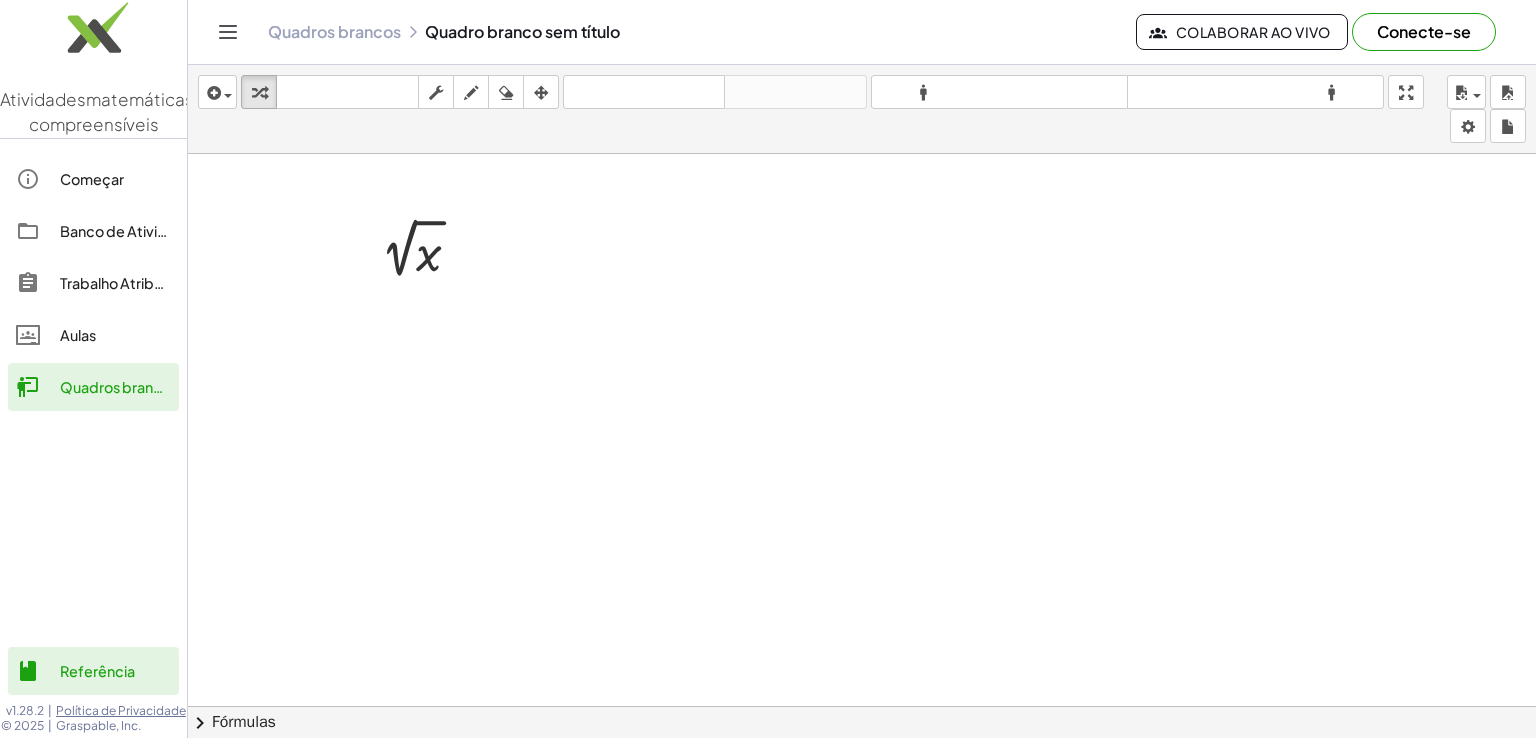 click at bounding box center [862, 301] 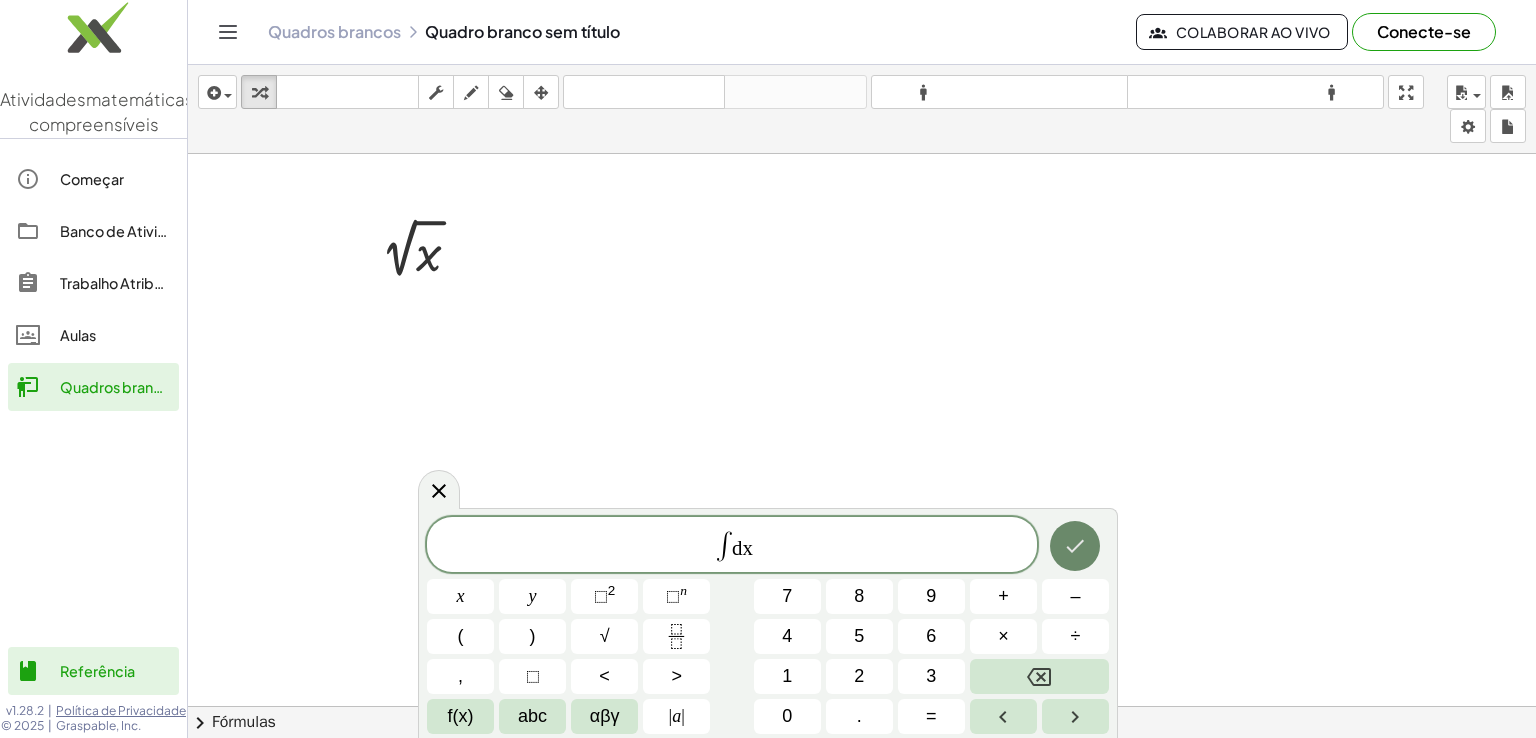 click 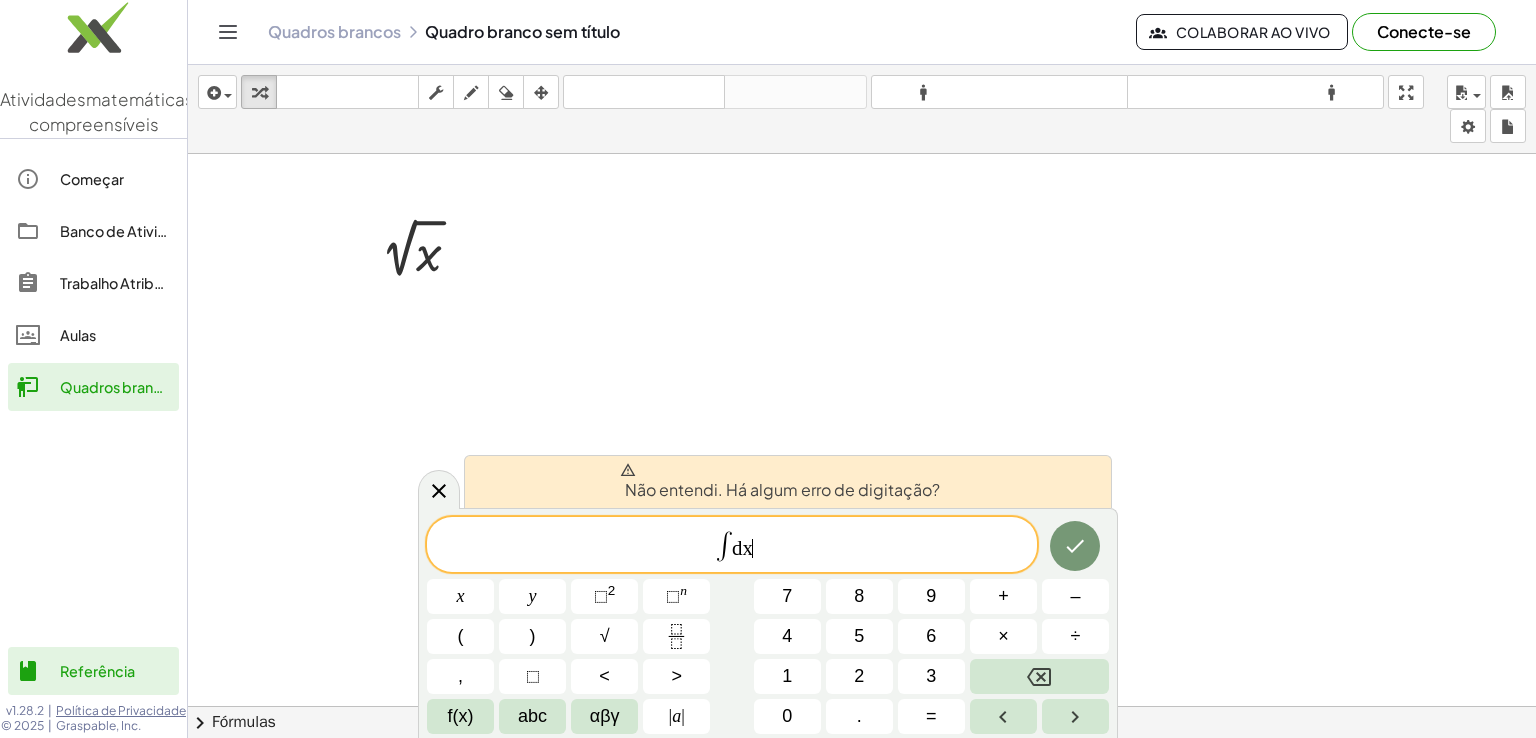 click on "∫ dx ​" at bounding box center [732, 546] 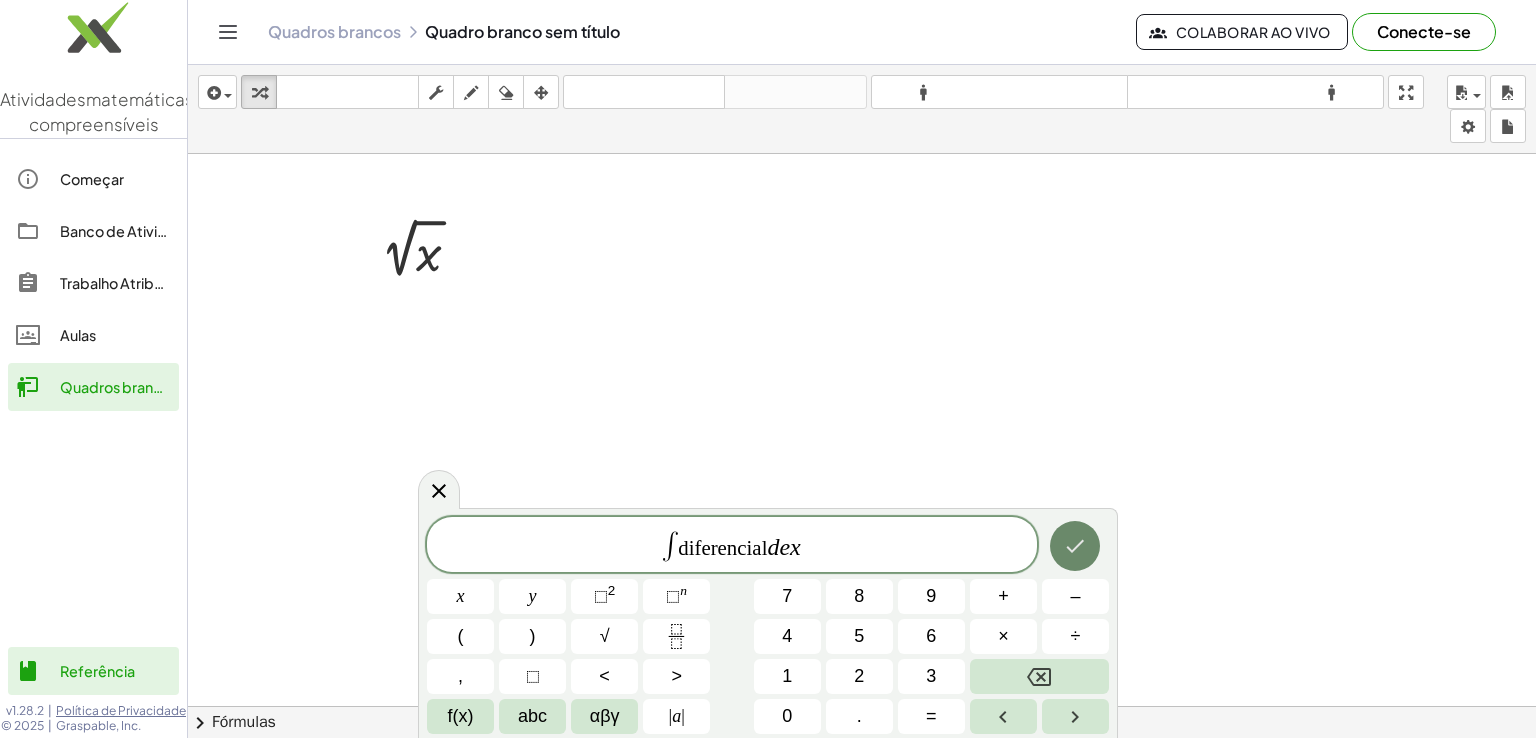 click at bounding box center (1075, 546) 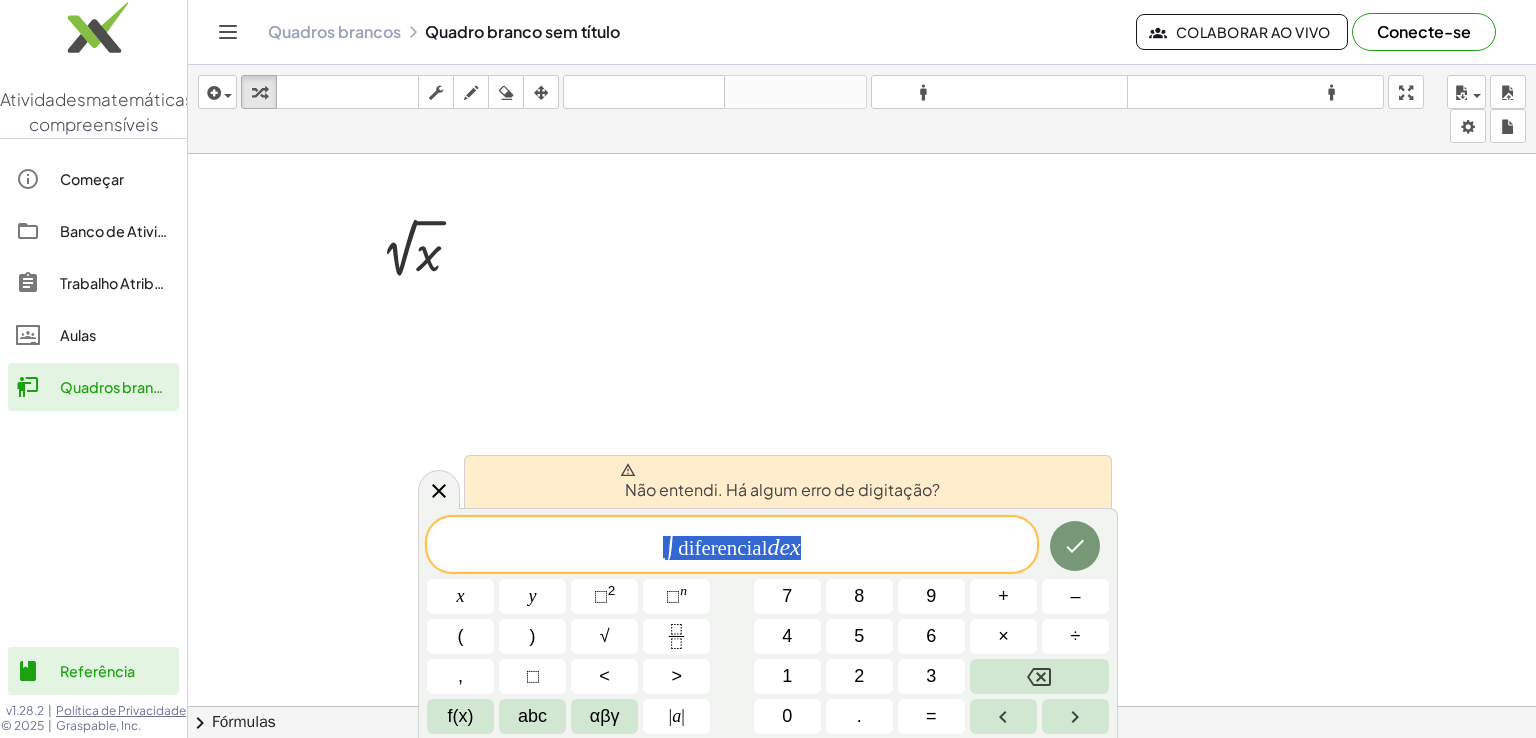 drag, startPoint x: 920, startPoint y: 533, endPoint x: 584, endPoint y: 530, distance: 336.0134 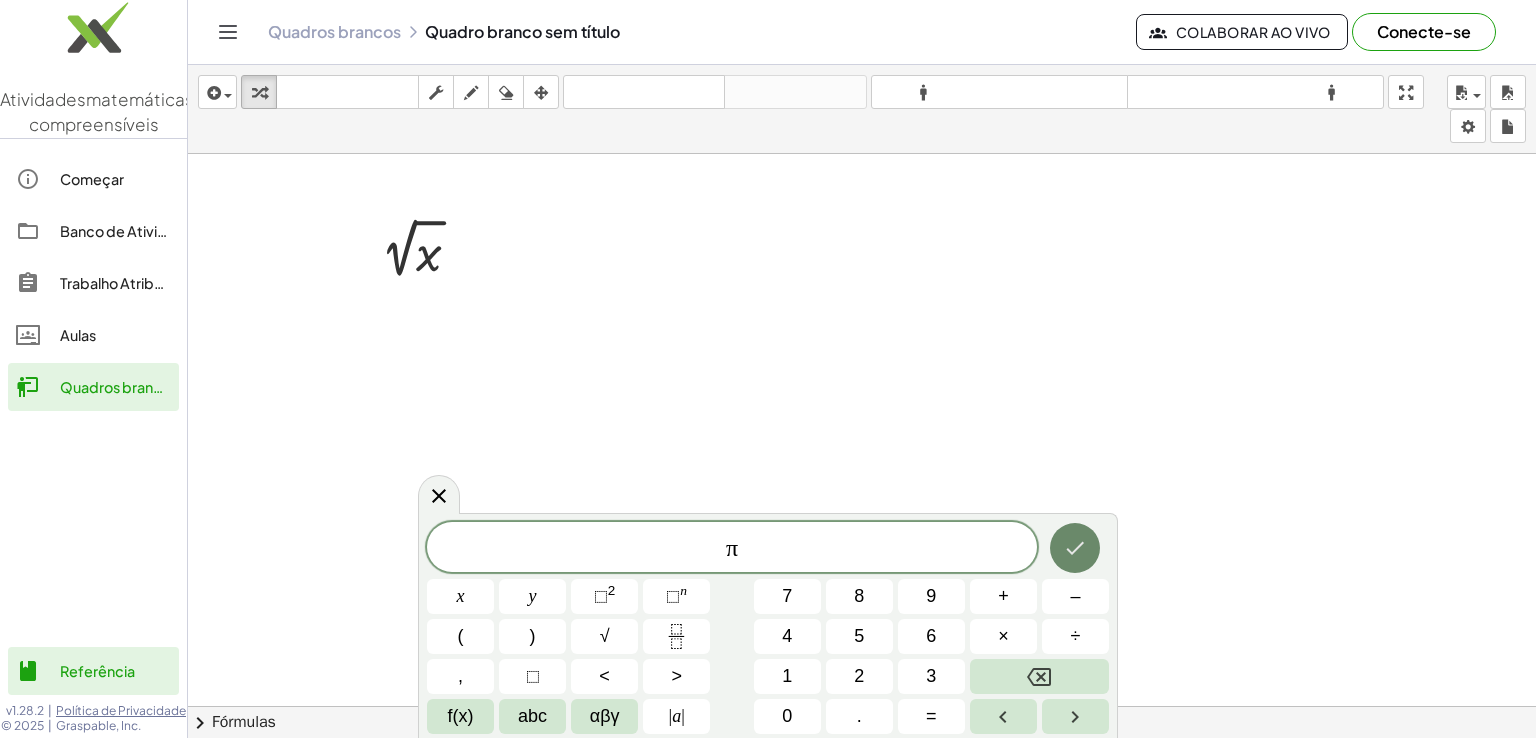 click 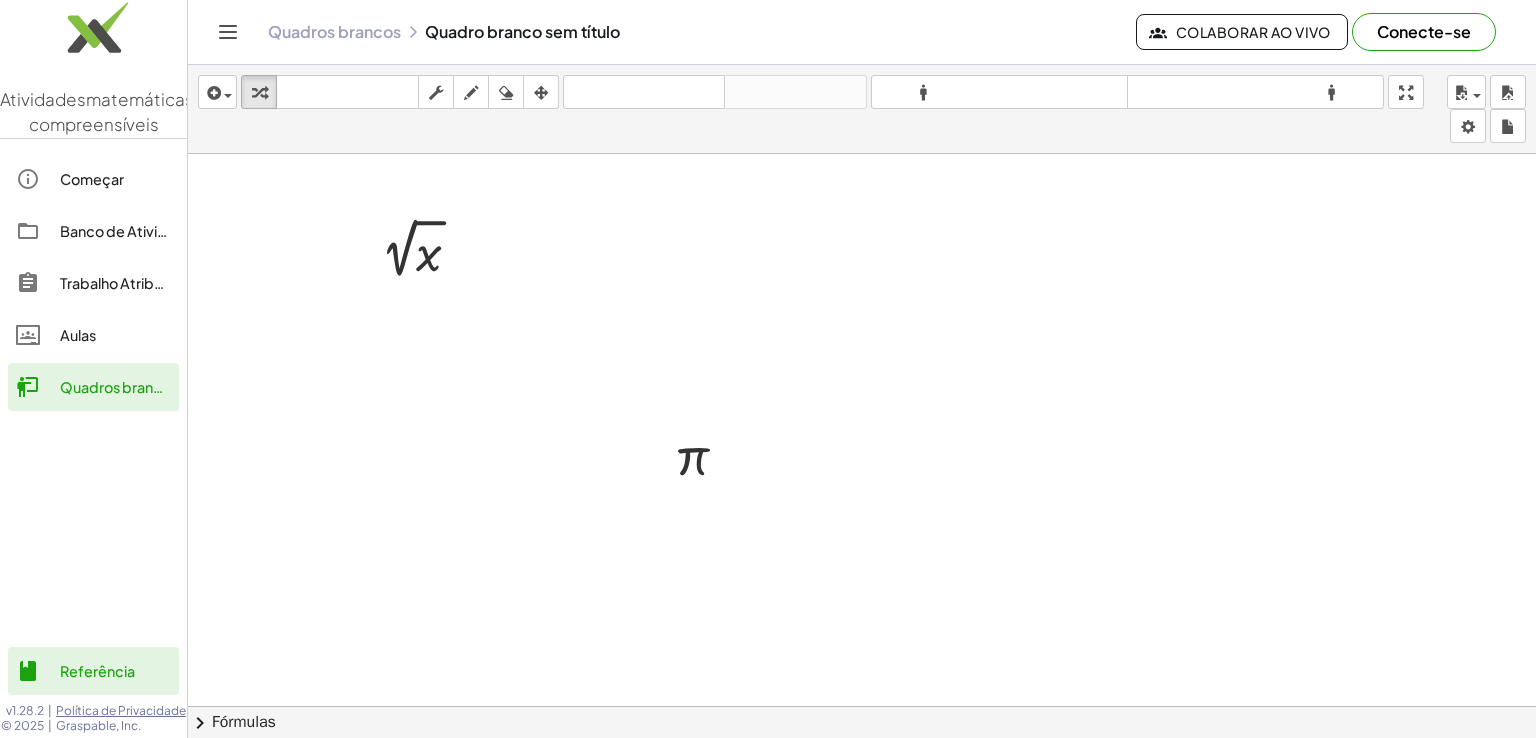 click at bounding box center (862, 301) 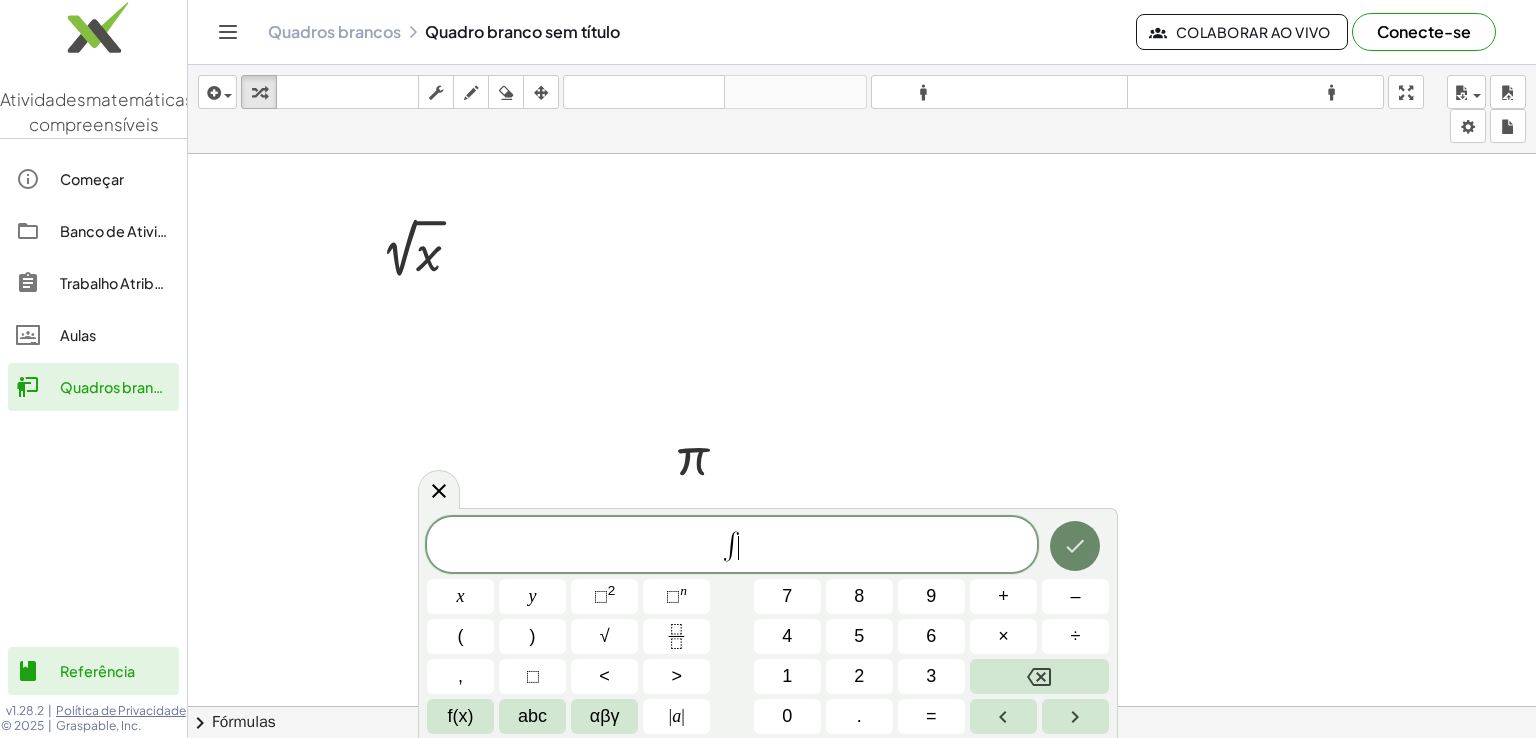 click at bounding box center [1075, 546] 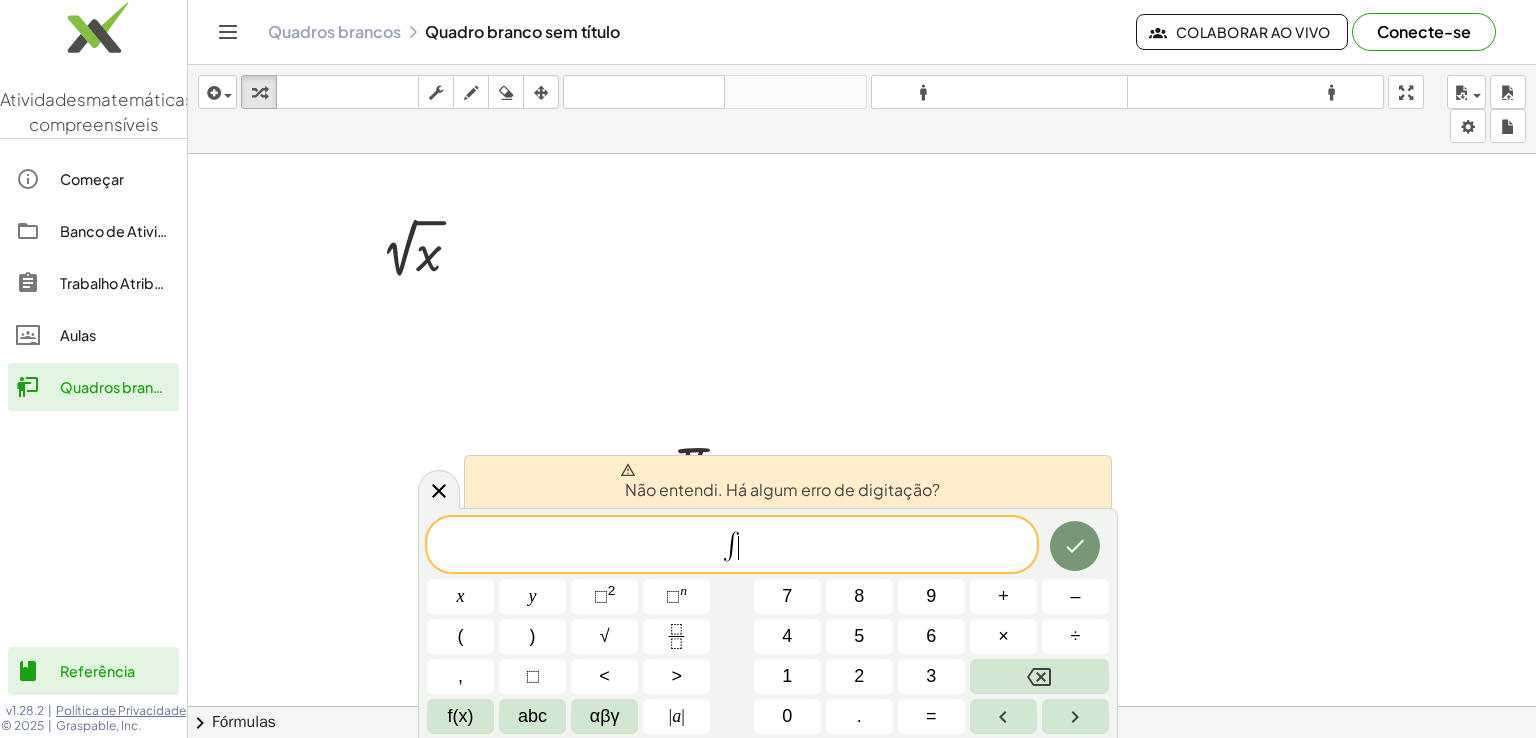 click on "∫ ​" at bounding box center (732, 546) 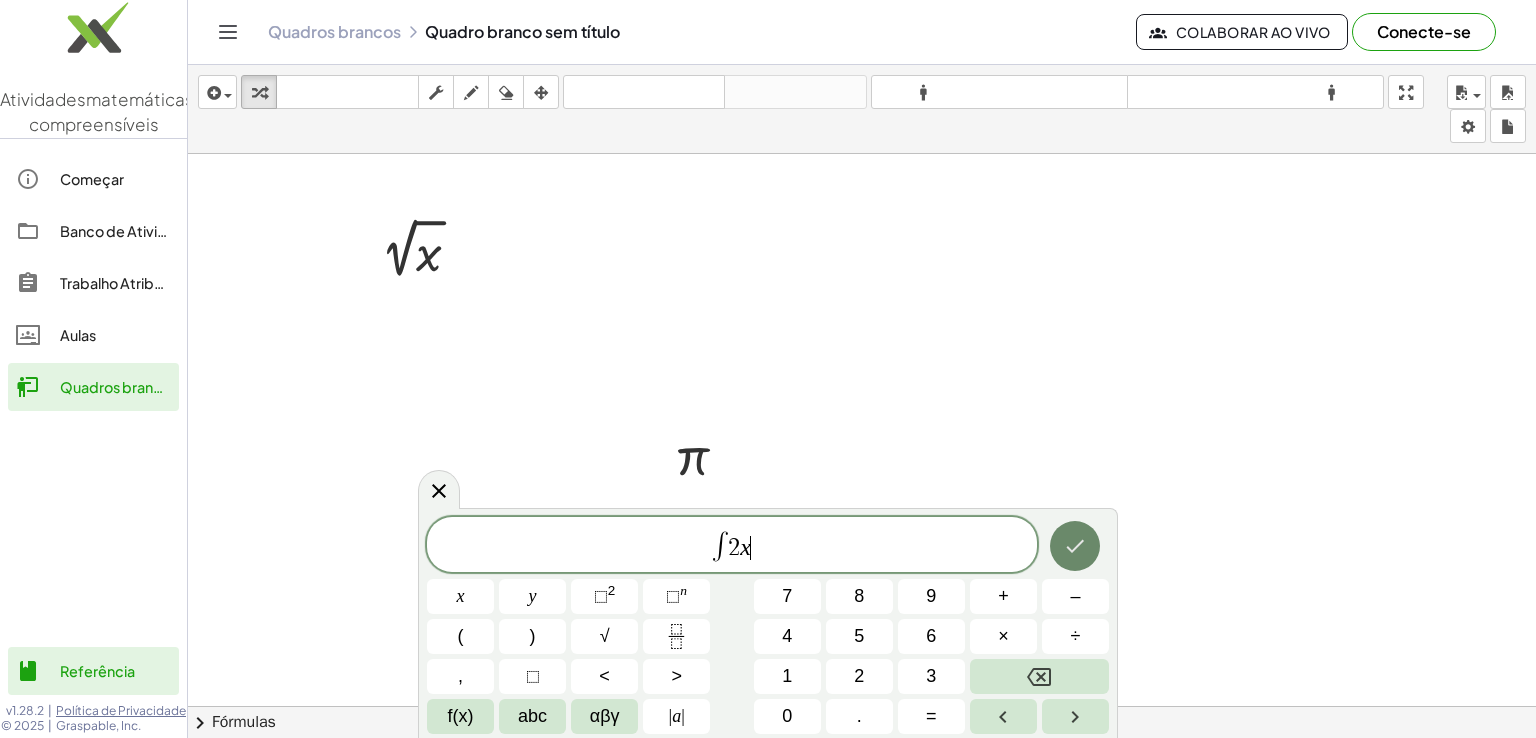 click 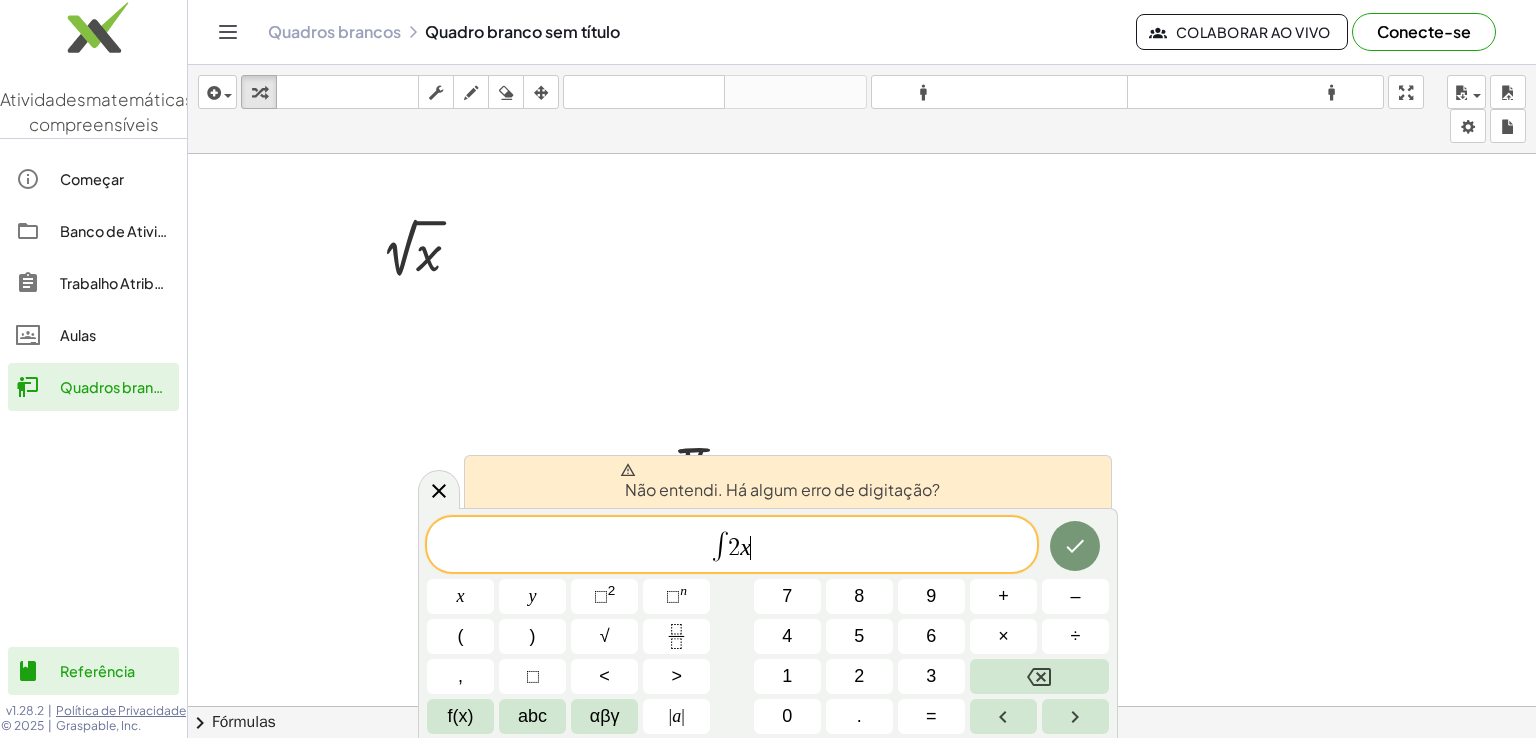 click on "∫ 2 x ​" at bounding box center (732, 546) 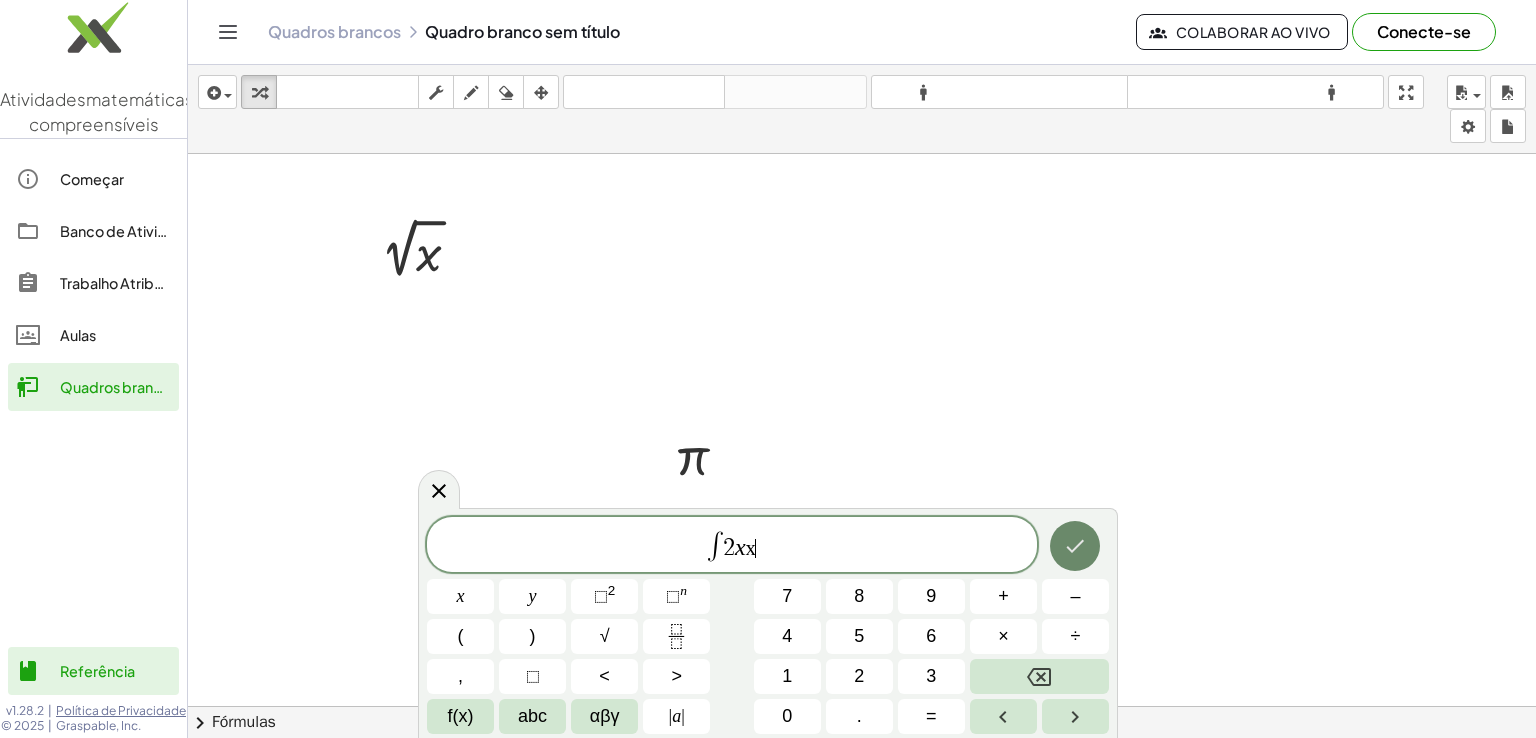 click 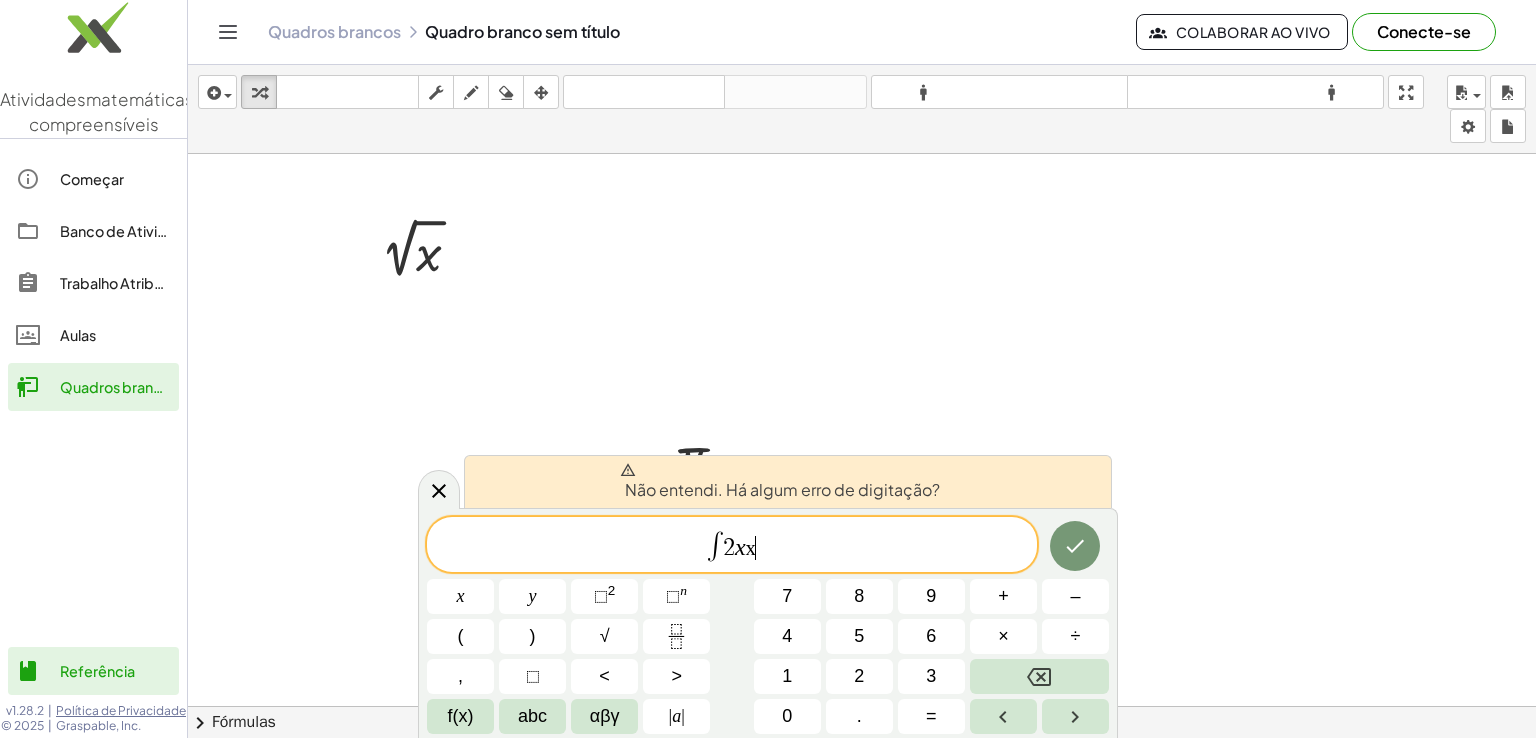 click on "∫ 2 x x ​" at bounding box center [732, 546] 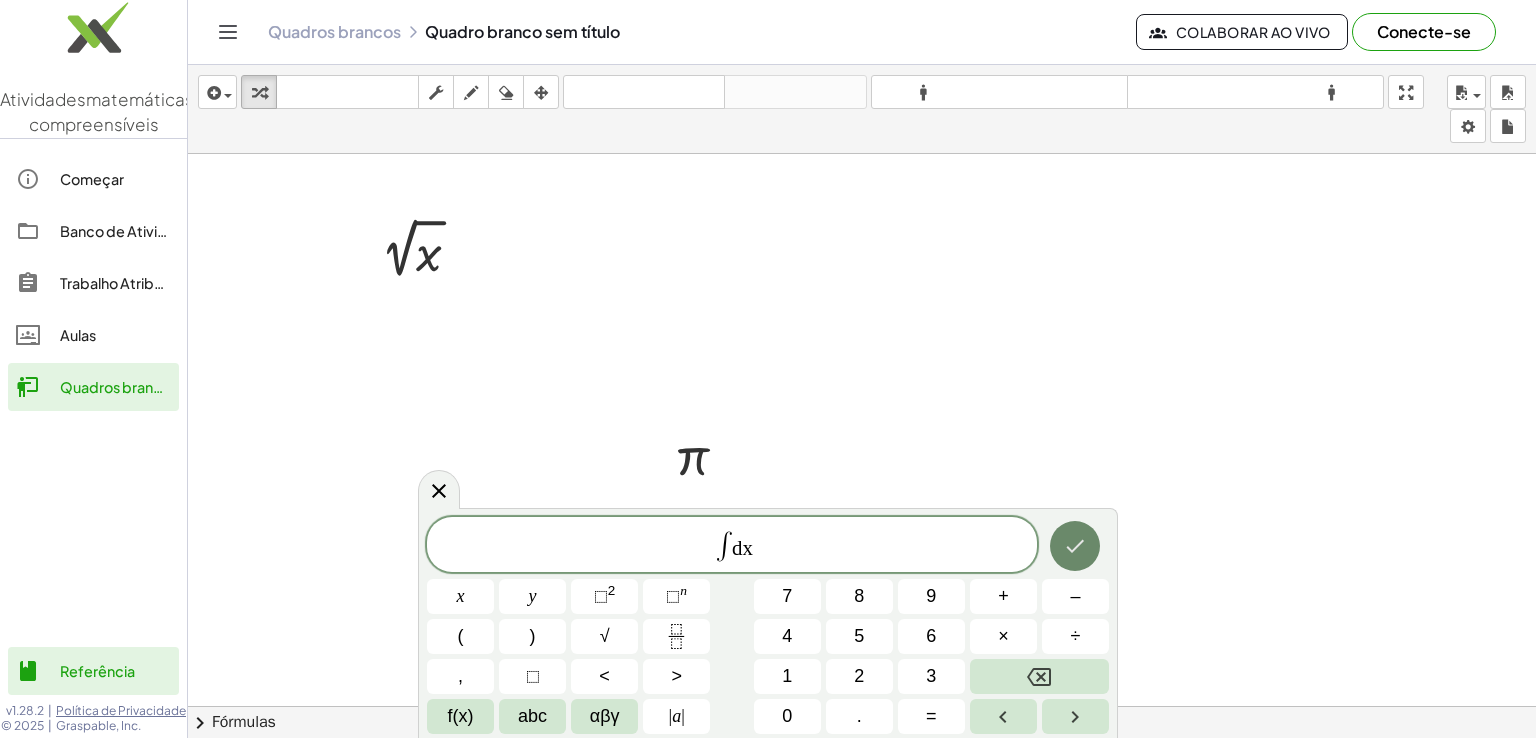 click at bounding box center [1075, 546] 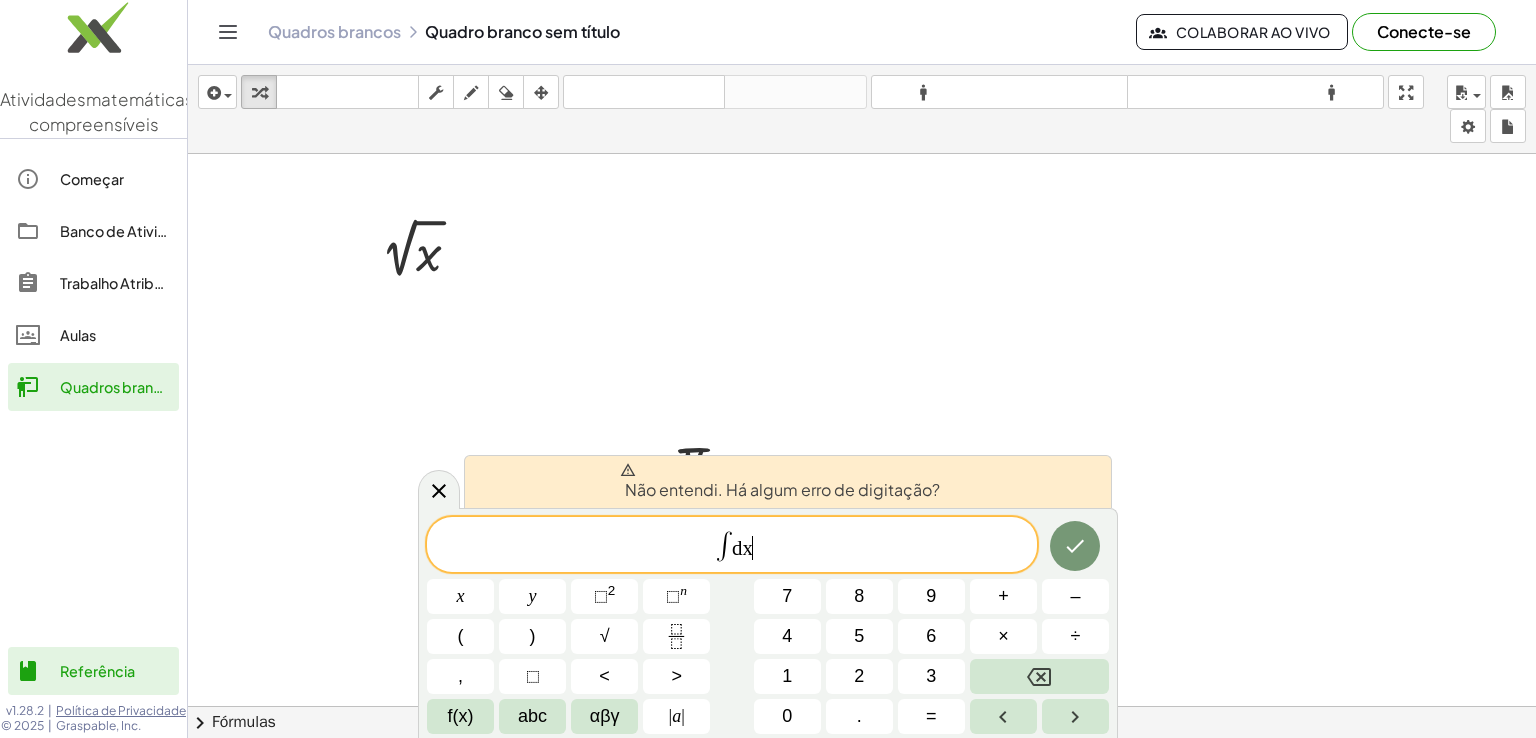 click on "∫ dx ​" at bounding box center (732, 546) 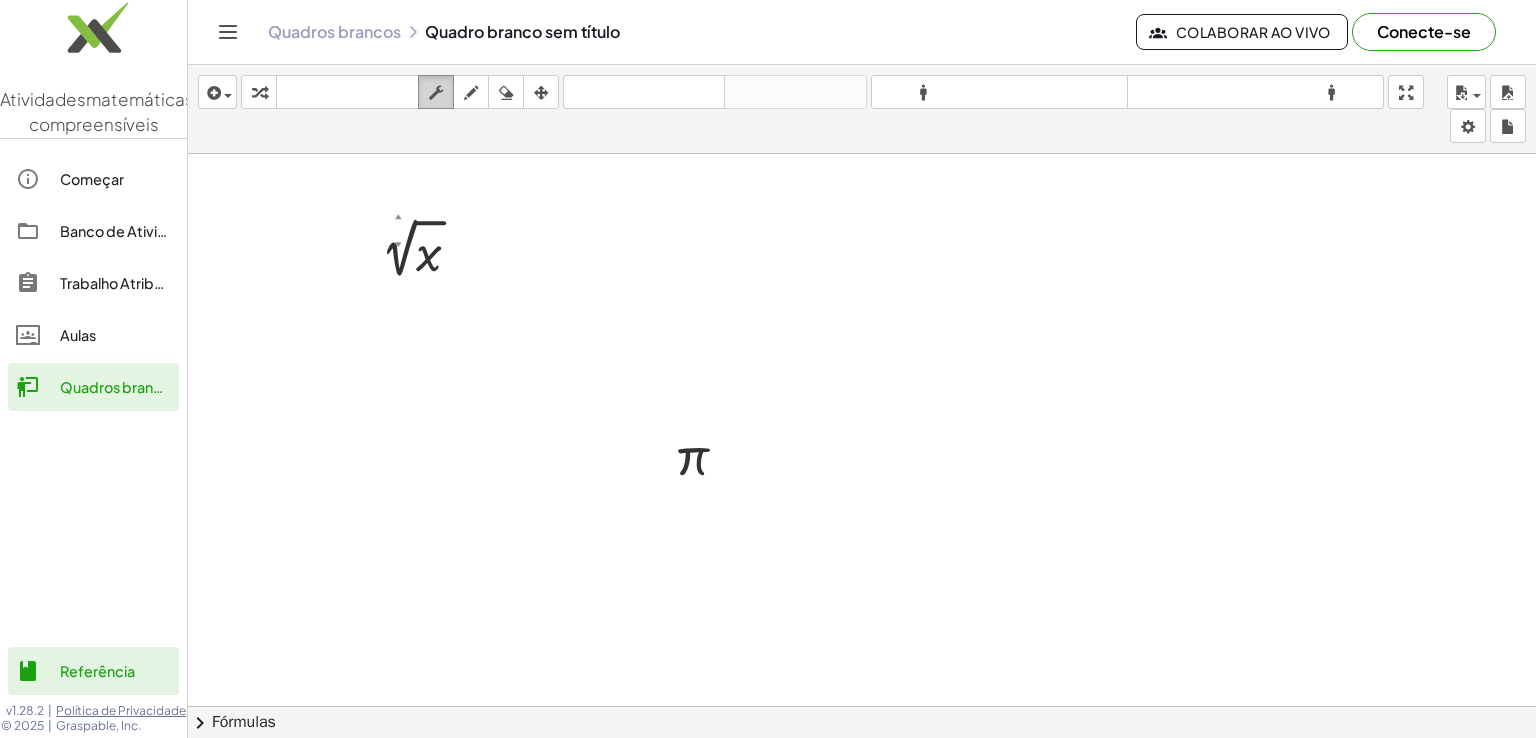 click at bounding box center [436, 93] 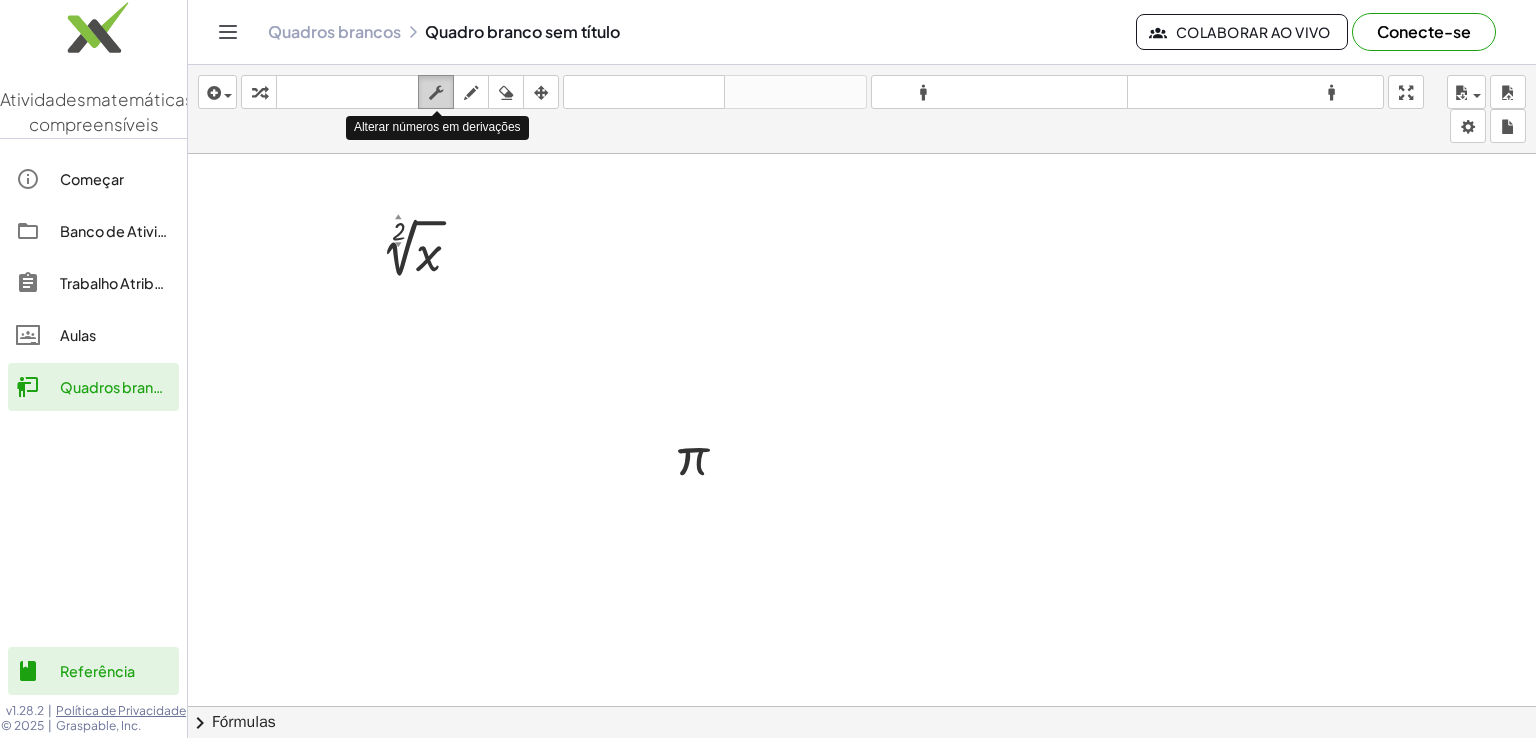 click at bounding box center (436, 93) 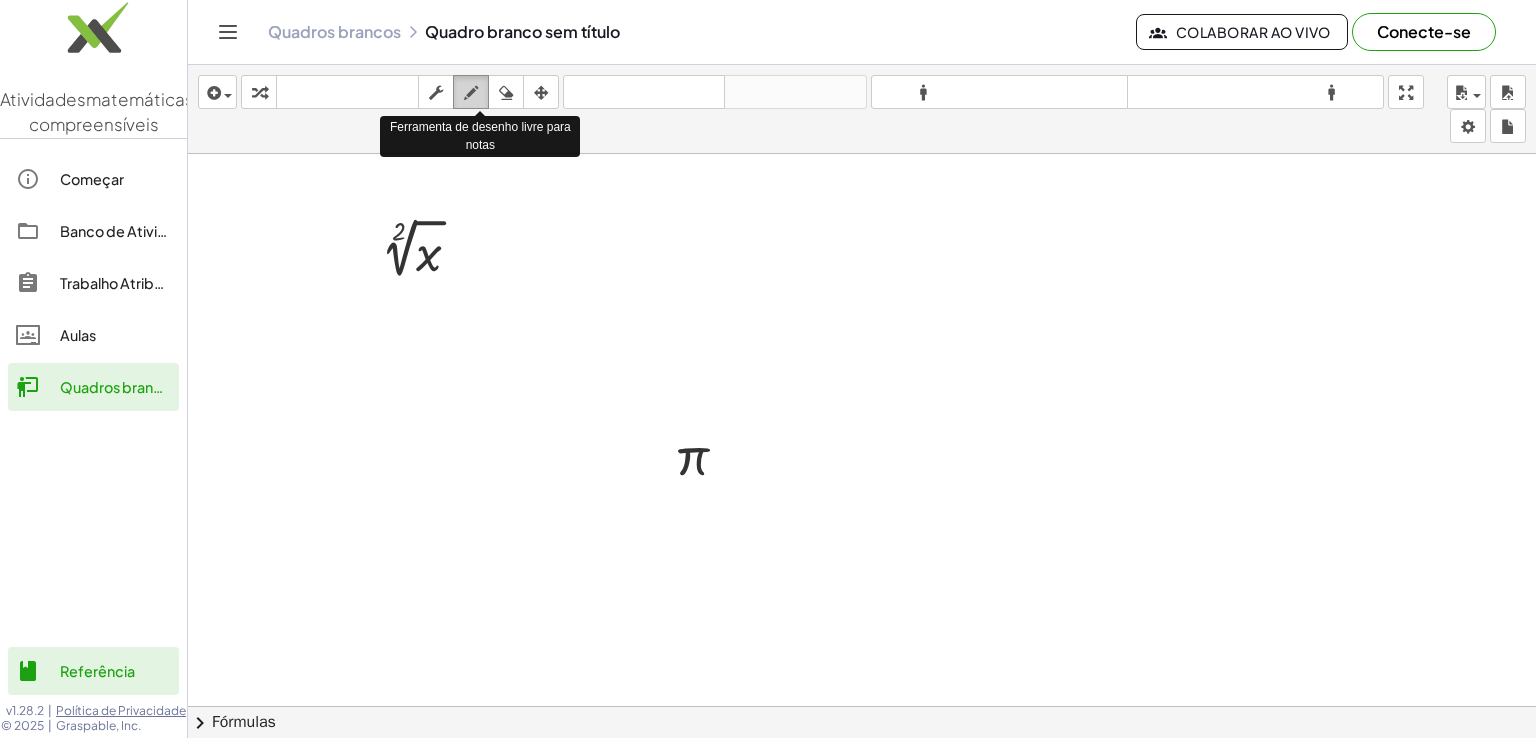 click at bounding box center (471, 92) 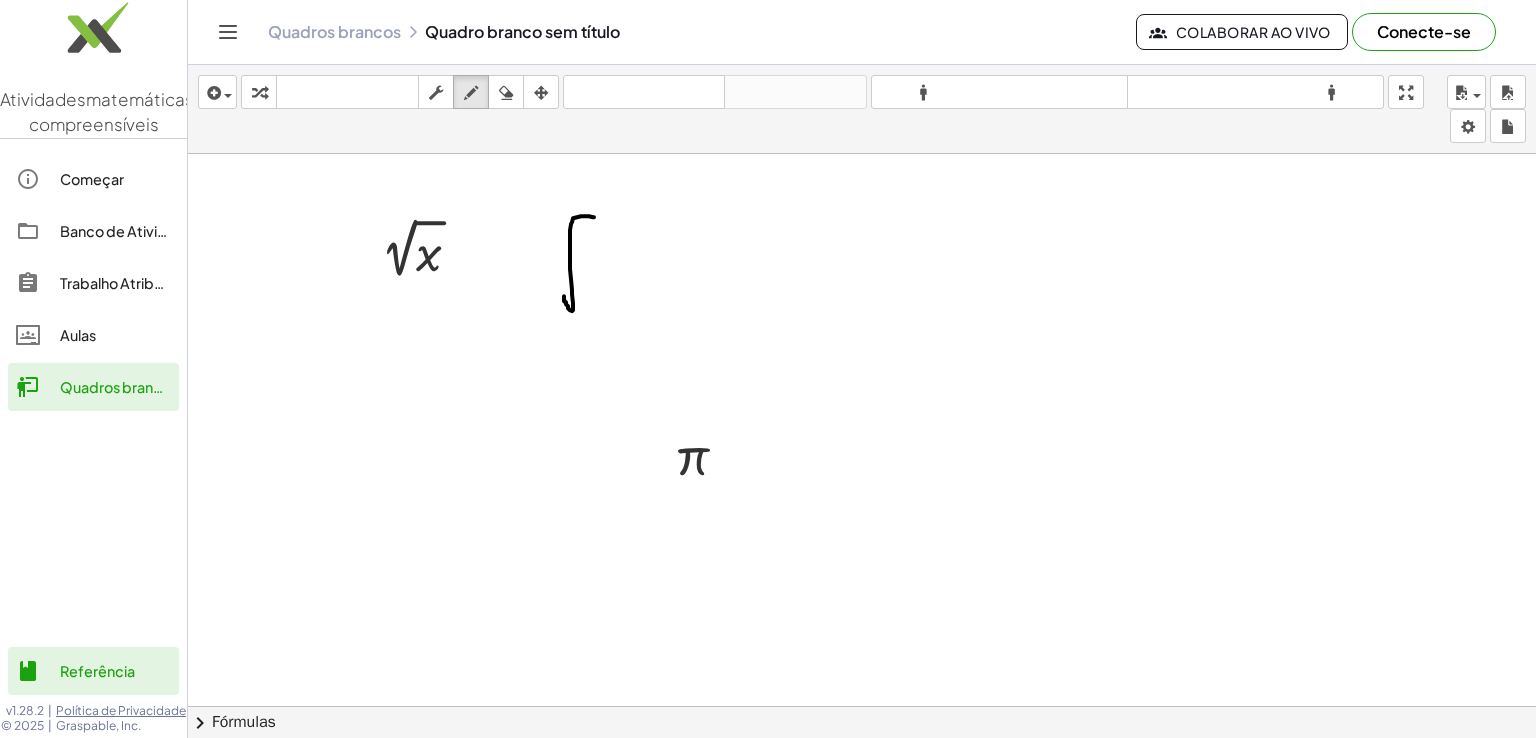 drag, startPoint x: 594, startPoint y: 216, endPoint x: 564, endPoint y: 295, distance: 84.50444 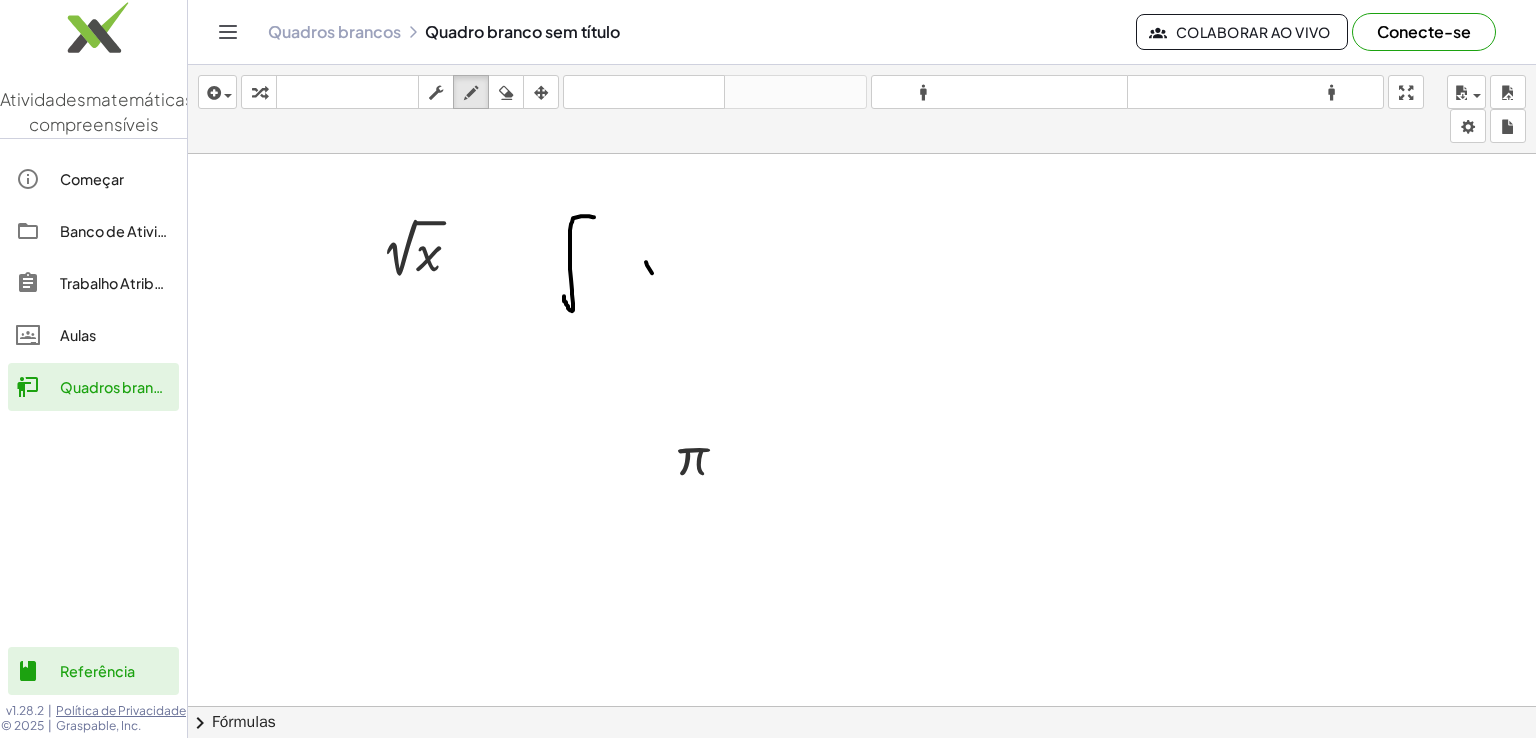 drag, startPoint x: 646, startPoint y: 261, endPoint x: 664, endPoint y: 285, distance: 30 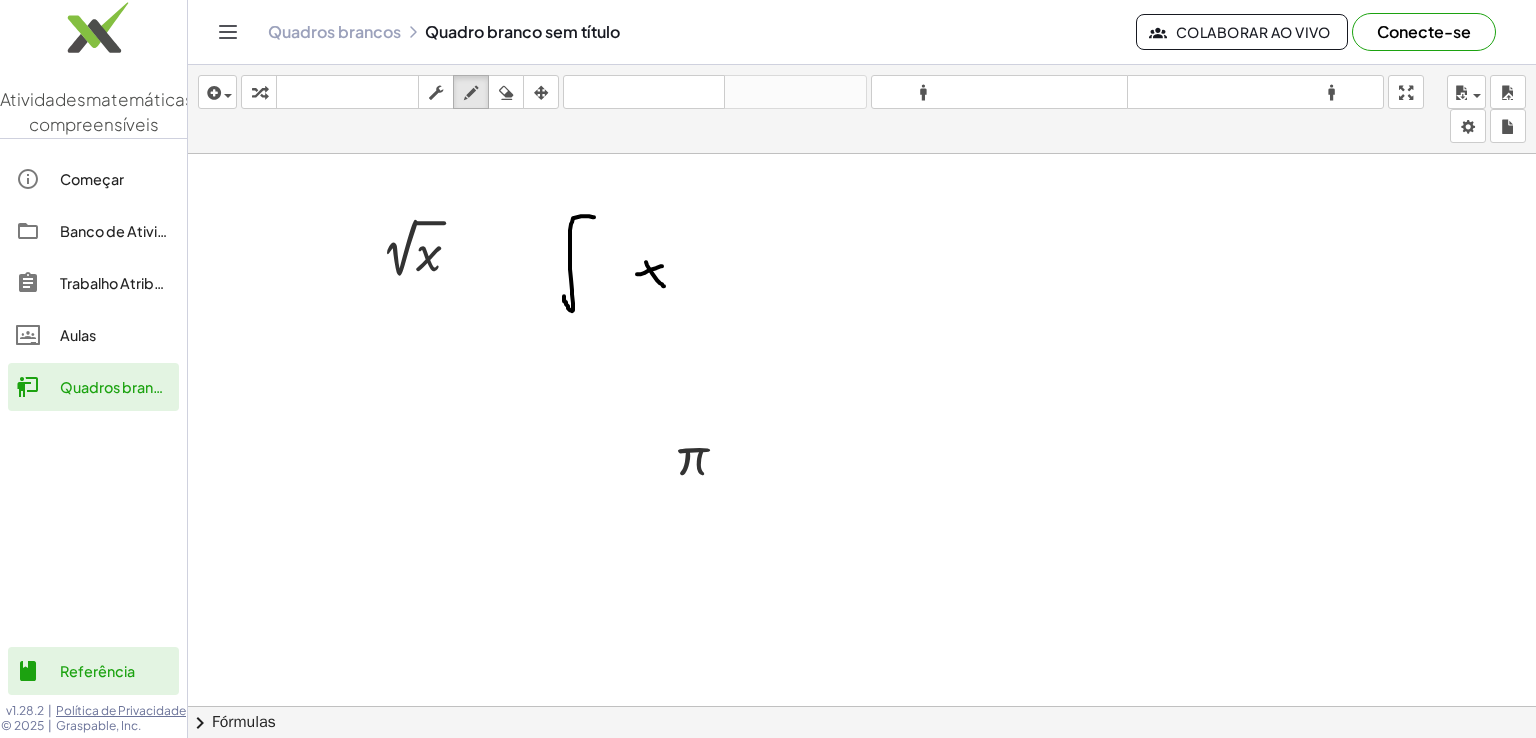 drag, startPoint x: 662, startPoint y: 265, endPoint x: 637, endPoint y: 273, distance: 26.24881 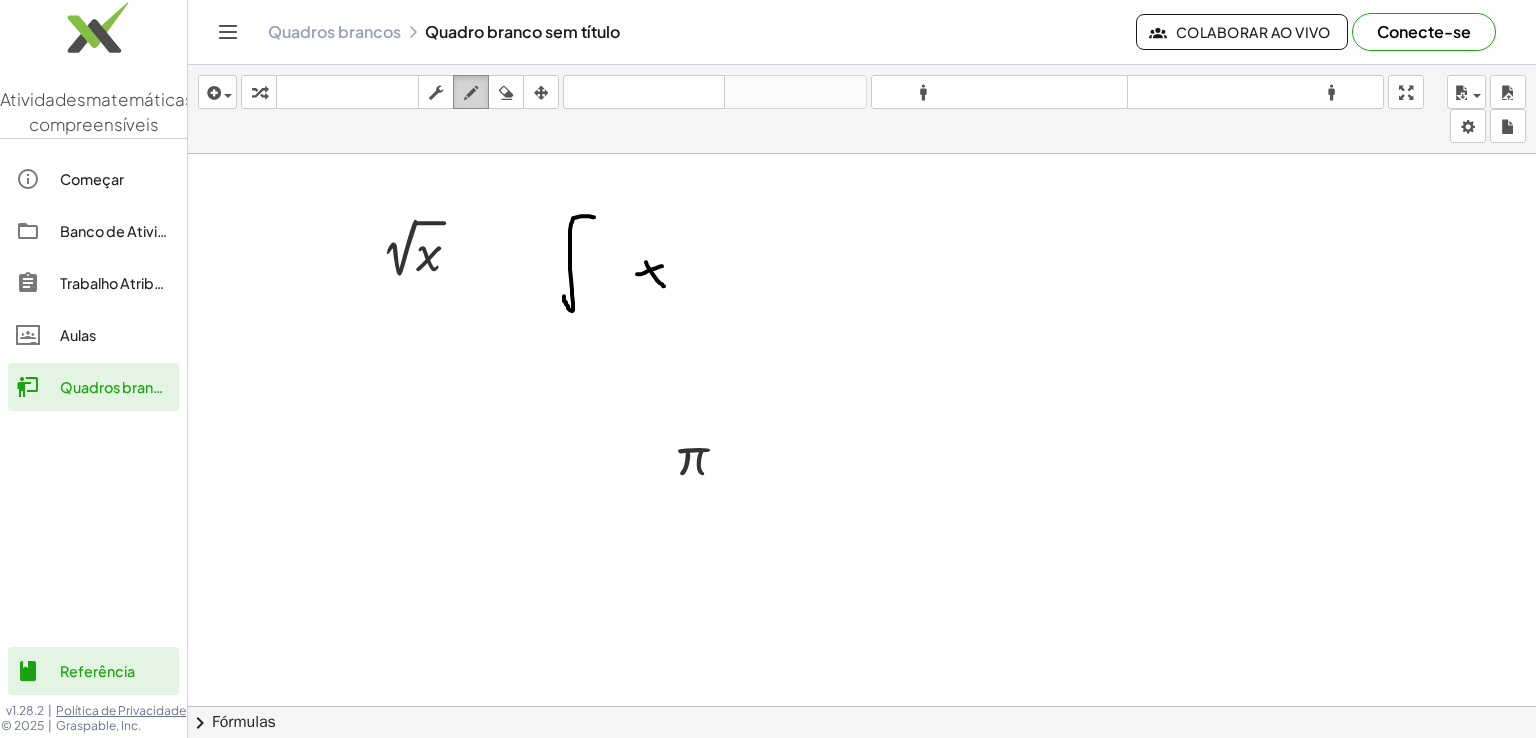 click at bounding box center [471, 93] 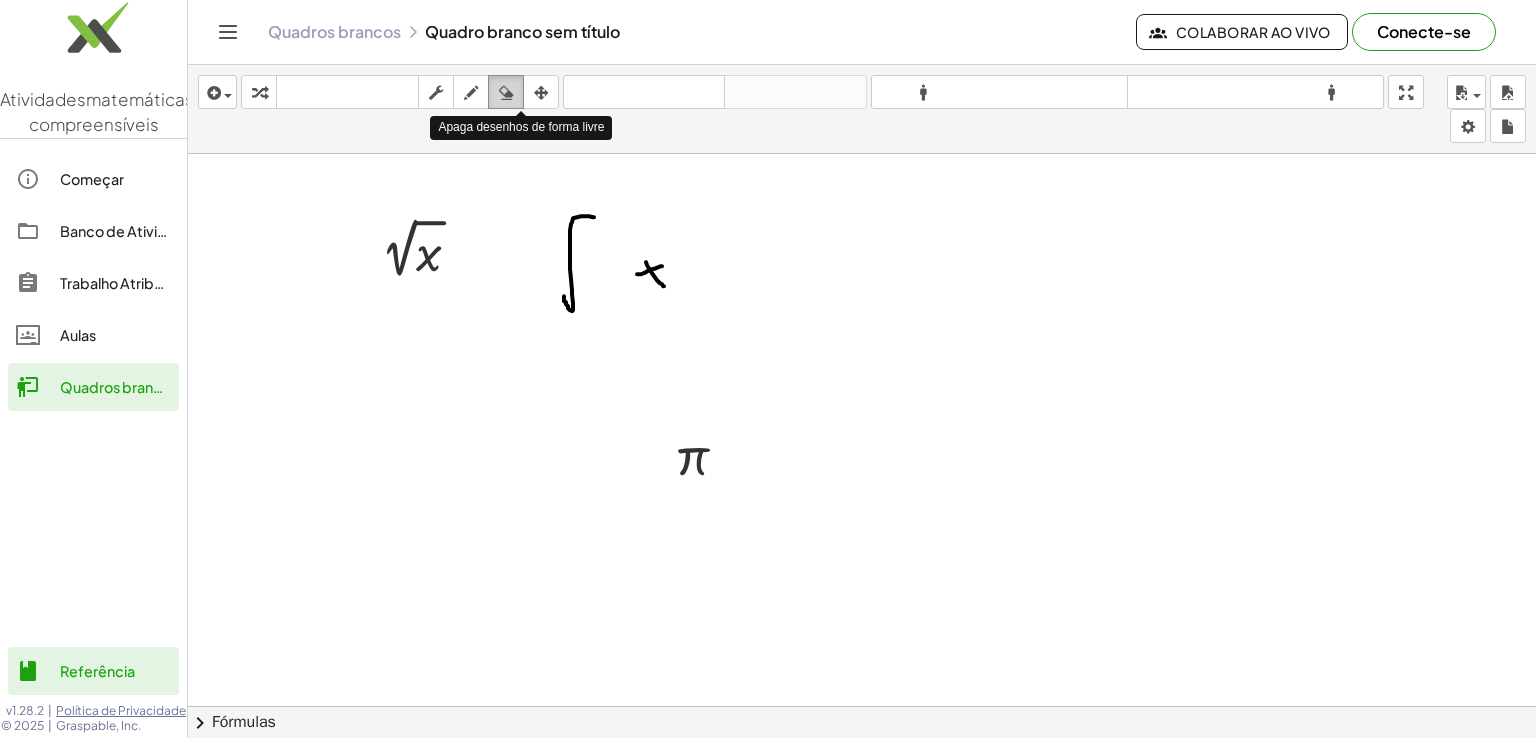 click at bounding box center (506, 92) 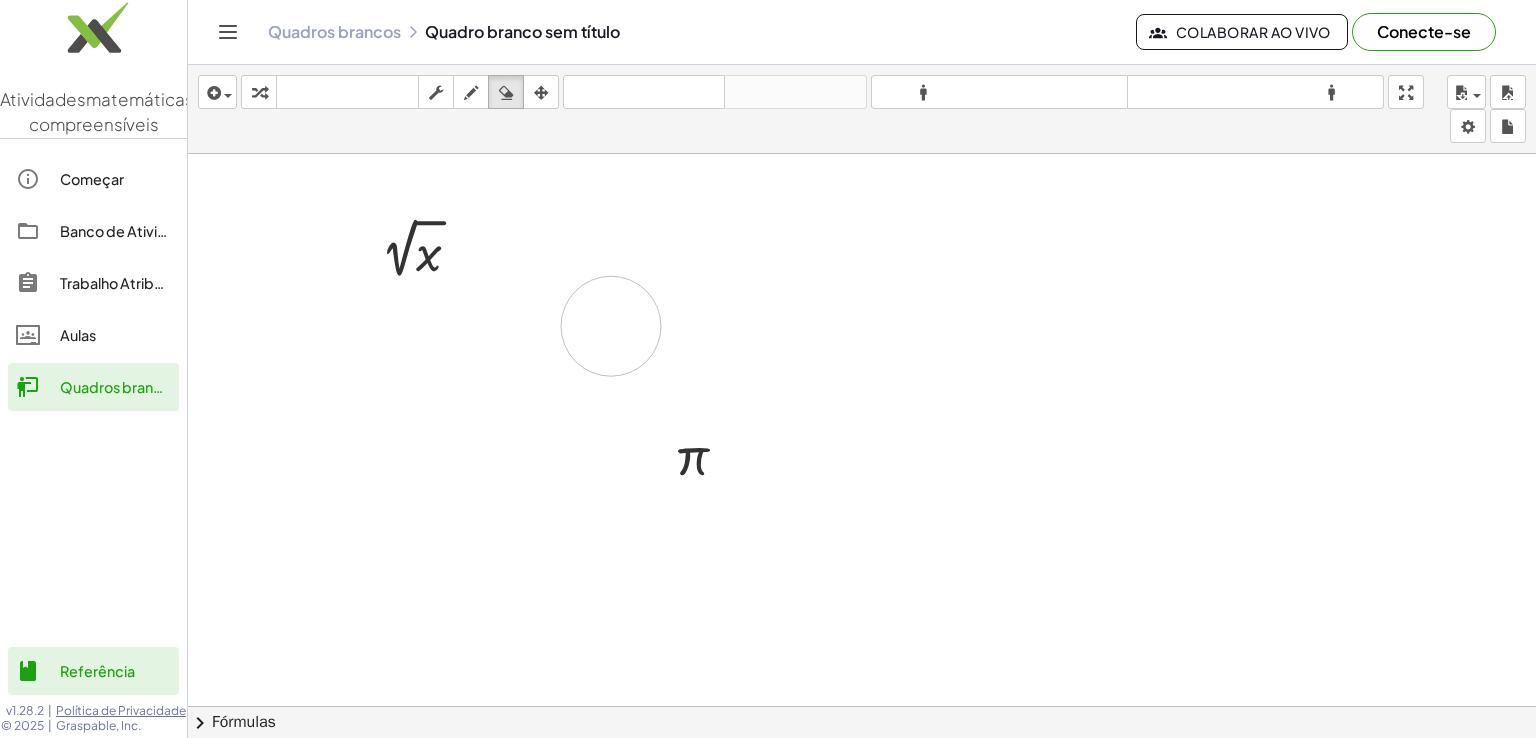 drag, startPoint x: 554, startPoint y: 224, endPoint x: 577, endPoint y: 317, distance: 95.80188 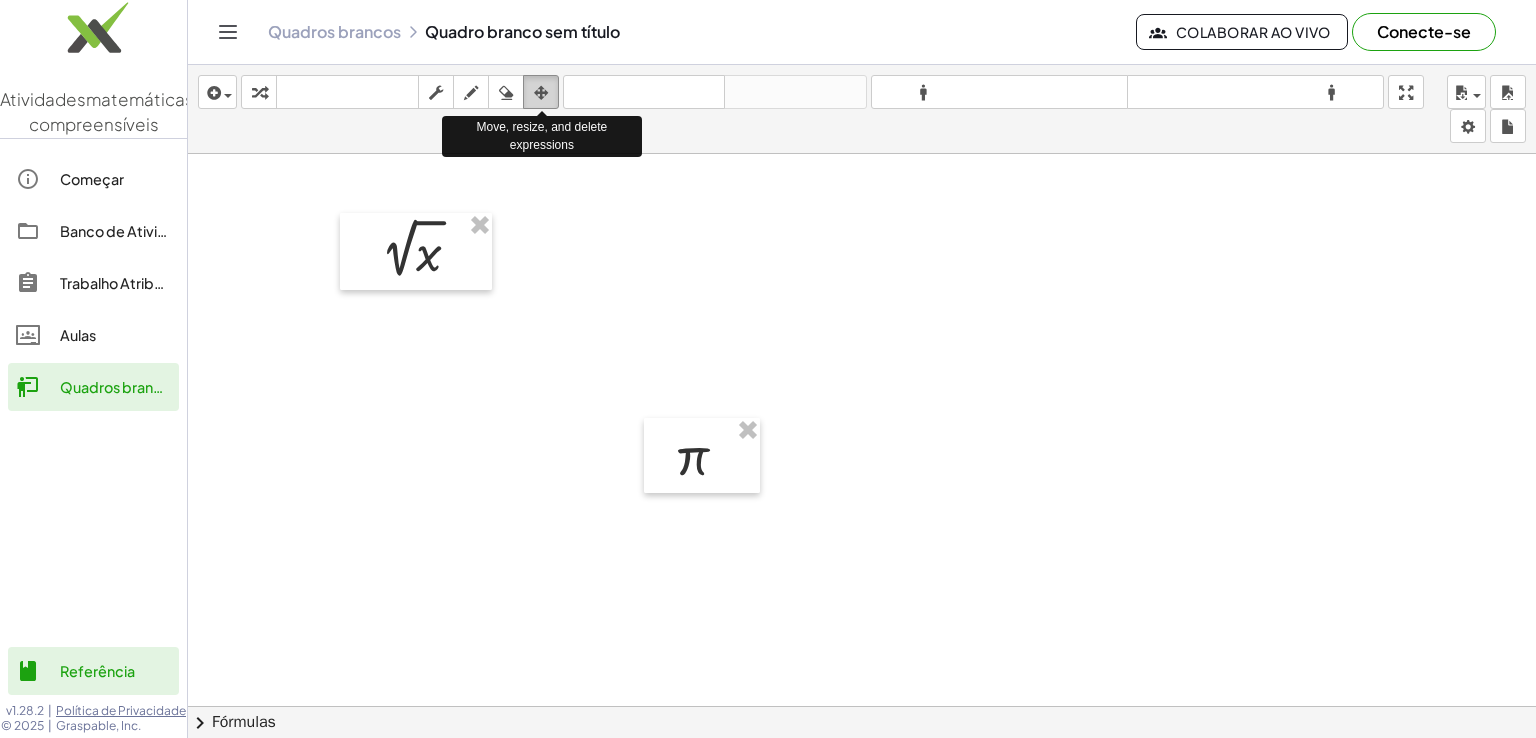 click at bounding box center [541, 93] 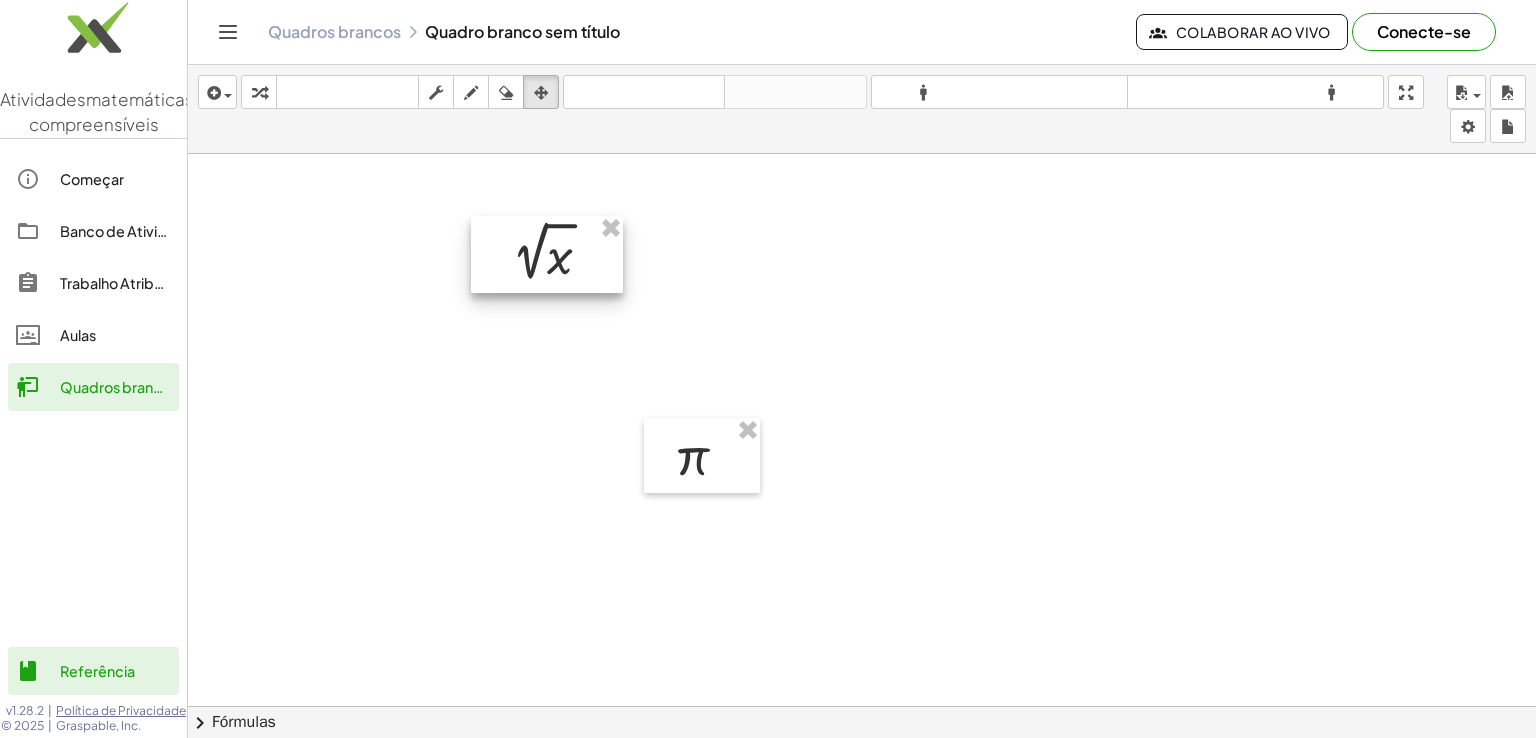 drag, startPoint x: 444, startPoint y: 258, endPoint x: 575, endPoint y: 261, distance: 131.03435 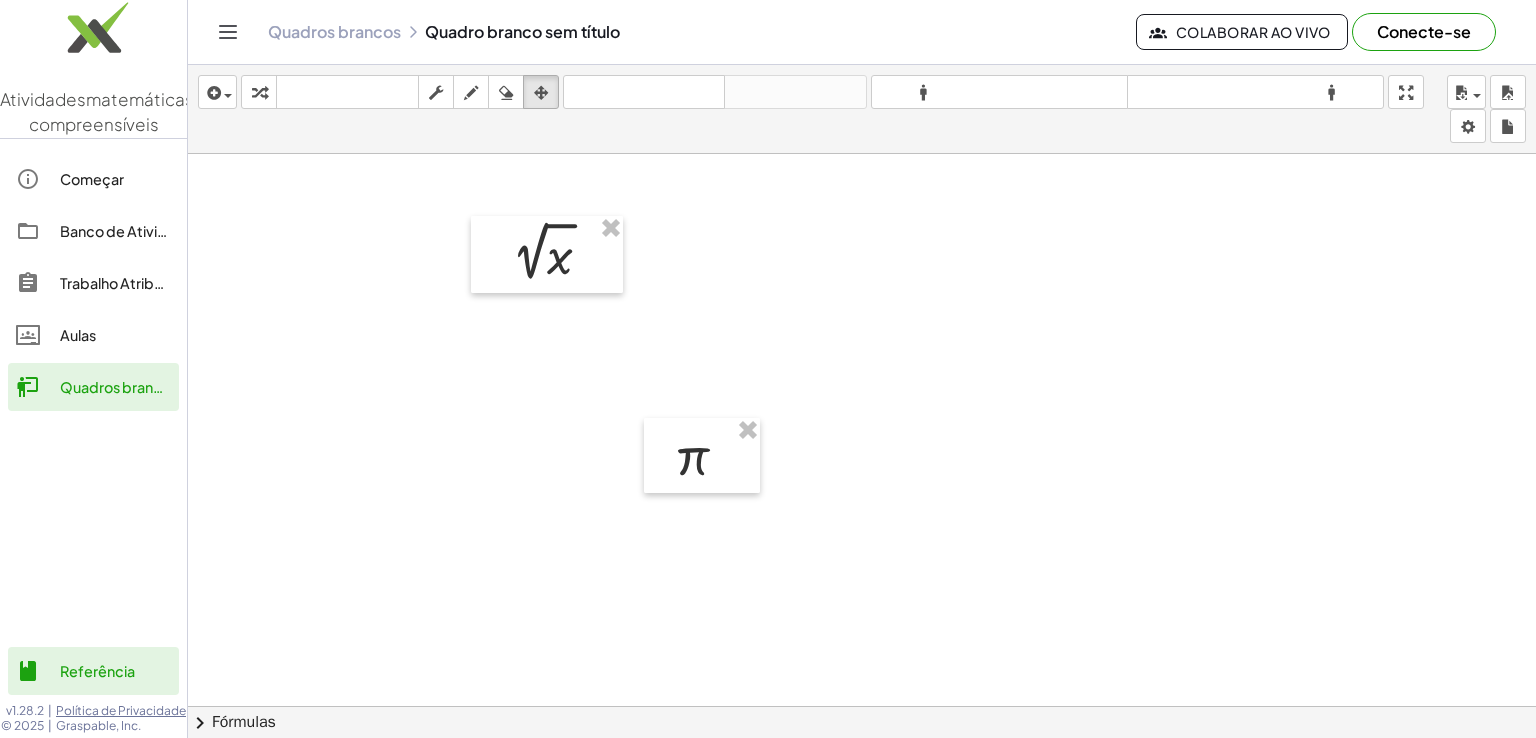 click at bounding box center (862, 301) 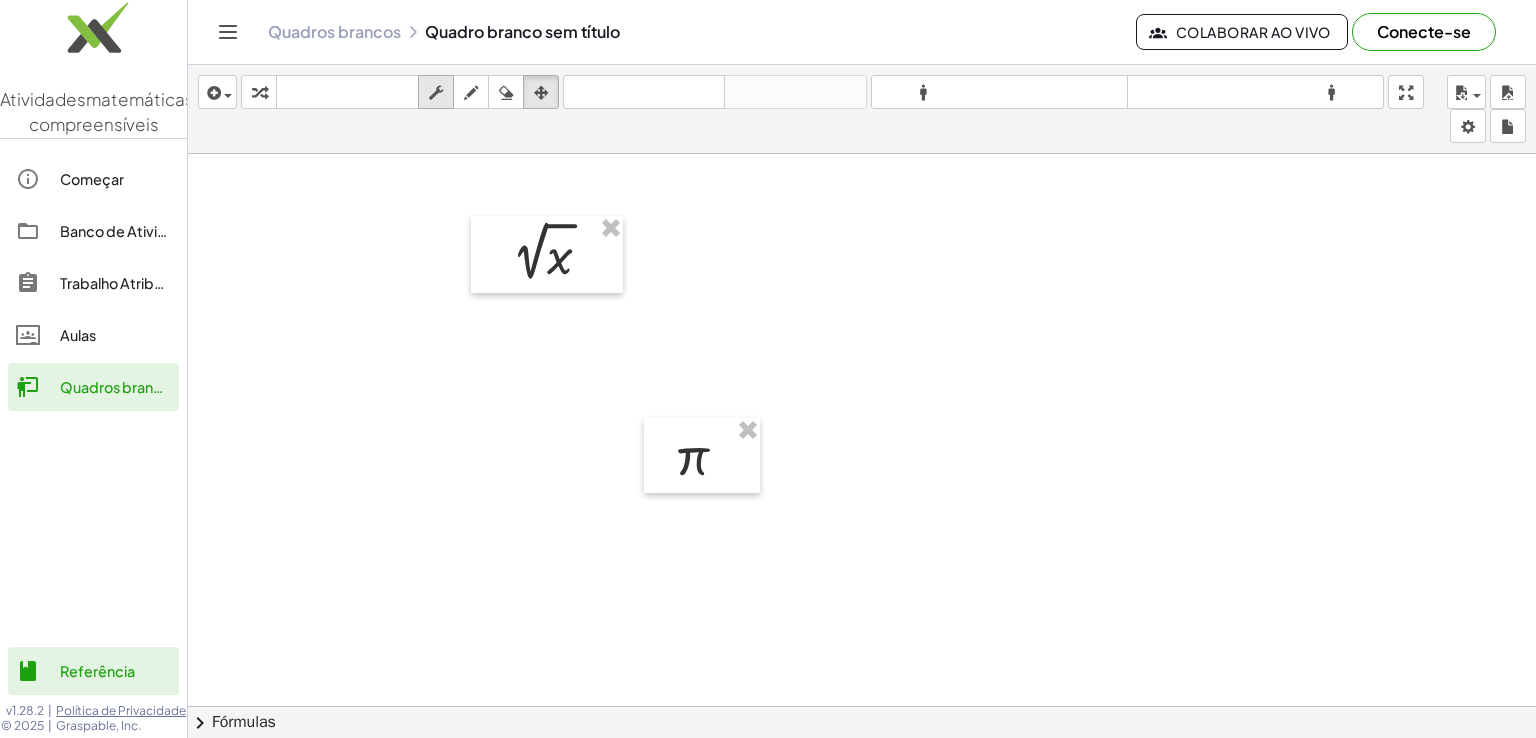 click at bounding box center (436, 93) 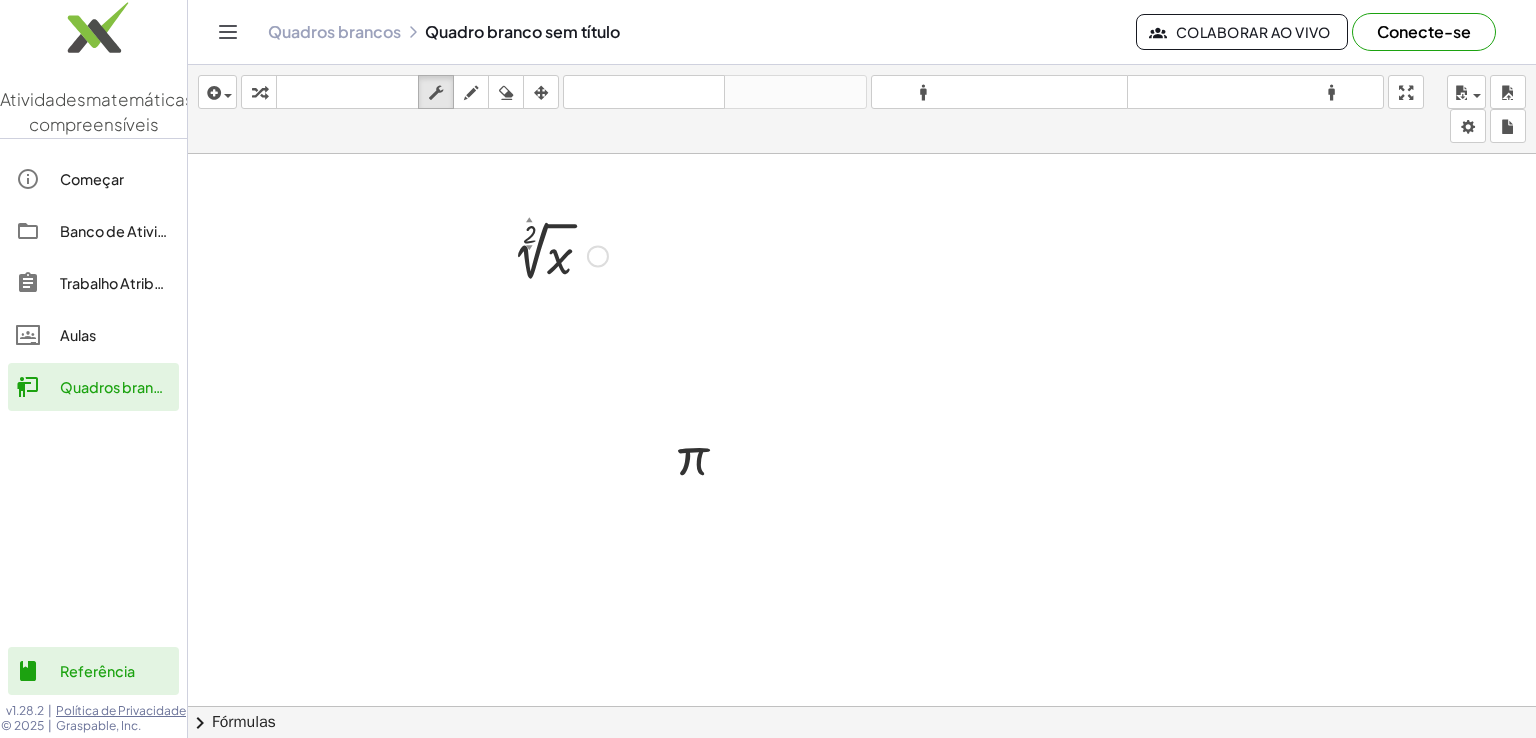 drag, startPoint x: 648, startPoint y: 245, endPoint x: 544, endPoint y: 249, distance: 104.0769 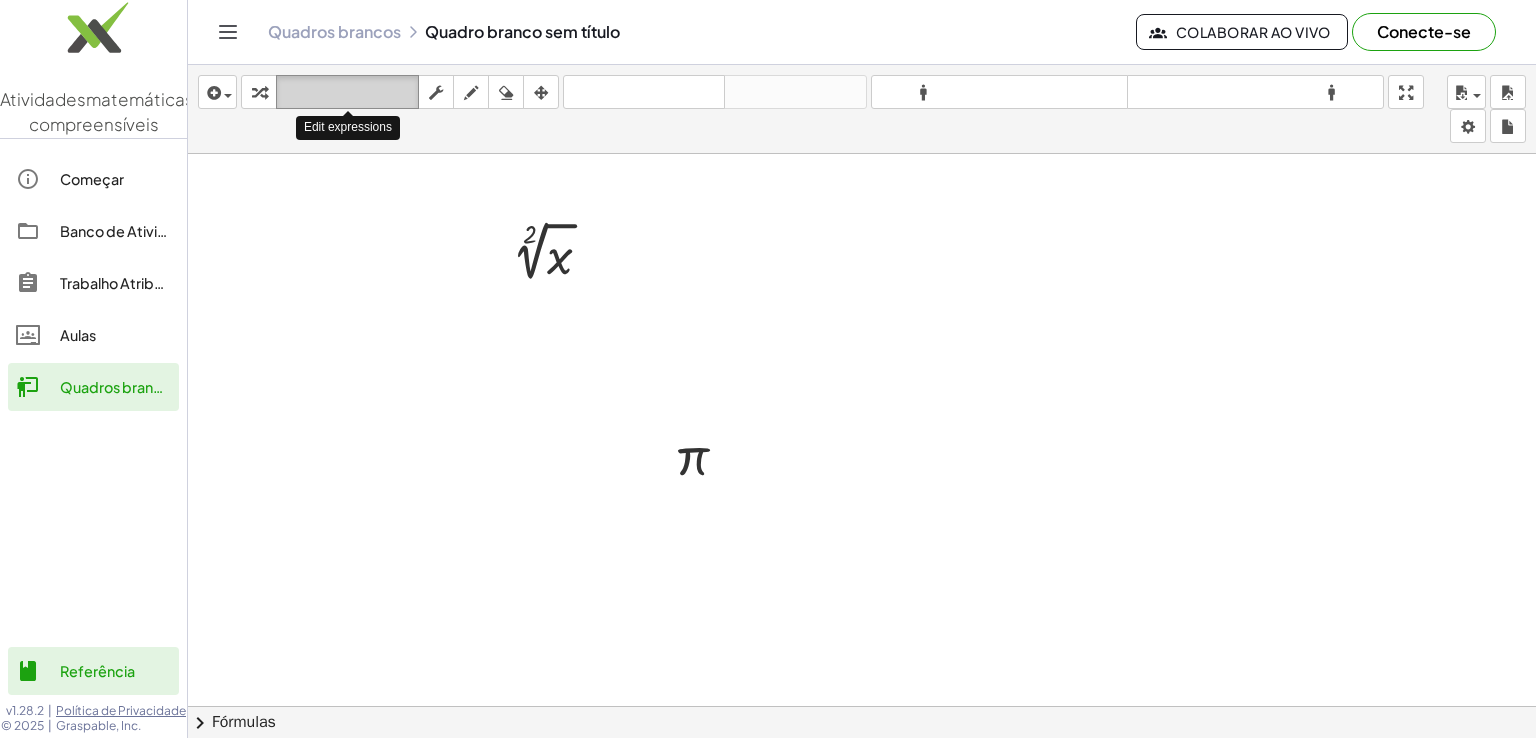 click on "teclado" at bounding box center (347, 92) 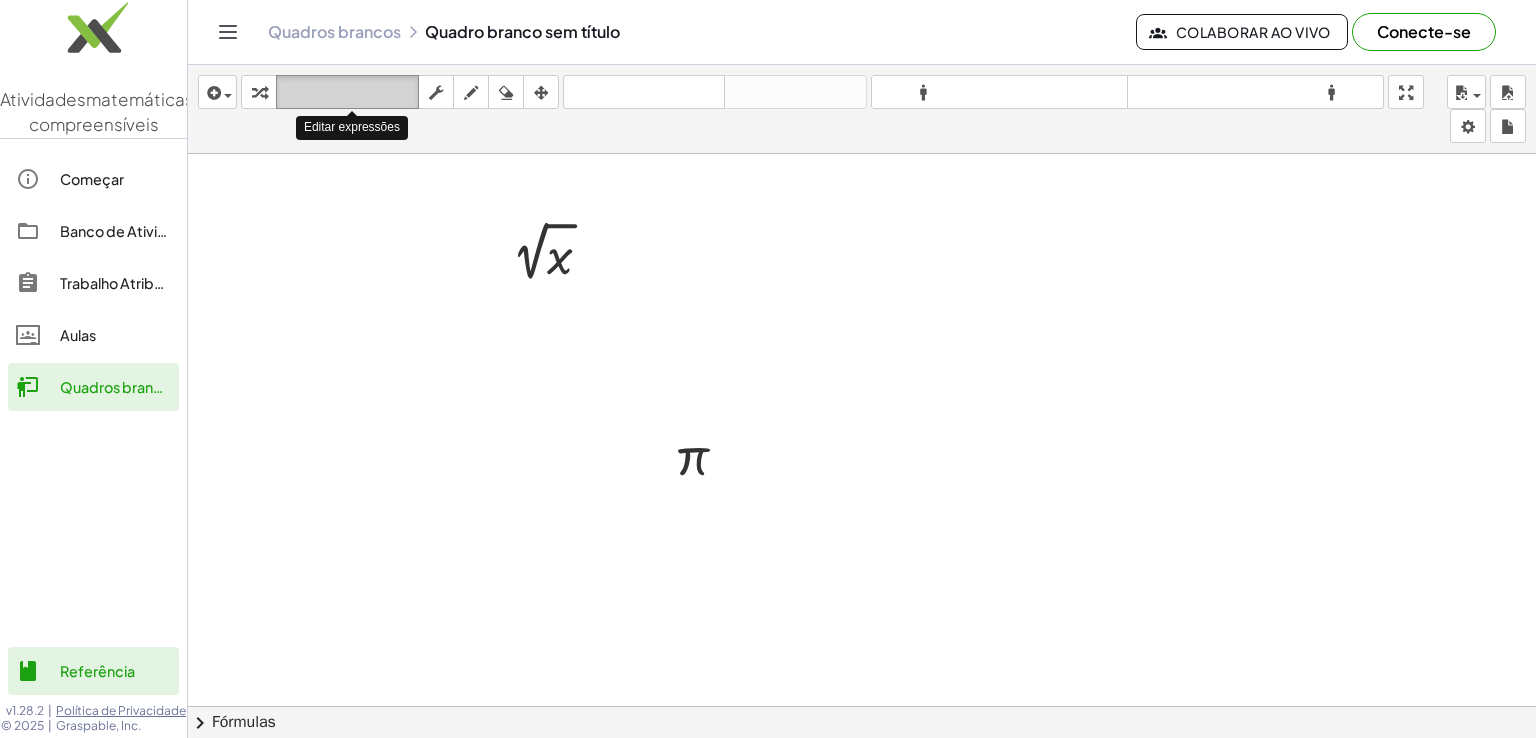 click on "teclado" at bounding box center (347, 92) 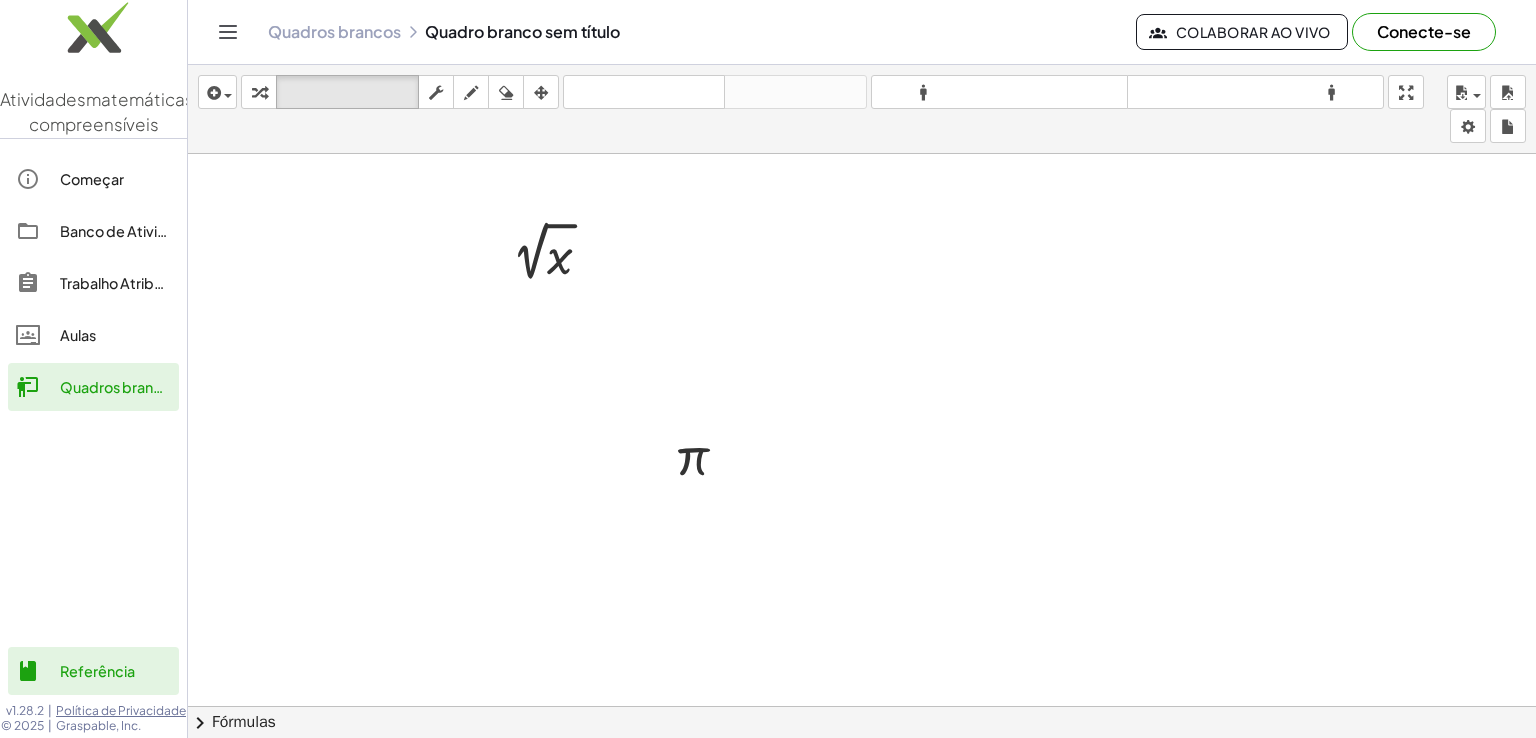 click at bounding box center [862, 301] 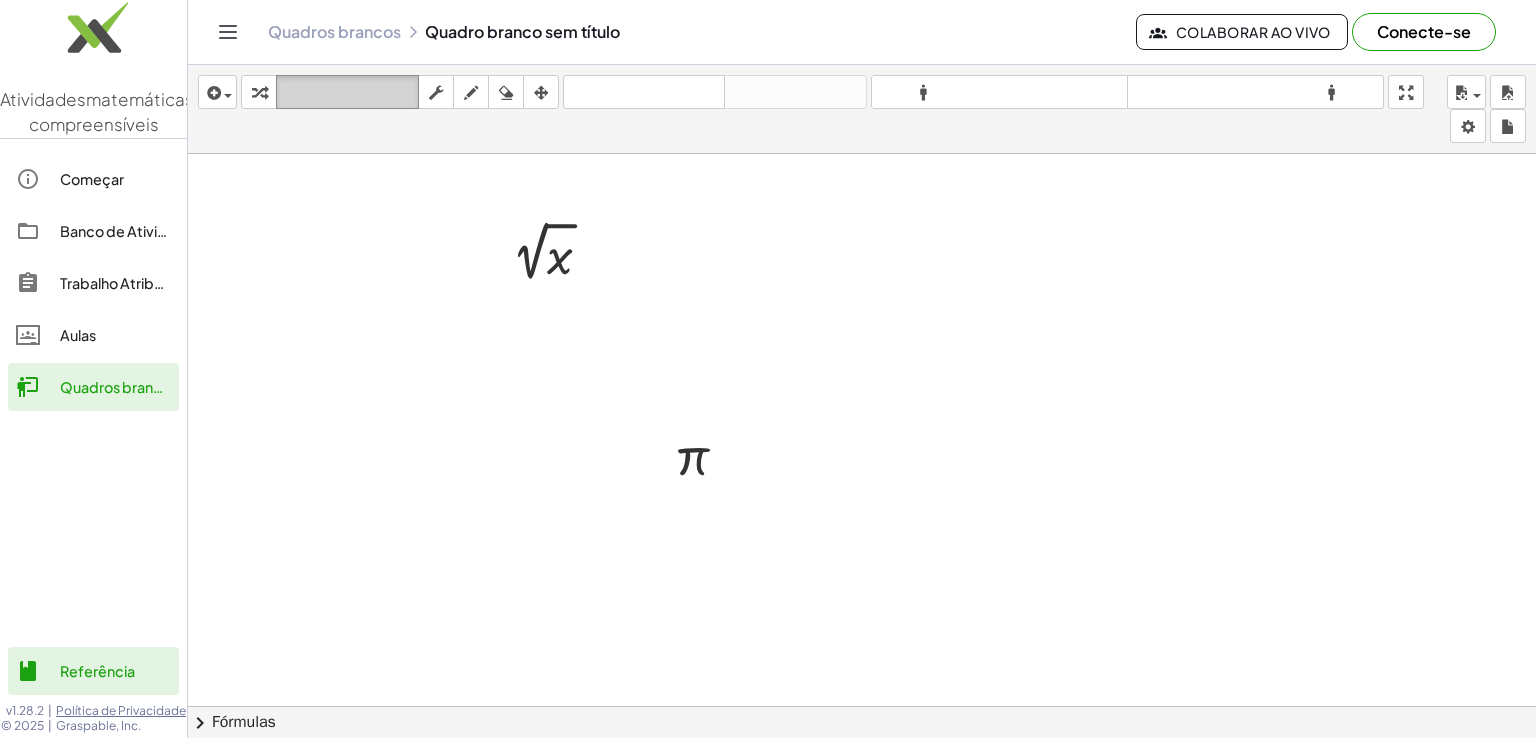 click on "teclado" at bounding box center [347, 92] 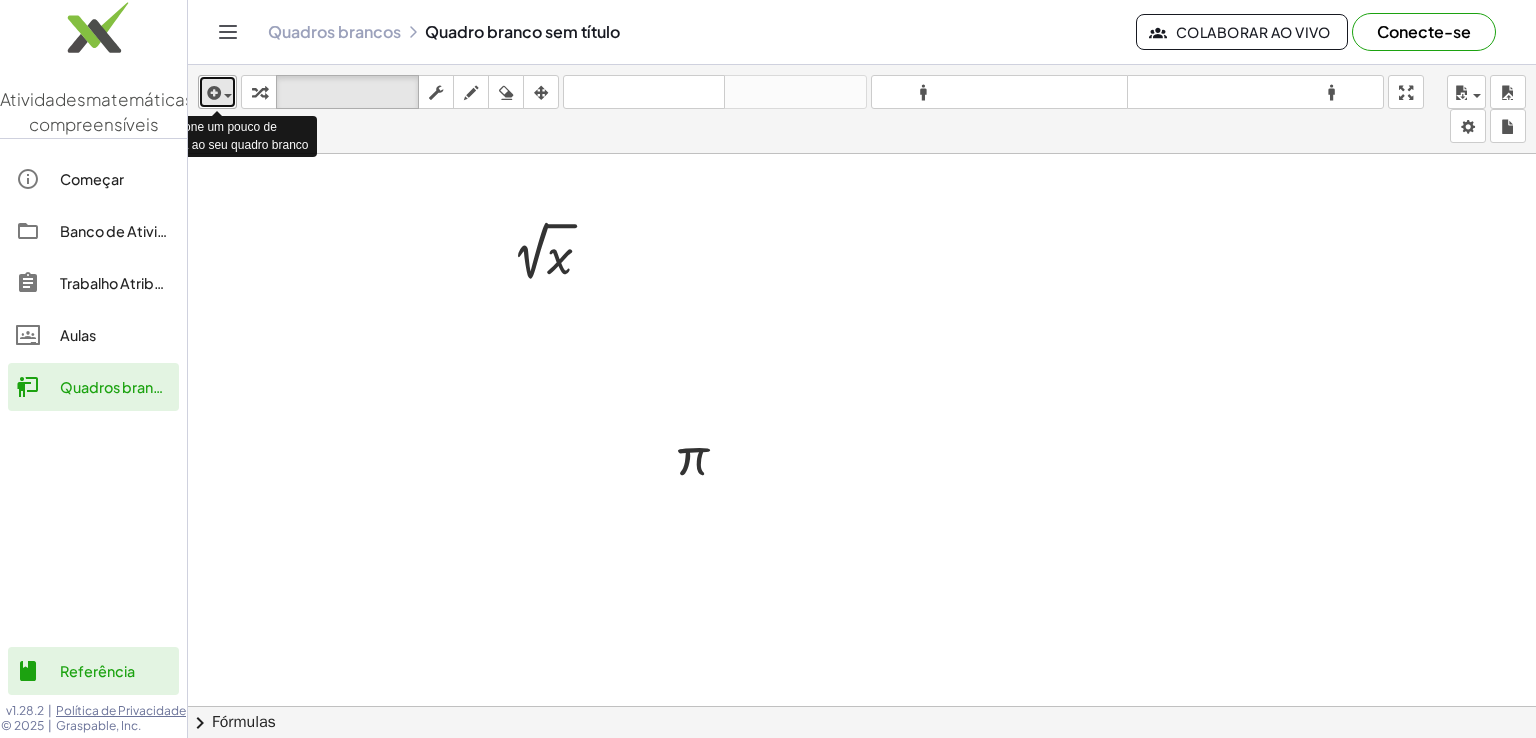 click at bounding box center [223, 95] 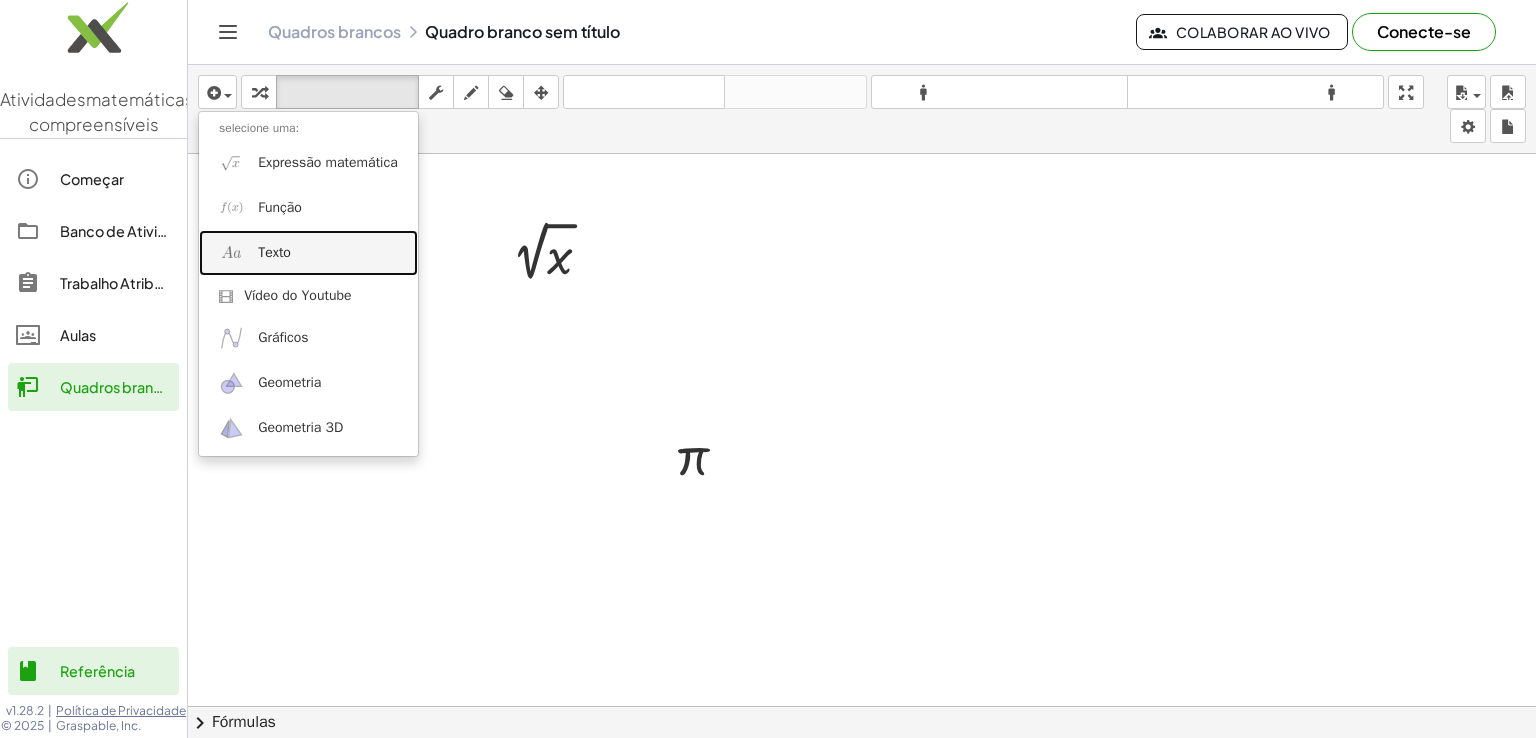 click on "Texto" at bounding box center [308, 252] 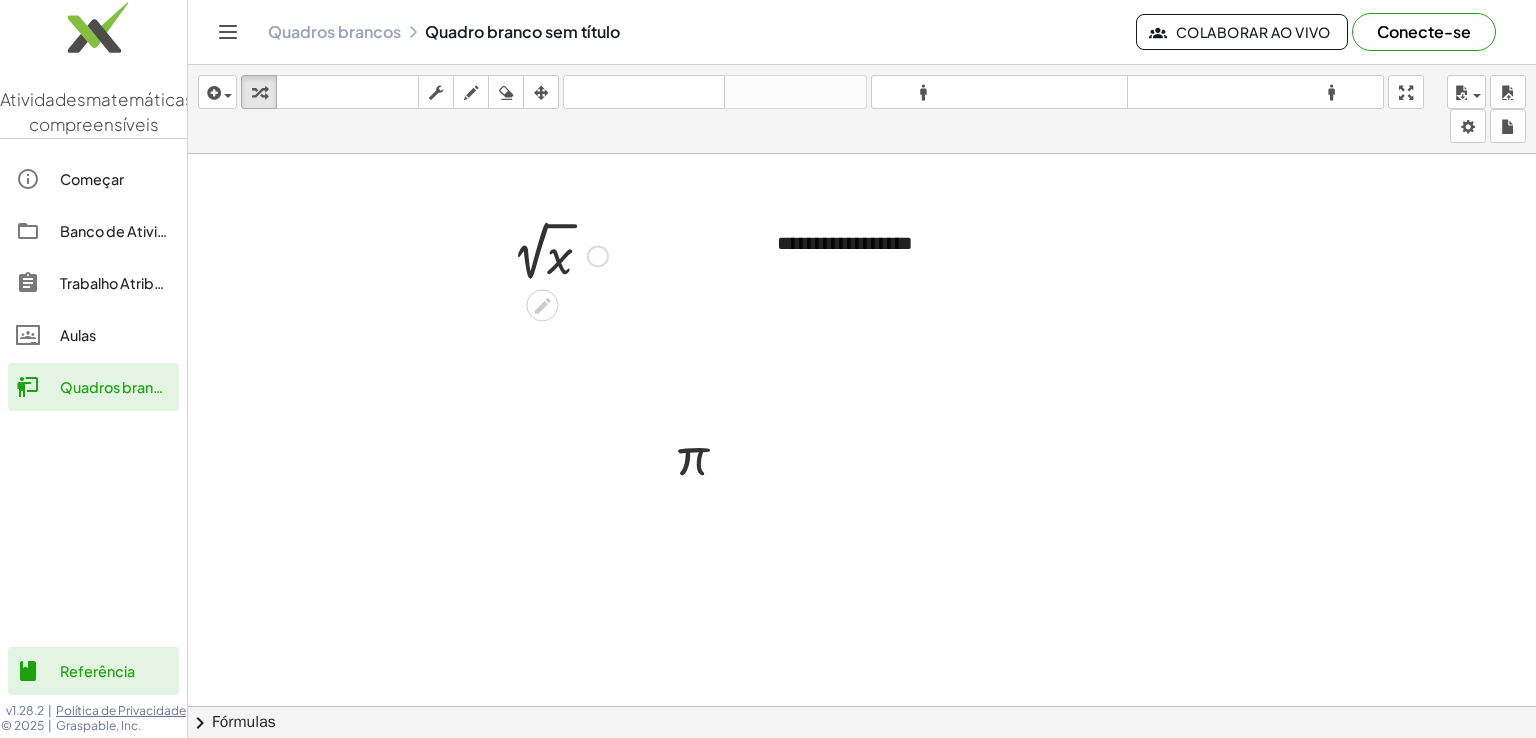 type 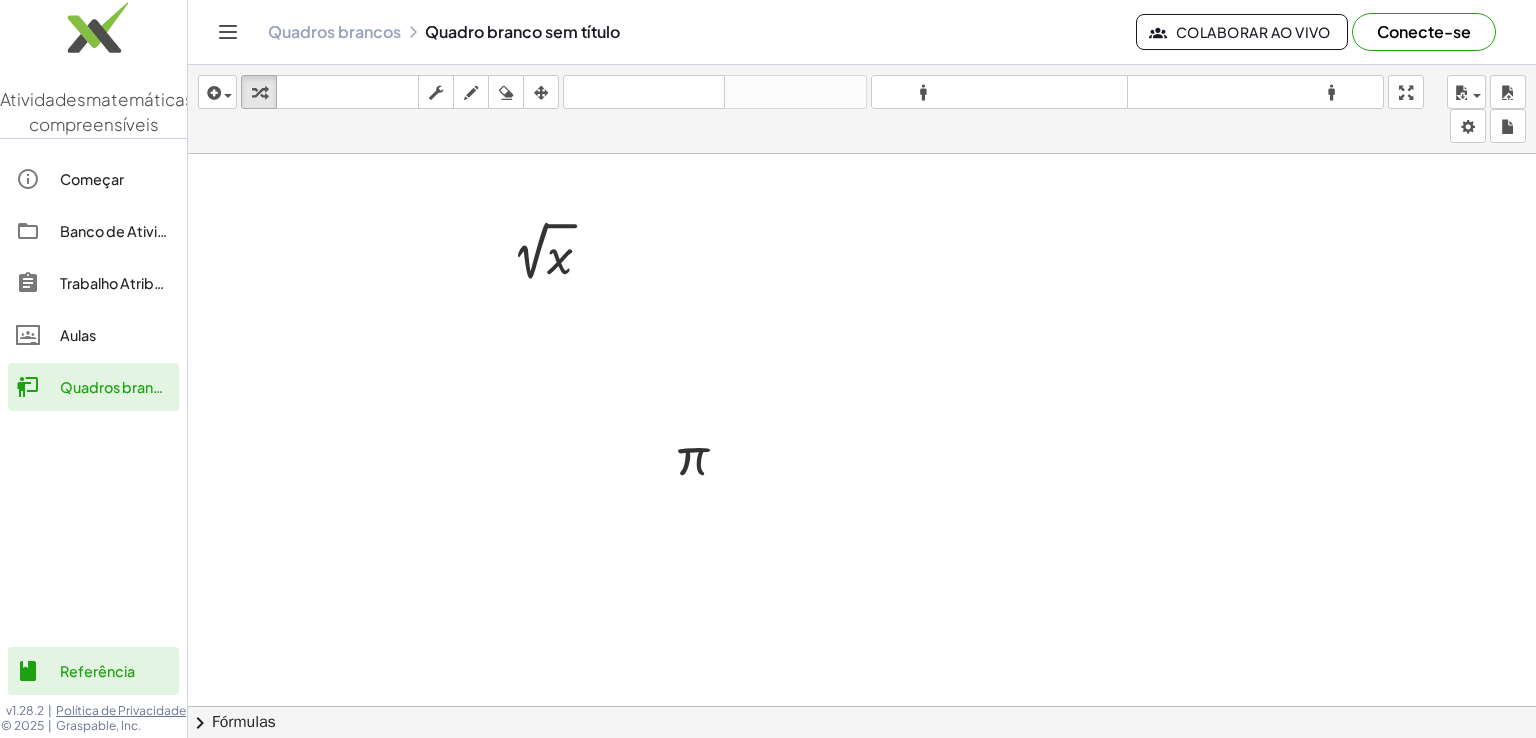 click at bounding box center (862, 301) 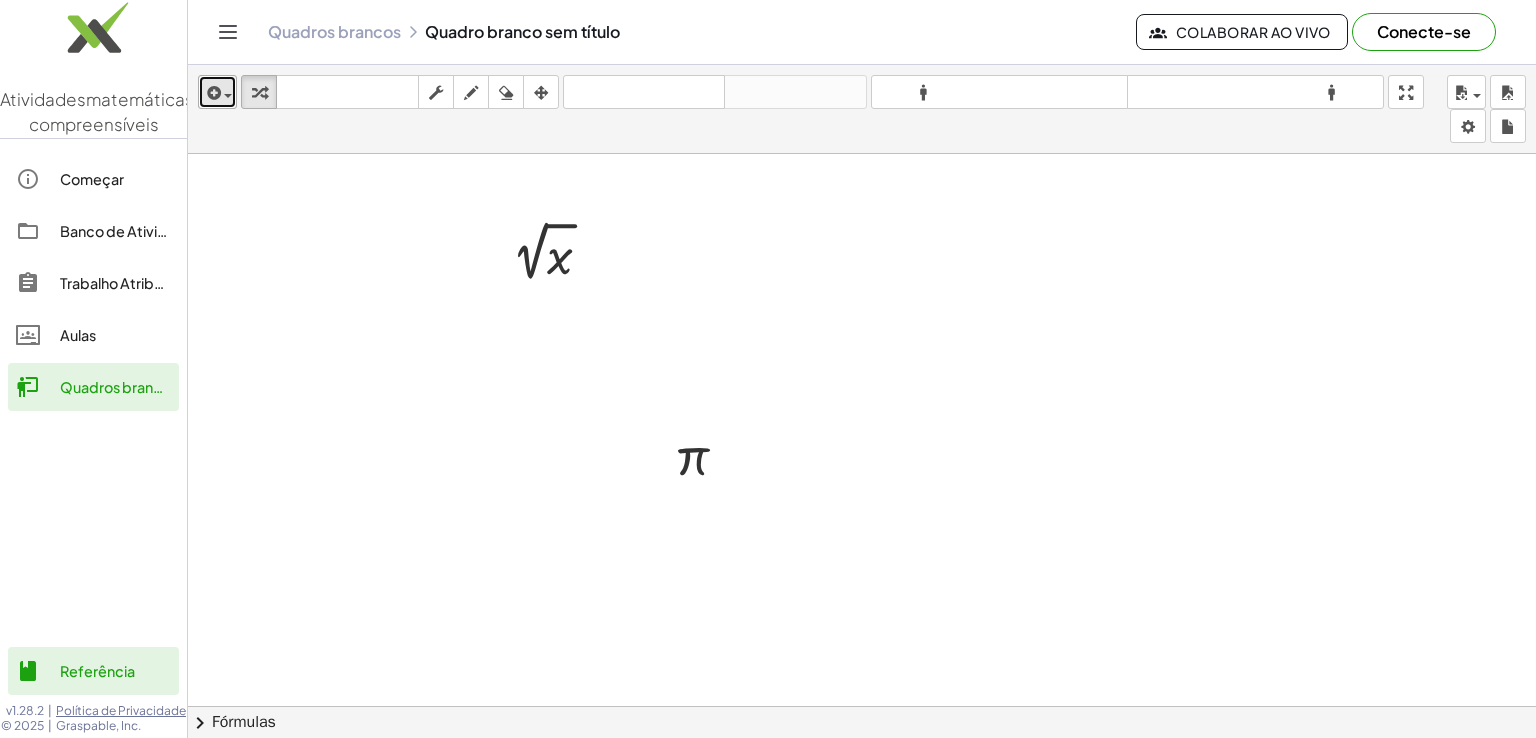click at bounding box center [212, 93] 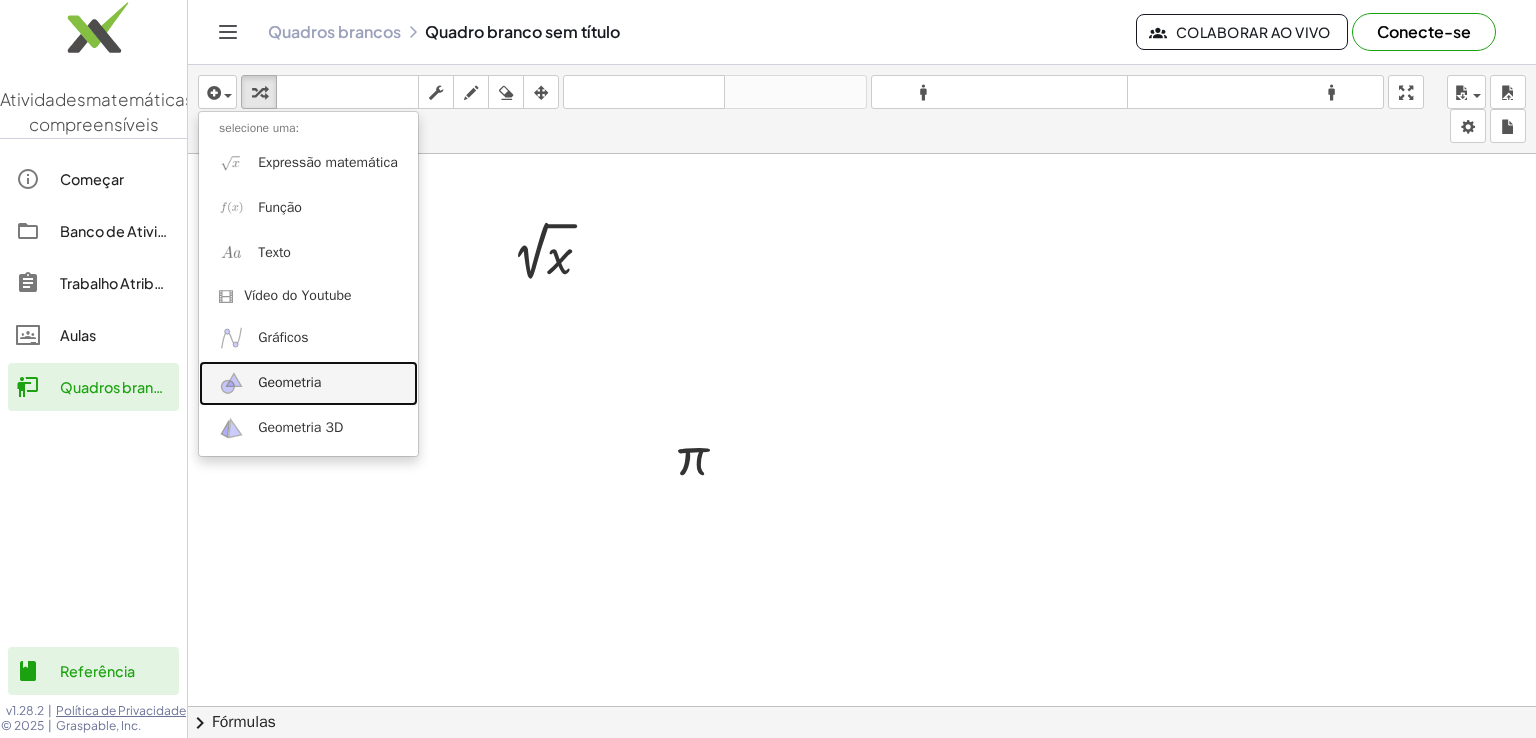 click on "Geometria" at bounding box center [289, 382] 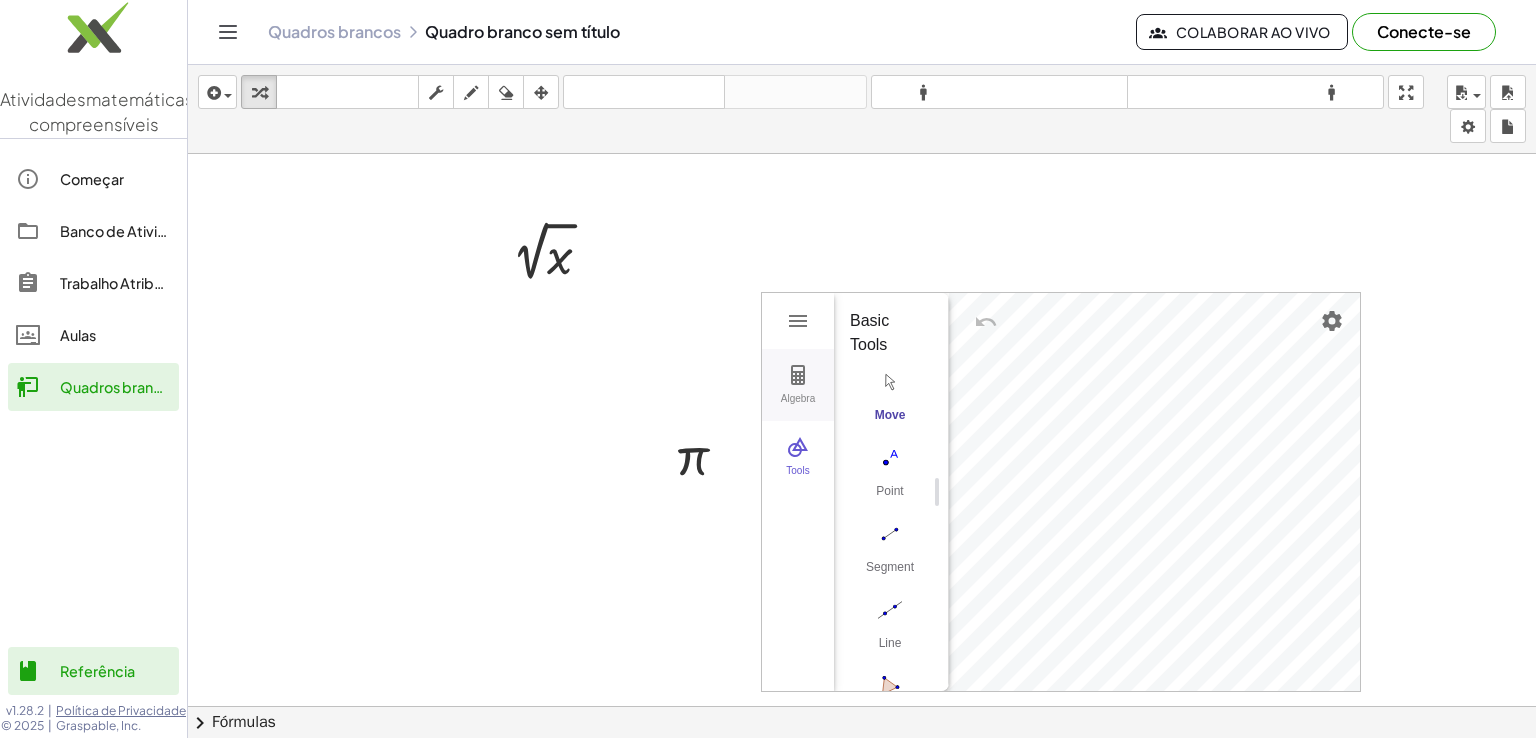 click on "Algebra" at bounding box center [798, 385] 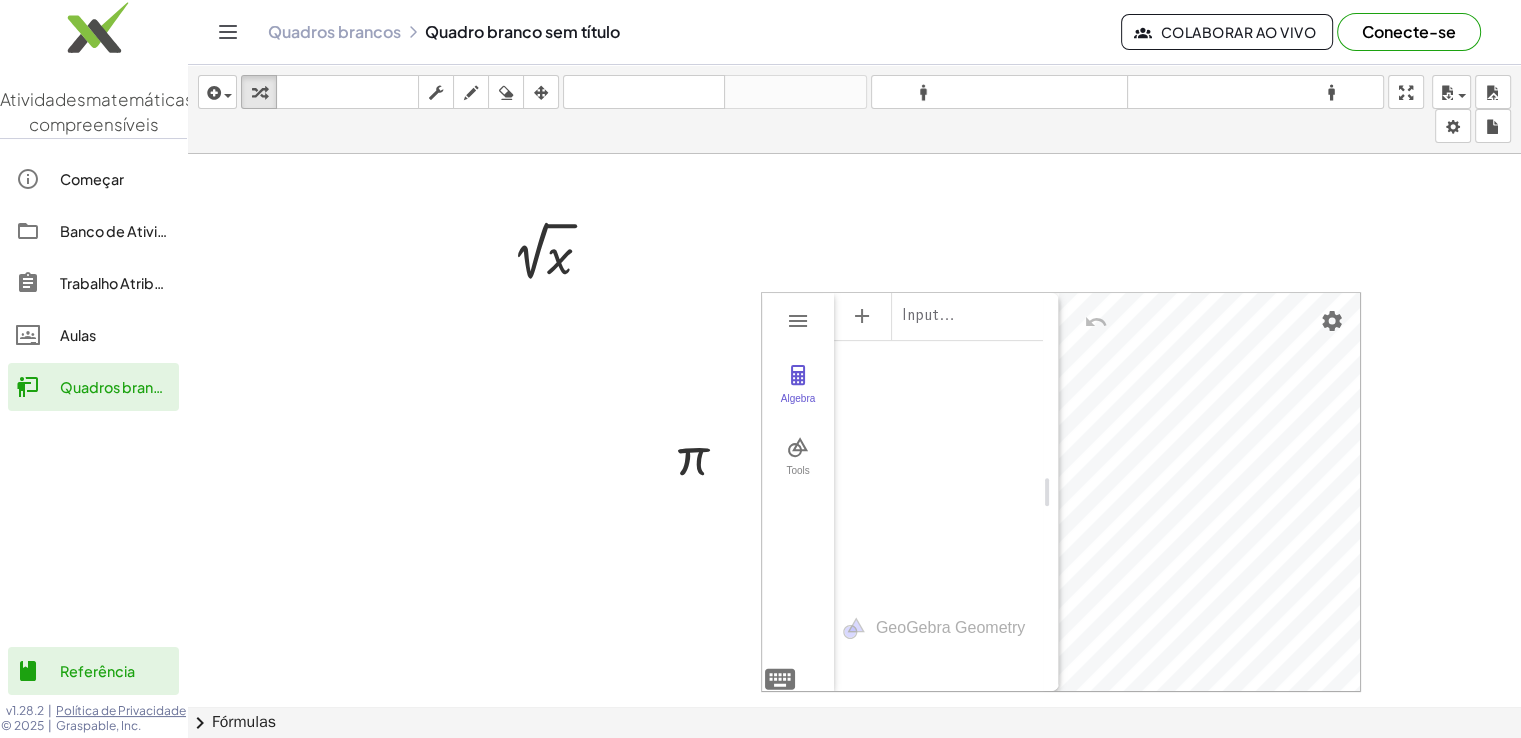 drag, startPoint x: 935, startPoint y: 493, endPoint x: 1045, endPoint y: 501, distance: 110.29053 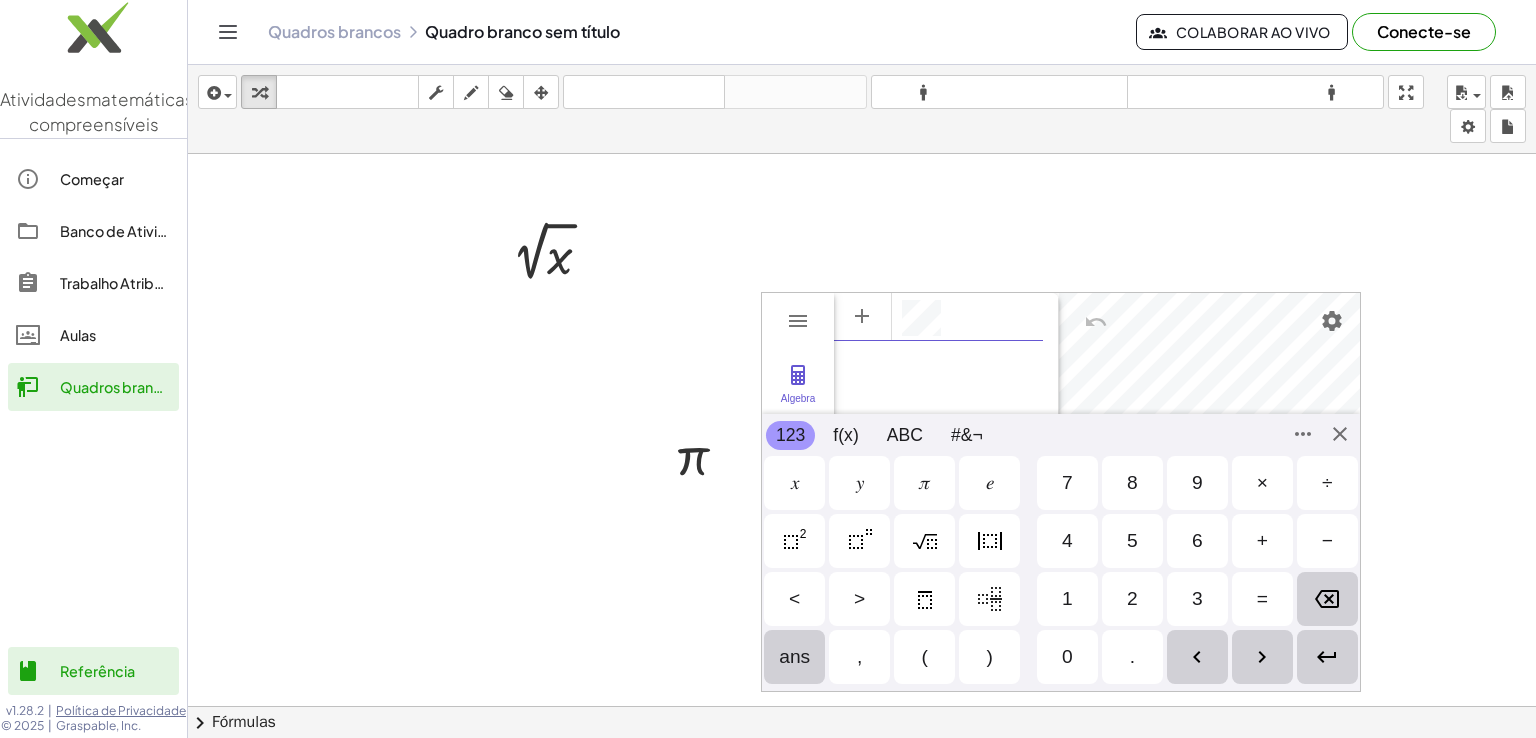 scroll, scrollTop: 12, scrollLeft: 0, axis: vertical 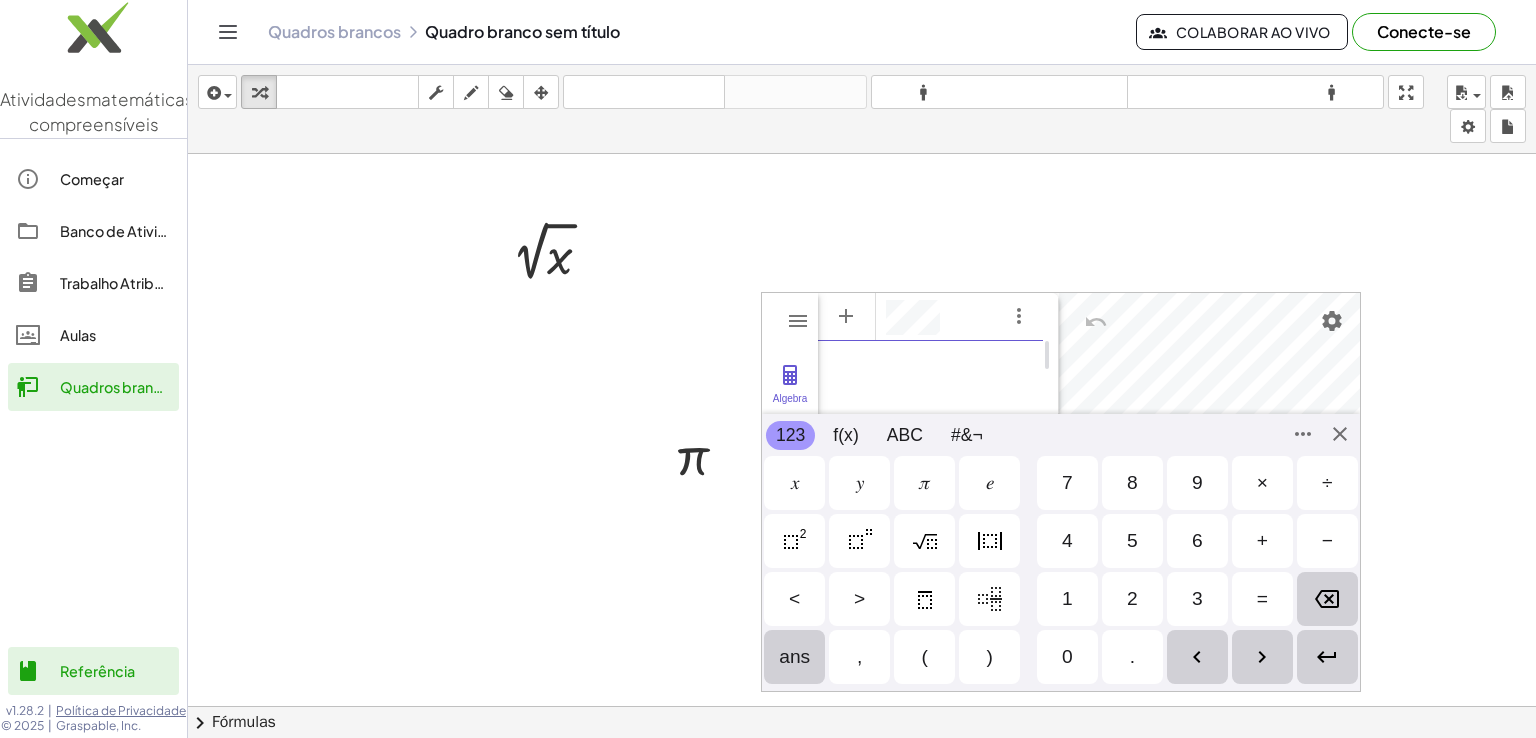 click at bounding box center [1327, 657] 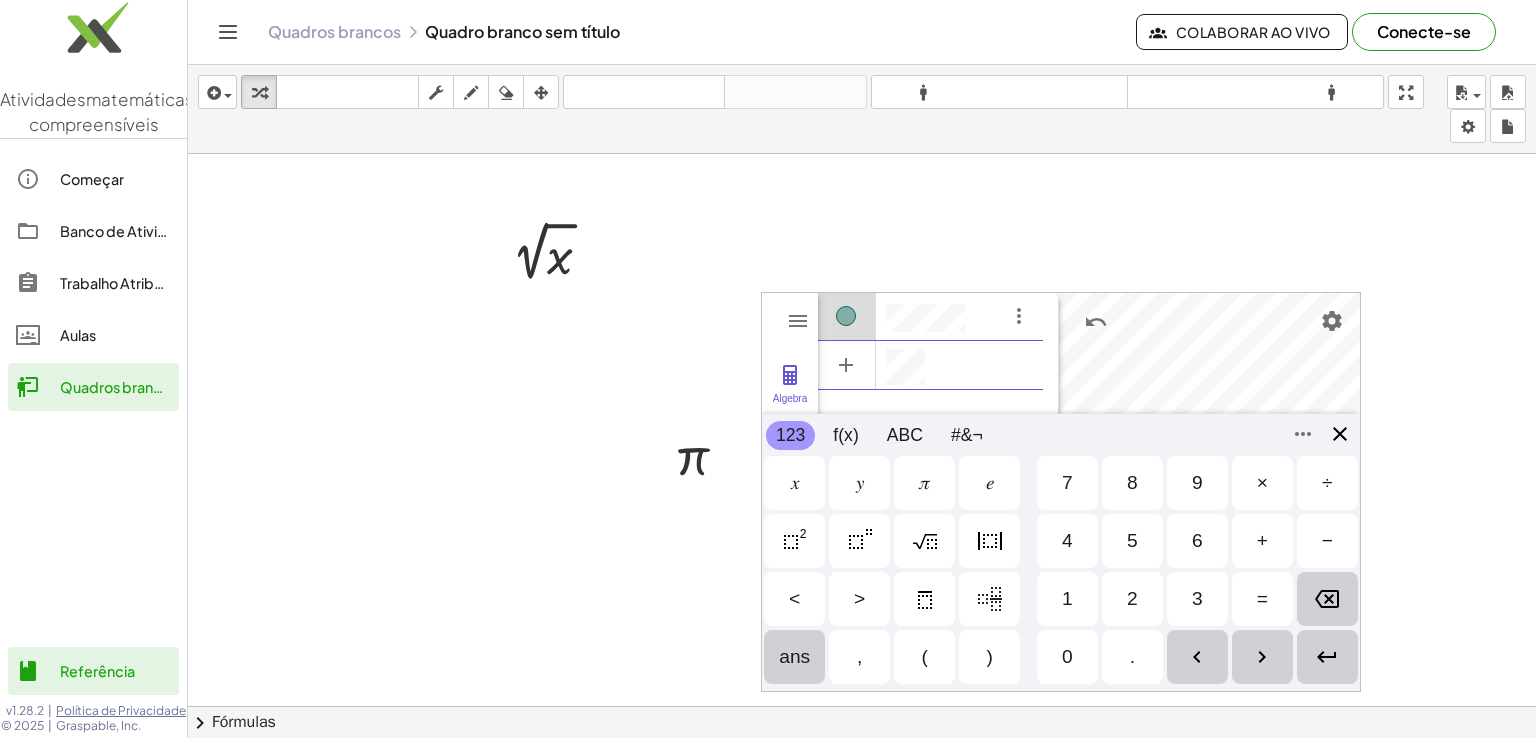click on "Algebra Tools GeoGebra Geometry Basic Tools Move Point Segment Line Polygon Circle with Center through Point More   123 123 f(x) ABC #&¬ 𝑥 𝑦 𝜋 𝑒 7 8 9 × ÷ 4 5 6 + − < > 1 2 3 = ans , ( ) 0 . 𝑥 𝑦 𝑧 𝜋 7 8 9 × ÷ 𝑒 4 5 6 + − < > 1 2 3 = ( ) , 0 ." at bounding box center [1061, 492] 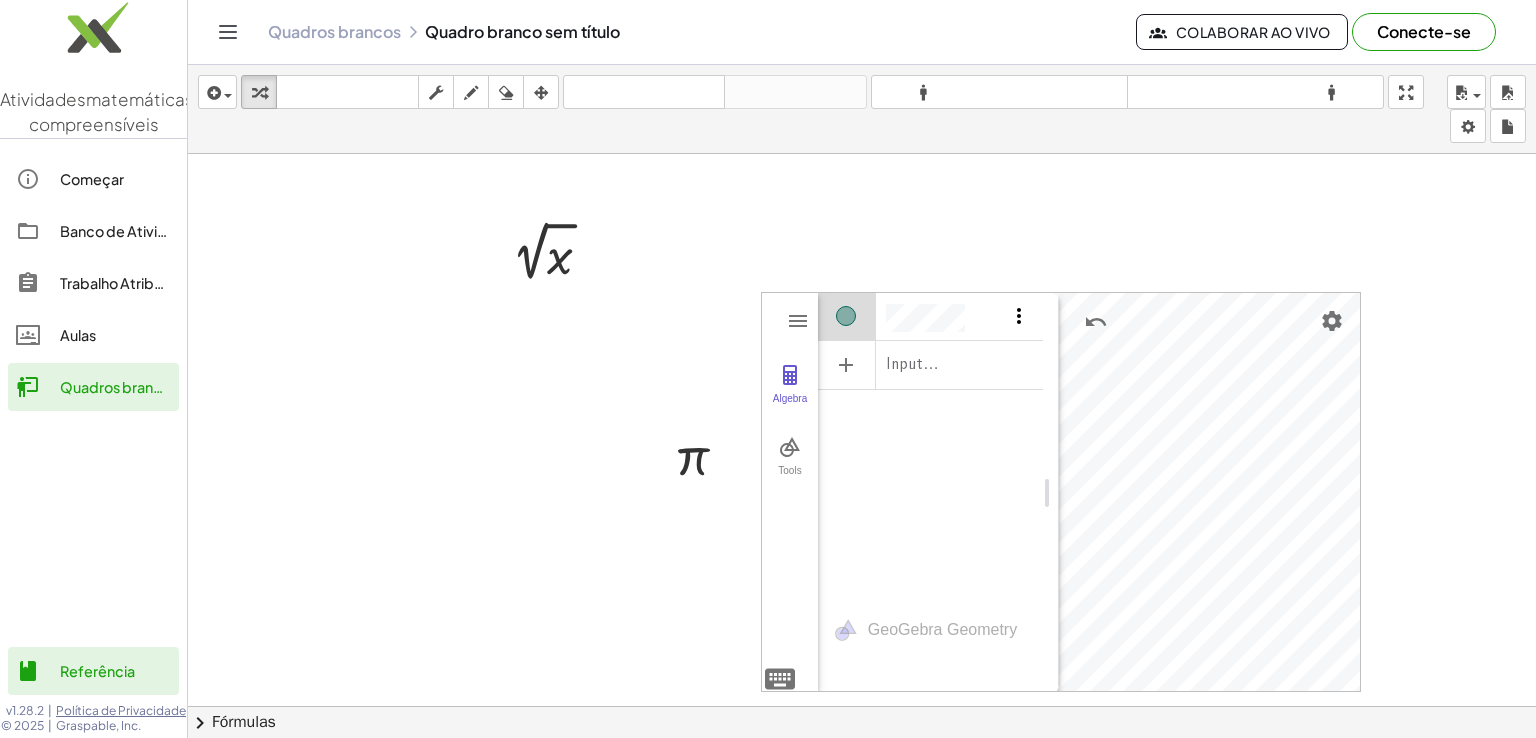 click at bounding box center [1019, 316] 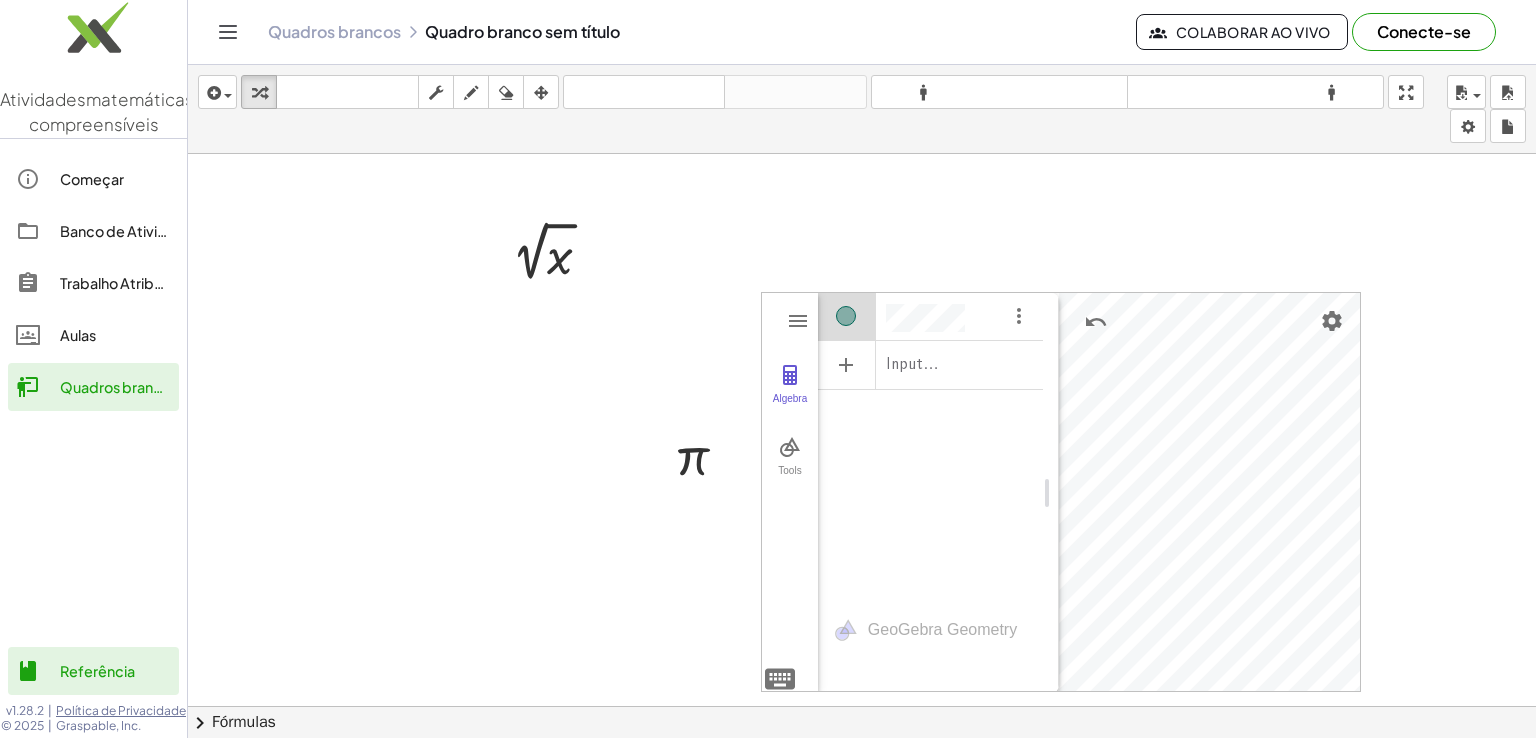 click on "Input…" at bounding box center (930, 440) 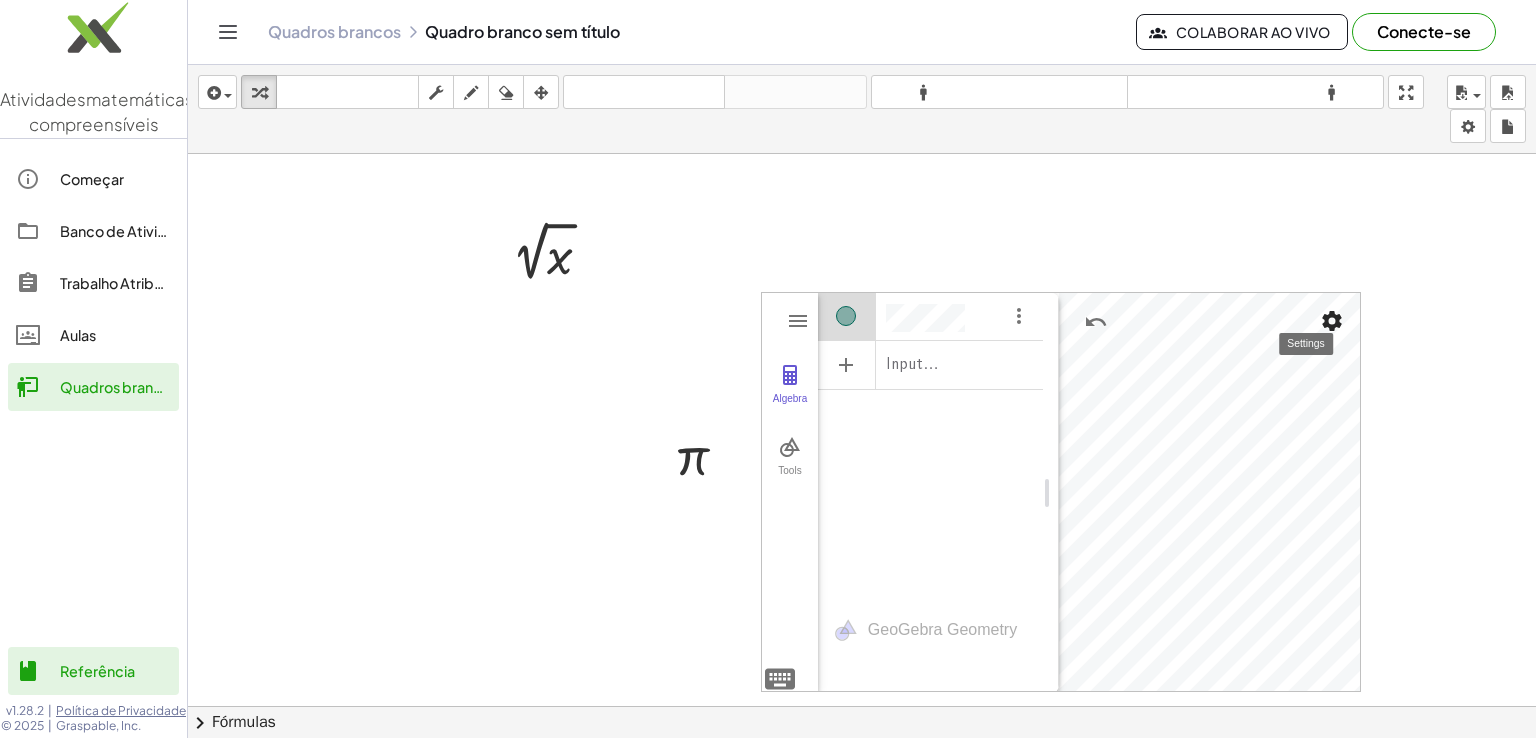 click at bounding box center [1332, 321] 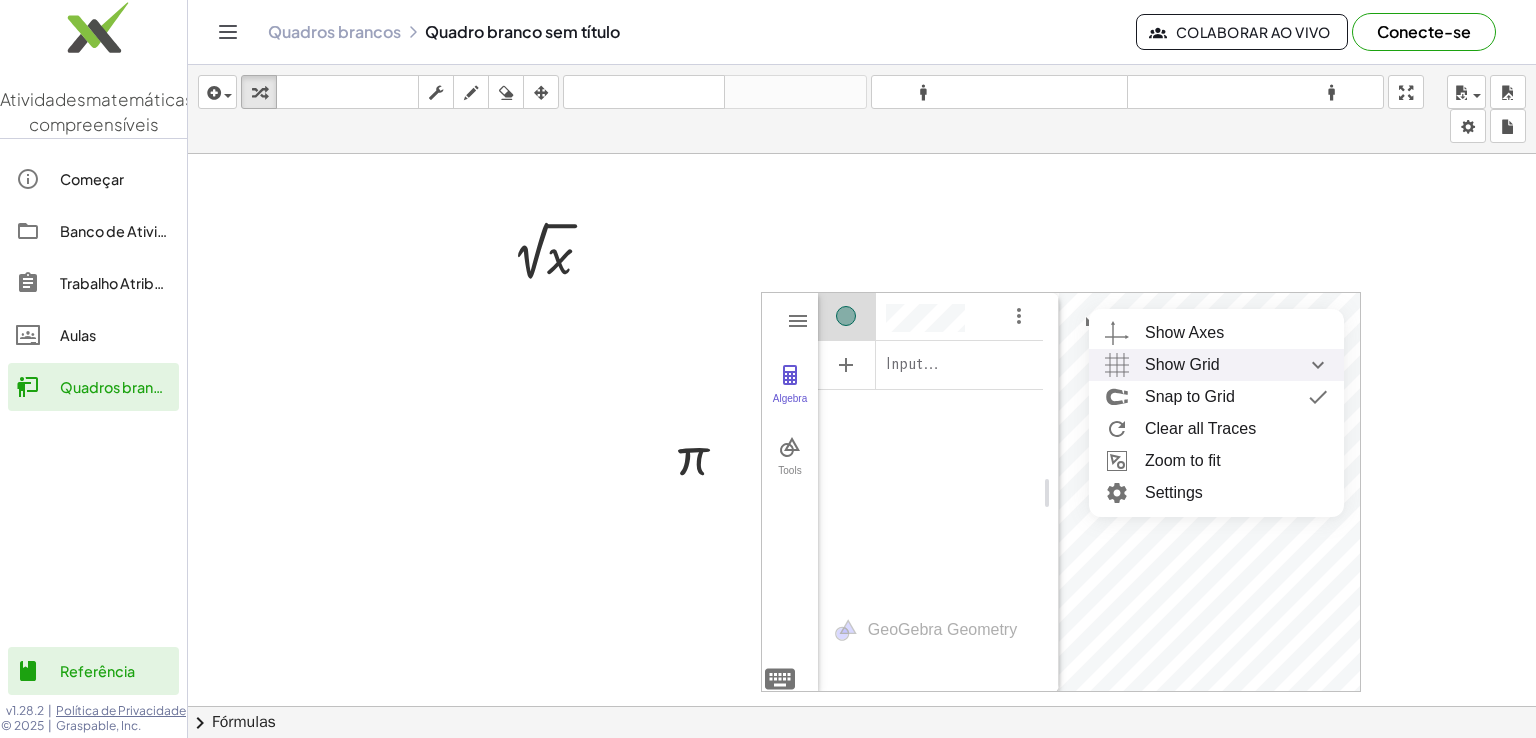 click on "Show Grid" at bounding box center [1236, 365] 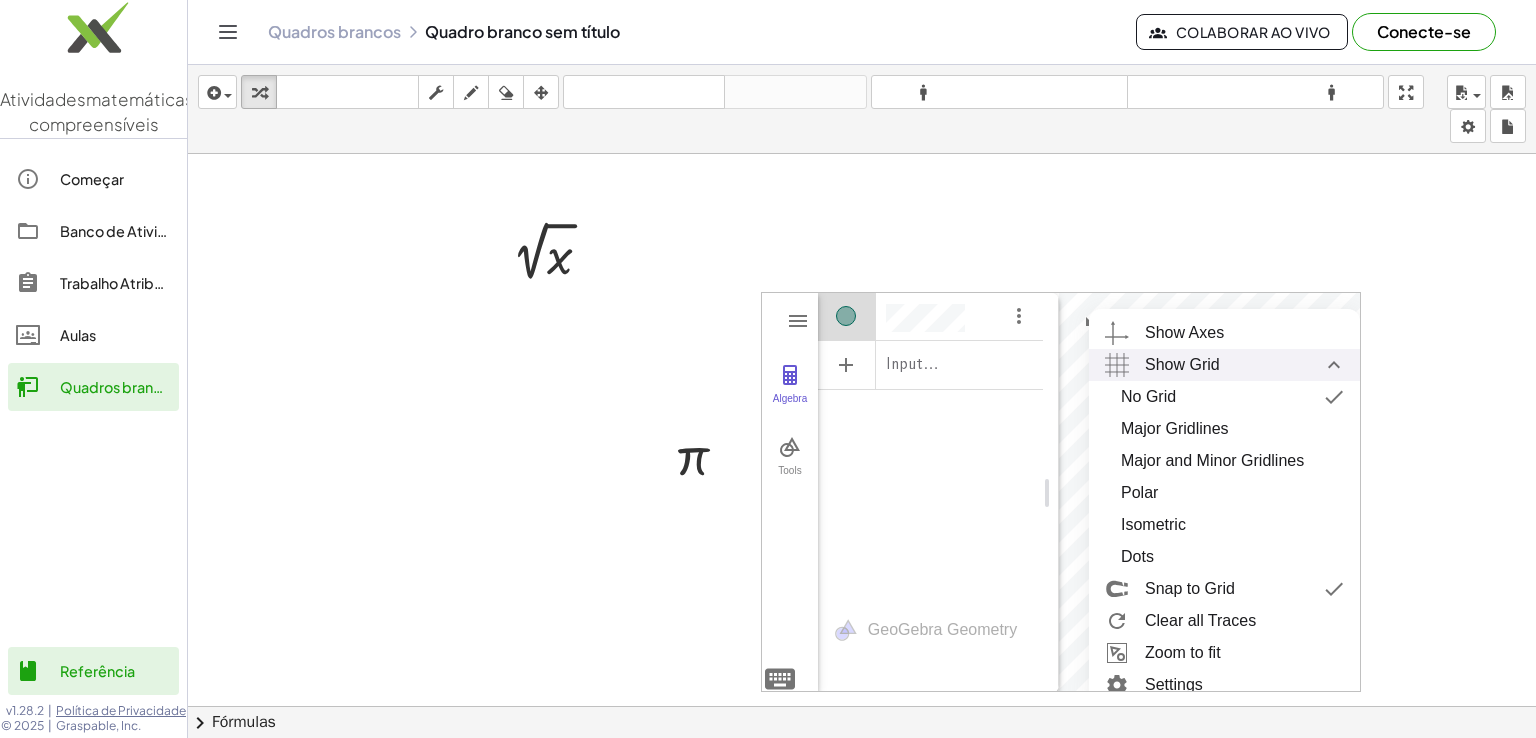 click on "Show Grid" at bounding box center [1244, 365] 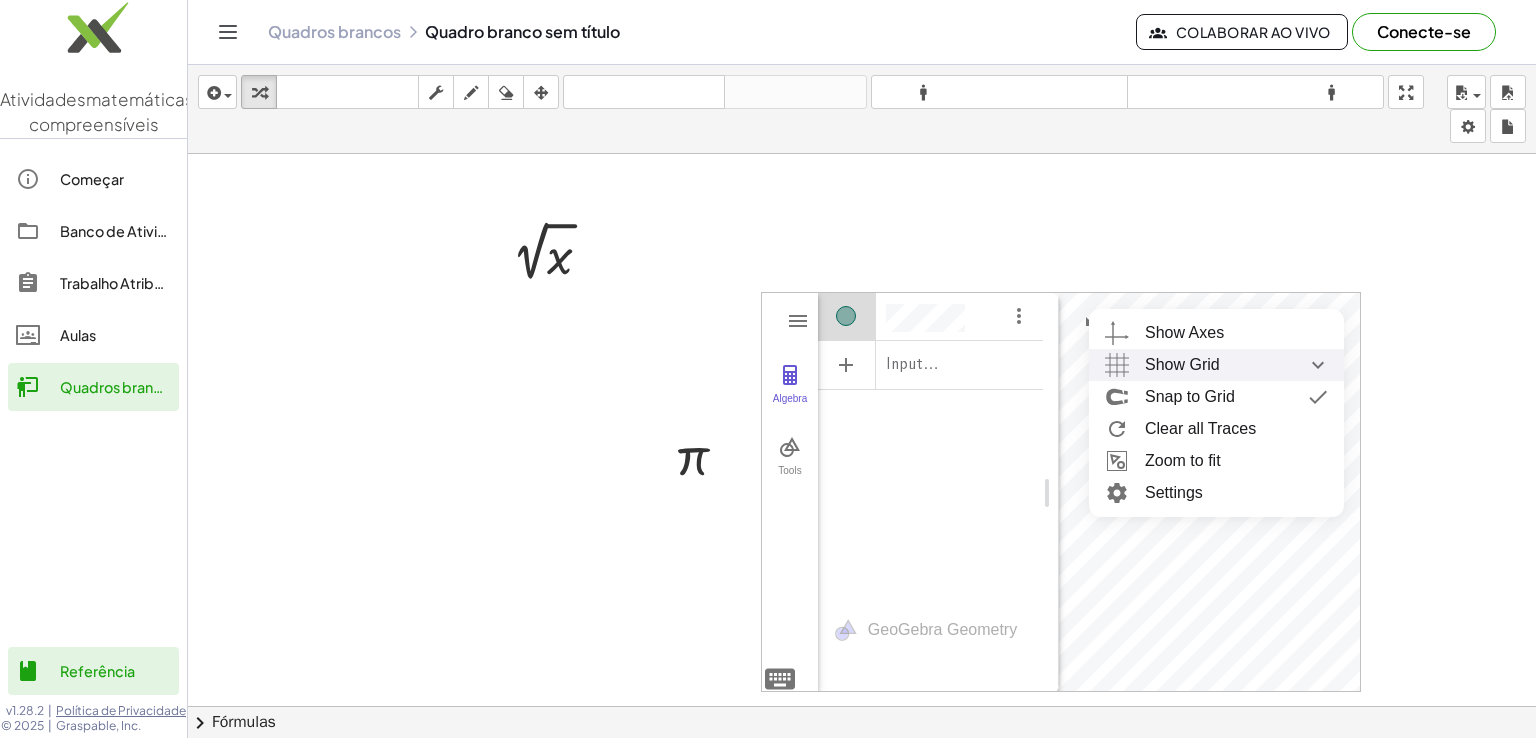 click on "Show Grid" at bounding box center (1236, 365) 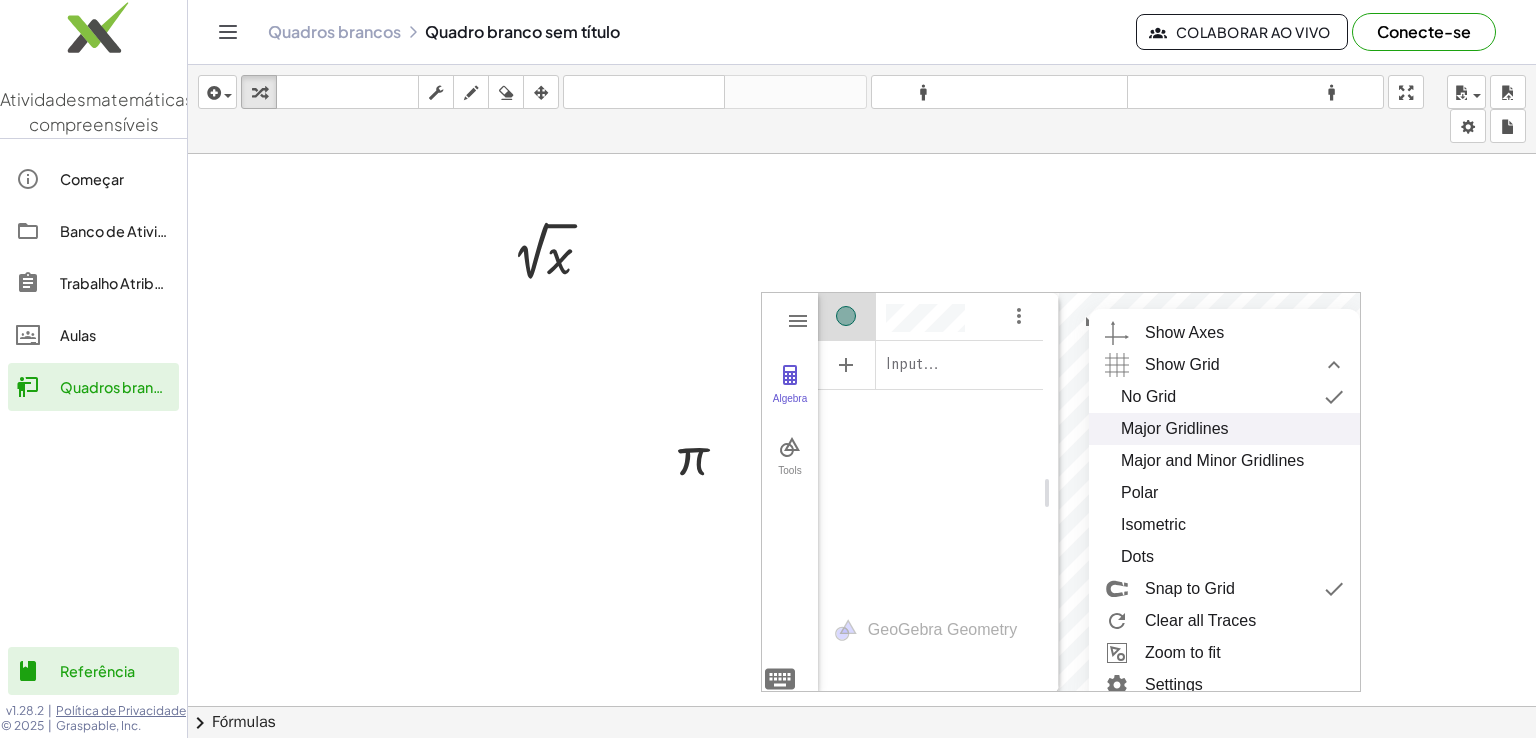 click on "Major Gridlines" at bounding box center (1224, 429) 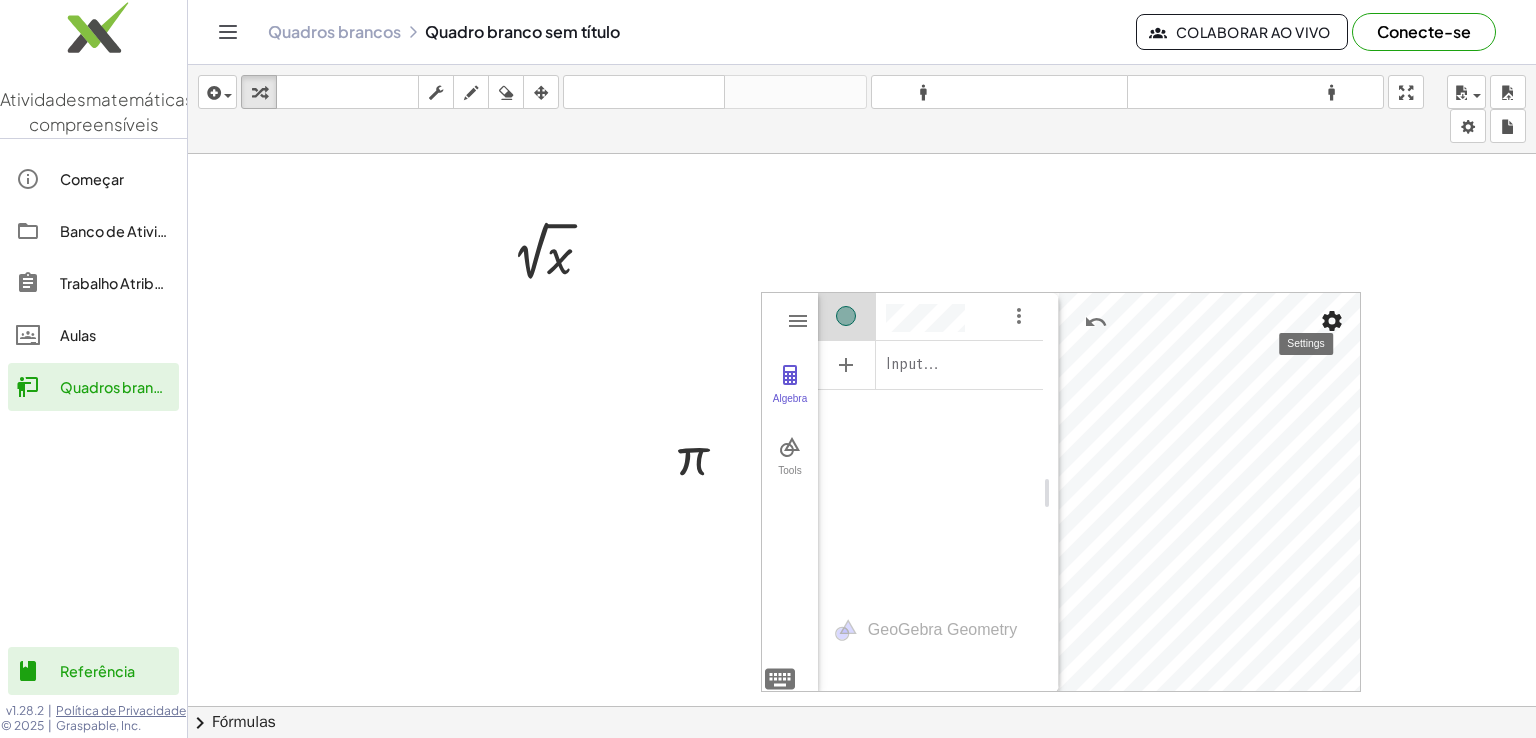 click at bounding box center [1332, 321] 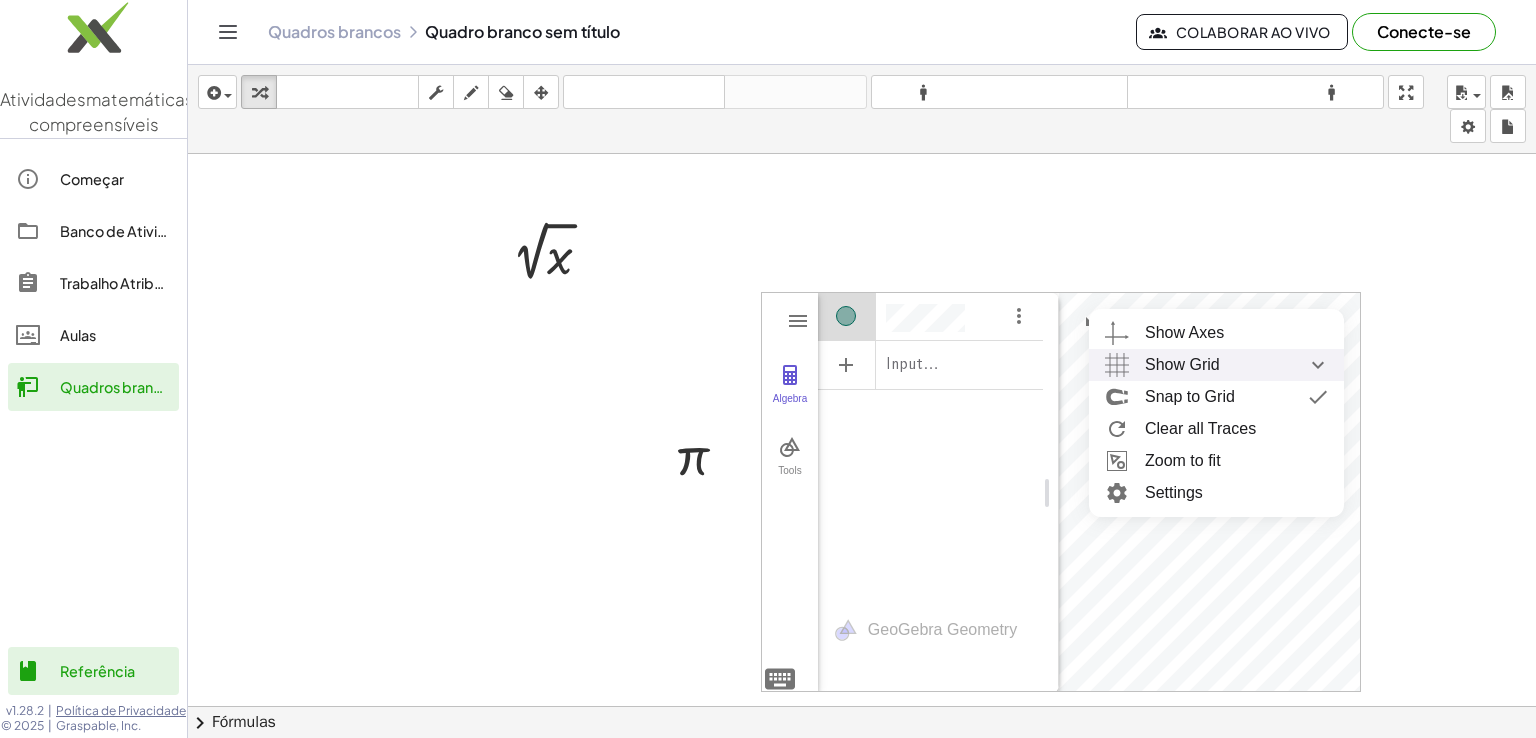 click on "Show Grid" at bounding box center (1236, 365) 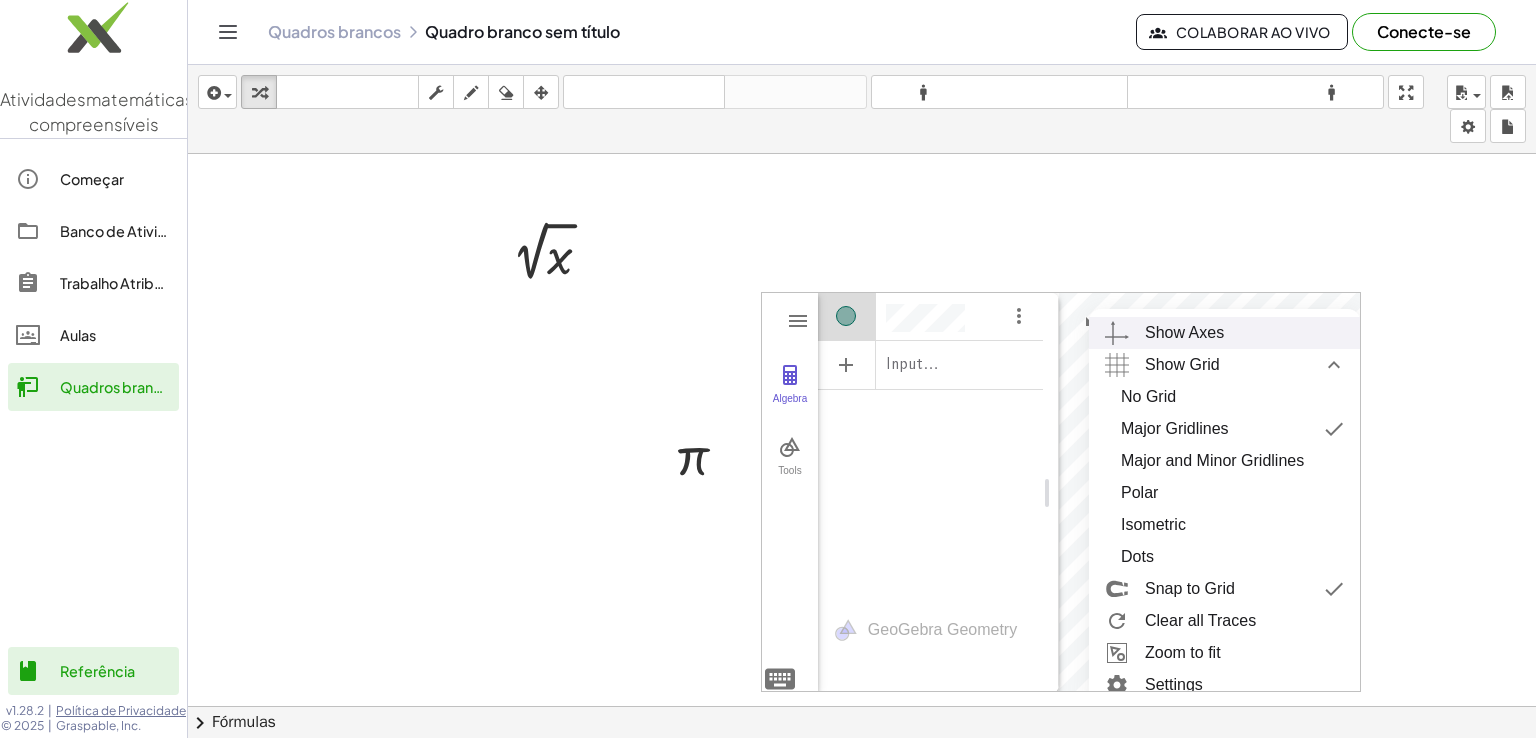 click on "Show Axes" at bounding box center (1244, 333) 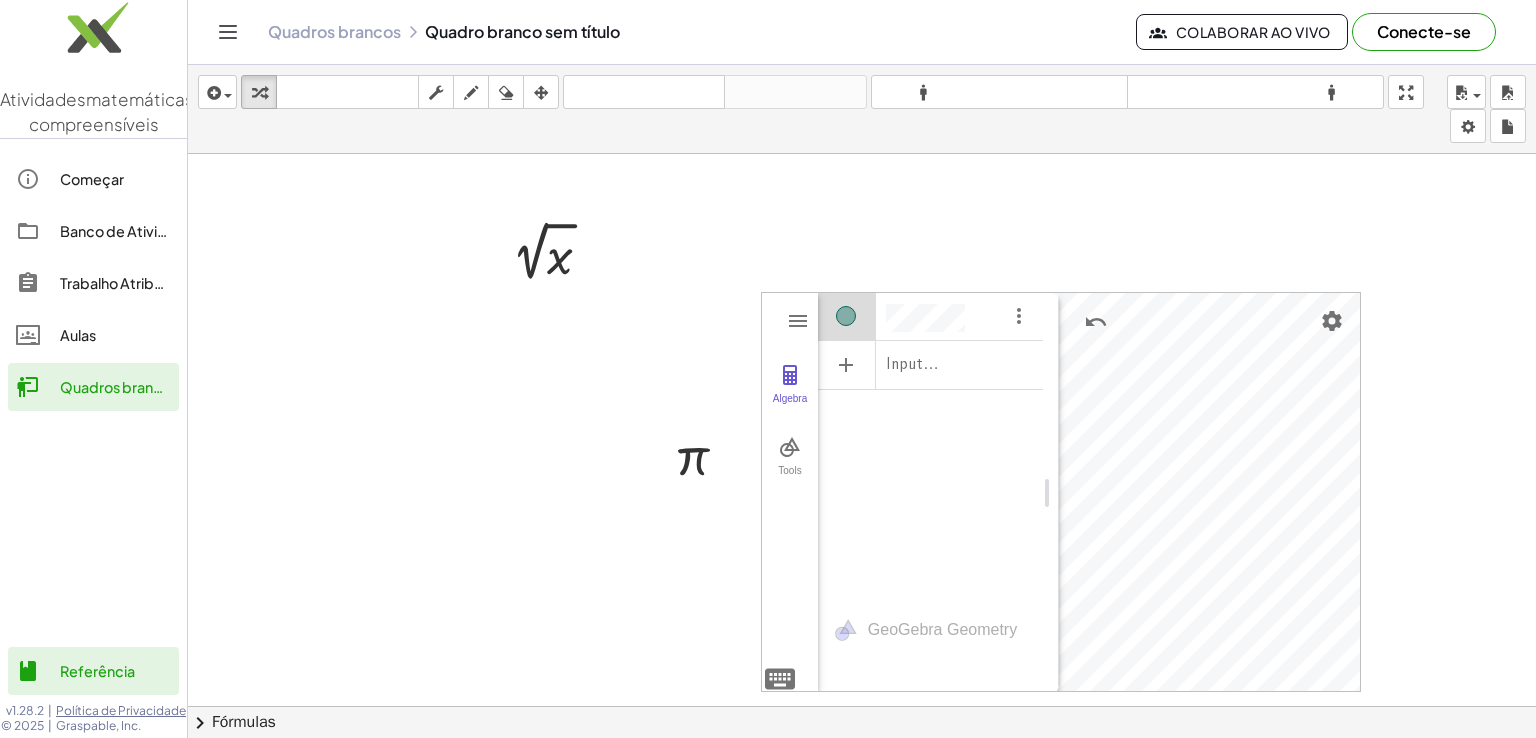 click at bounding box center (862, 301) 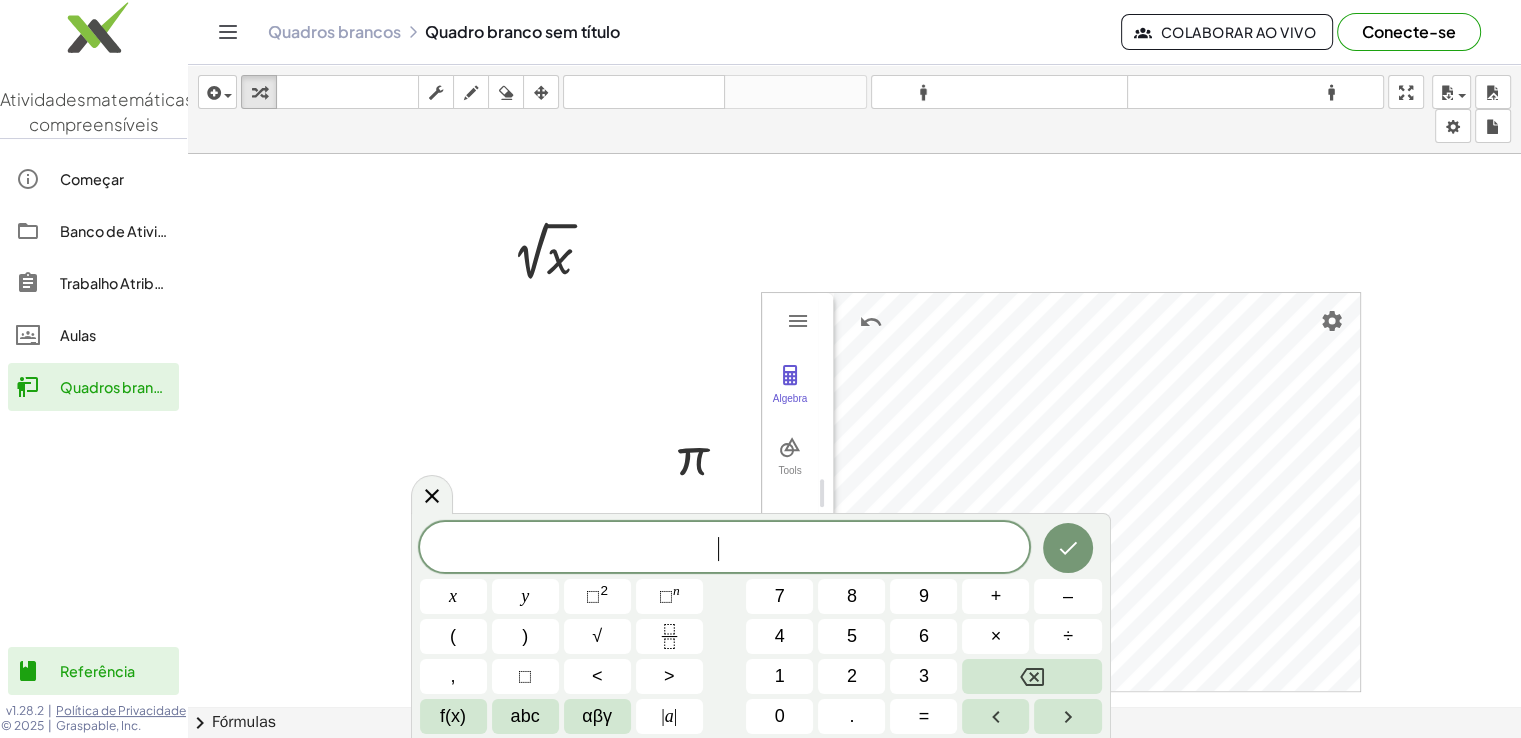 drag, startPoint x: 1050, startPoint y: 485, endPoint x: 818, endPoint y: 473, distance: 232.31013 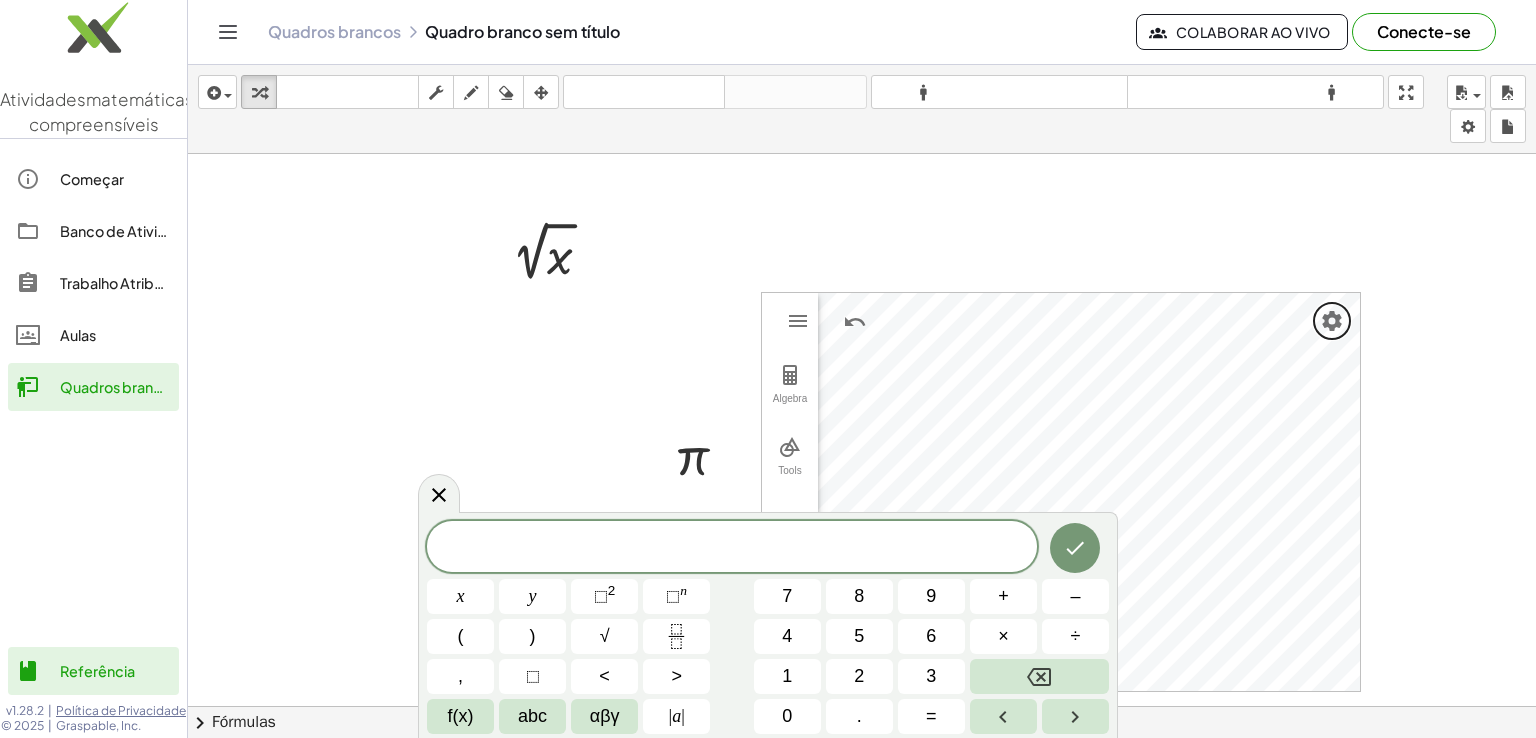 click at bounding box center [862, 301] 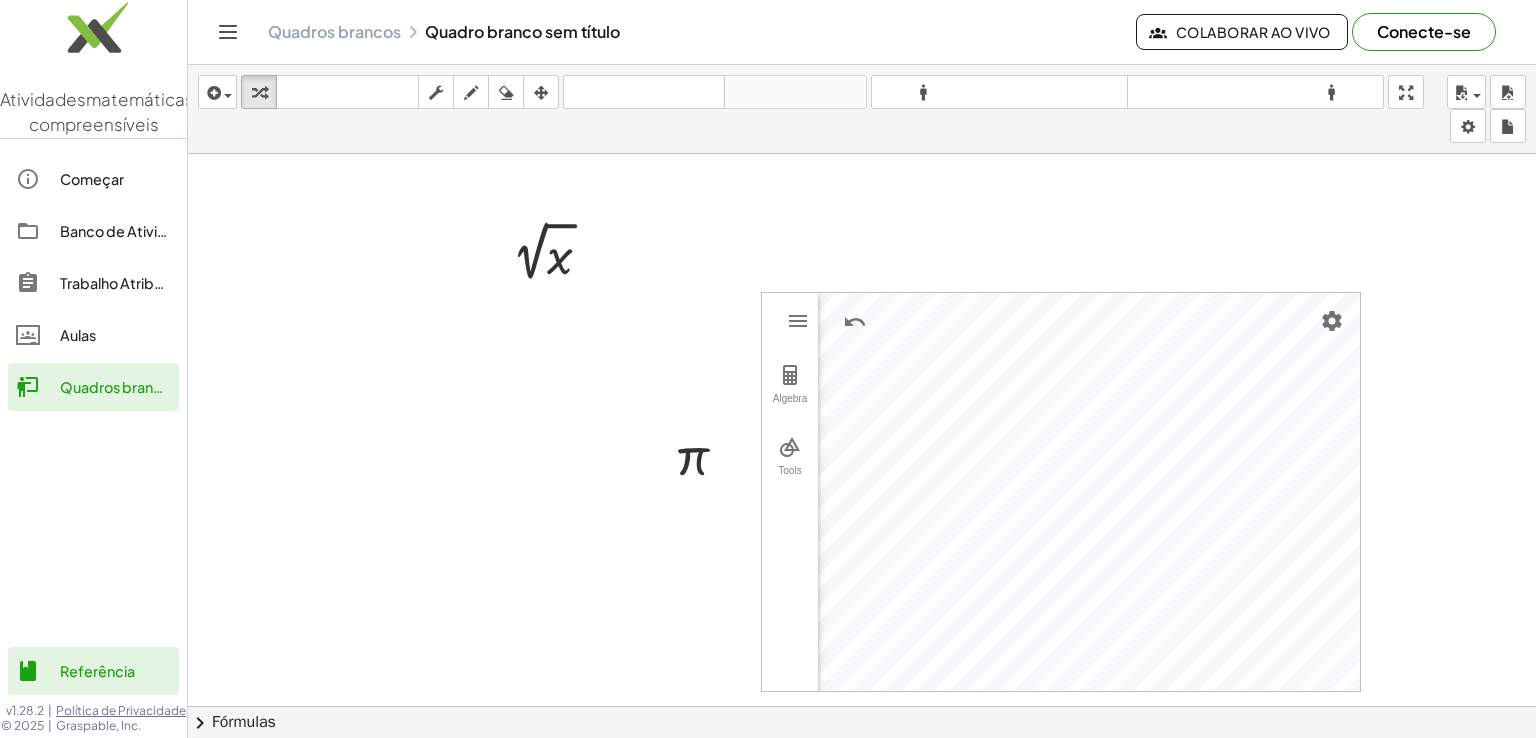drag, startPoint x: 808, startPoint y: 296, endPoint x: 776, endPoint y: 263, distance: 45.96738 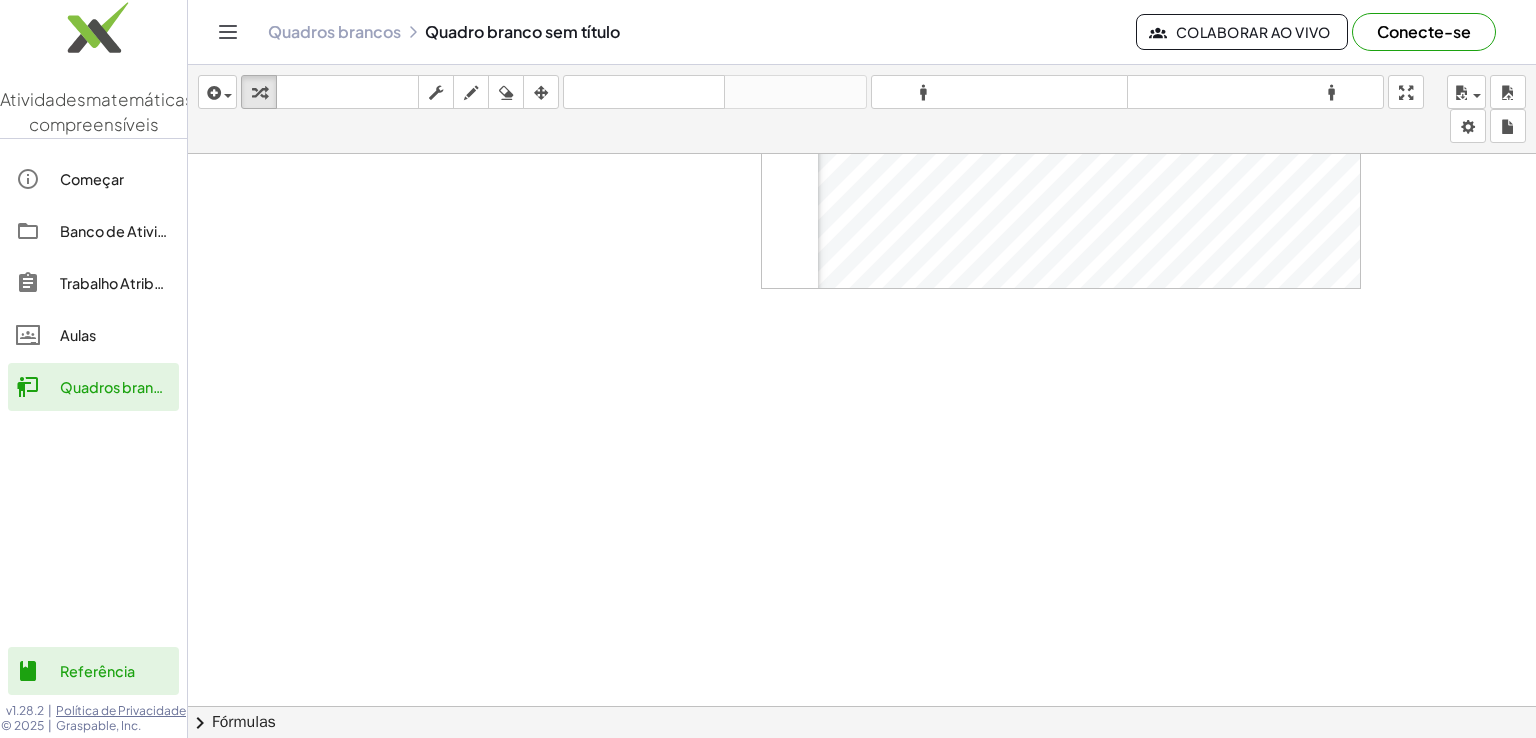 scroll, scrollTop: 1190, scrollLeft: 0, axis: vertical 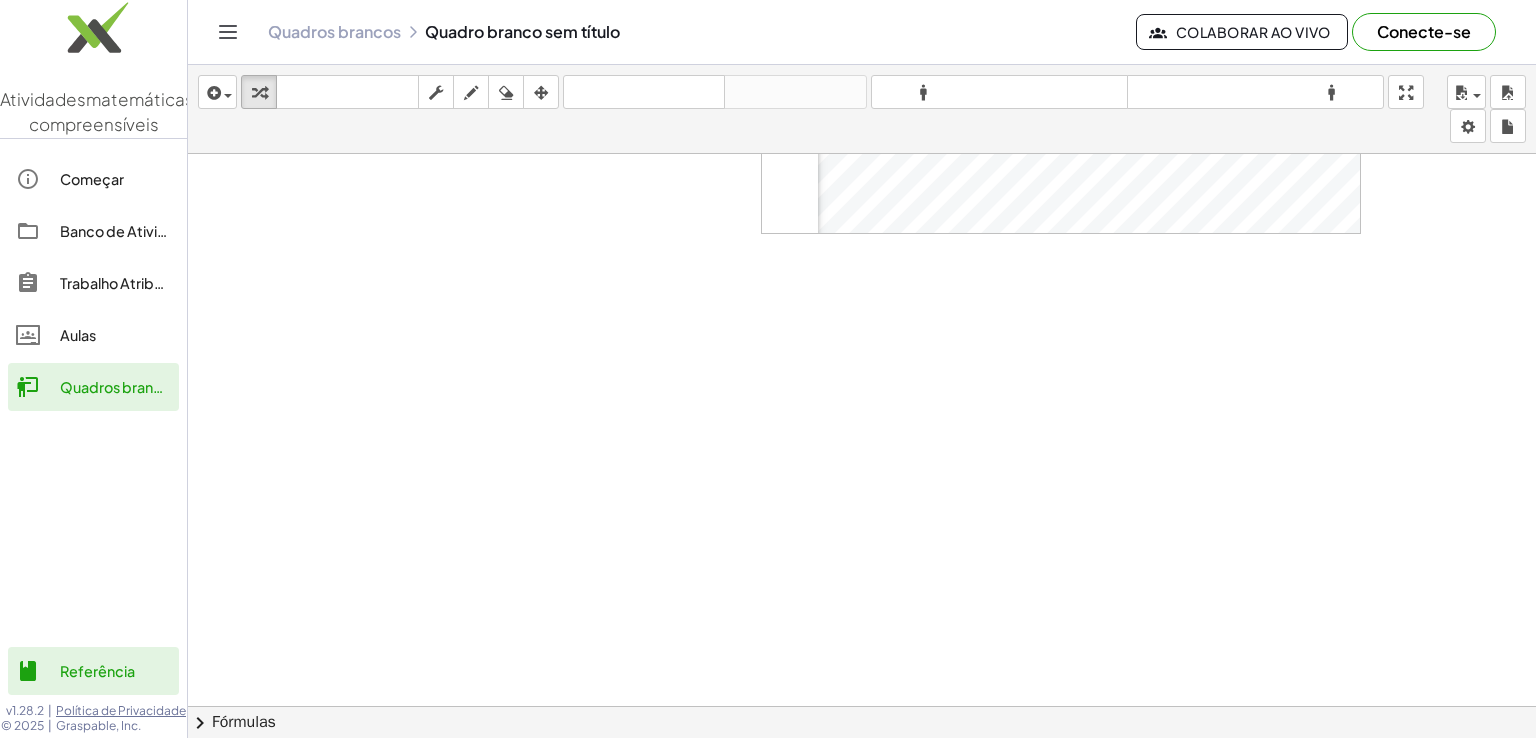 click at bounding box center (862, -157) 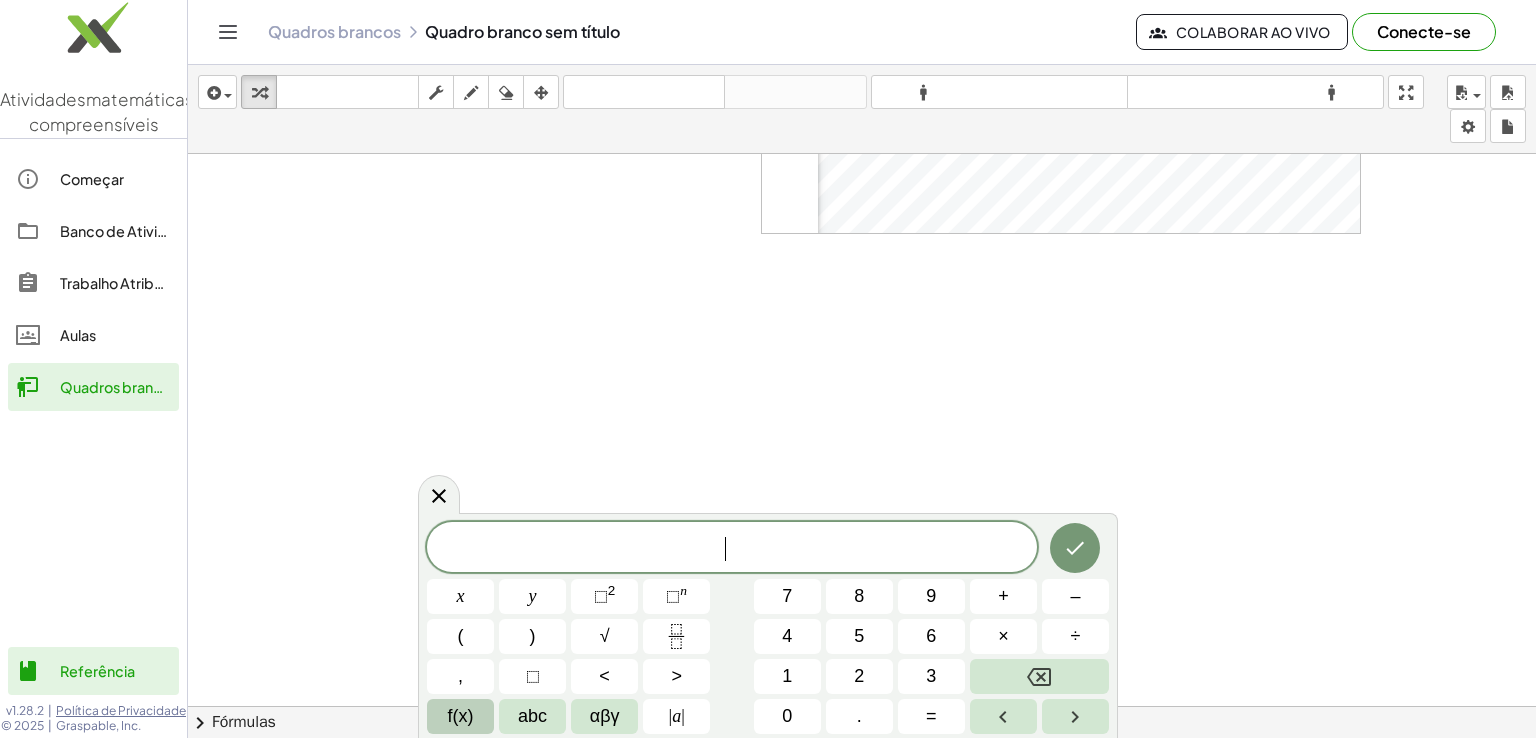 click on "f(x)" at bounding box center [461, 716] 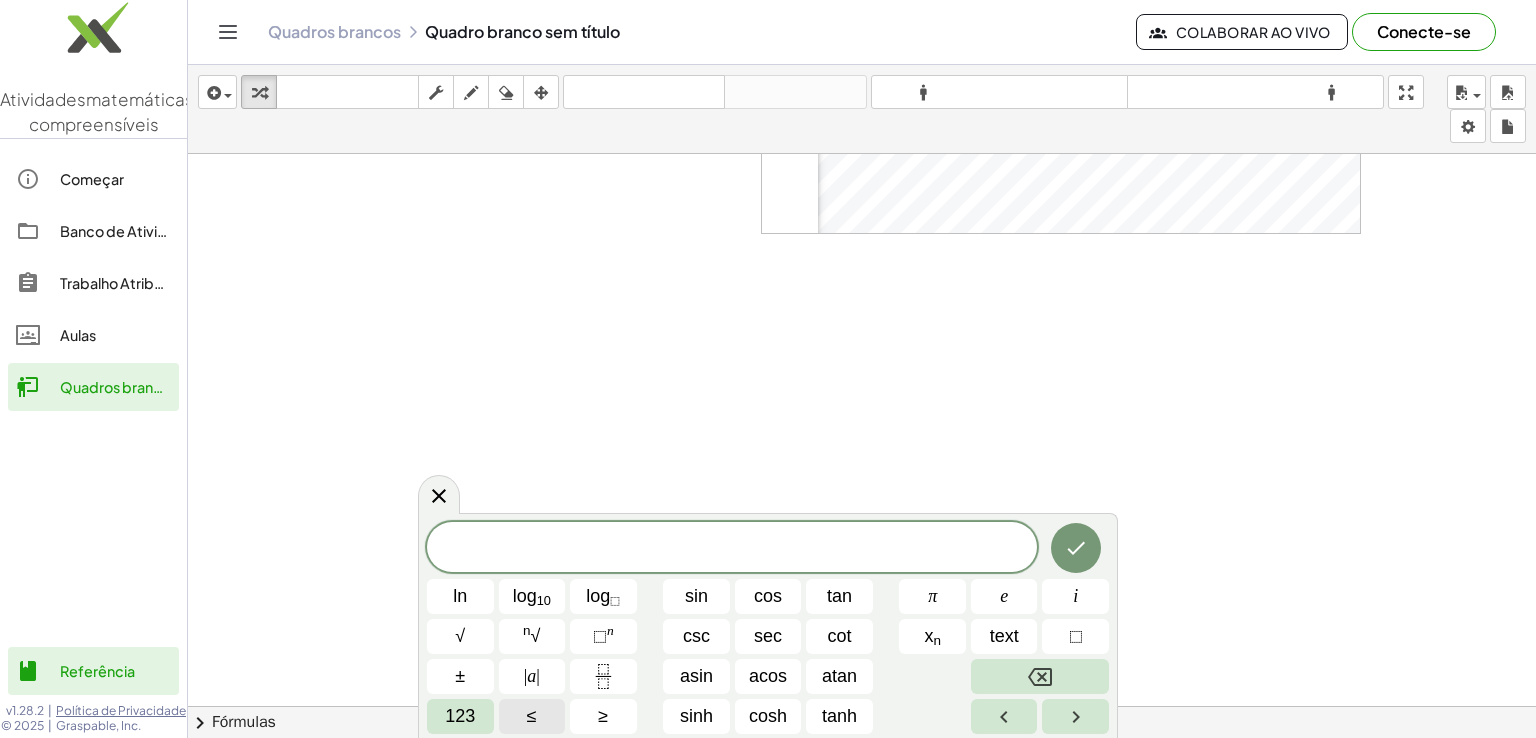 click on "123" at bounding box center [460, 716] 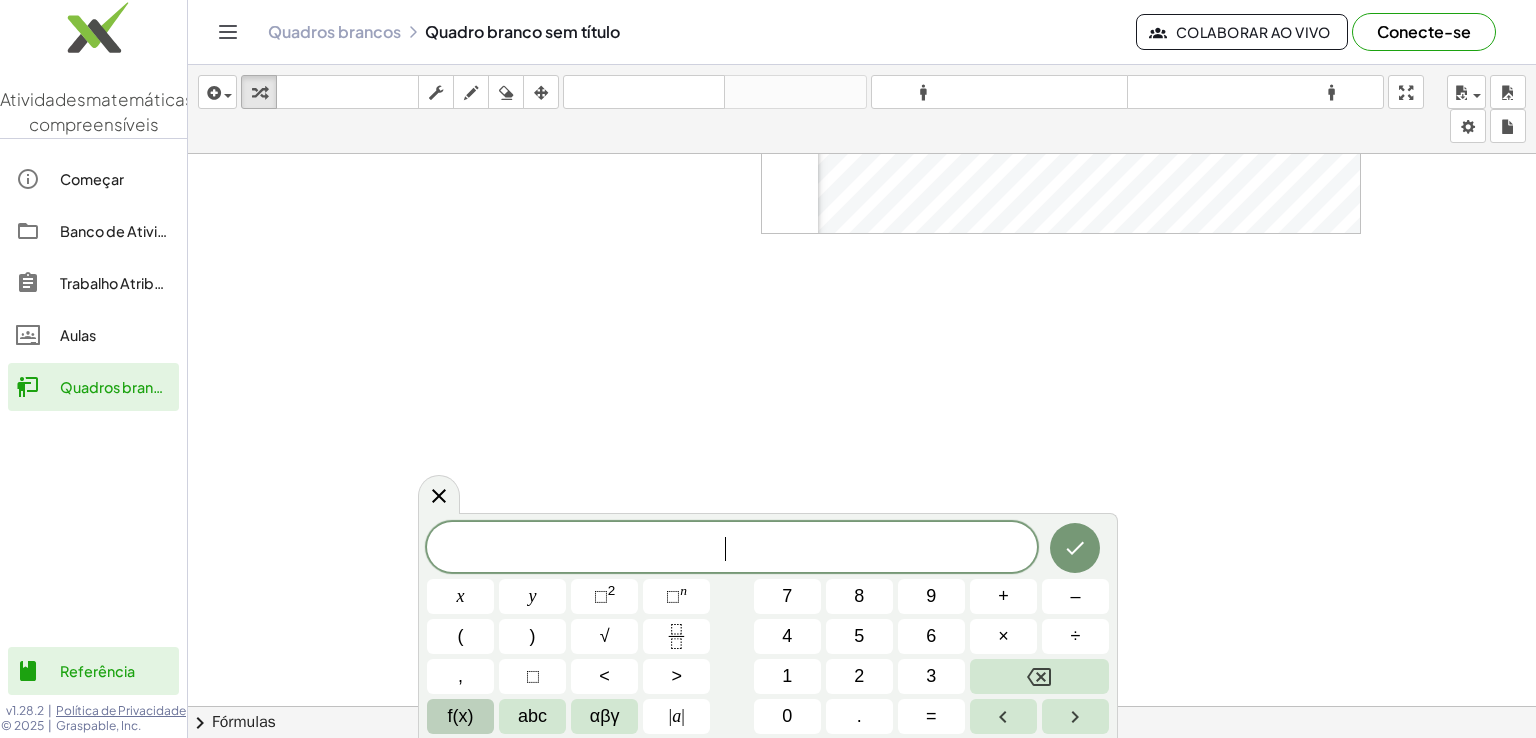 click on "f(x)" at bounding box center [461, 716] 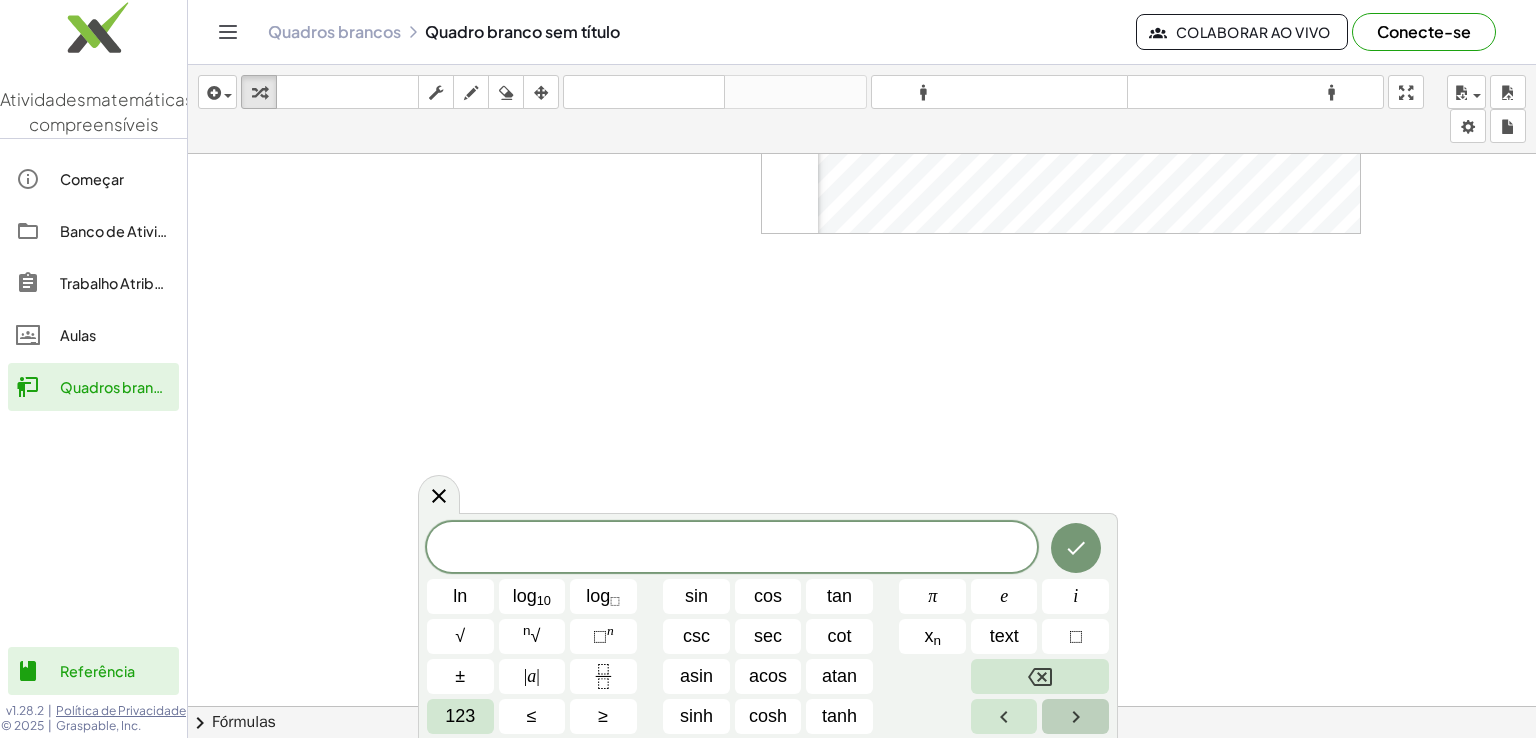 click at bounding box center (1075, 716) 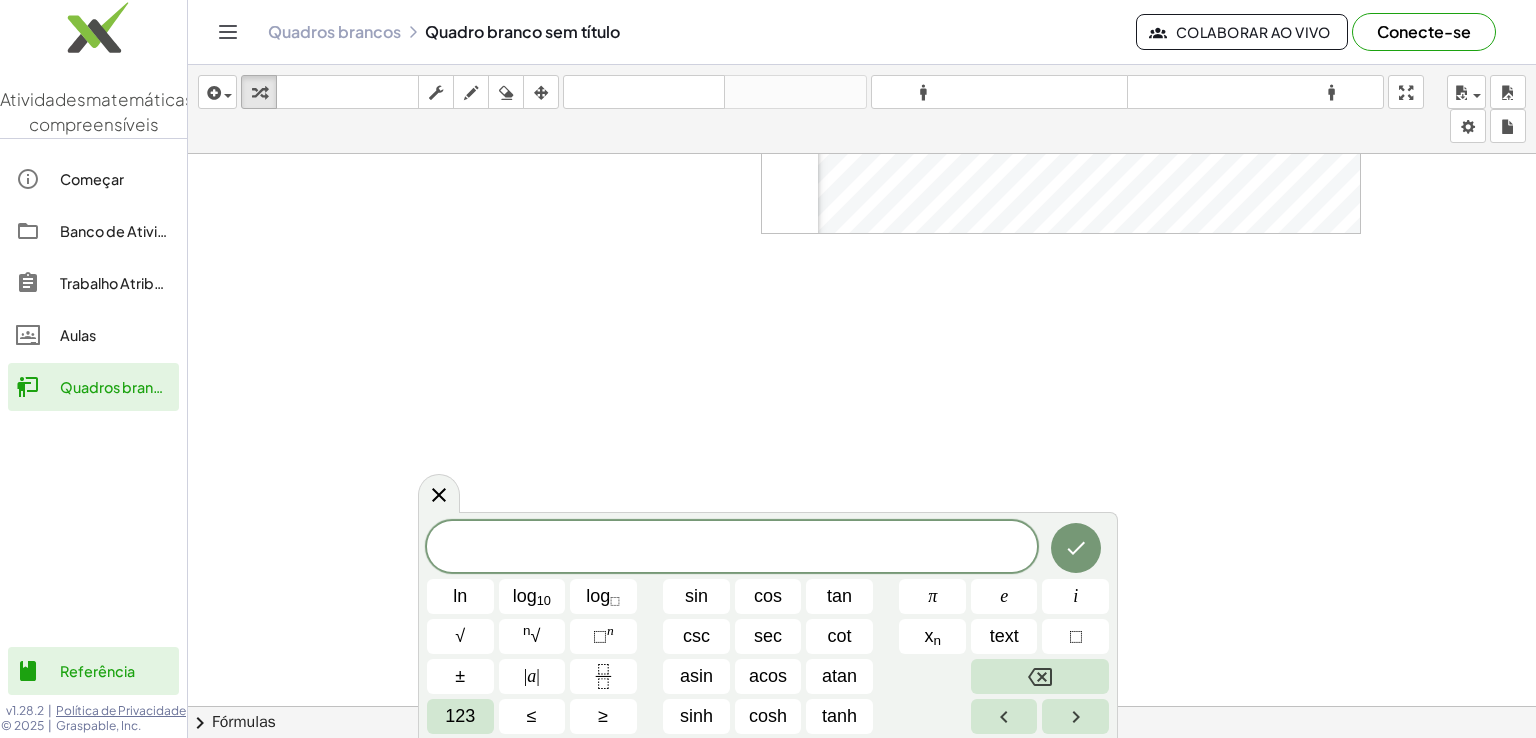 click on "ln log 10 log ⬚ sin cos tan π e i √ n √ ⬚ n csc sec cot x n text ⬚ ± | a | asin acos atan 123 ≤ ≥ sinh cosh tanh" at bounding box center [768, 627] 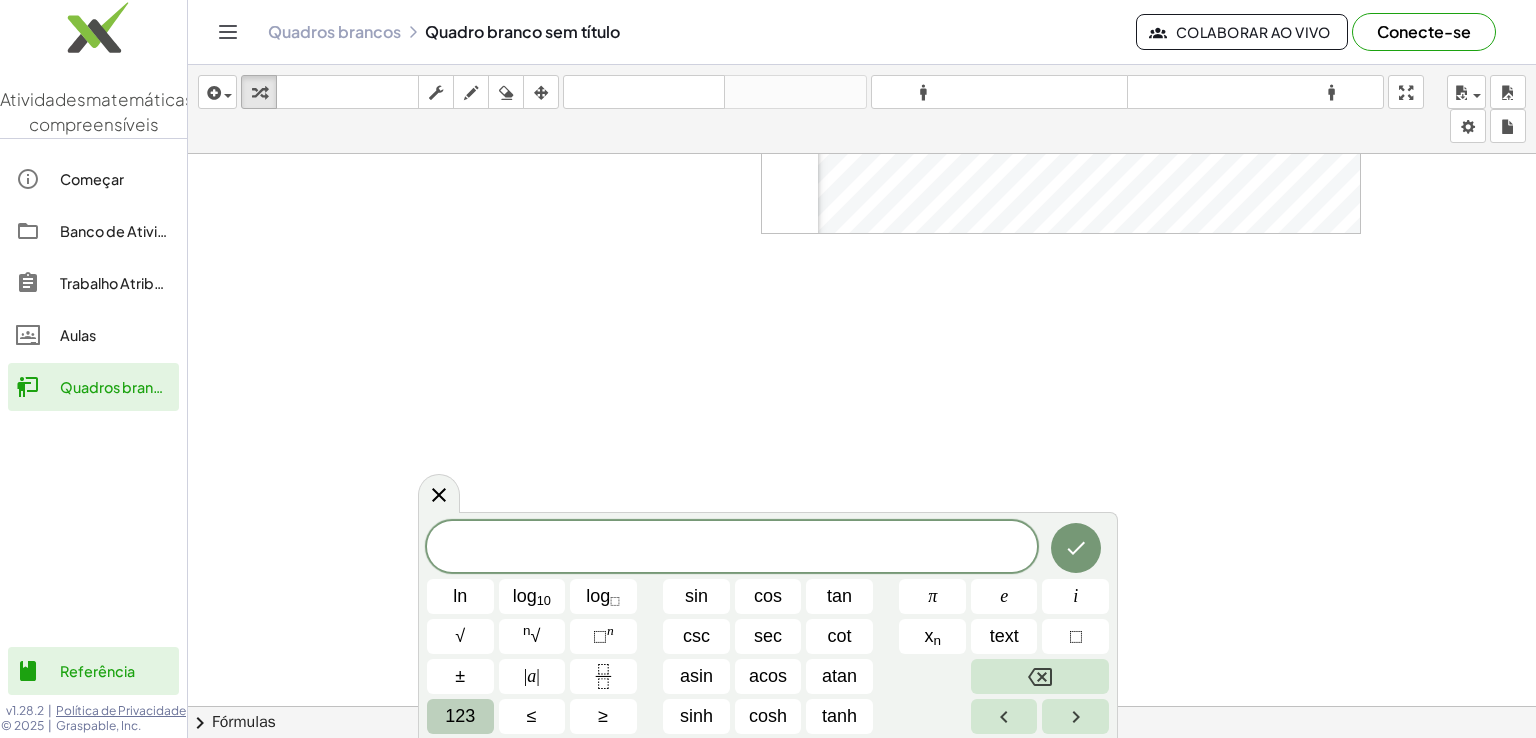 click on "123" at bounding box center [460, 716] 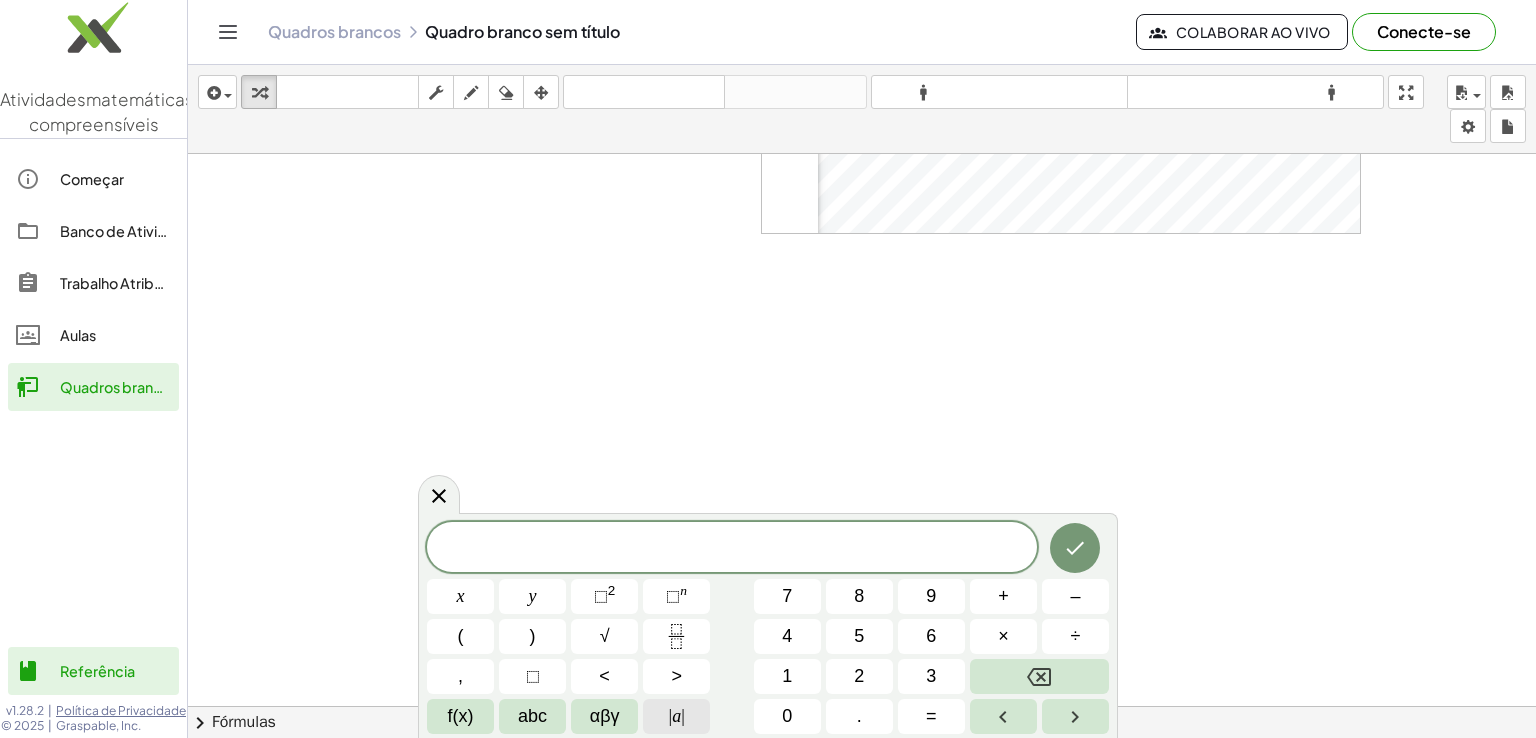 click on "| a |" at bounding box center [676, 716] 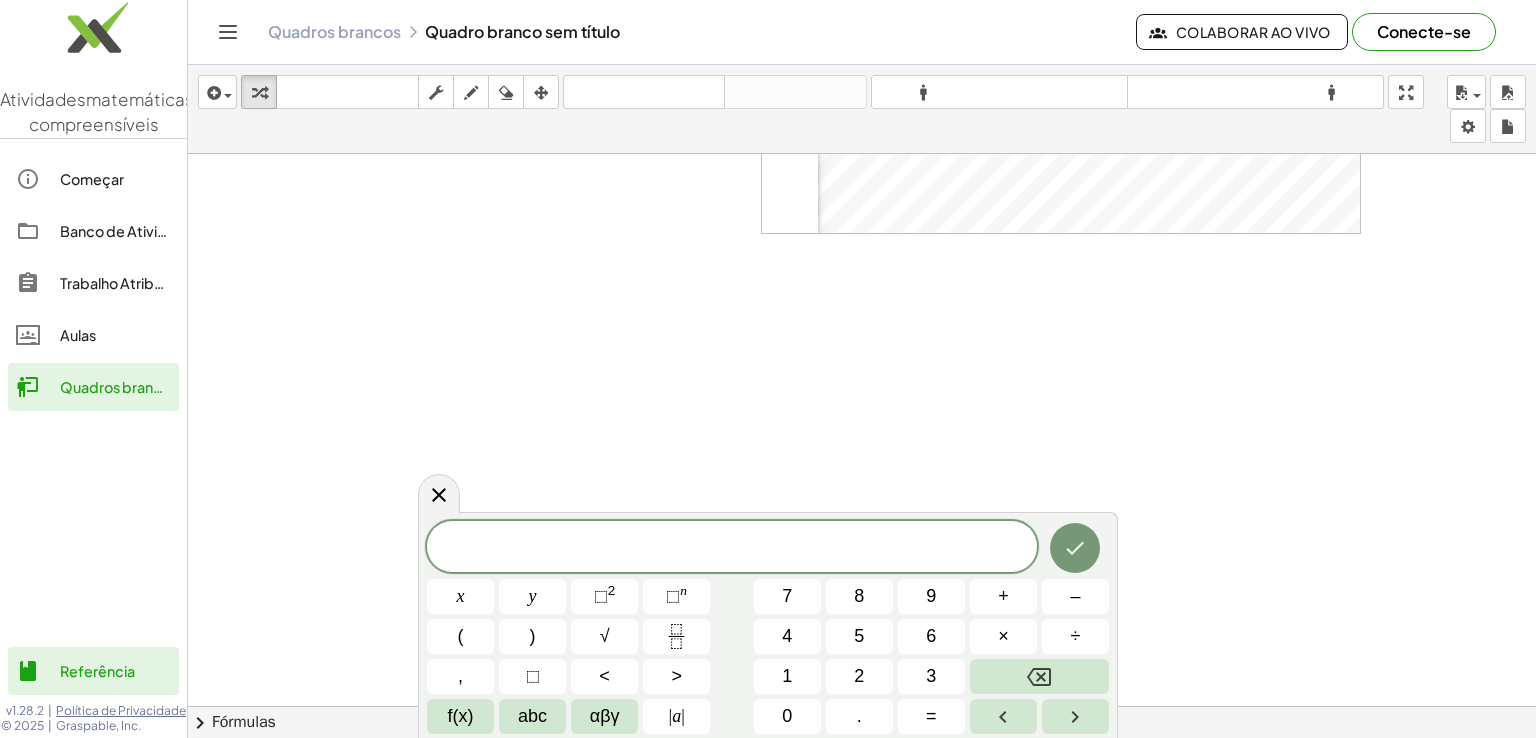 click 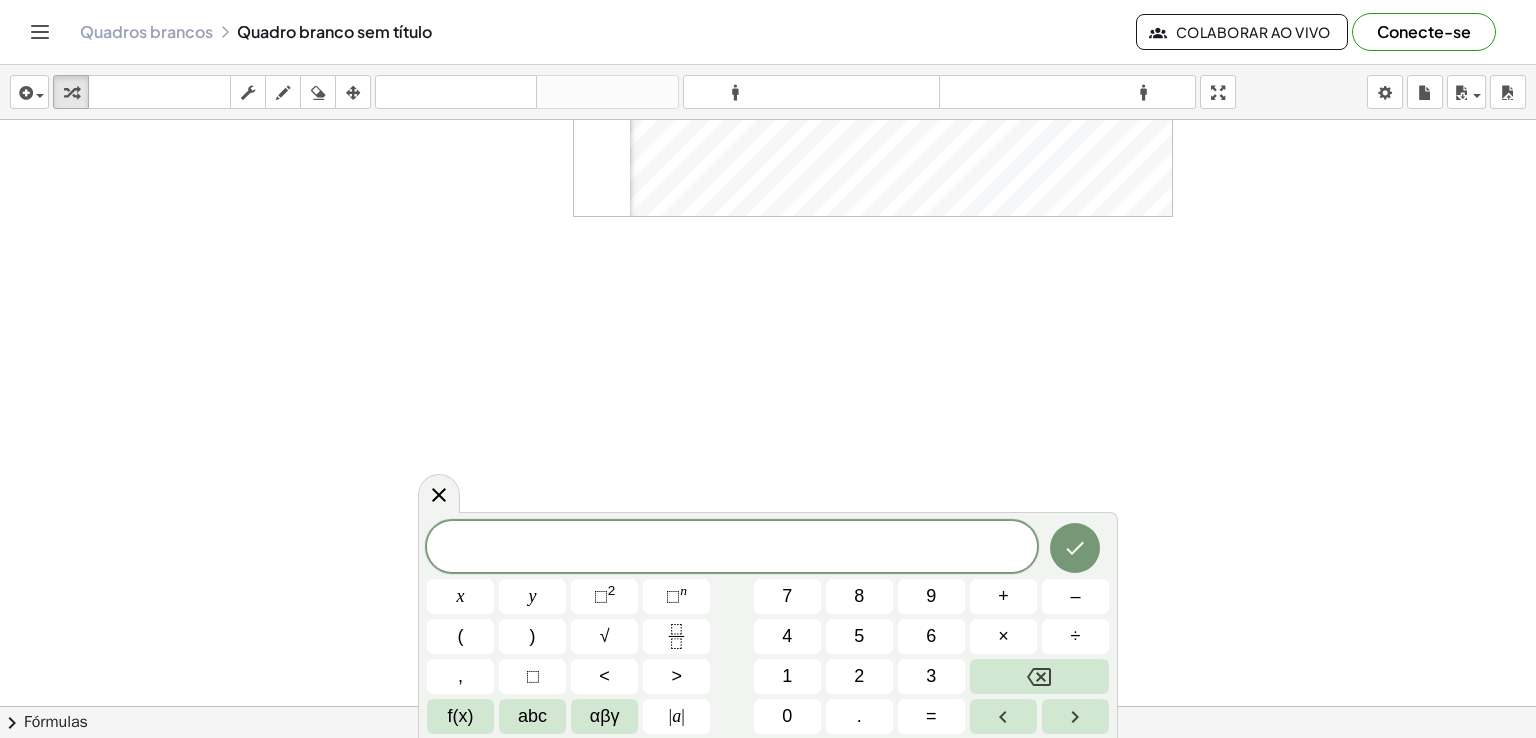 scroll, scrollTop: 1172, scrollLeft: 0, axis: vertical 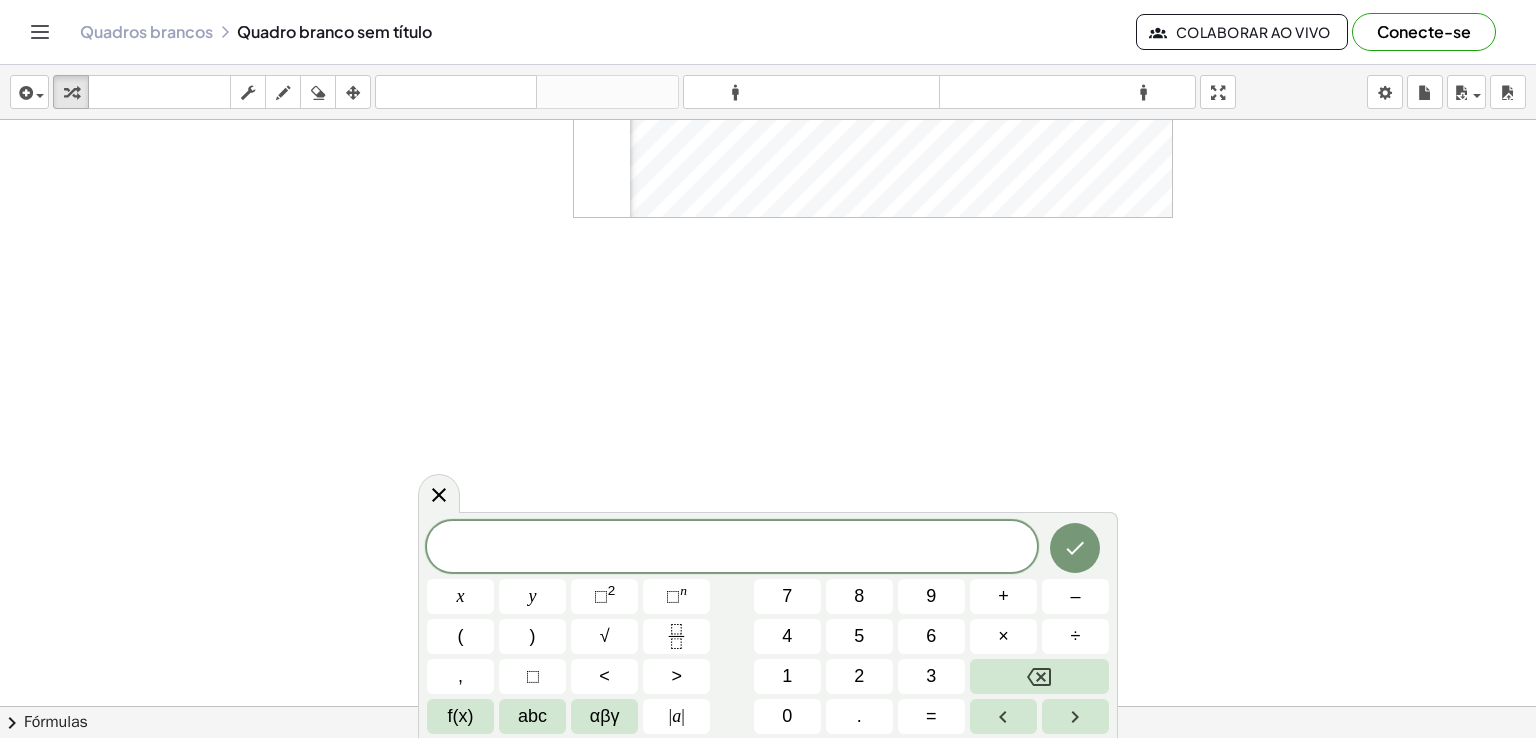 click 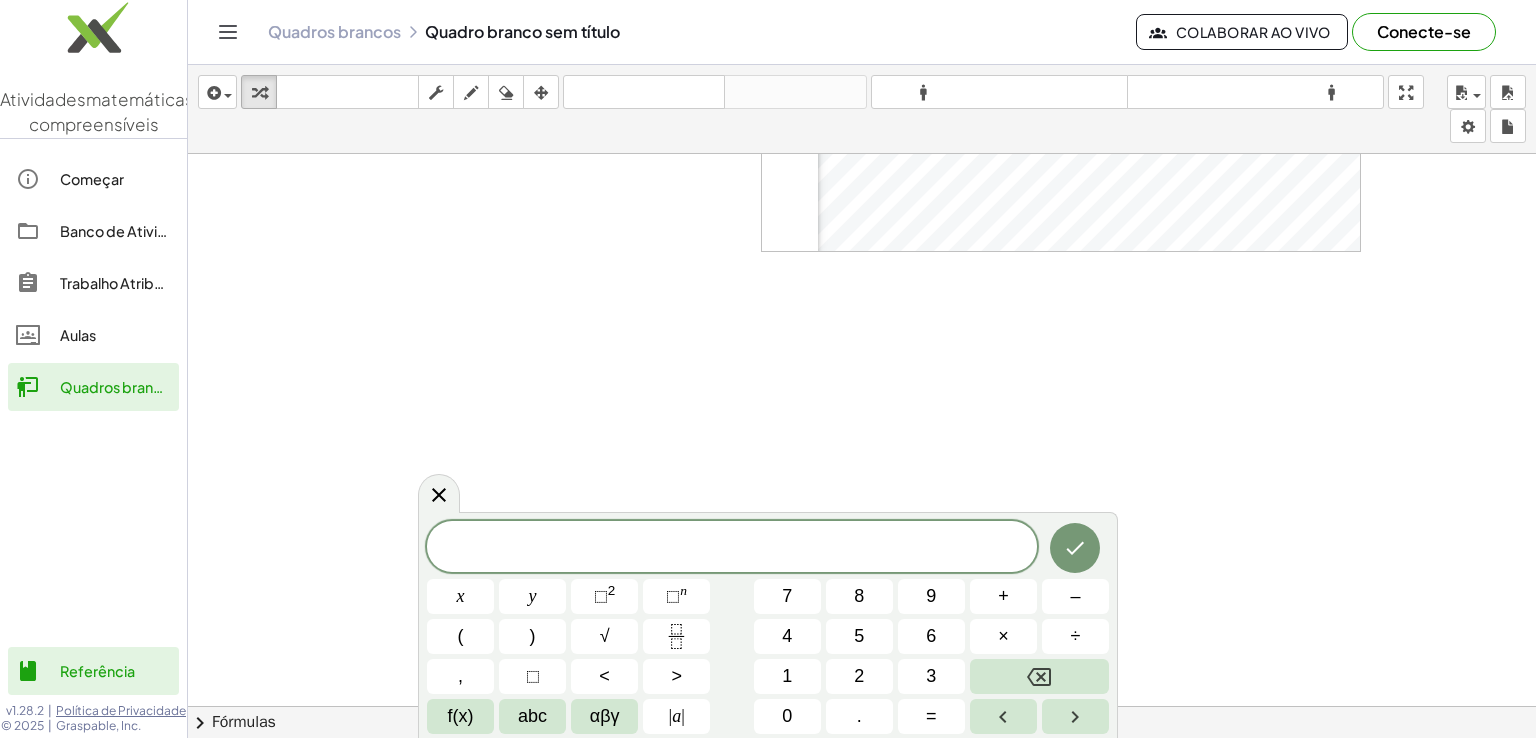 scroll, scrollTop: 1190, scrollLeft: 0, axis: vertical 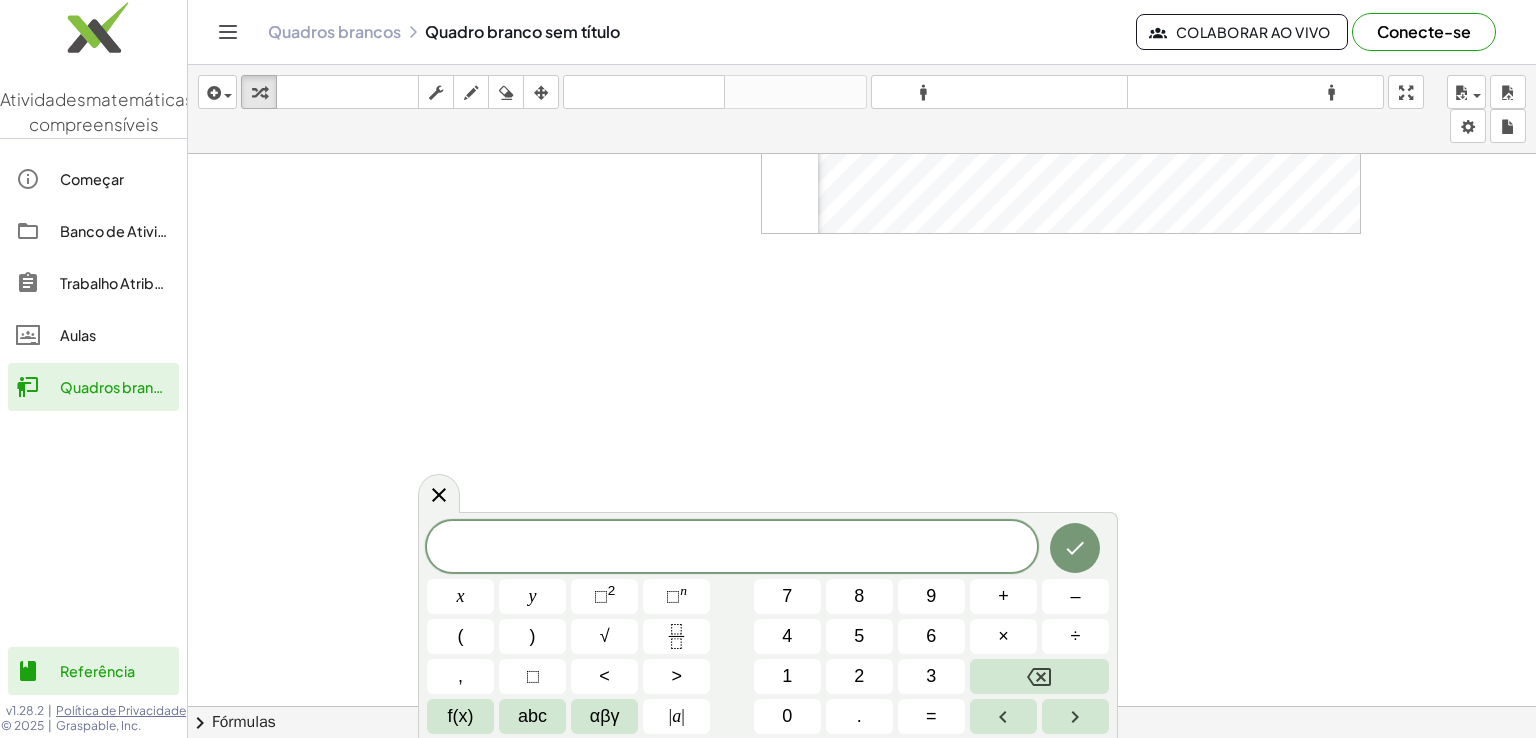 click on "inserir selecione uma: Expressão matemática Função Texto Vídeo do Youtube Gráficos Geometria Geometria 3D transformar teclado teclado esfregar empate apagar arranjo desfazer desfazer refazer refazer formato_tamanho menor formato_tamanho maior tela cheia carregar   salvar novo configurações" at bounding box center (862, 109) 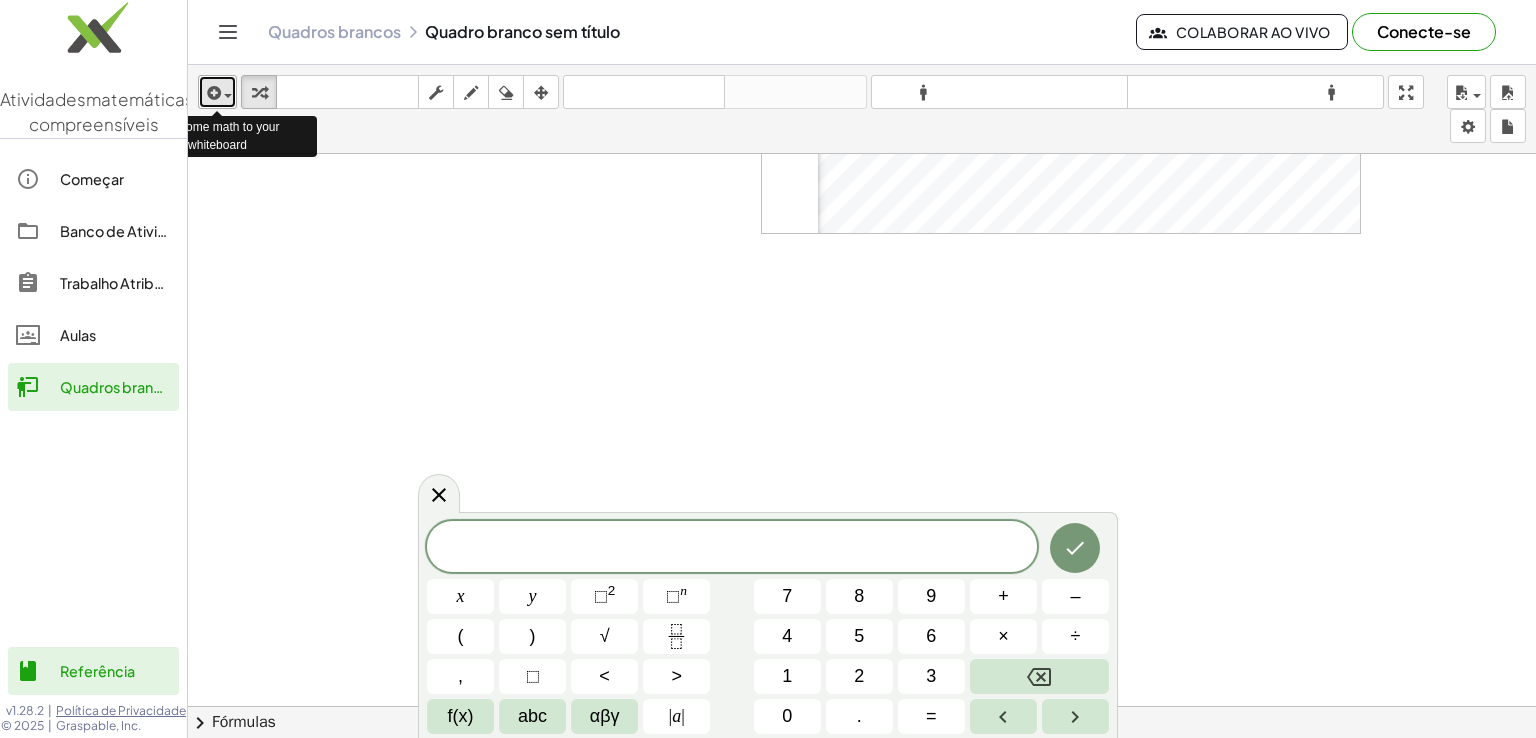 click at bounding box center [217, 92] 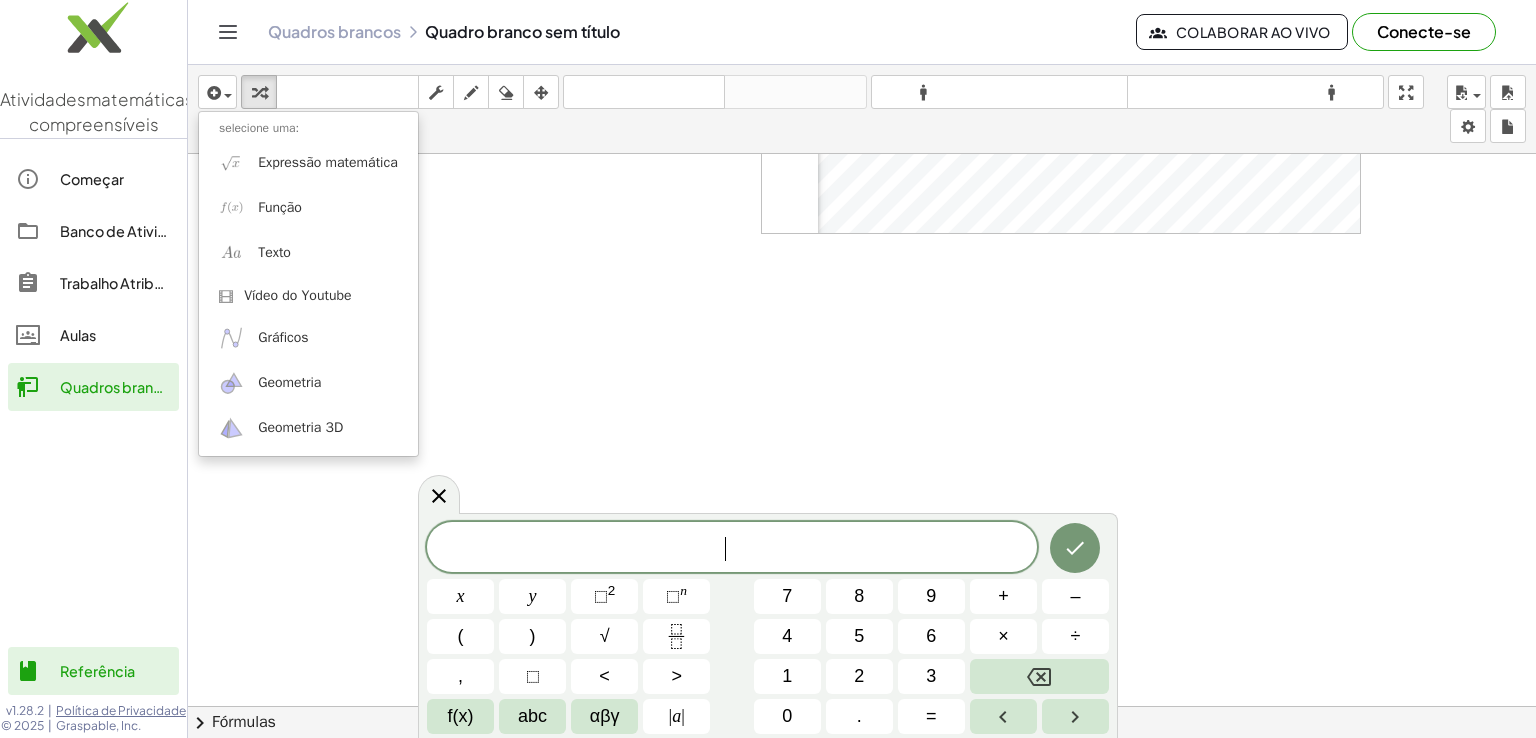 click on "​" at bounding box center [732, 549] 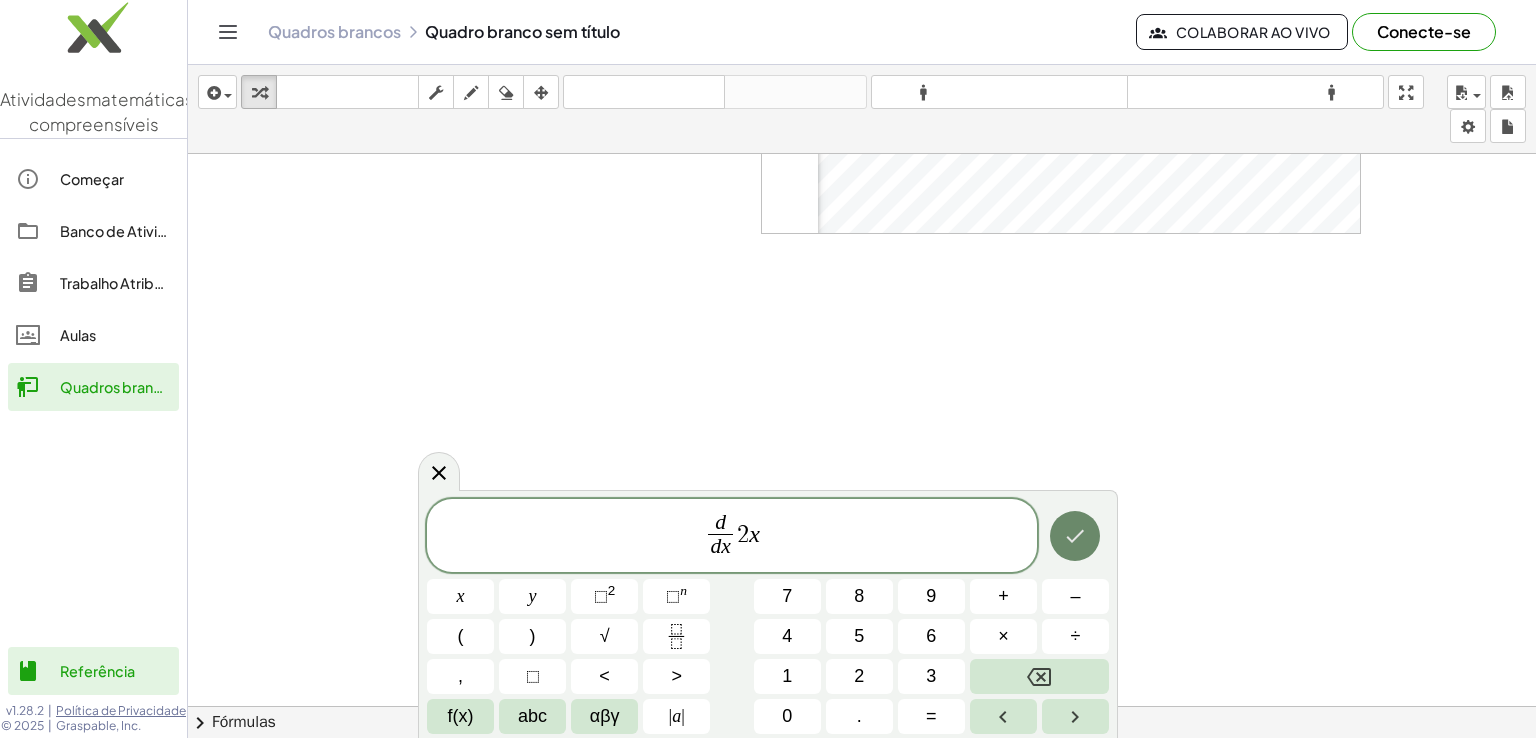 click 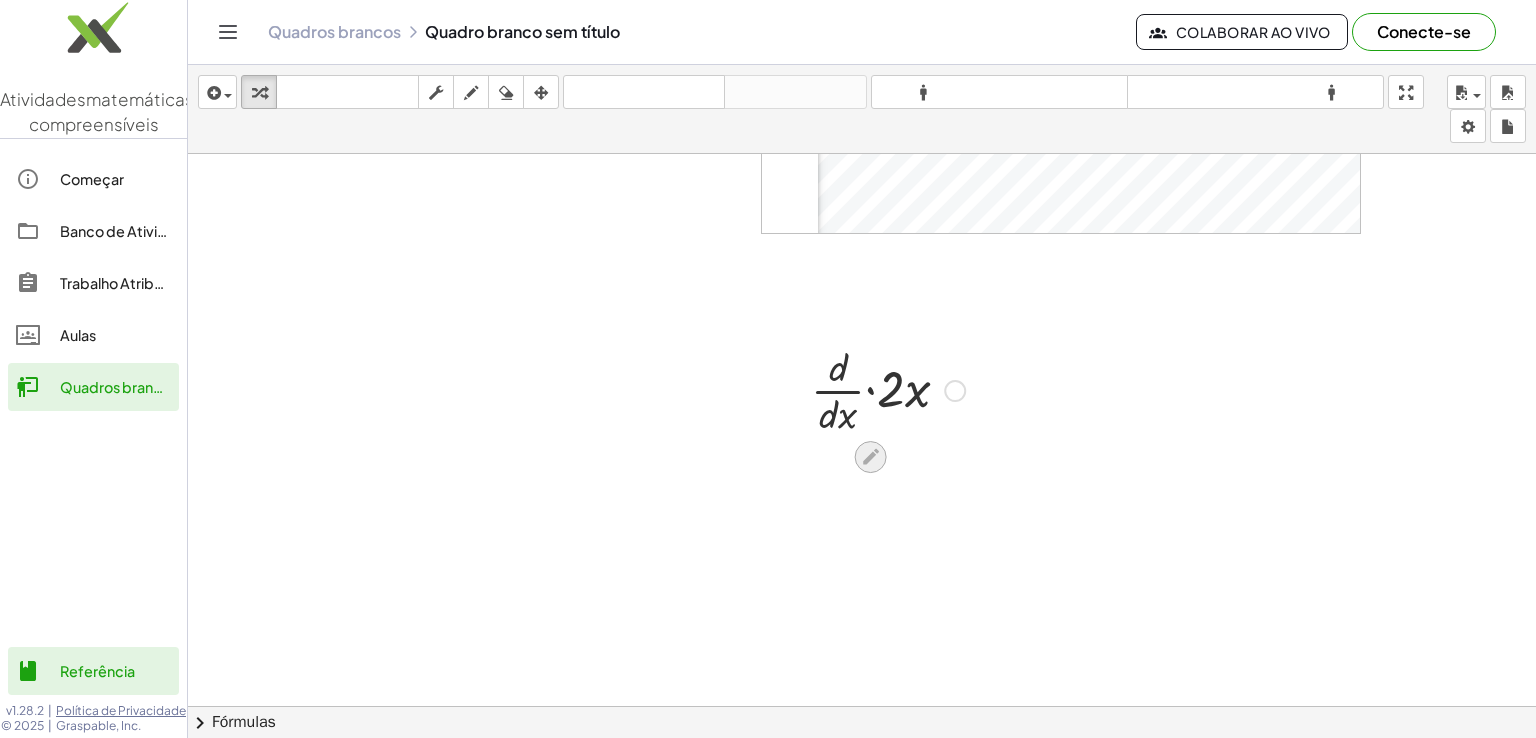 click 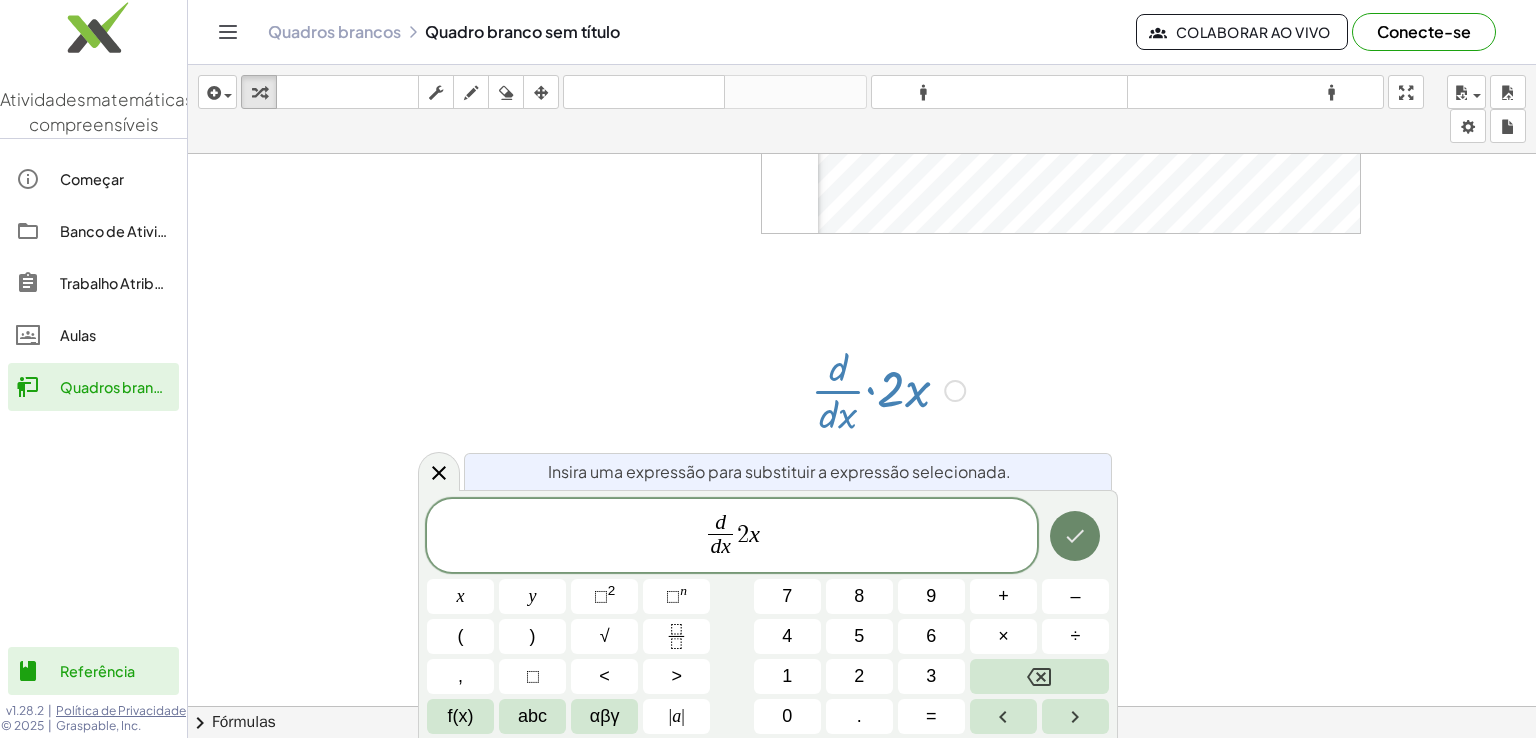 click 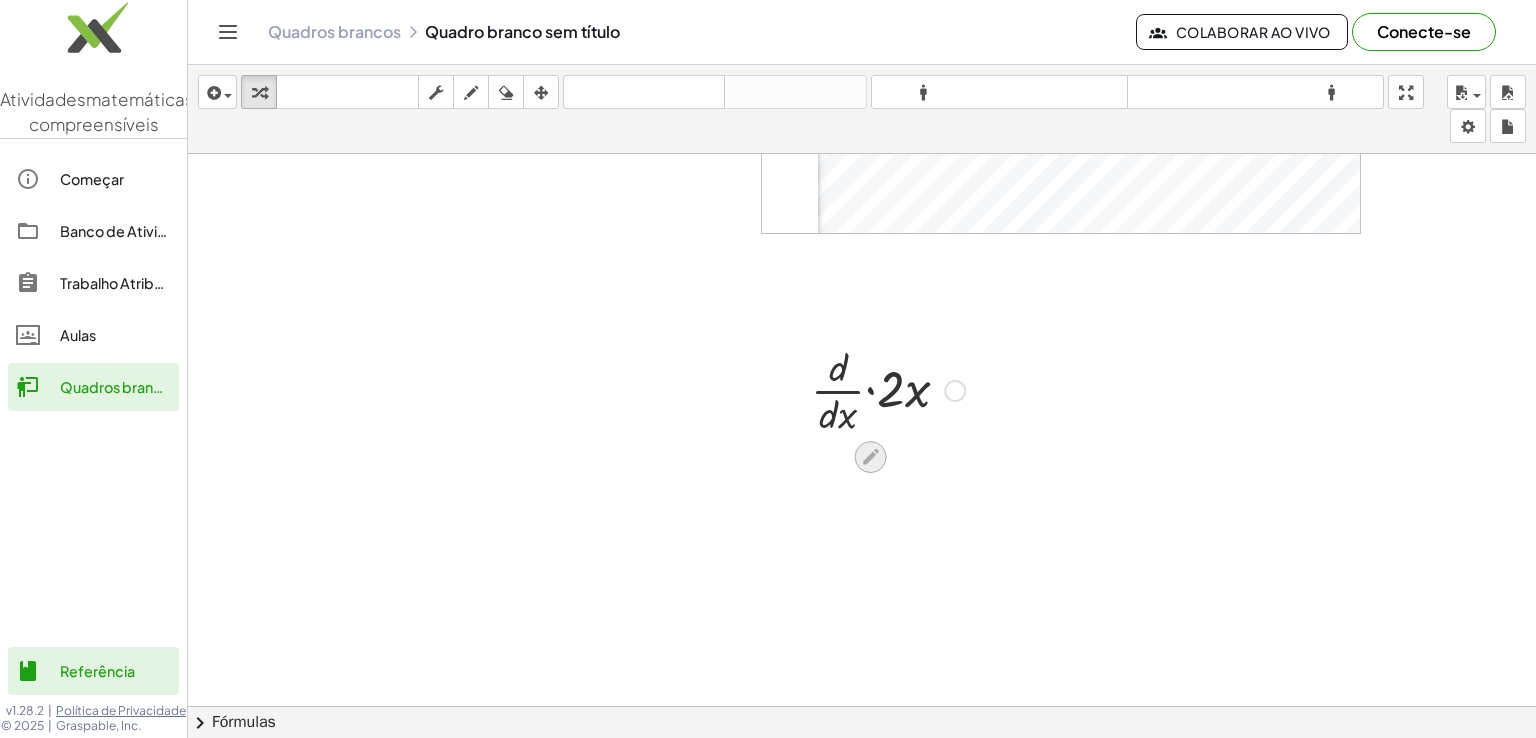 click 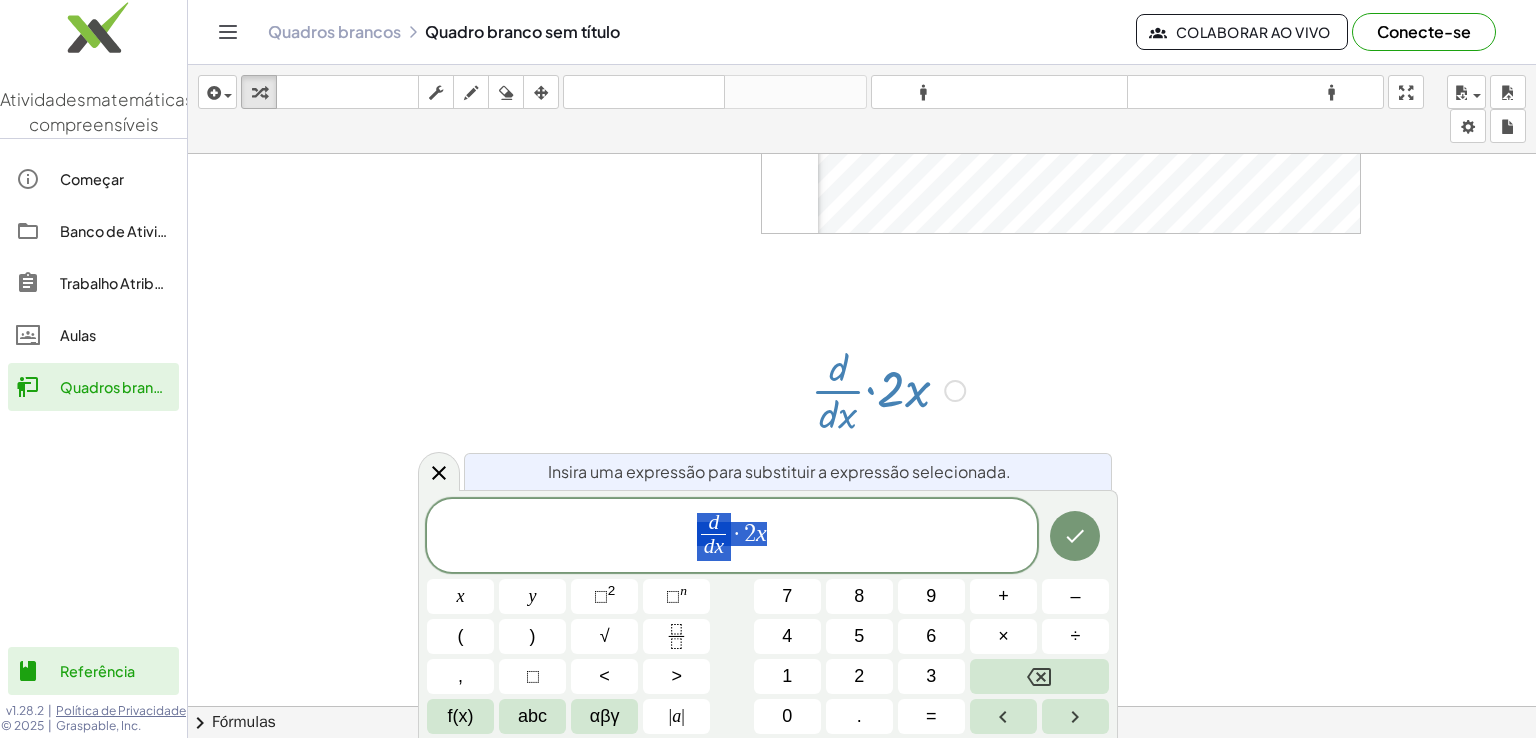 click on "d d x ​ · 2 x" at bounding box center [732, 537] 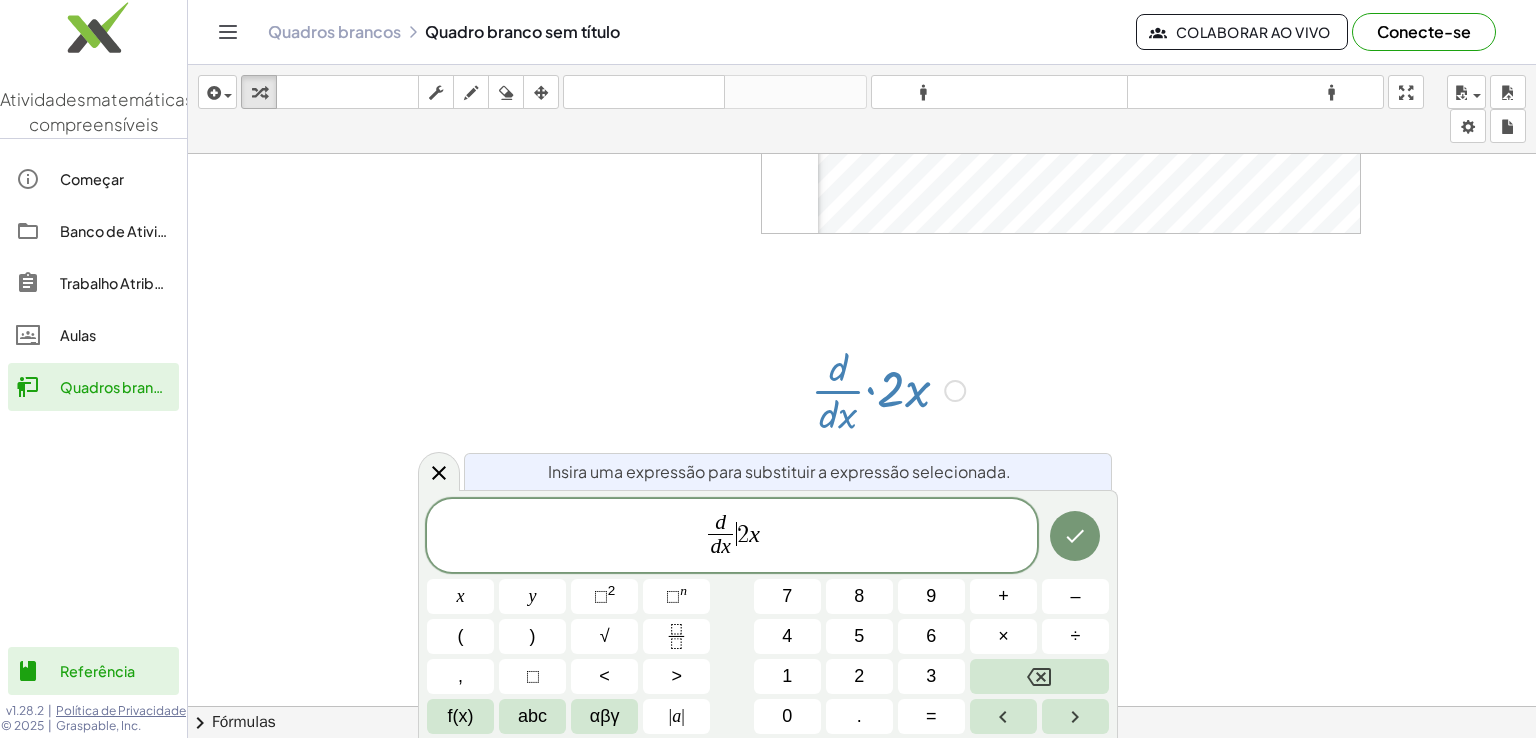 click on "2" at bounding box center [743, 534] 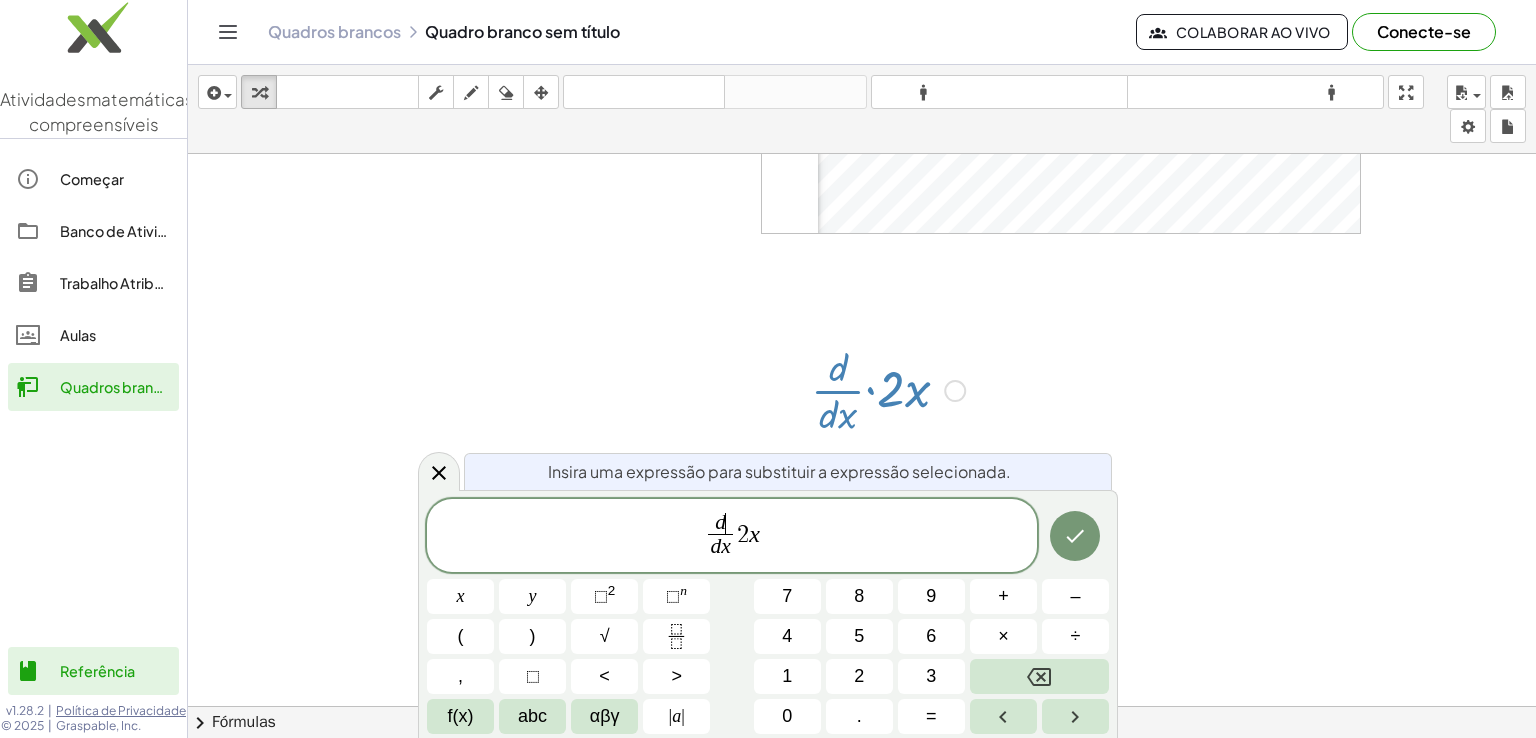 click on "d ​" at bounding box center (720, 524) 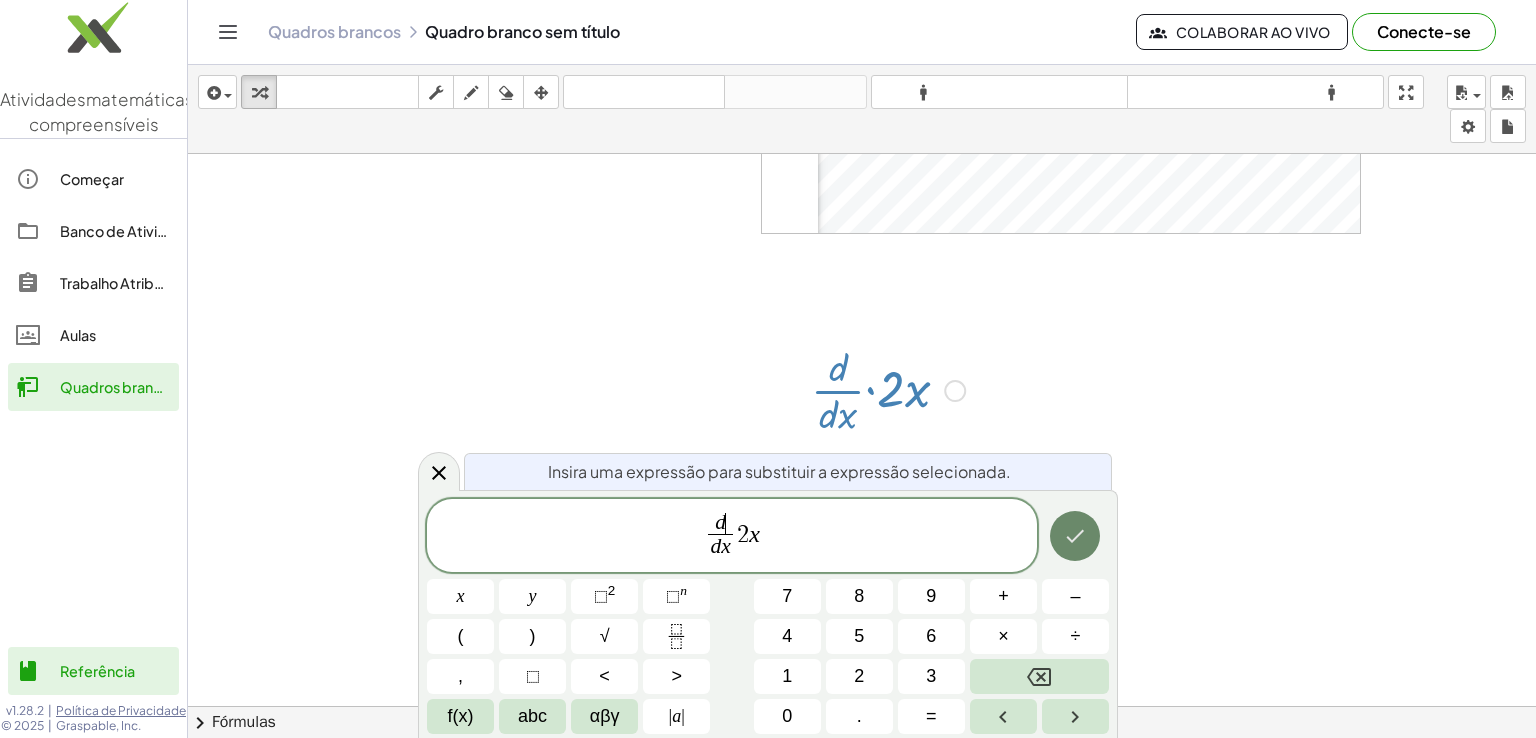 click 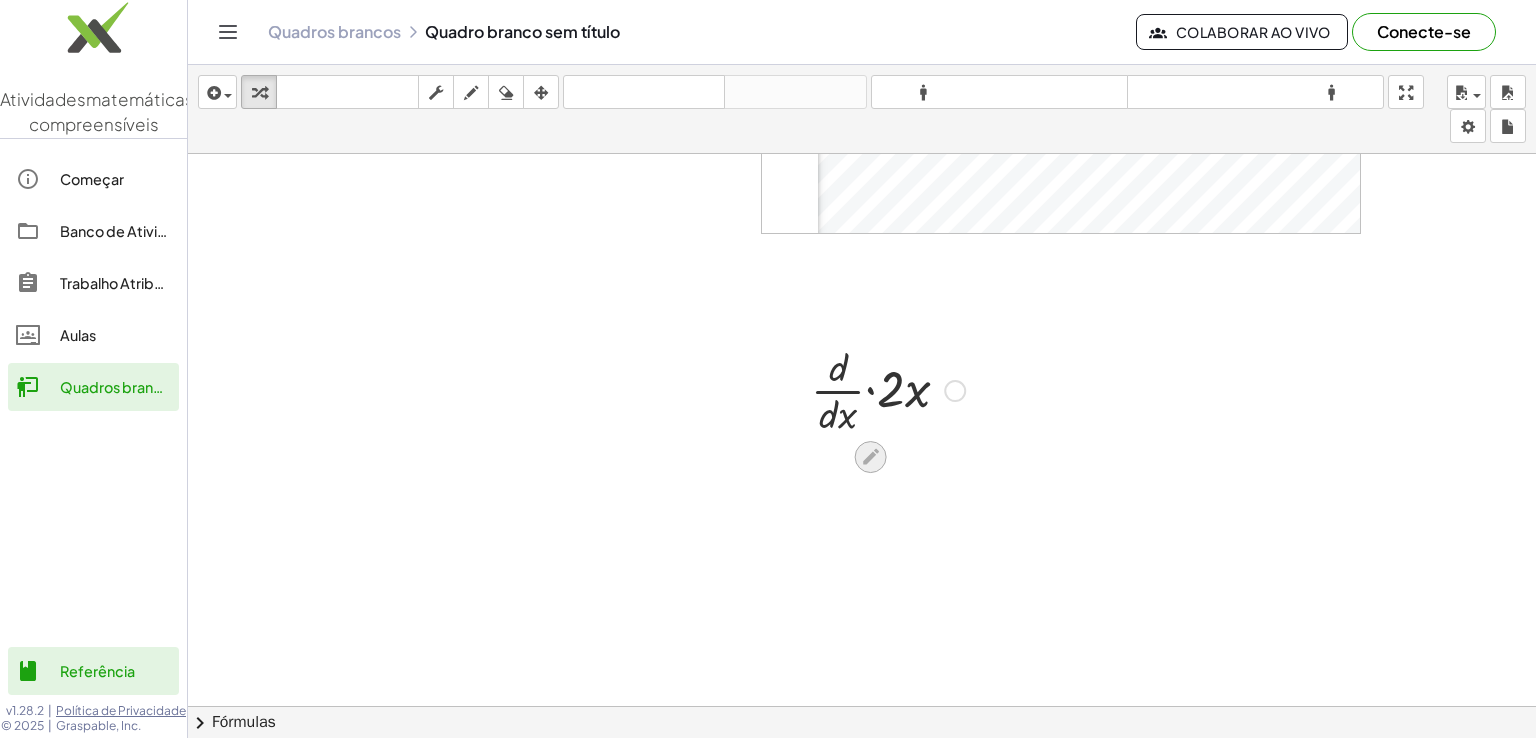 click 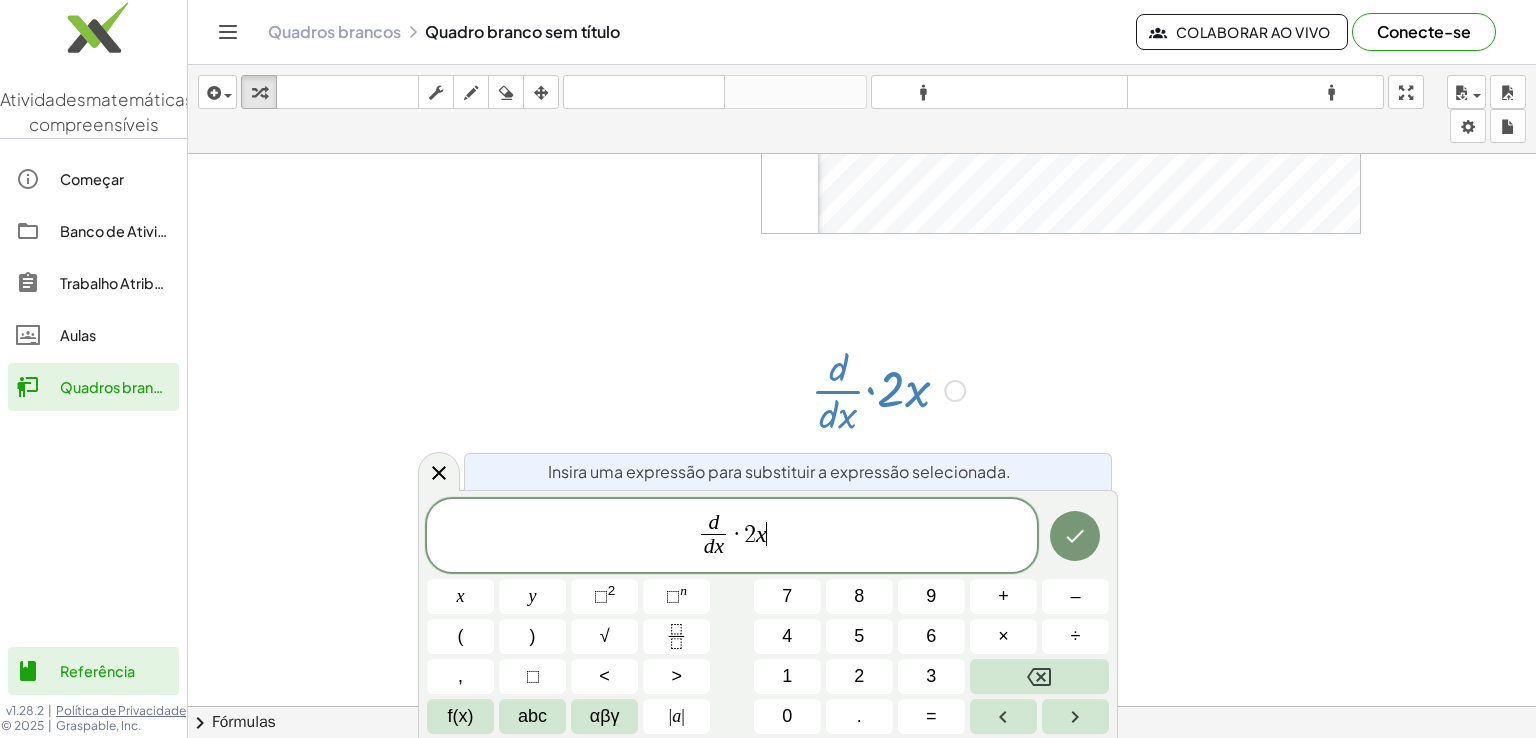 click on "d d x ​ · 2 x ​" at bounding box center [732, 537] 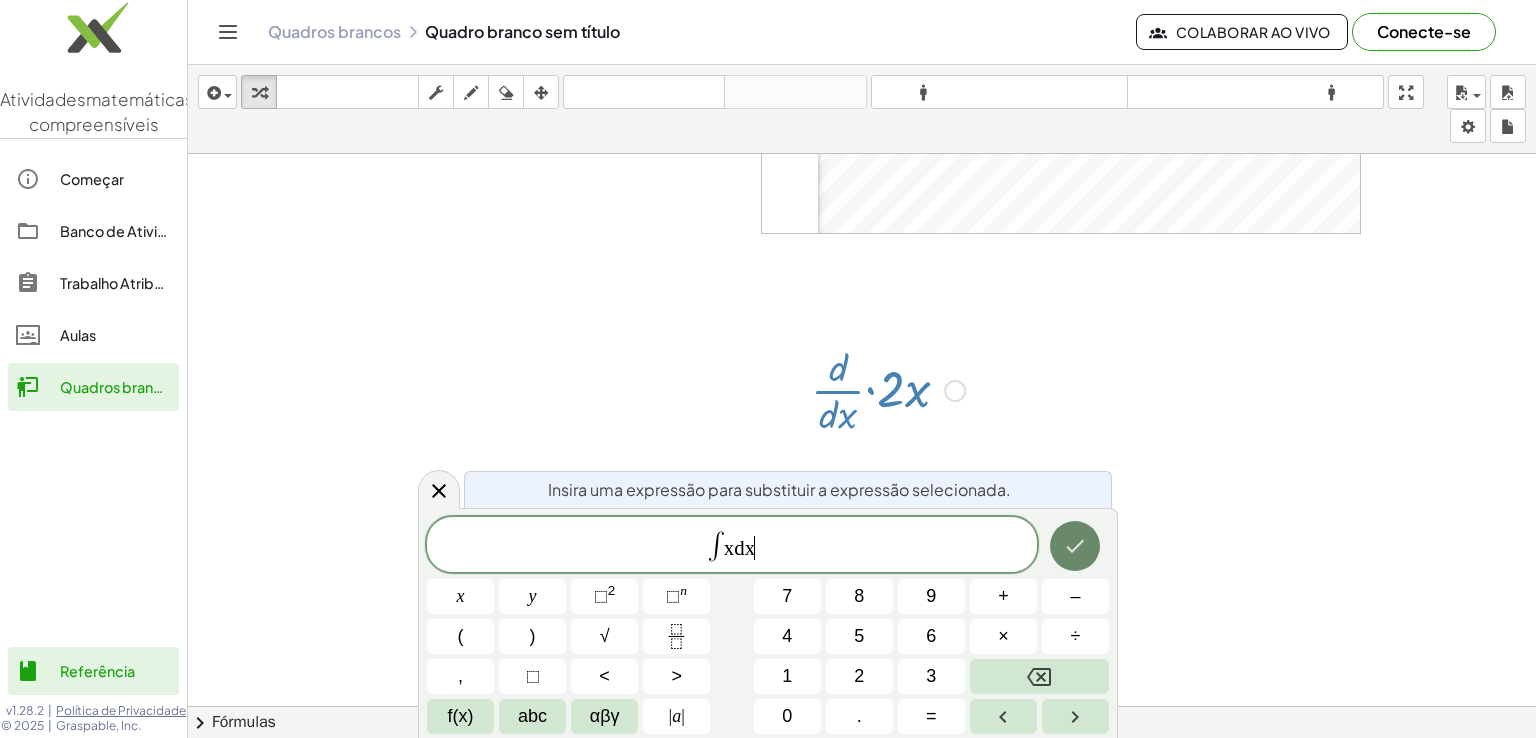 click 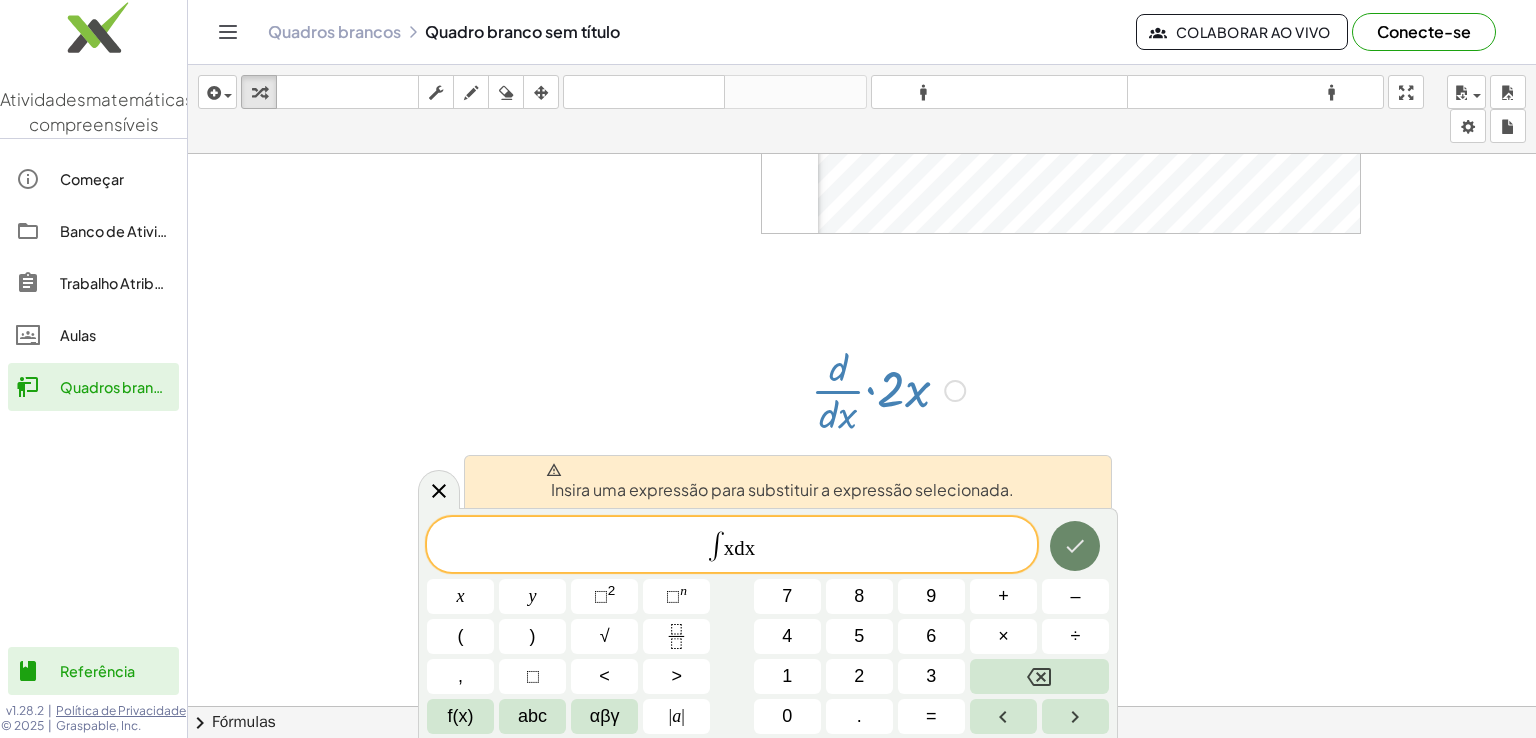 click 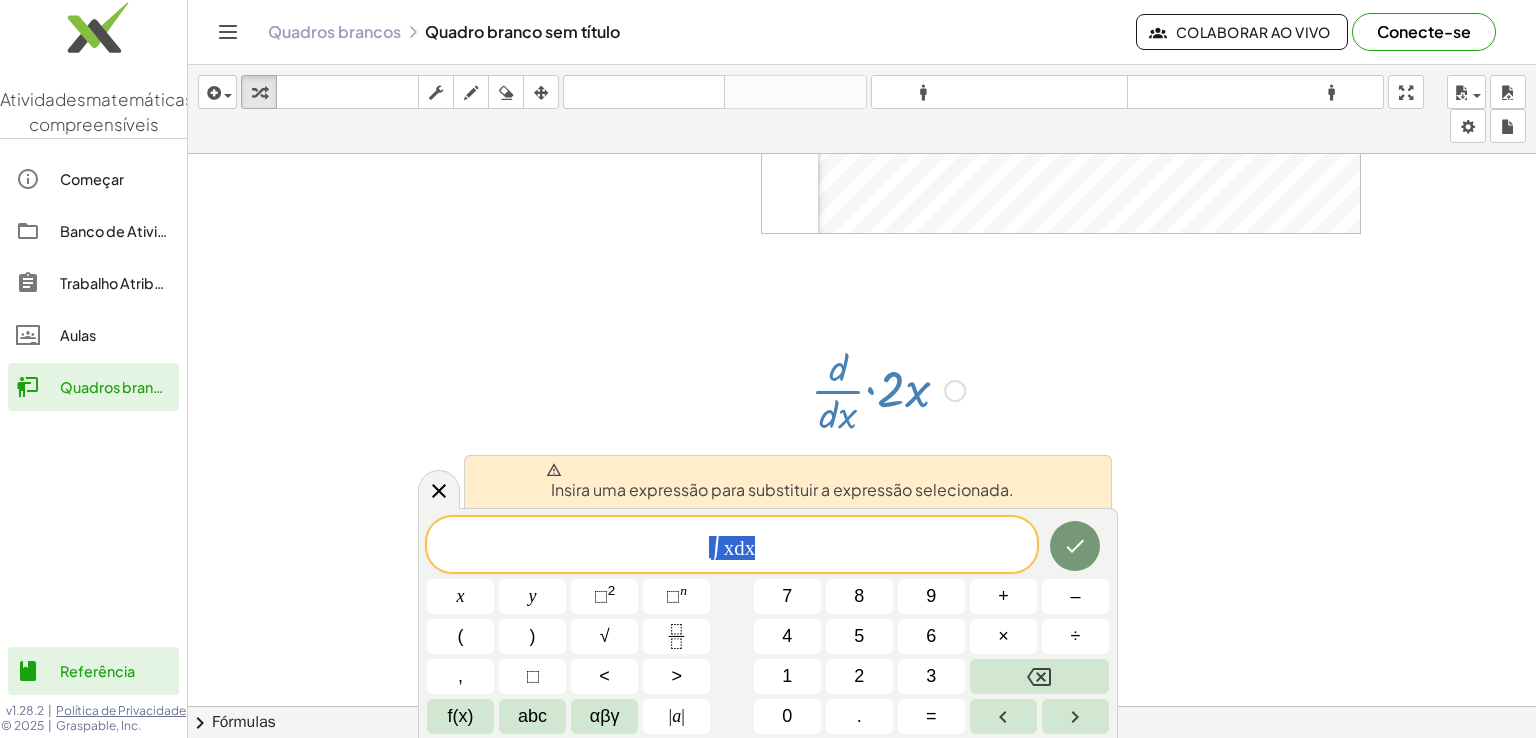 drag, startPoint x: 868, startPoint y: 537, endPoint x: 681, endPoint y: 545, distance: 187.17105 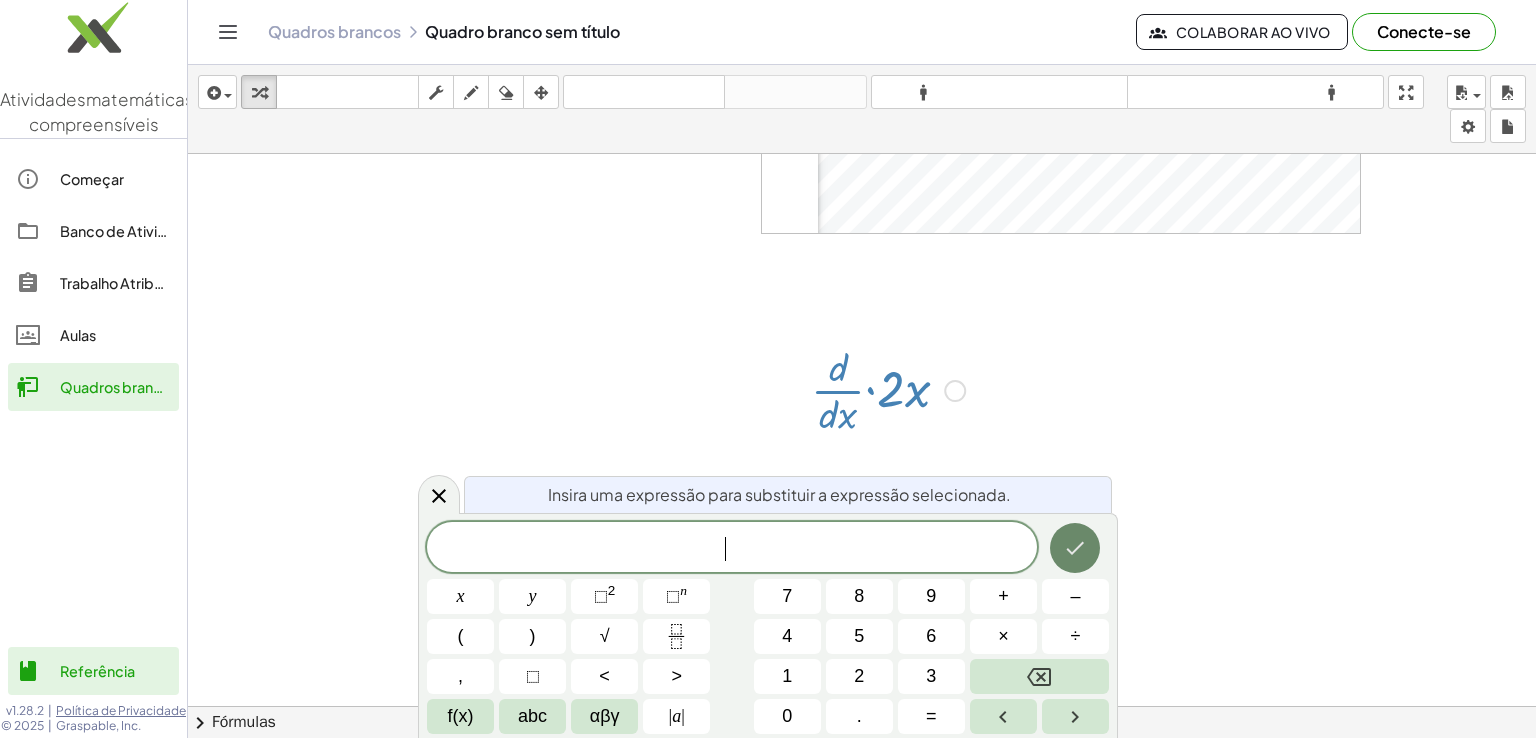 click at bounding box center (1075, 548) 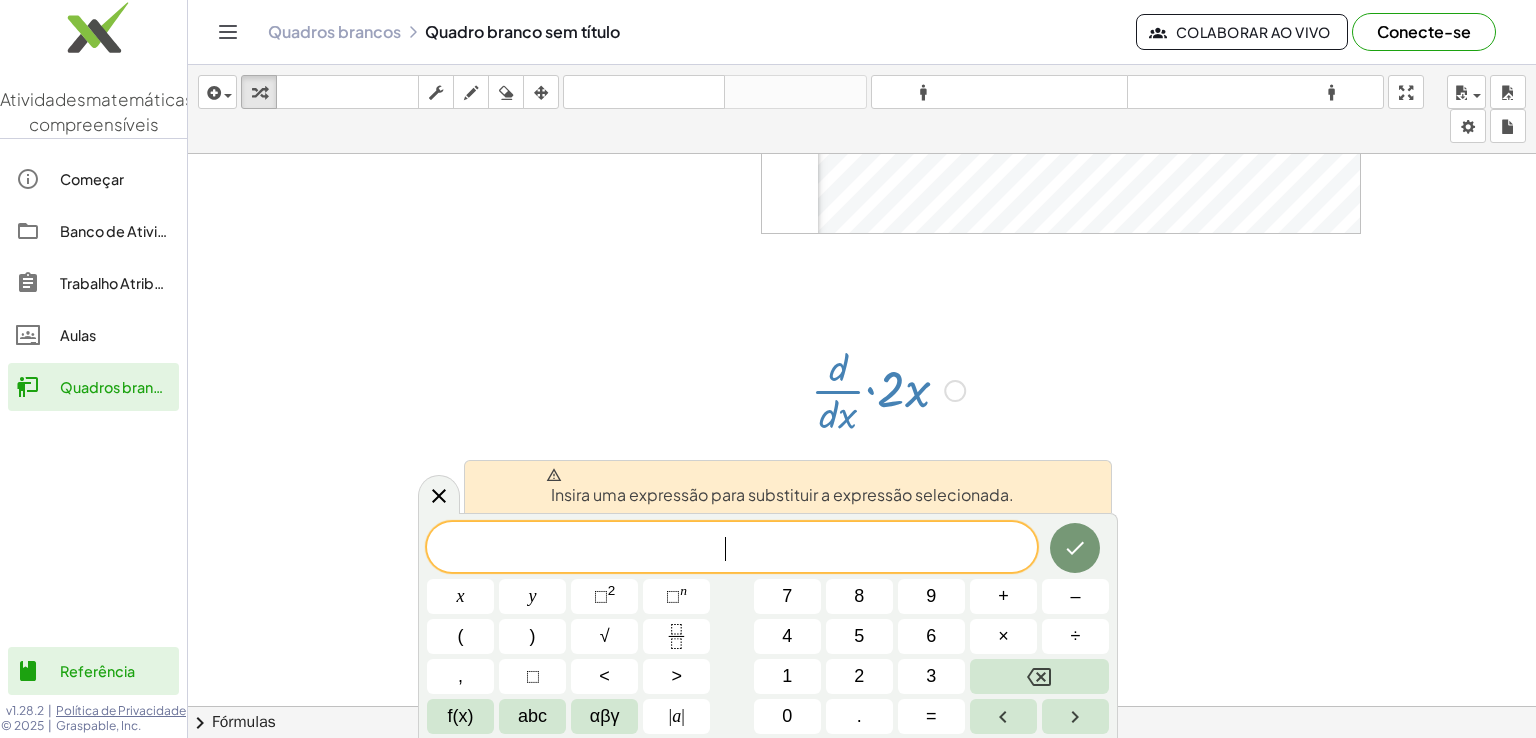click on "​" at bounding box center [732, 549] 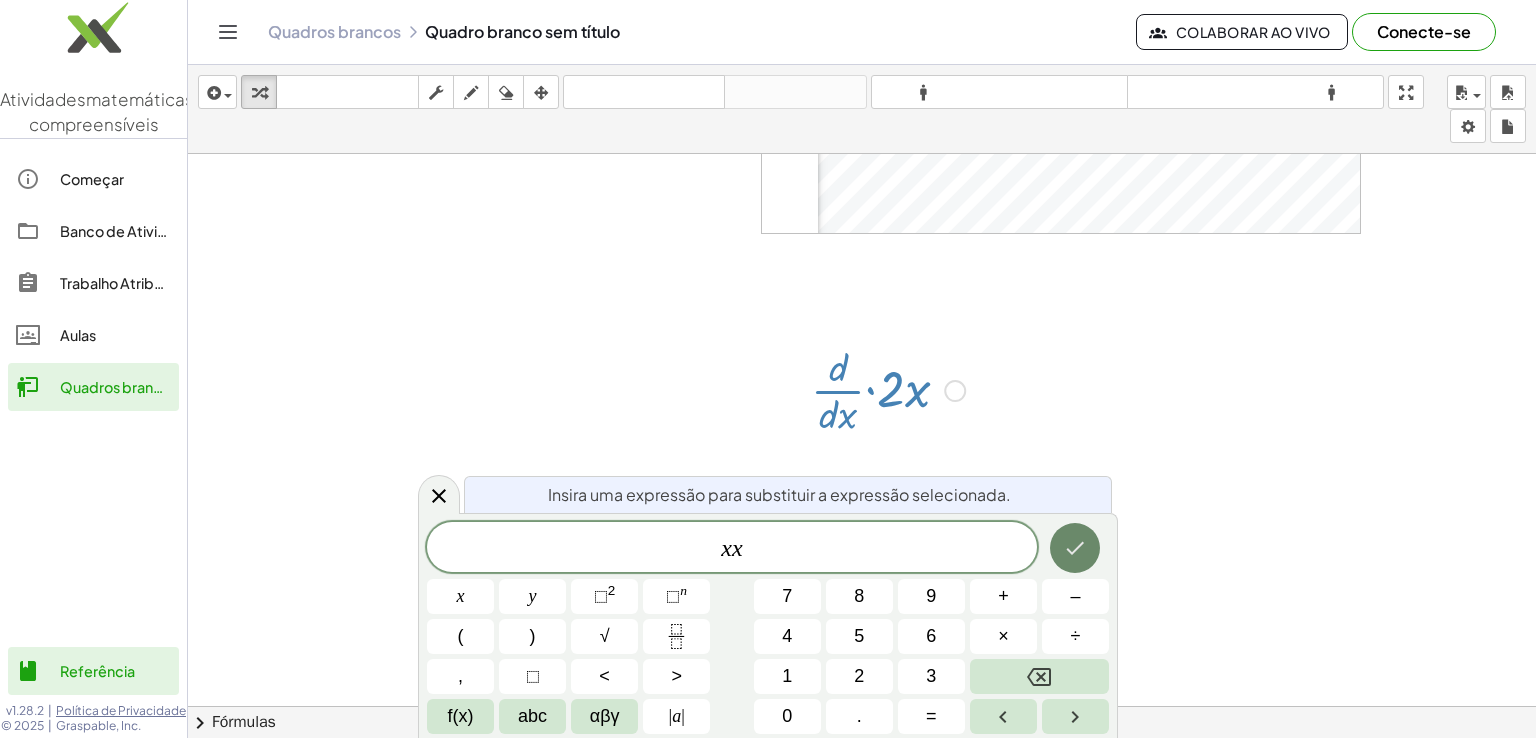 drag, startPoint x: 1048, startPoint y: 535, endPoint x: 1063, endPoint y: 542, distance: 16.552946 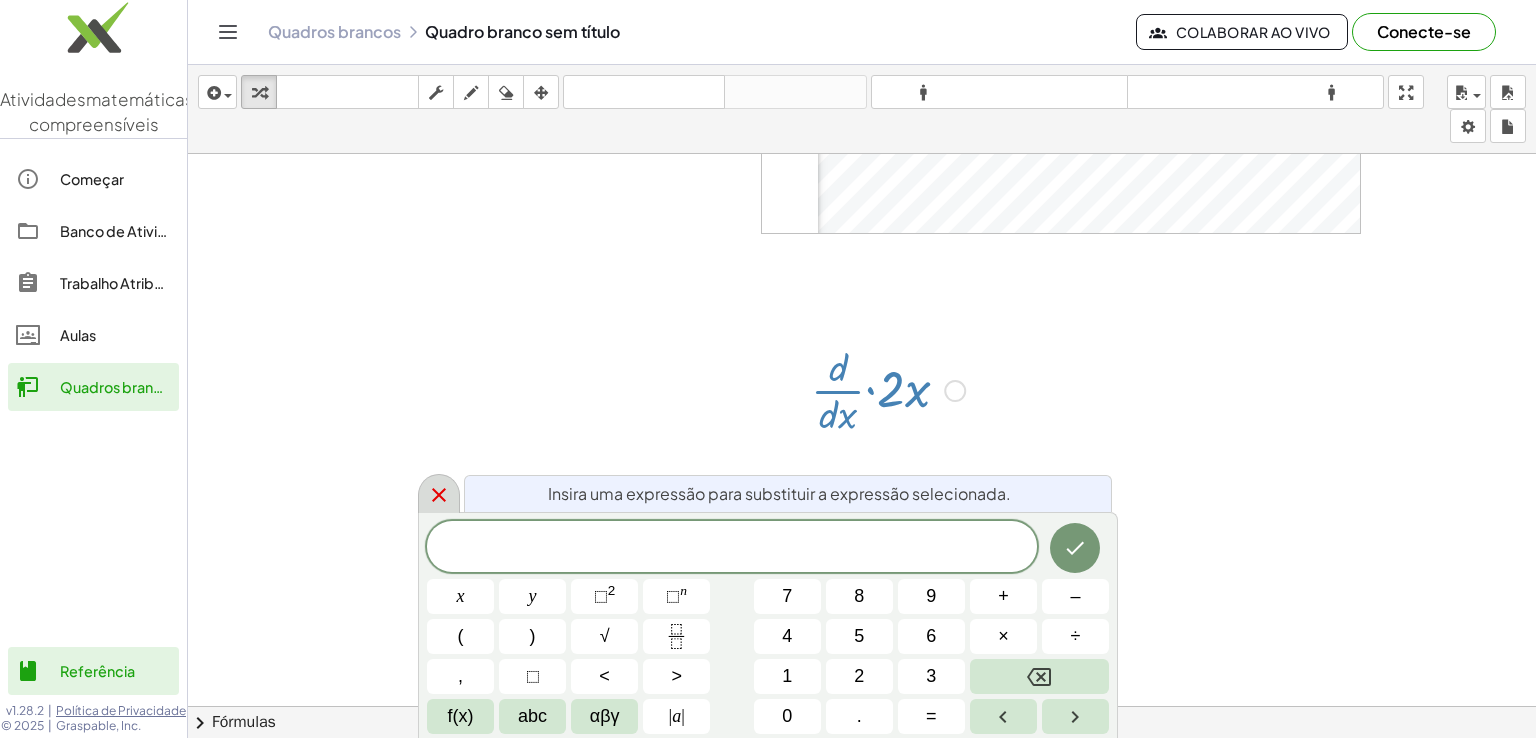 click at bounding box center (439, 493) 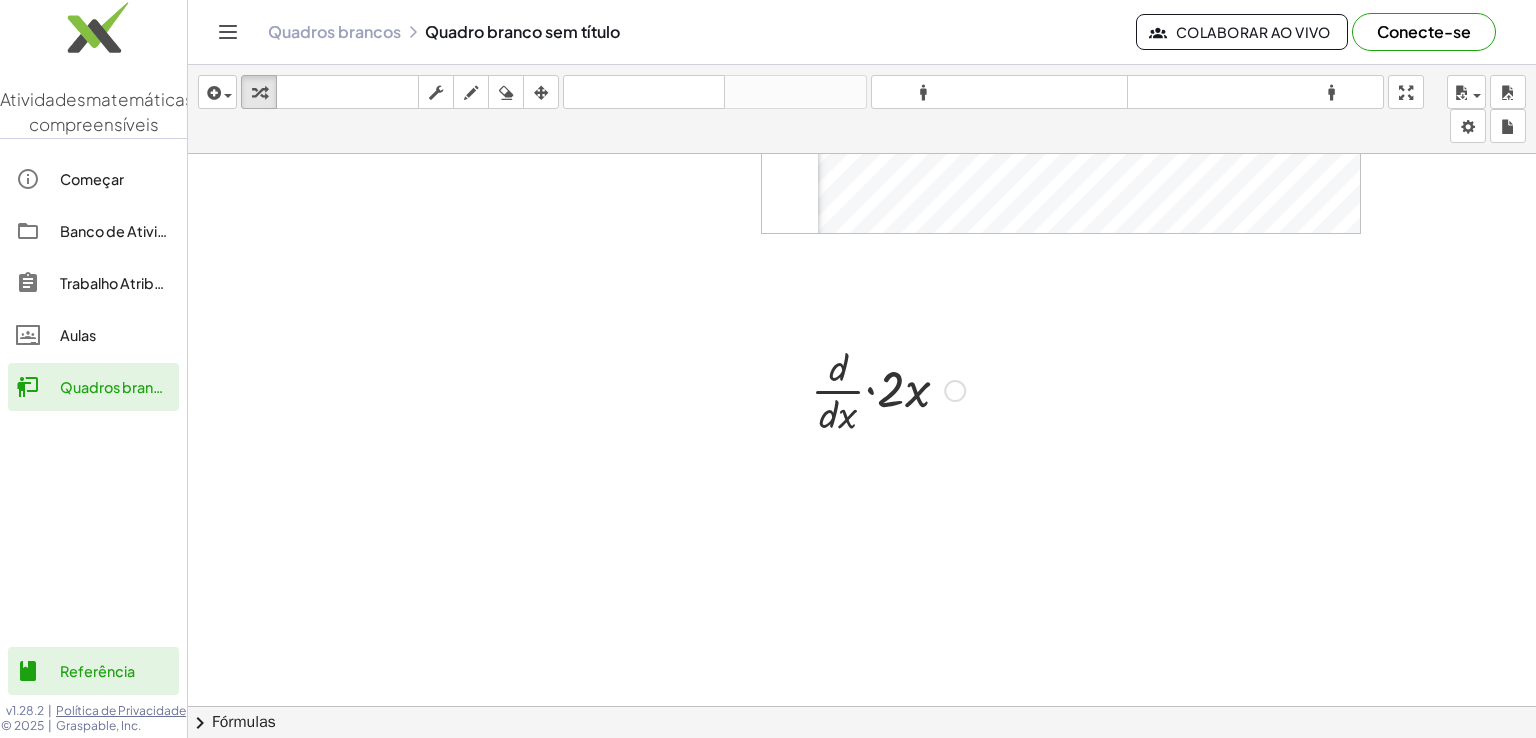 click at bounding box center [862, -157] 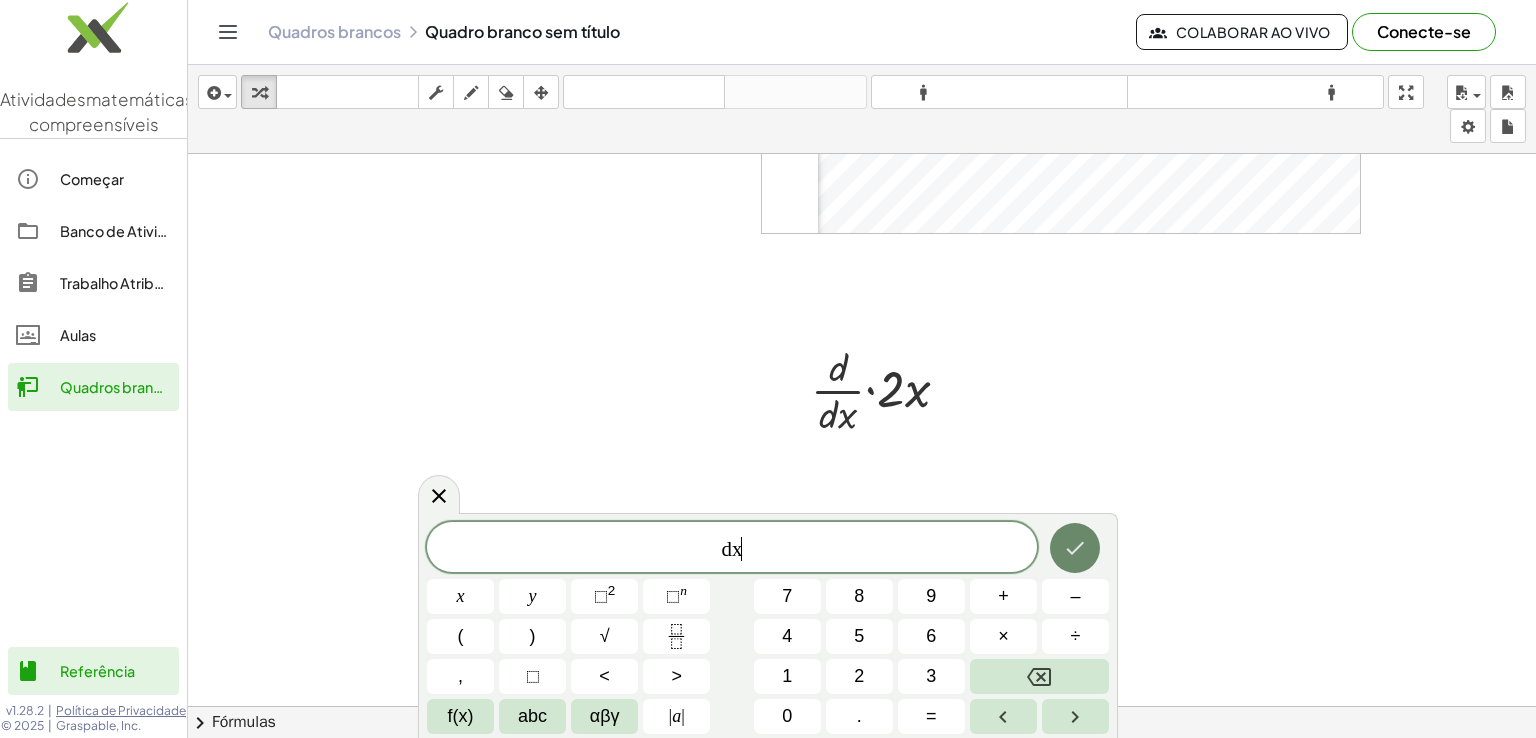 click 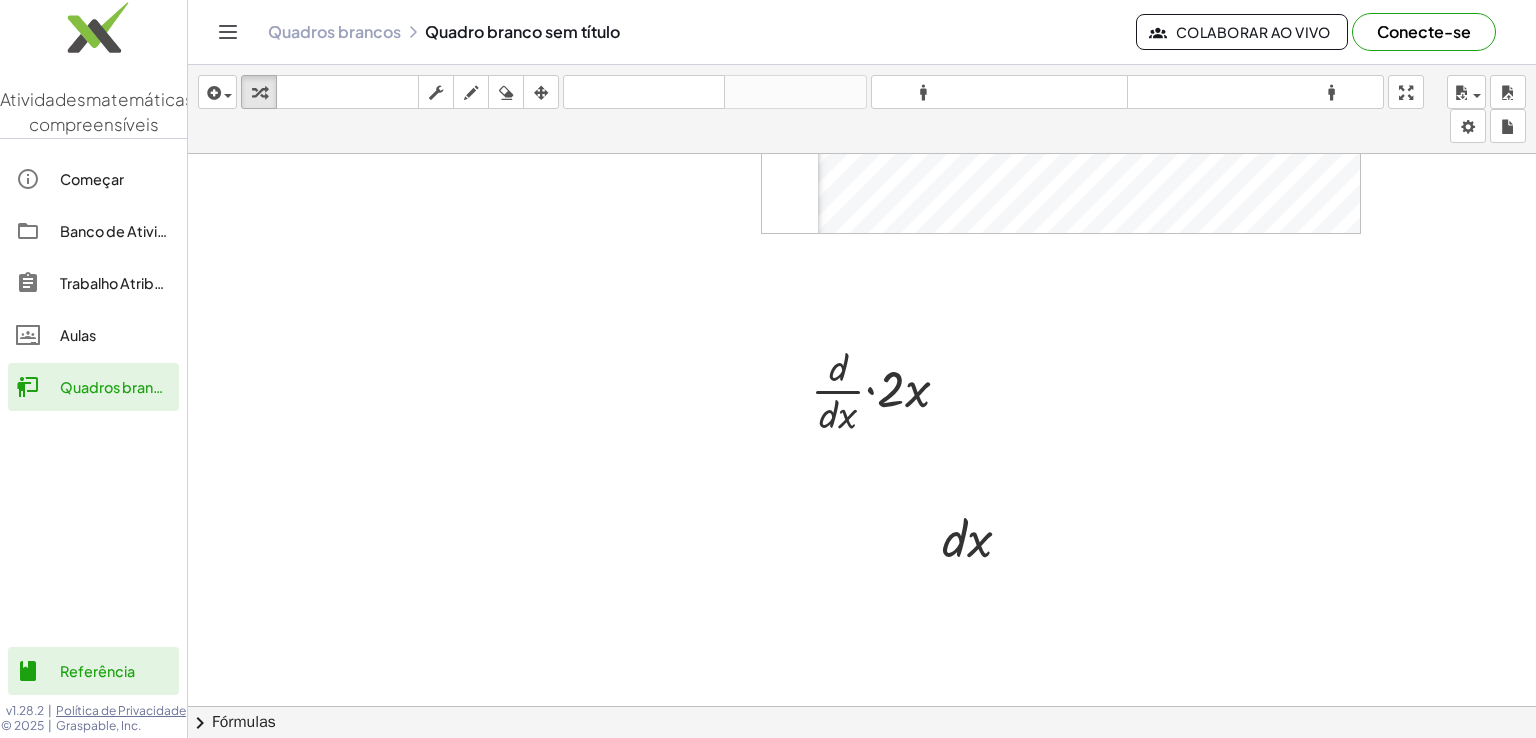 click at bounding box center (862, -157) 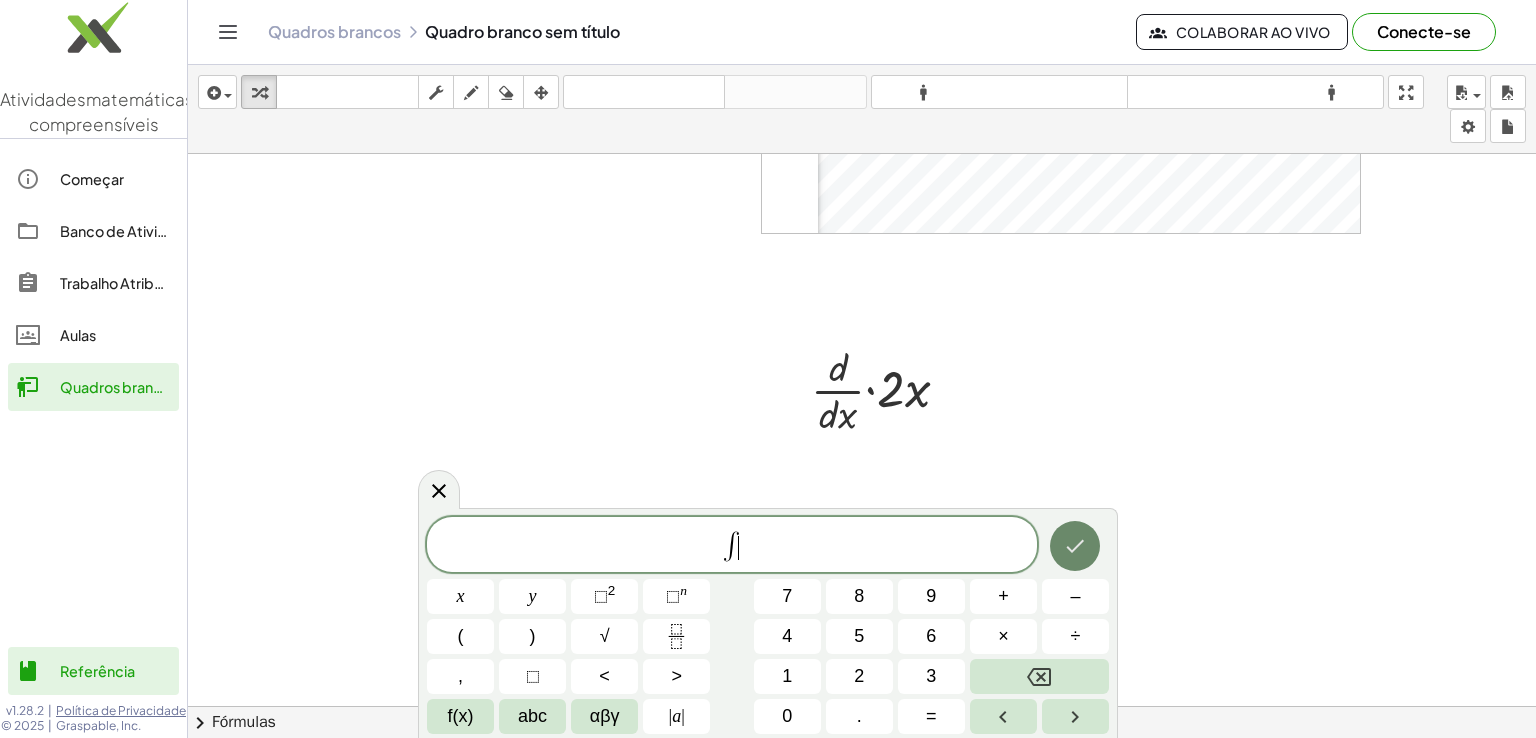 click at bounding box center [1075, 546] 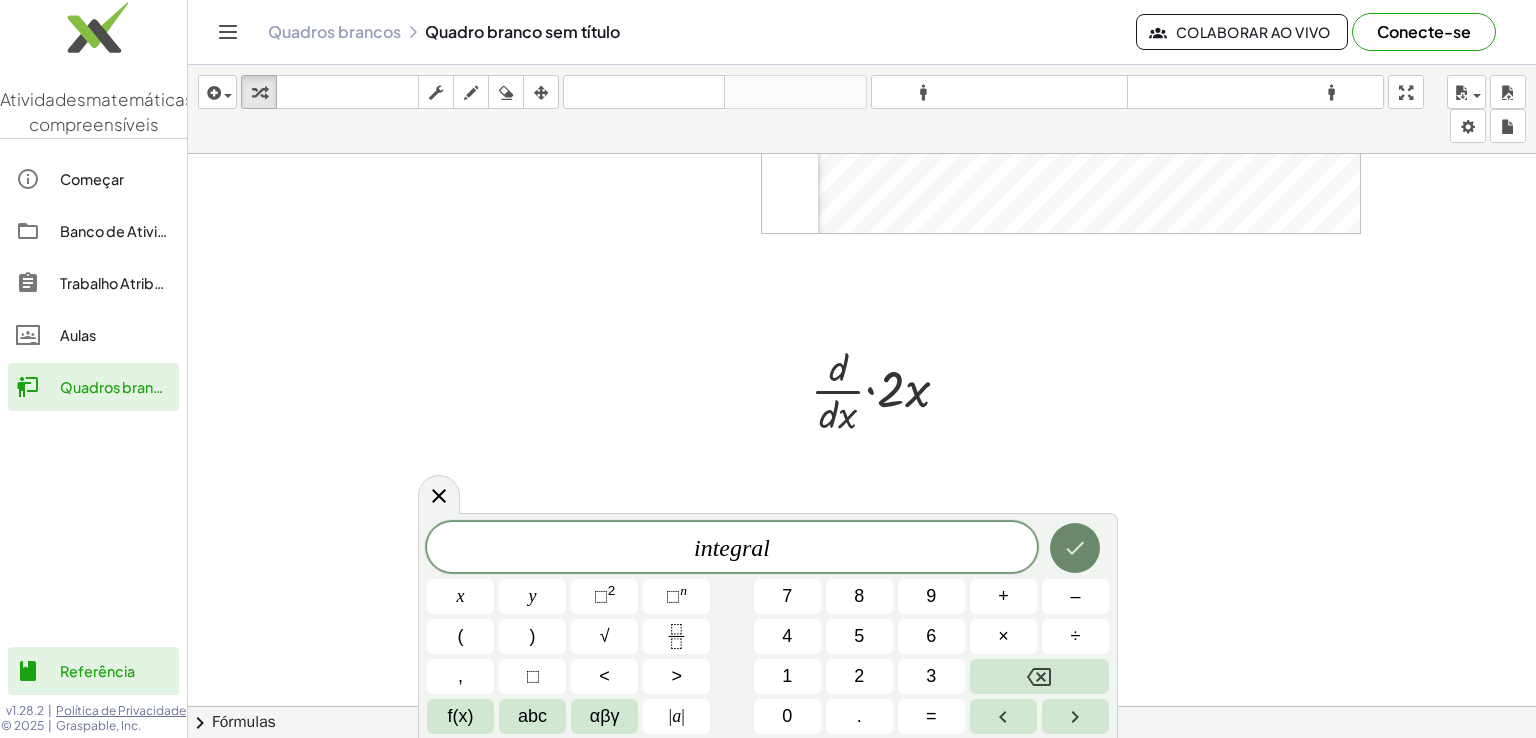 click 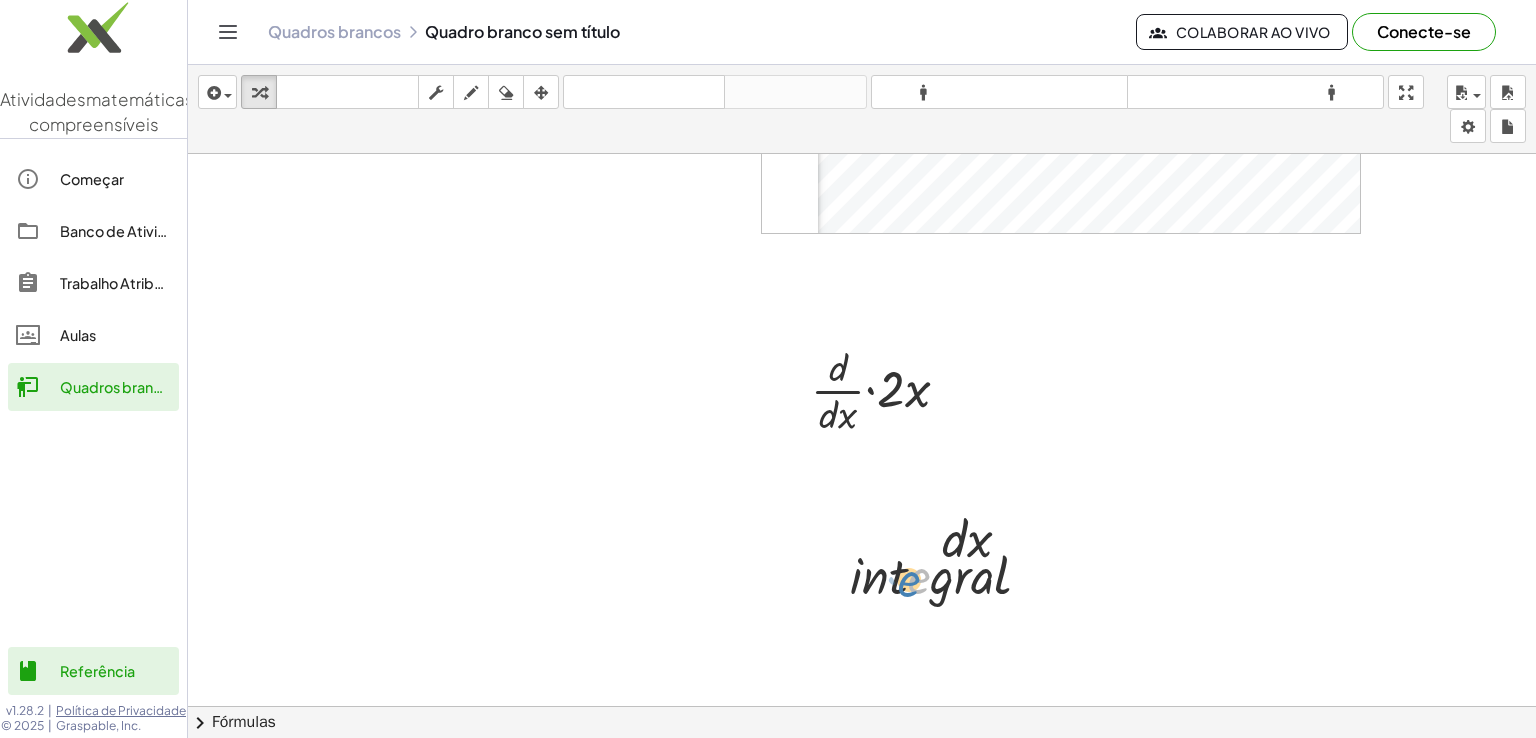 click at bounding box center [948, 574] 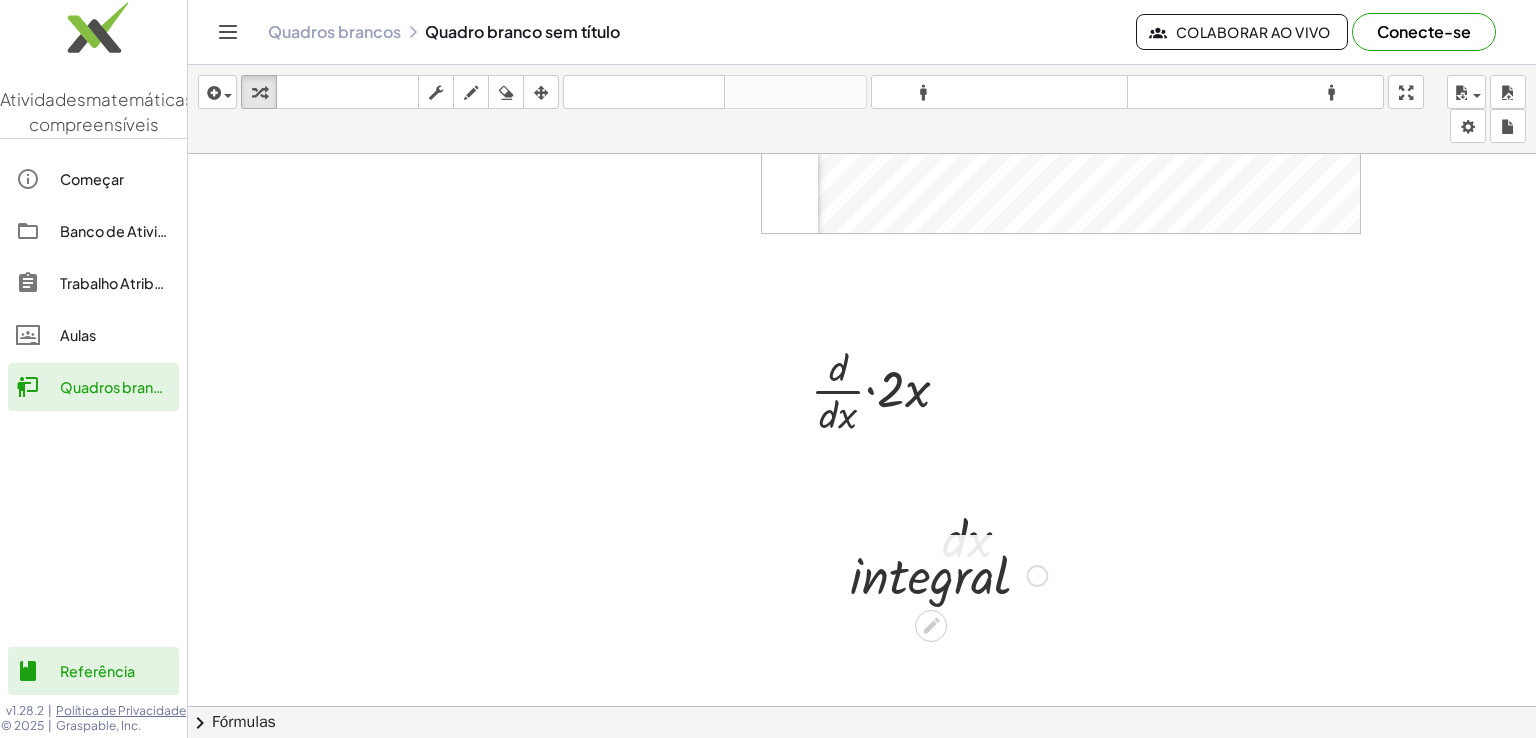 drag, startPoint x: 928, startPoint y: 623, endPoint x: 1032, endPoint y: 577, distance: 113.71895 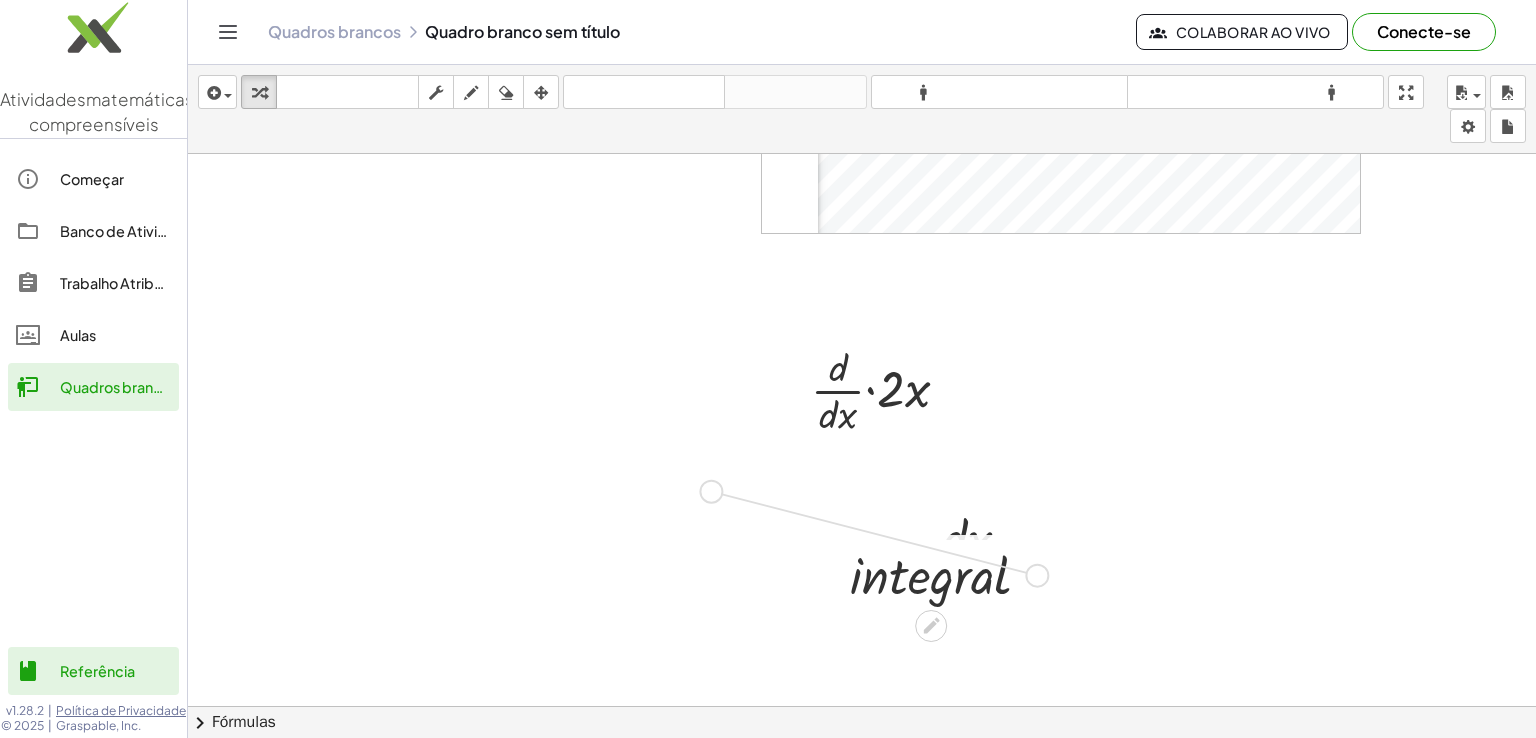 drag, startPoint x: 1032, startPoint y: 577, endPoint x: 680, endPoint y: 499, distance: 360.53848 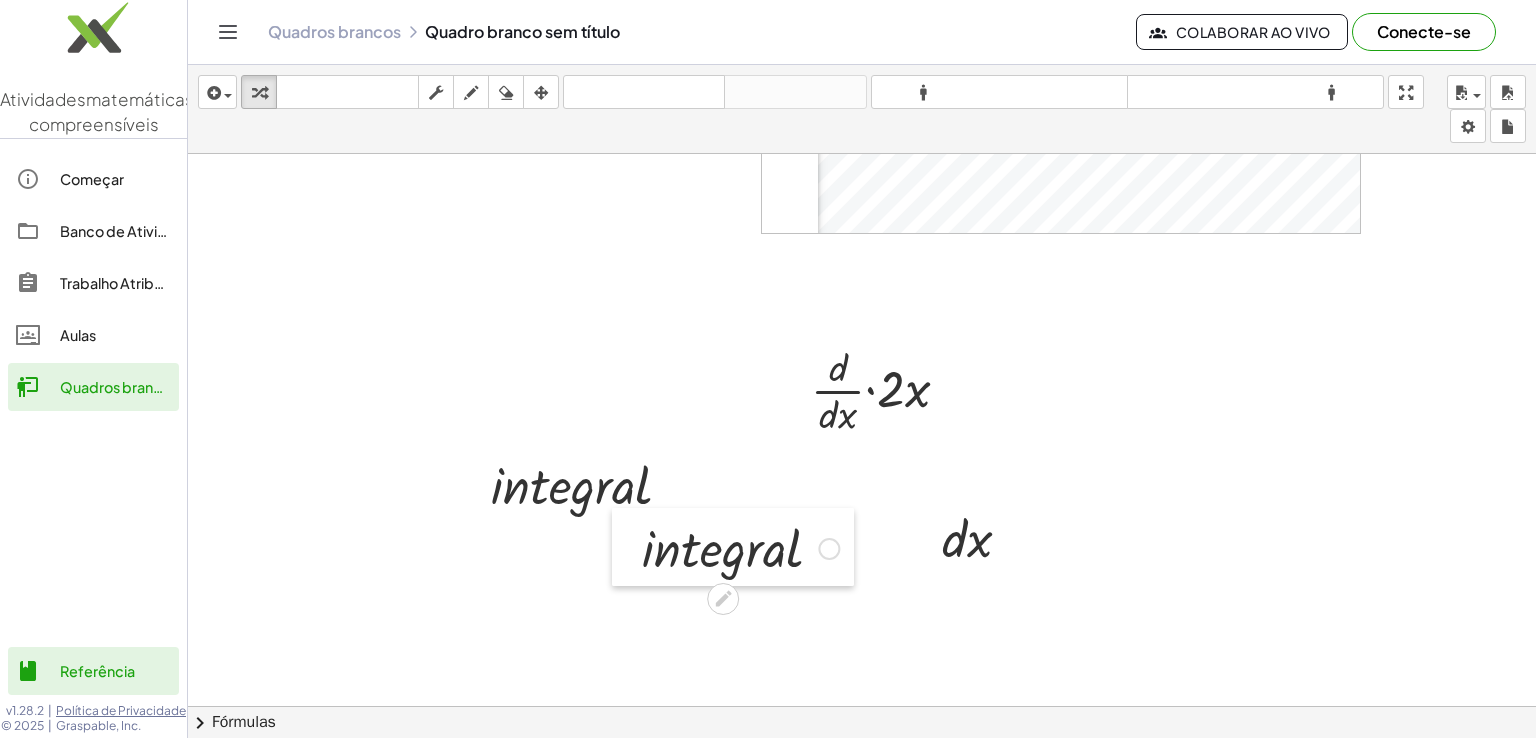 drag, startPoint x: 840, startPoint y: 578, endPoint x: 632, endPoint y: 552, distance: 209.6187 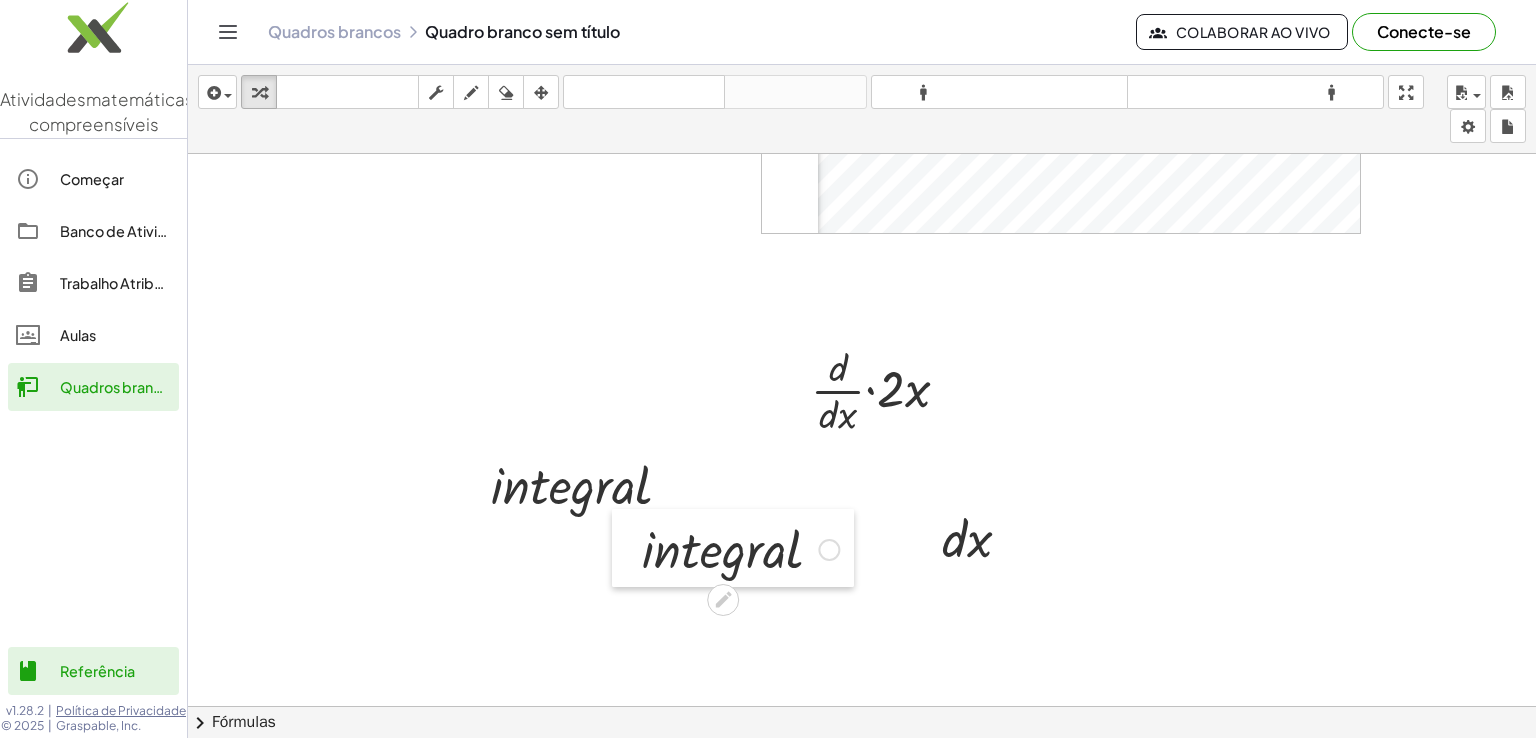 click at bounding box center (627, 548) 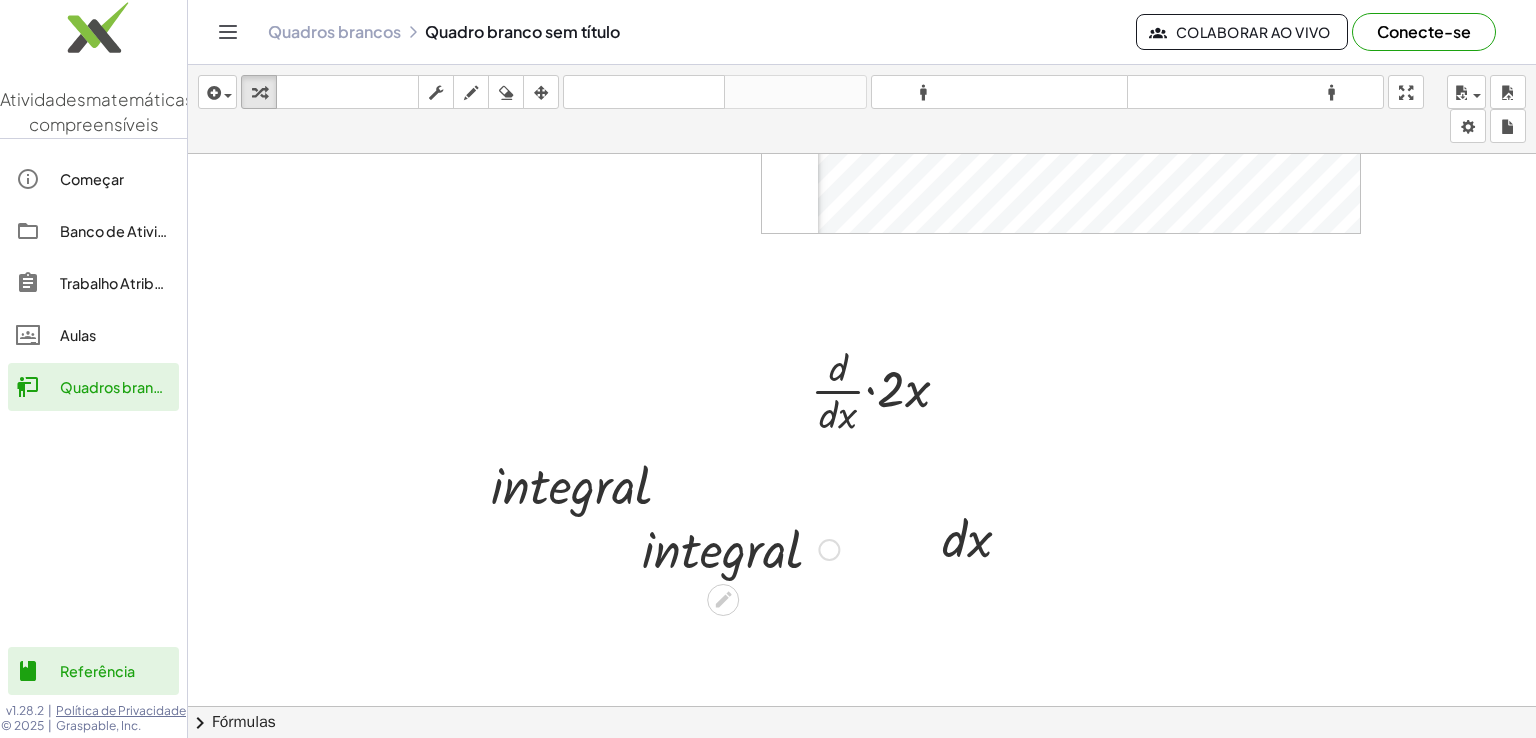 click at bounding box center [740, 548] 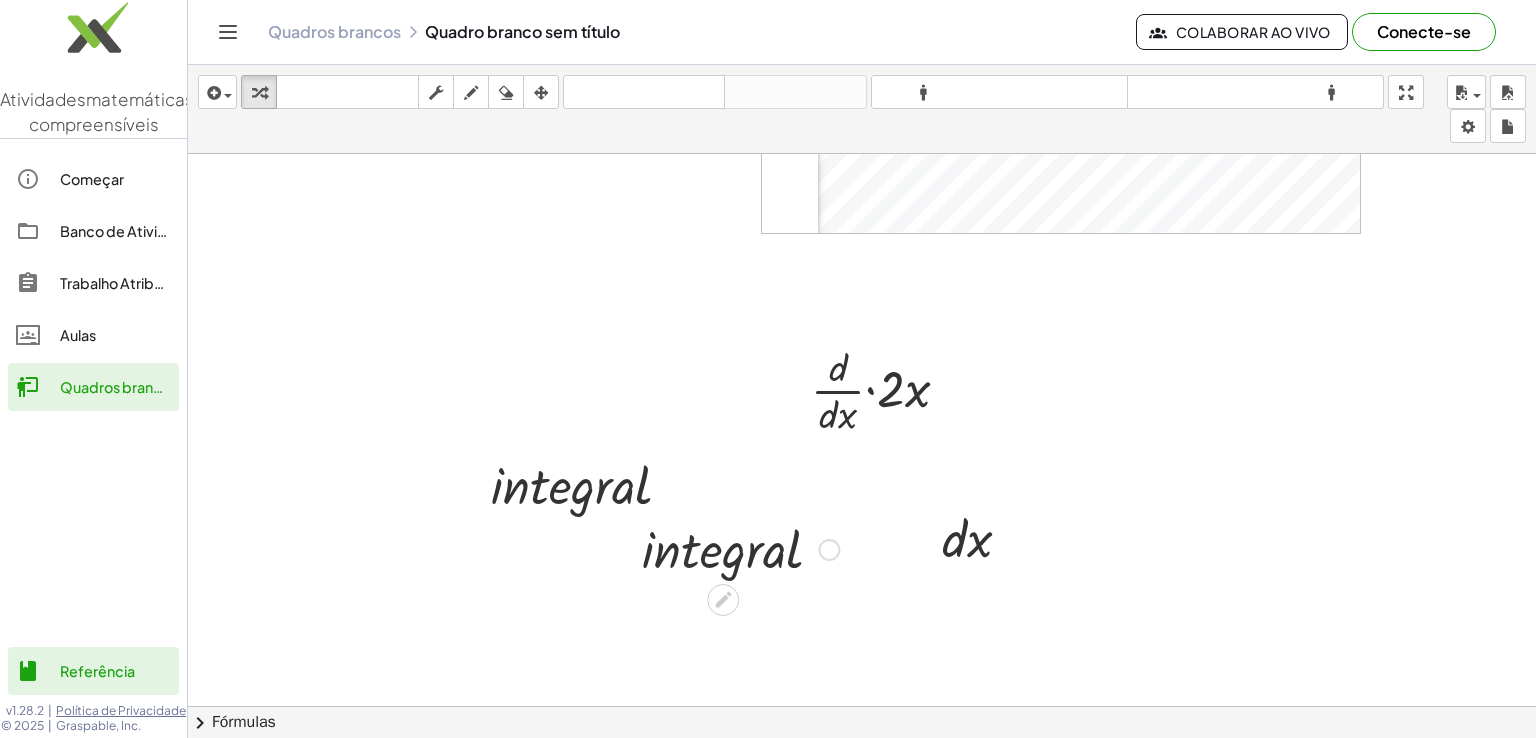 click at bounding box center [740, 548] 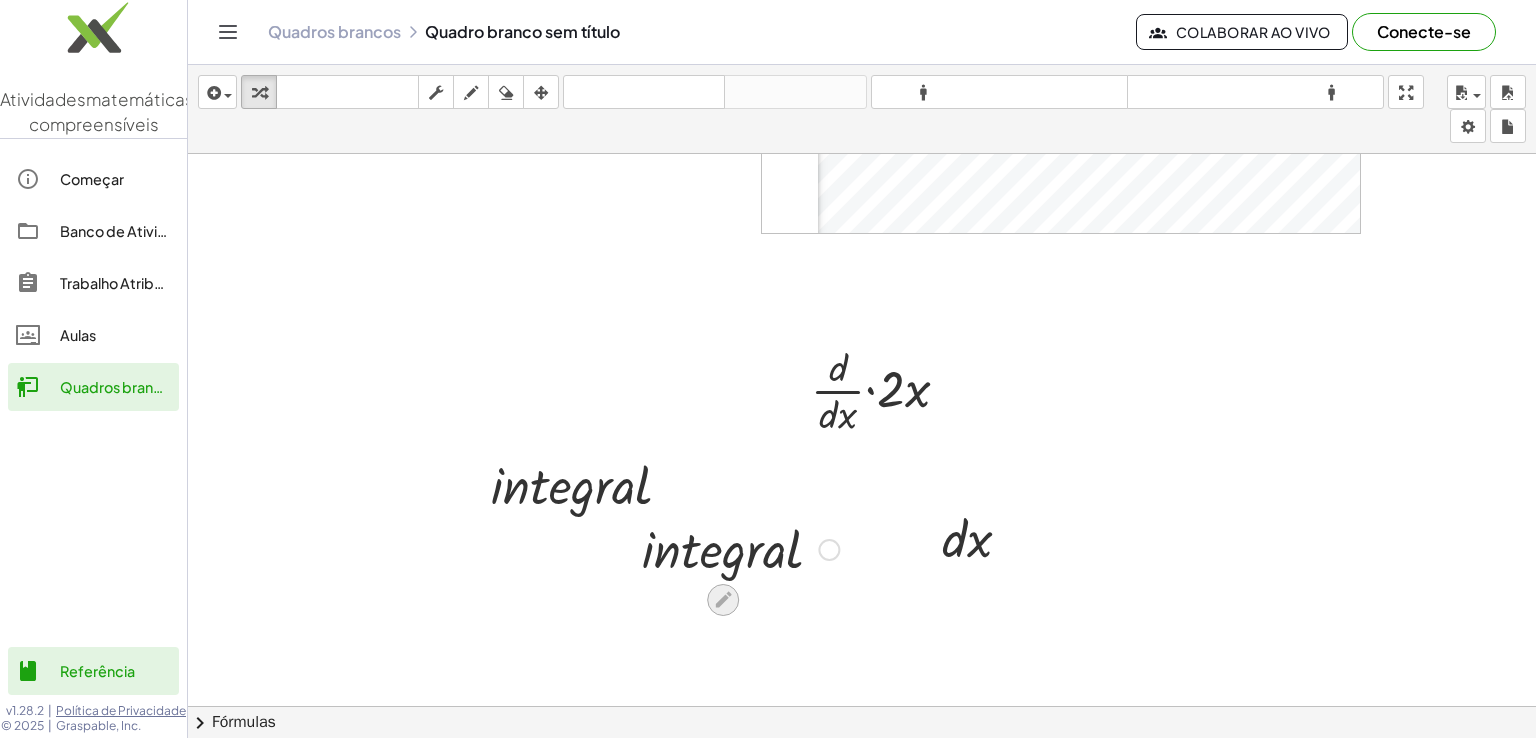 click 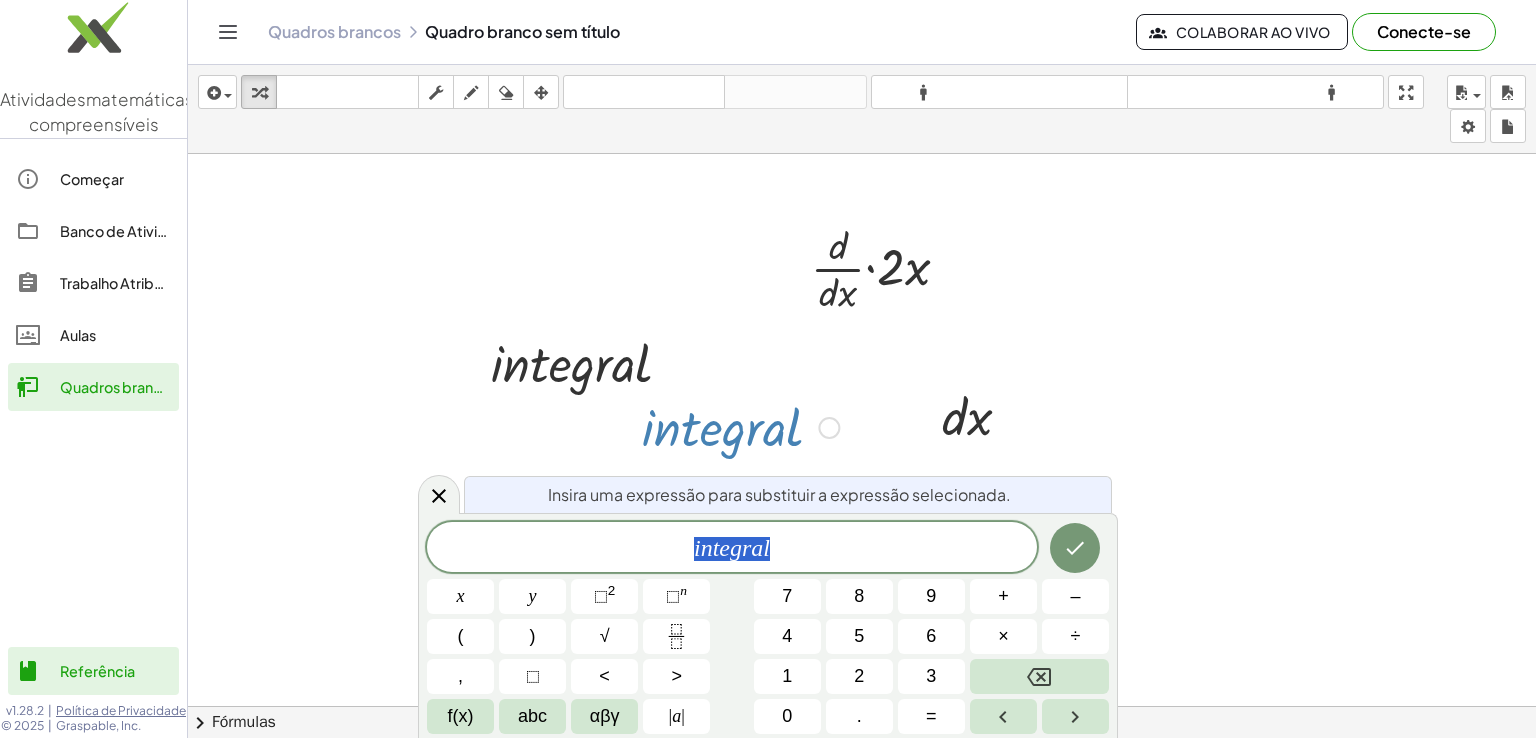 scroll, scrollTop: 1312, scrollLeft: 0, axis: vertical 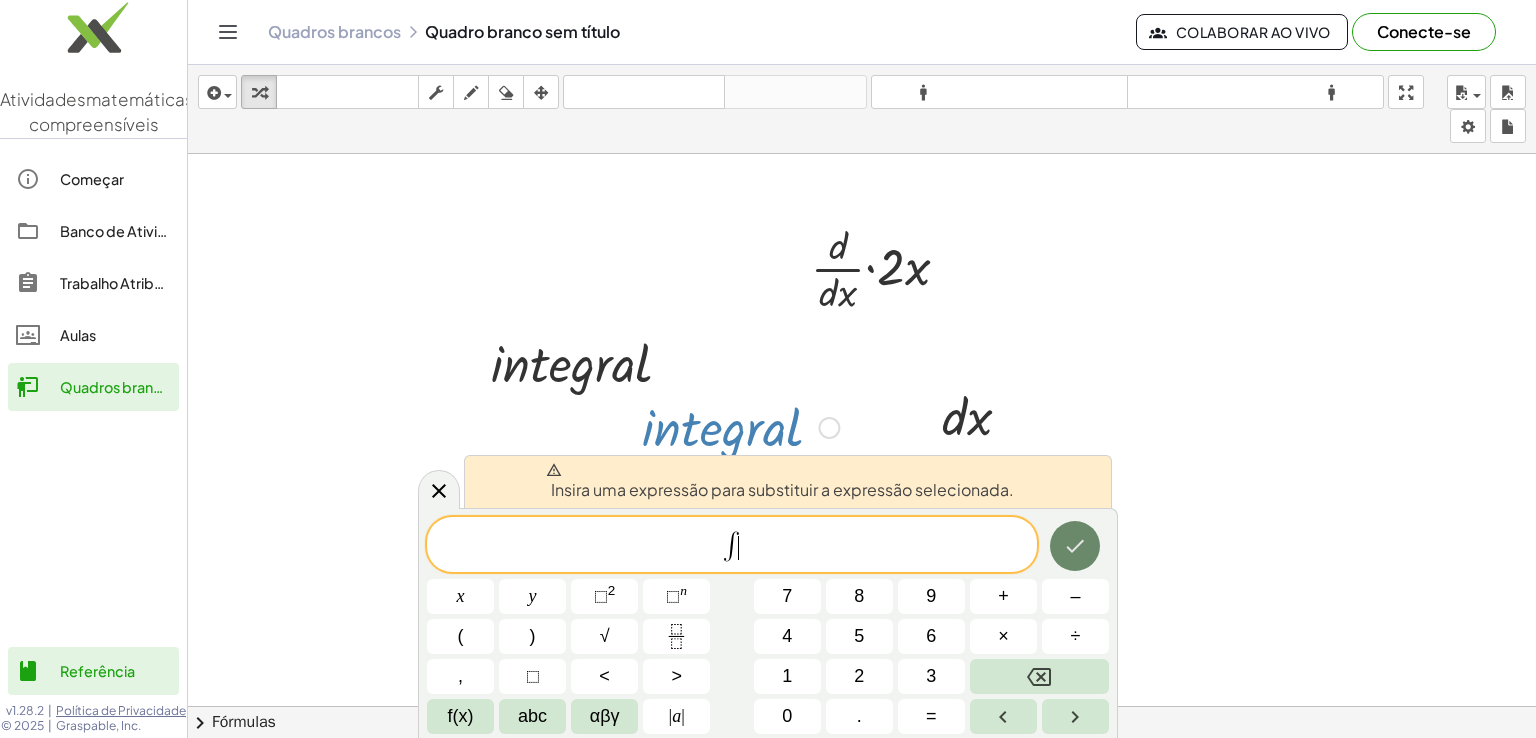 click 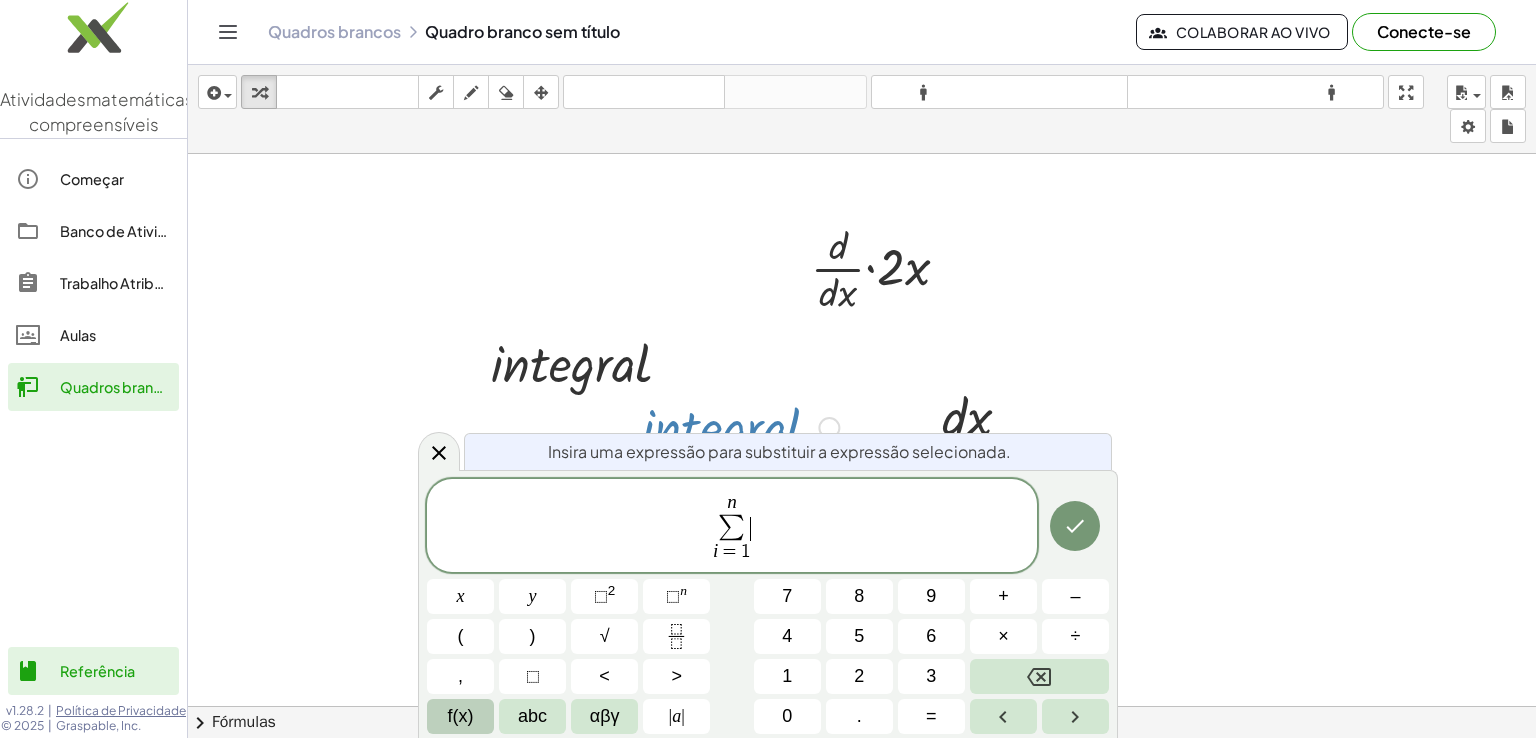 click on "f(x)" at bounding box center [460, 716] 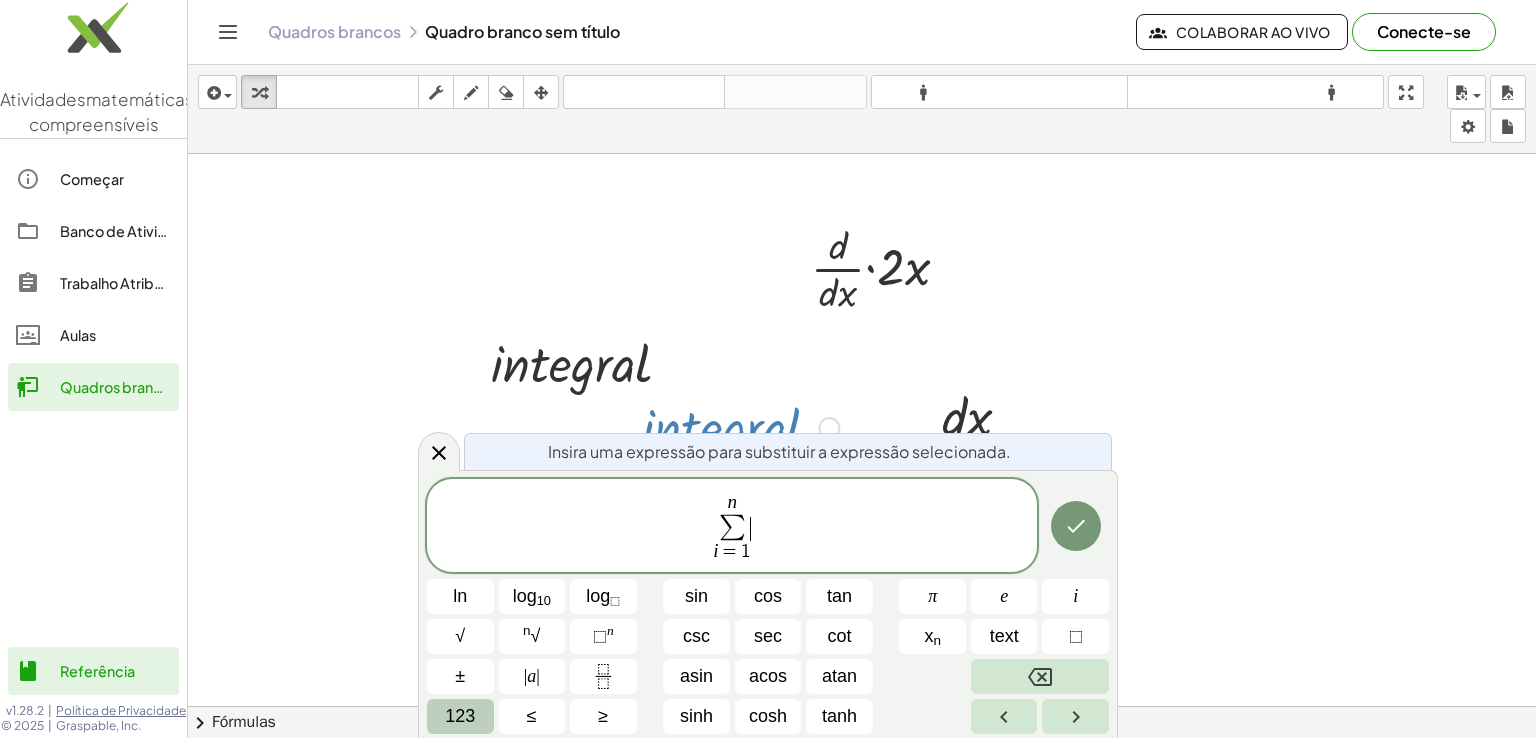 click on "123" at bounding box center (460, 716) 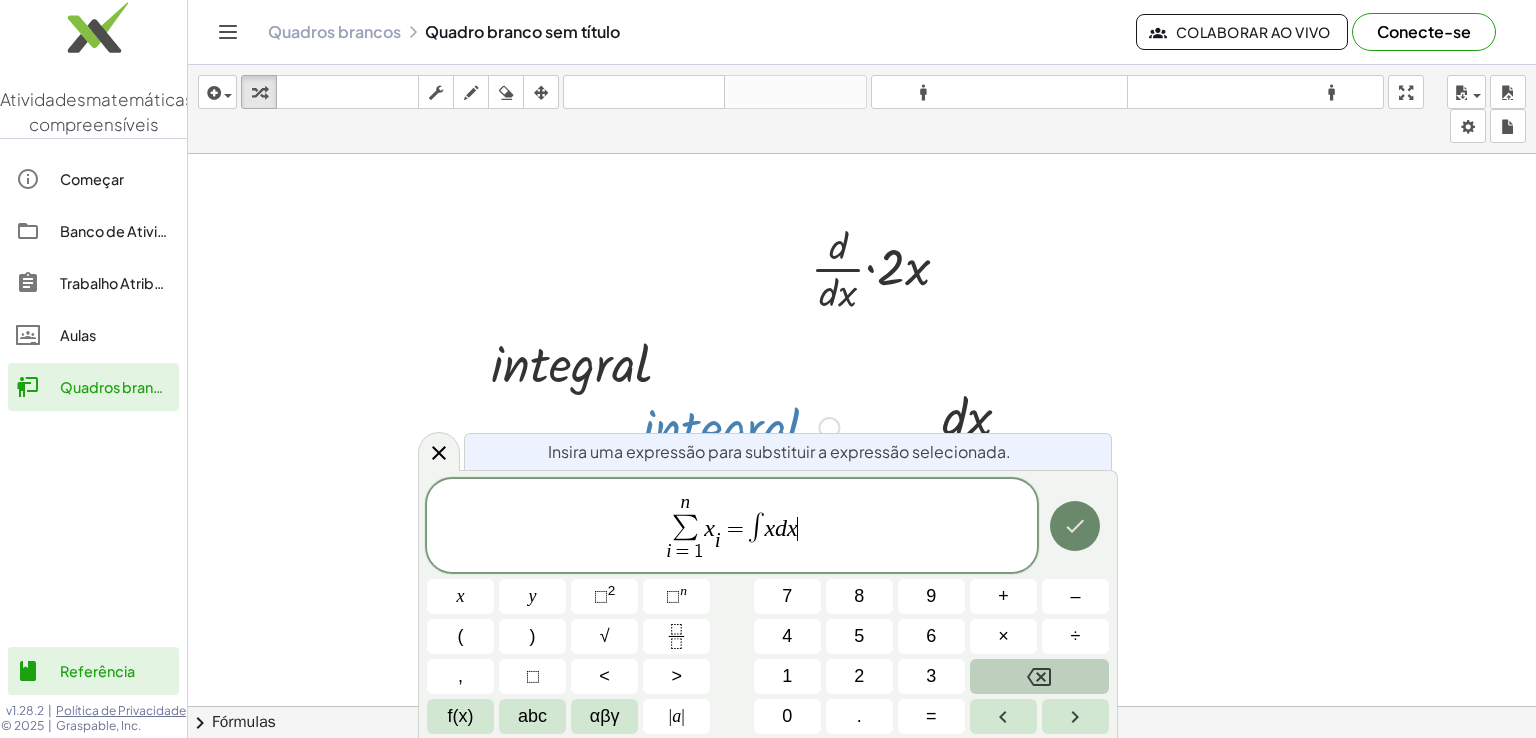 click at bounding box center [1075, 526] 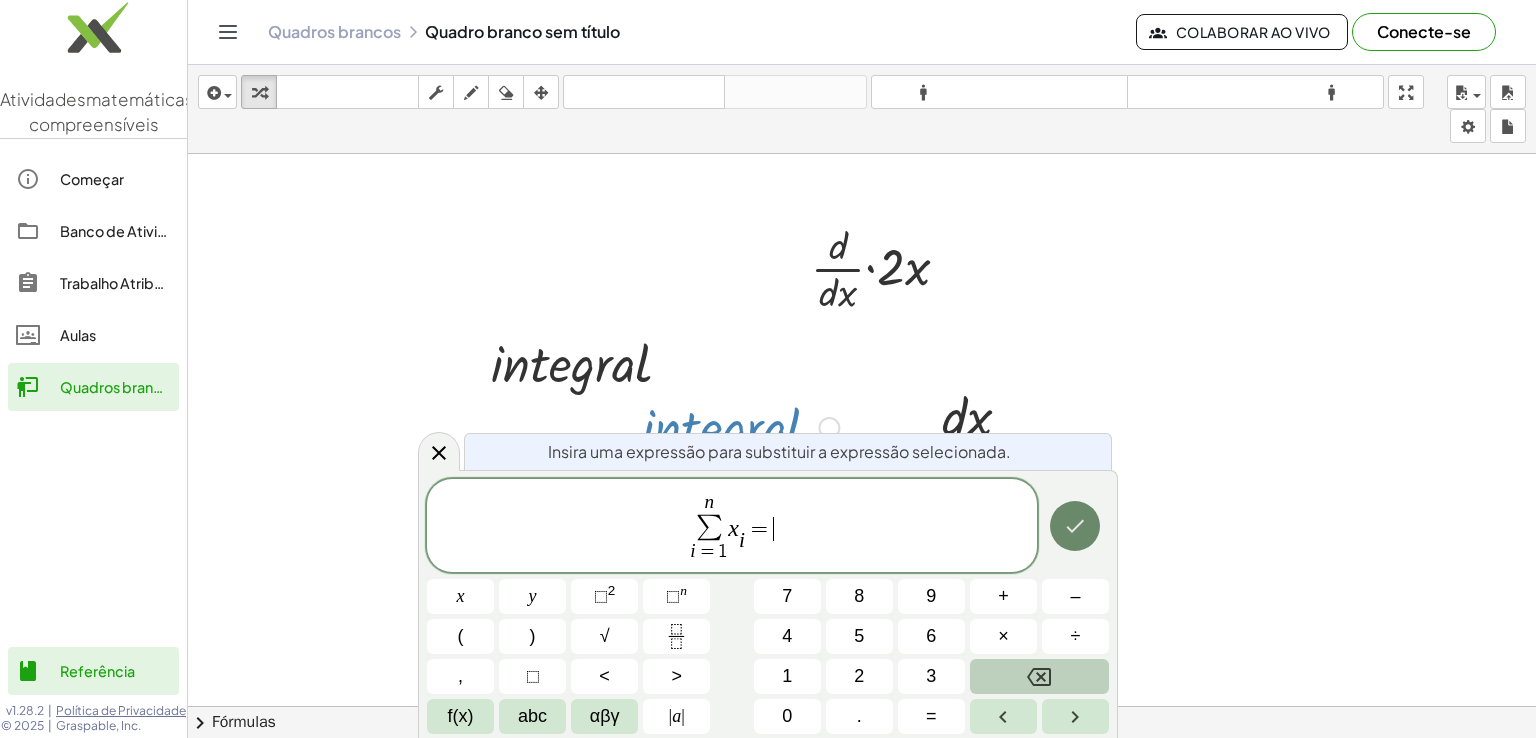 click 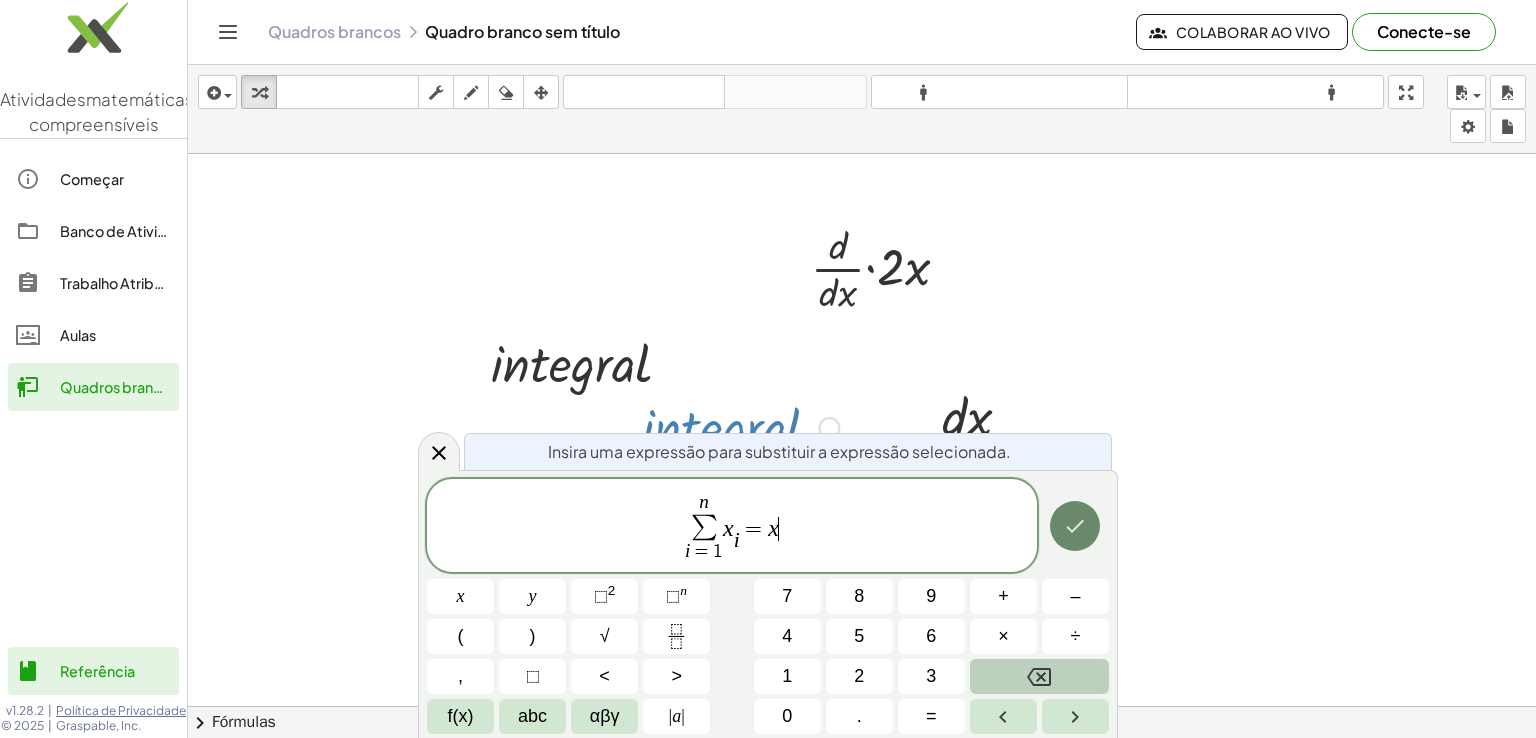 click 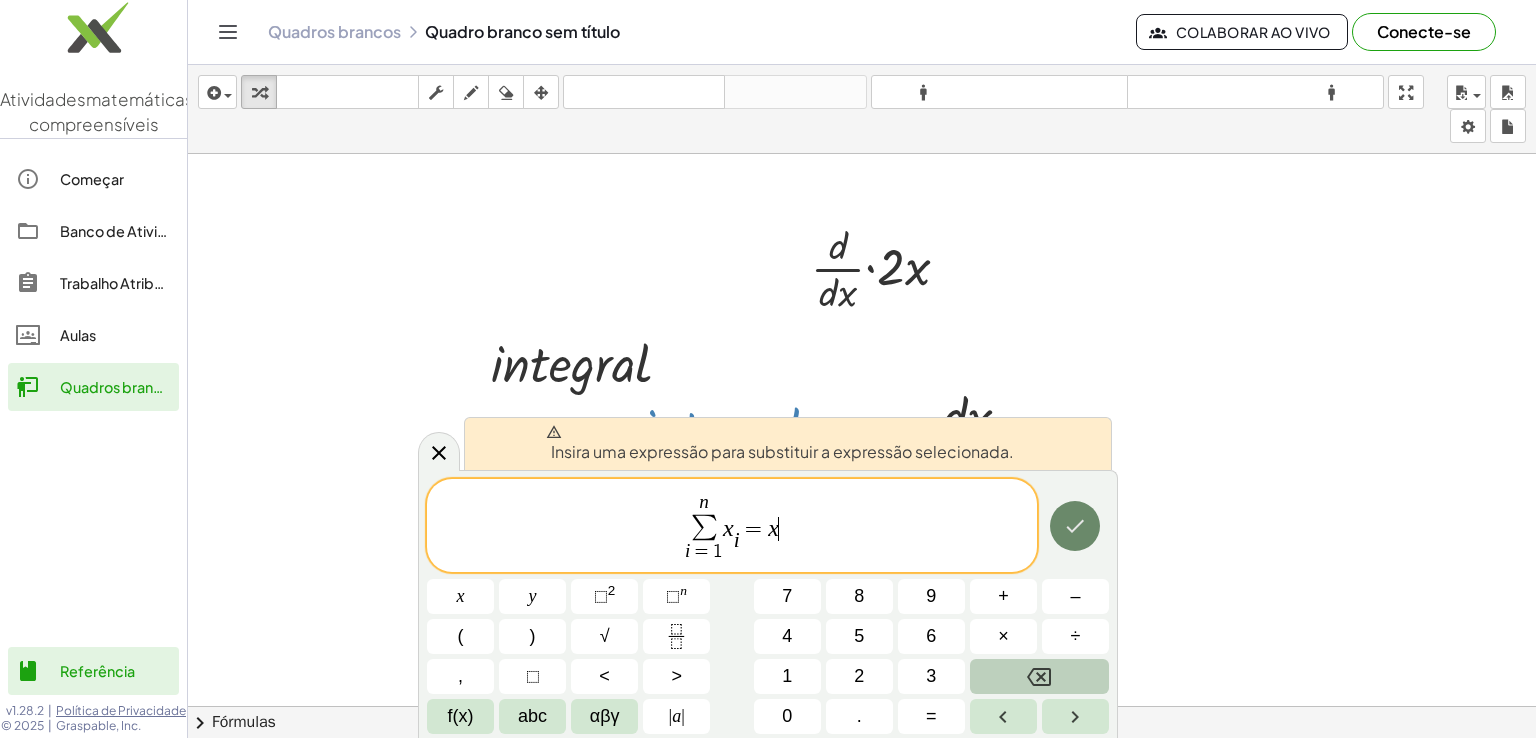 click 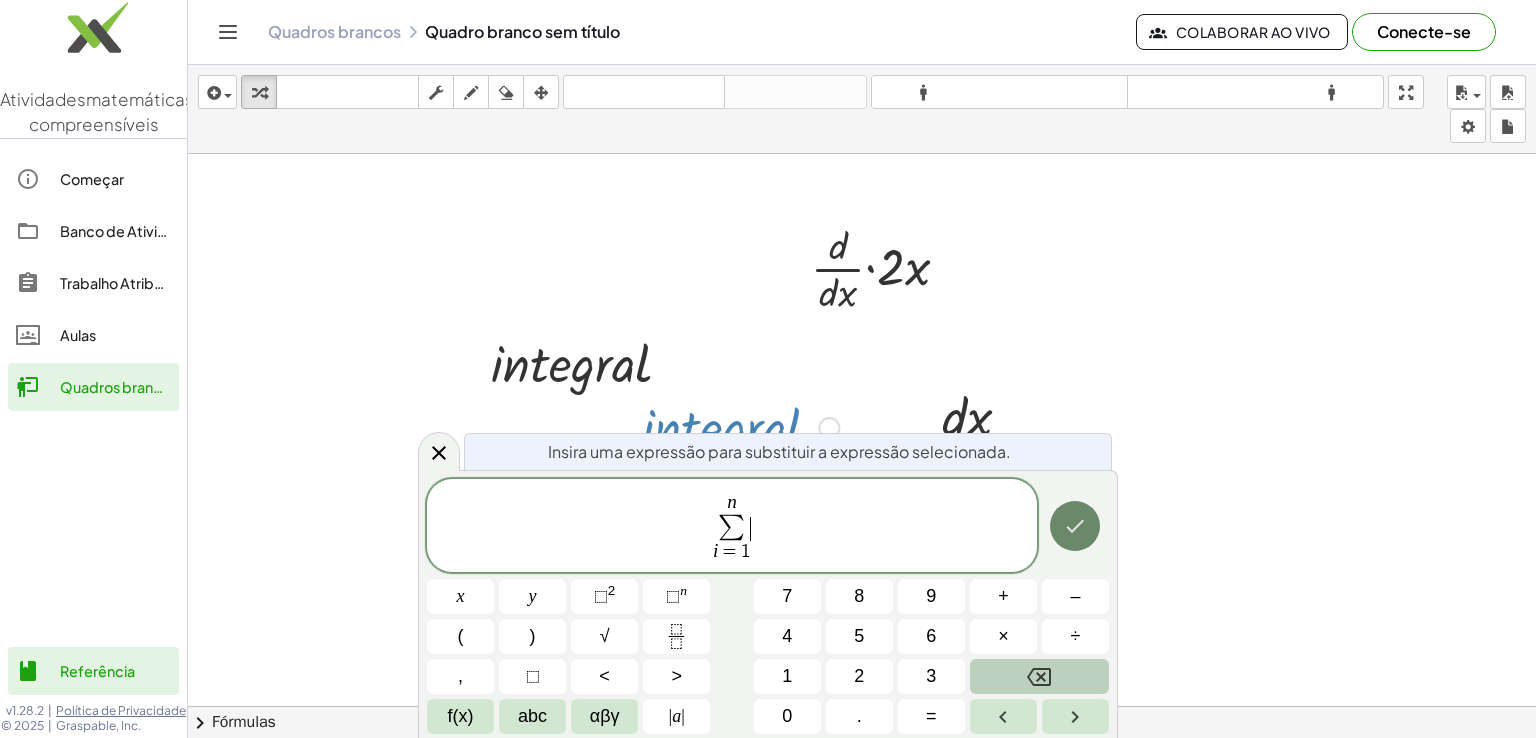 click 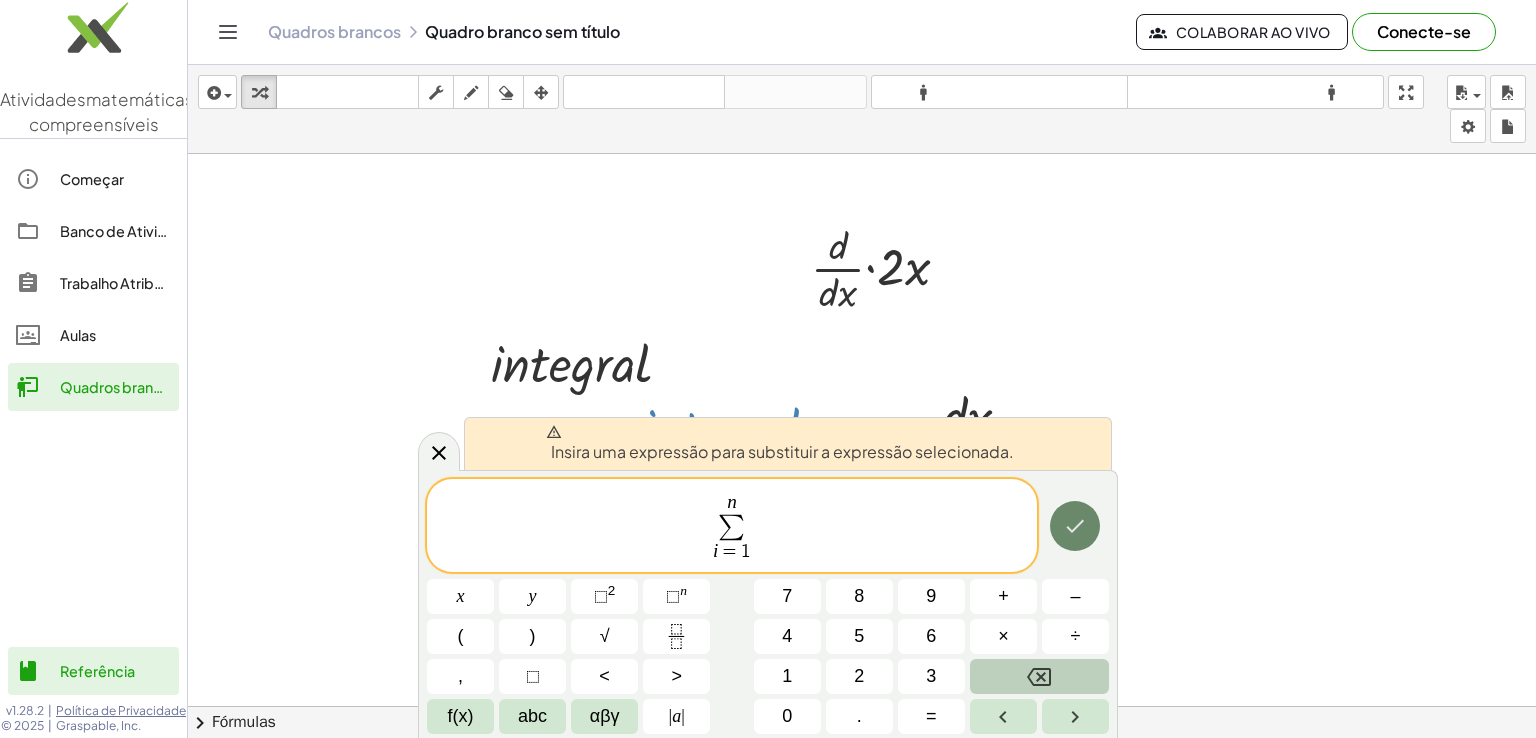 click 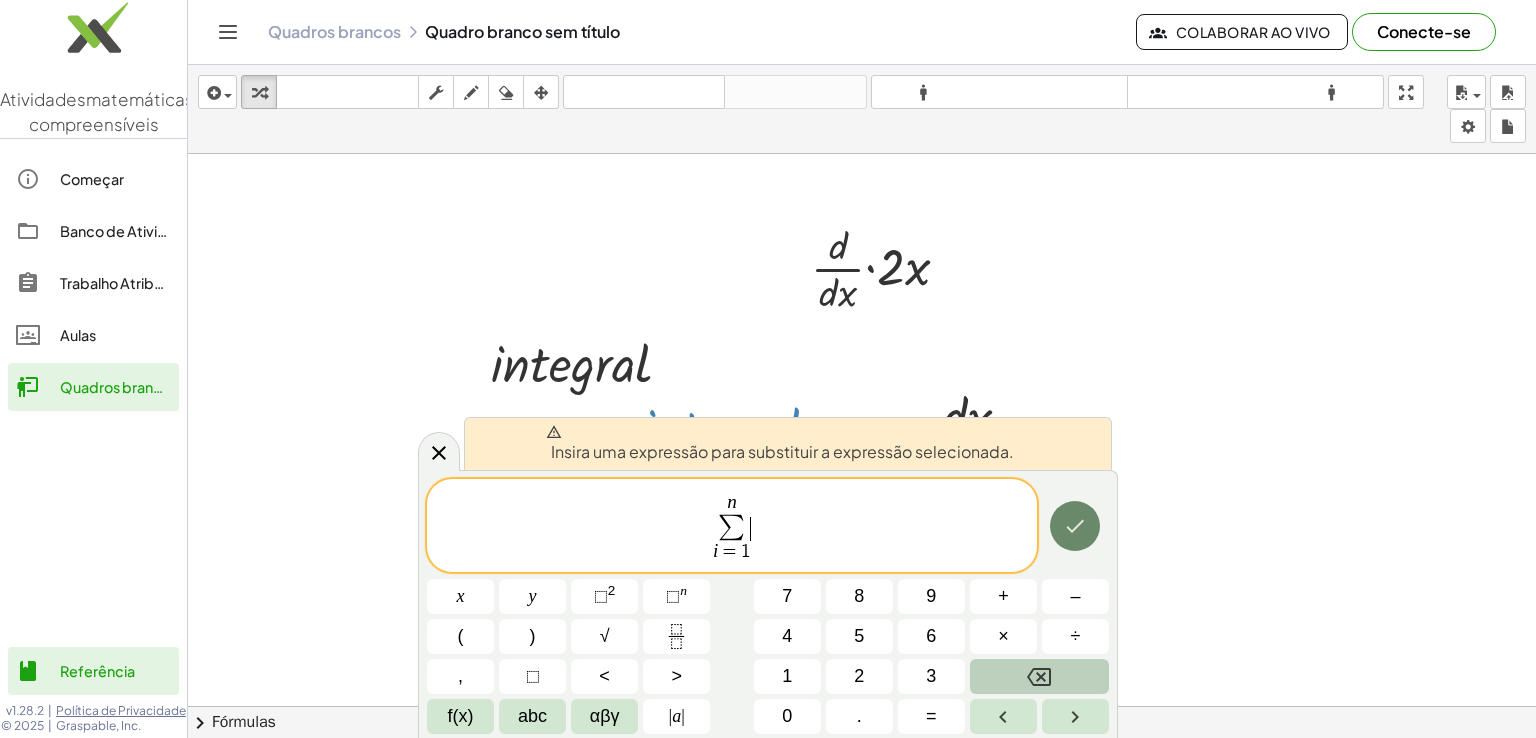 click 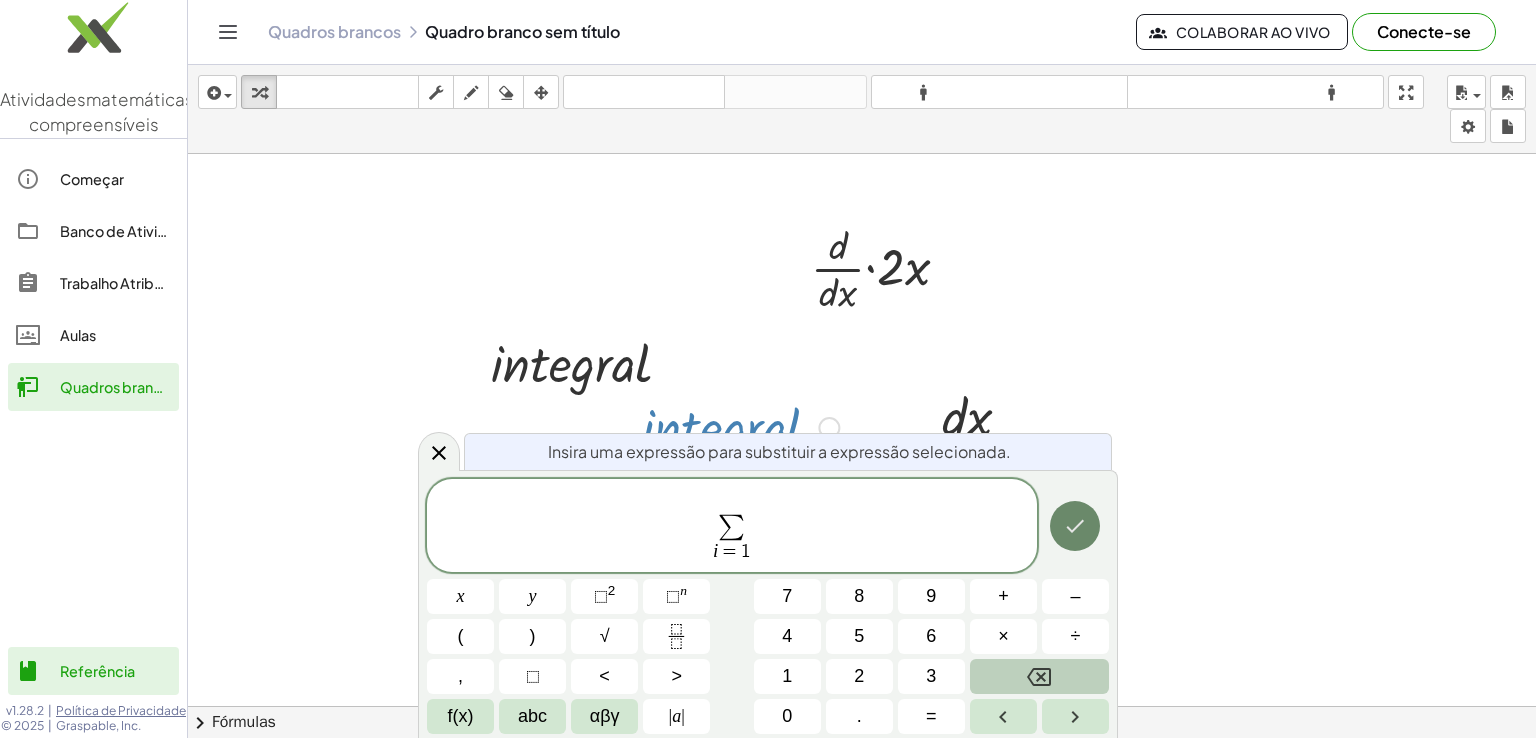 click at bounding box center [1075, 526] 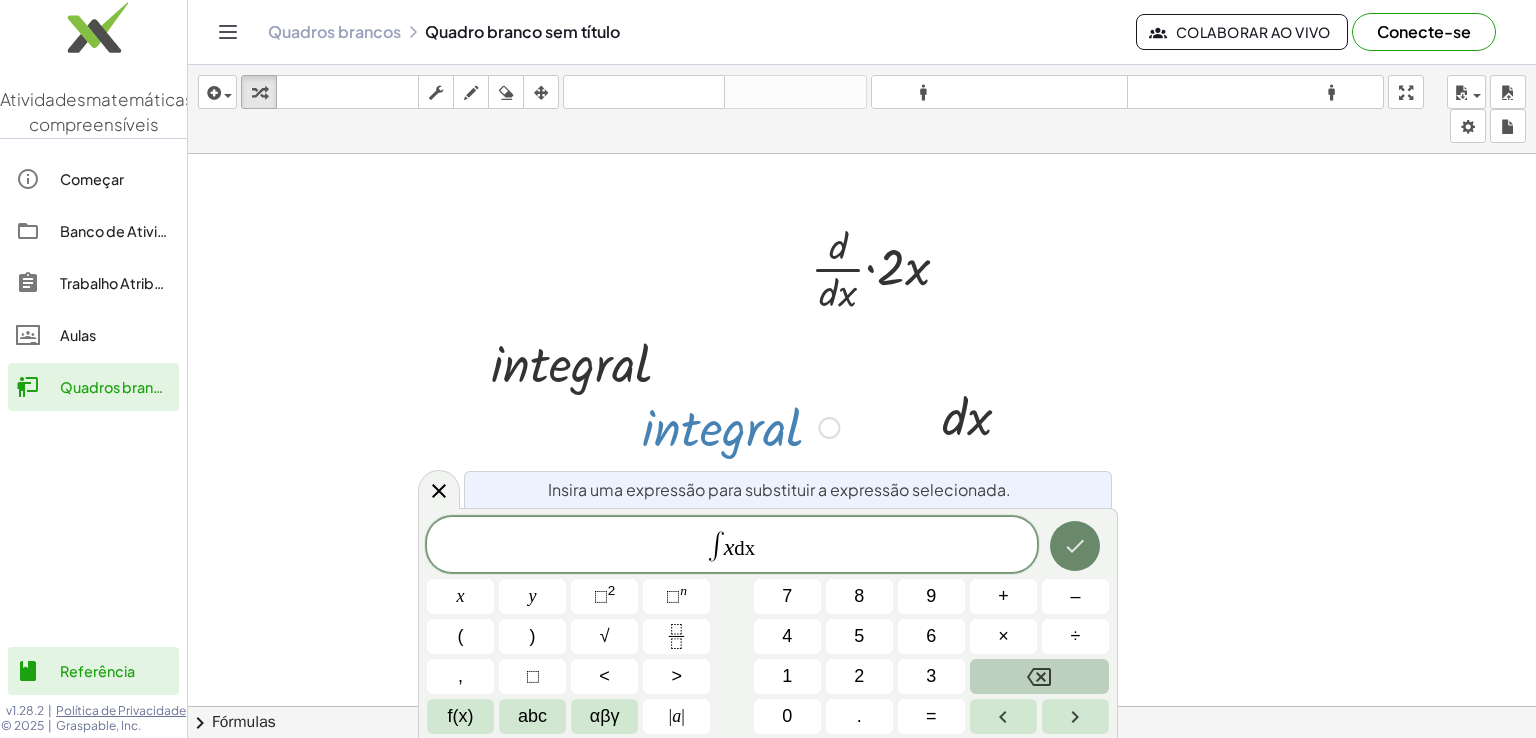 click 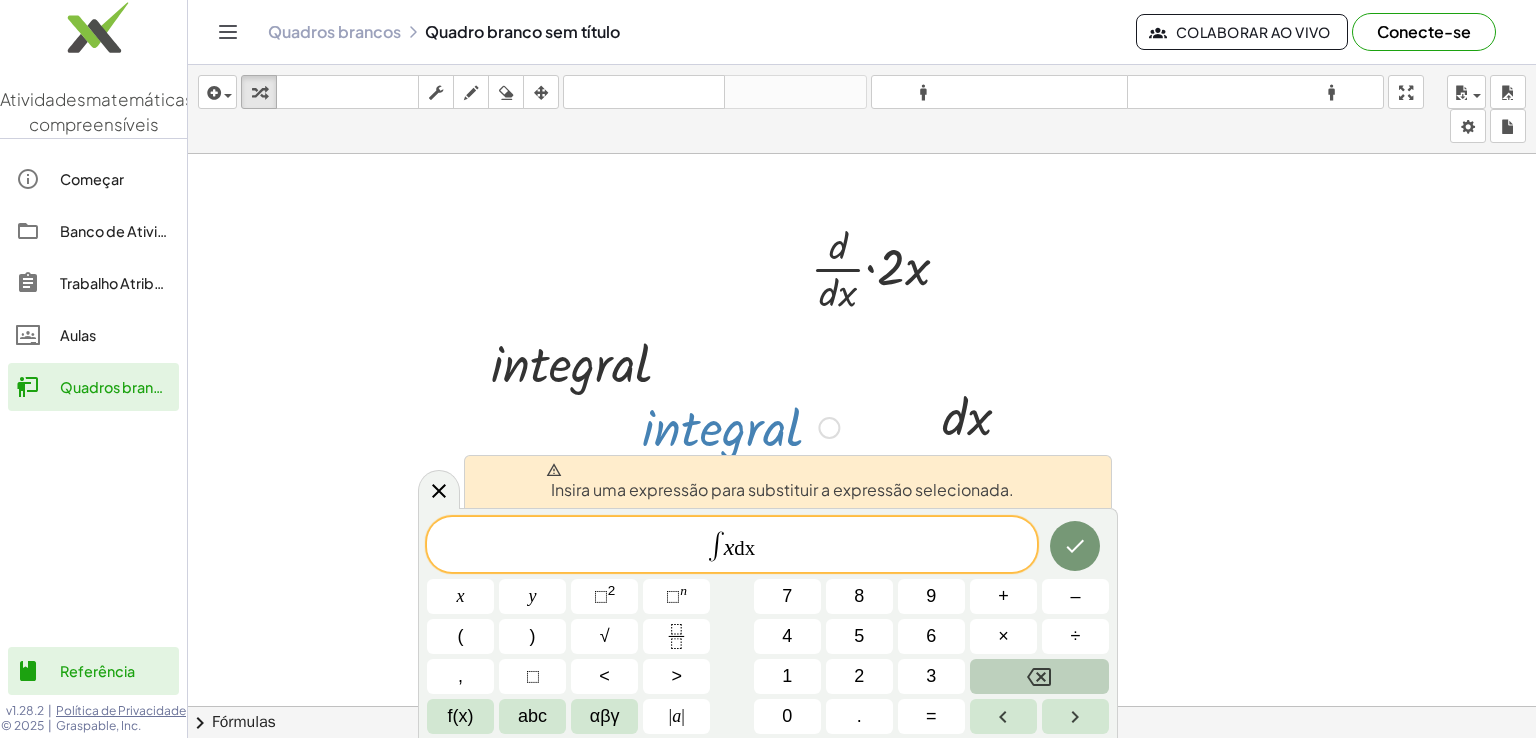 click at bounding box center [862, -53] 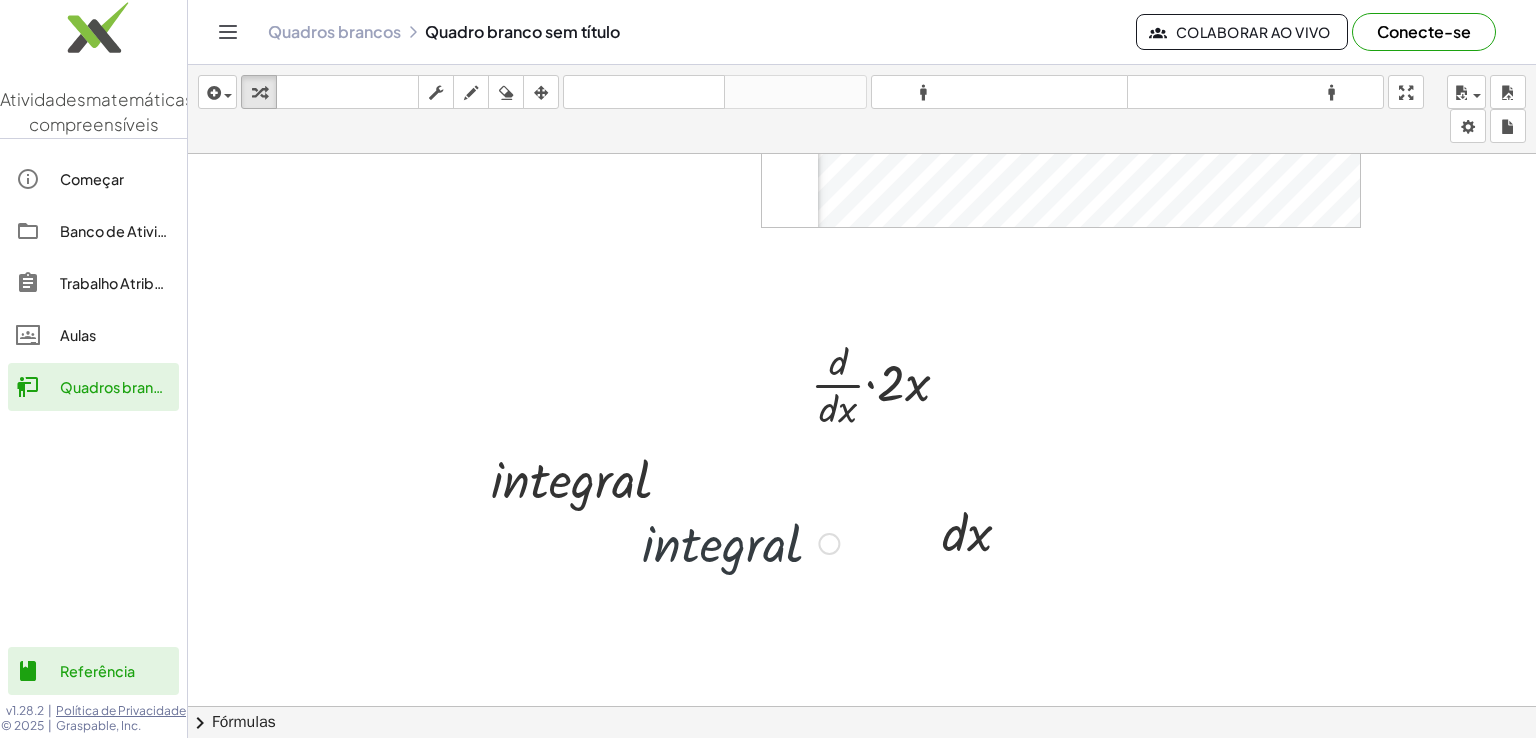 scroll, scrollTop: 1190, scrollLeft: 0, axis: vertical 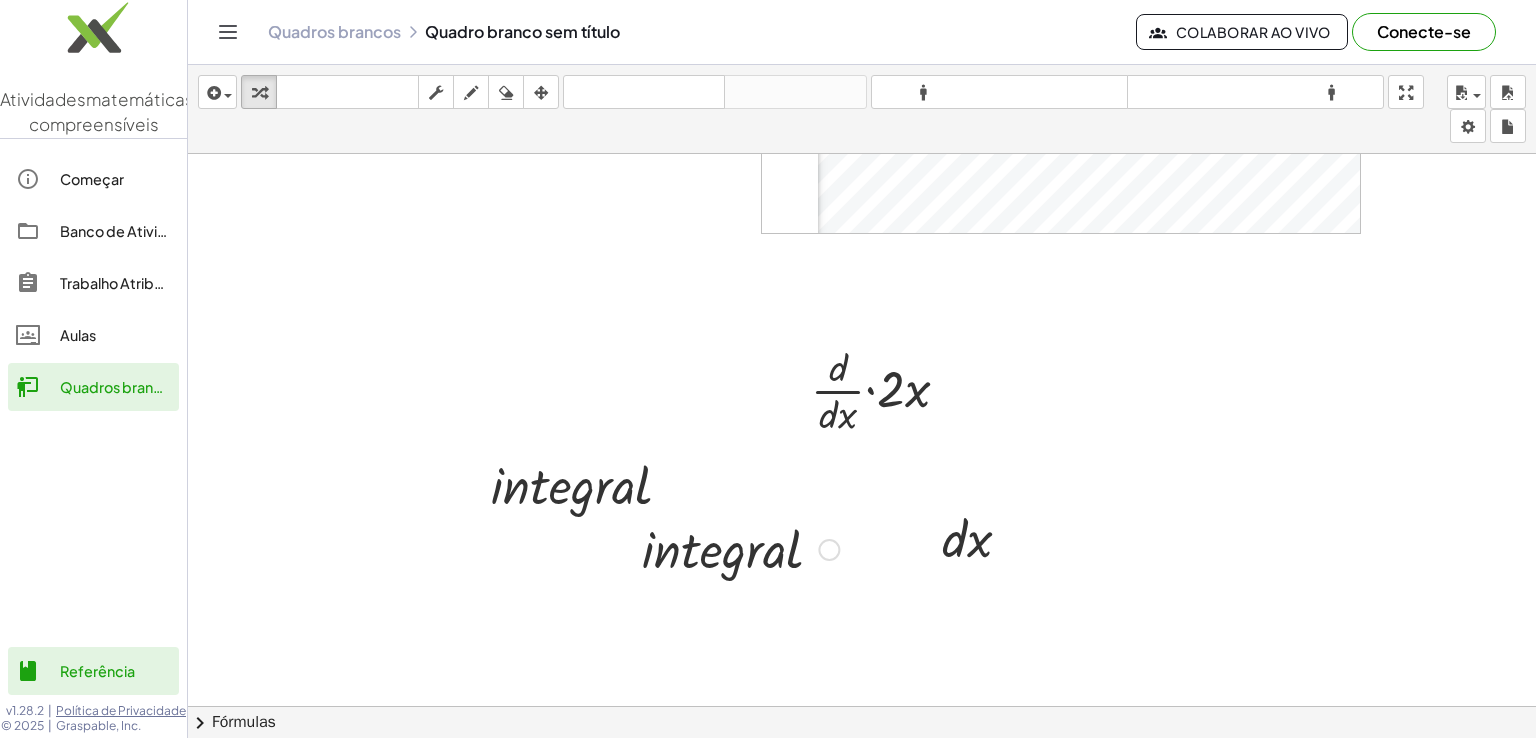 click at bounding box center [862, 69] 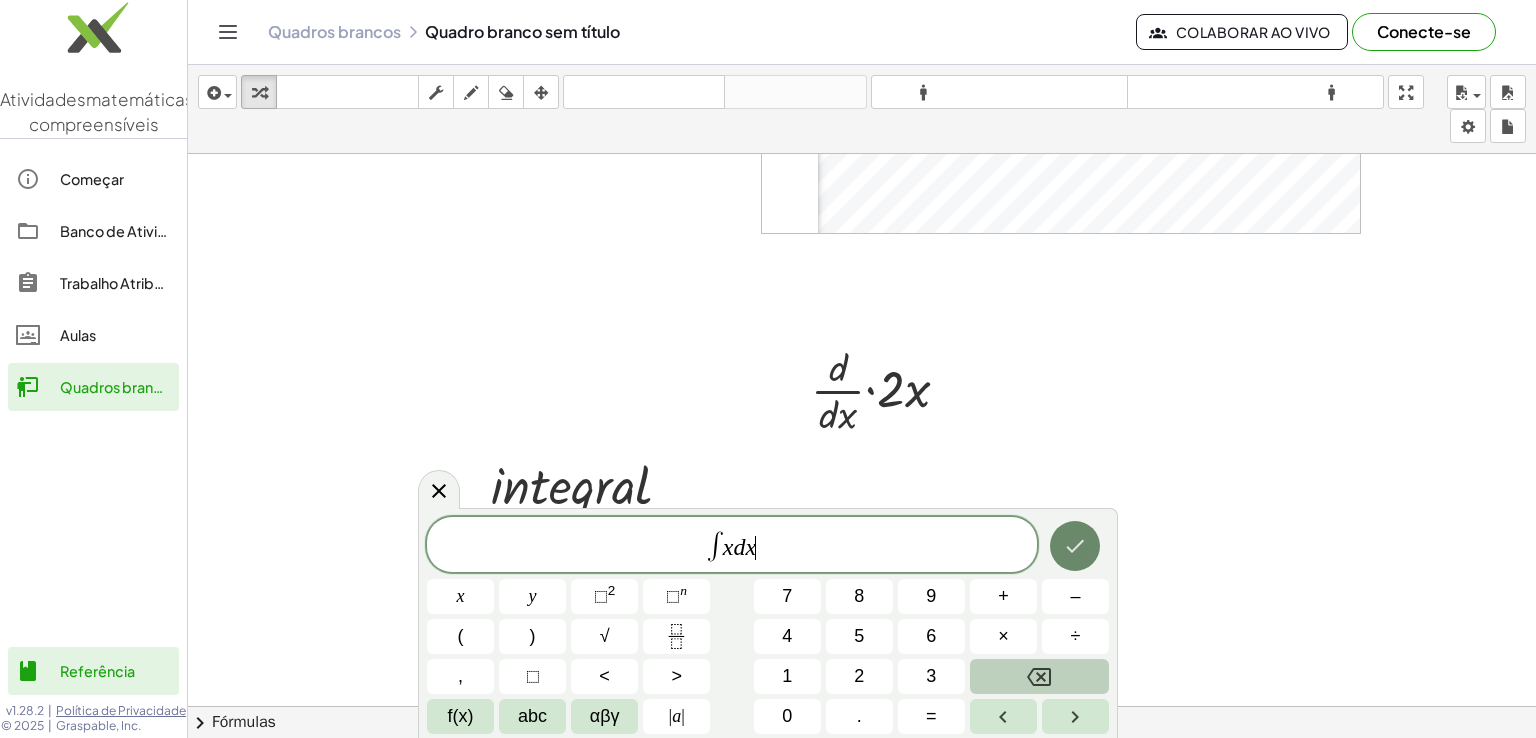 click at bounding box center (1075, 546) 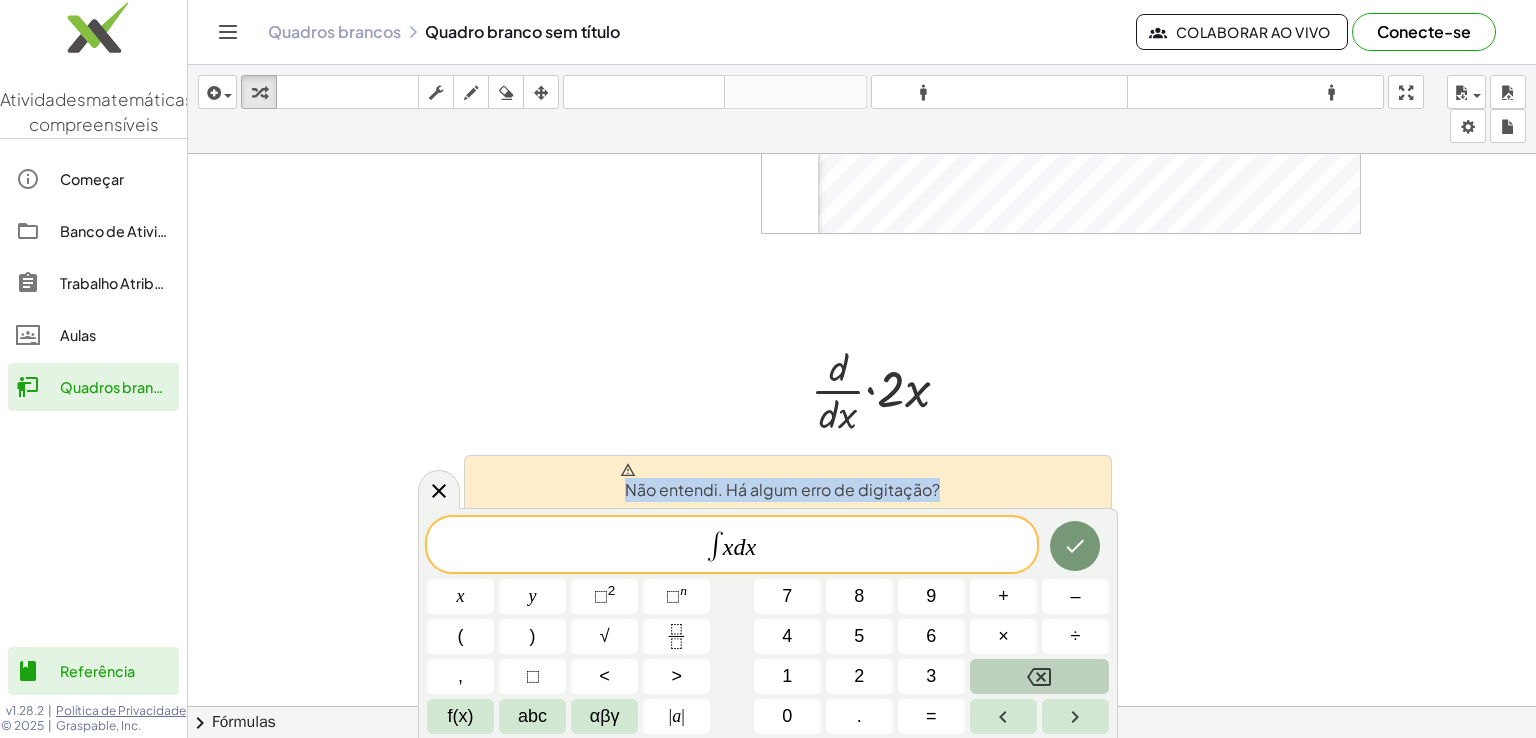 drag, startPoint x: 944, startPoint y: 484, endPoint x: 616, endPoint y: 494, distance: 328.1524 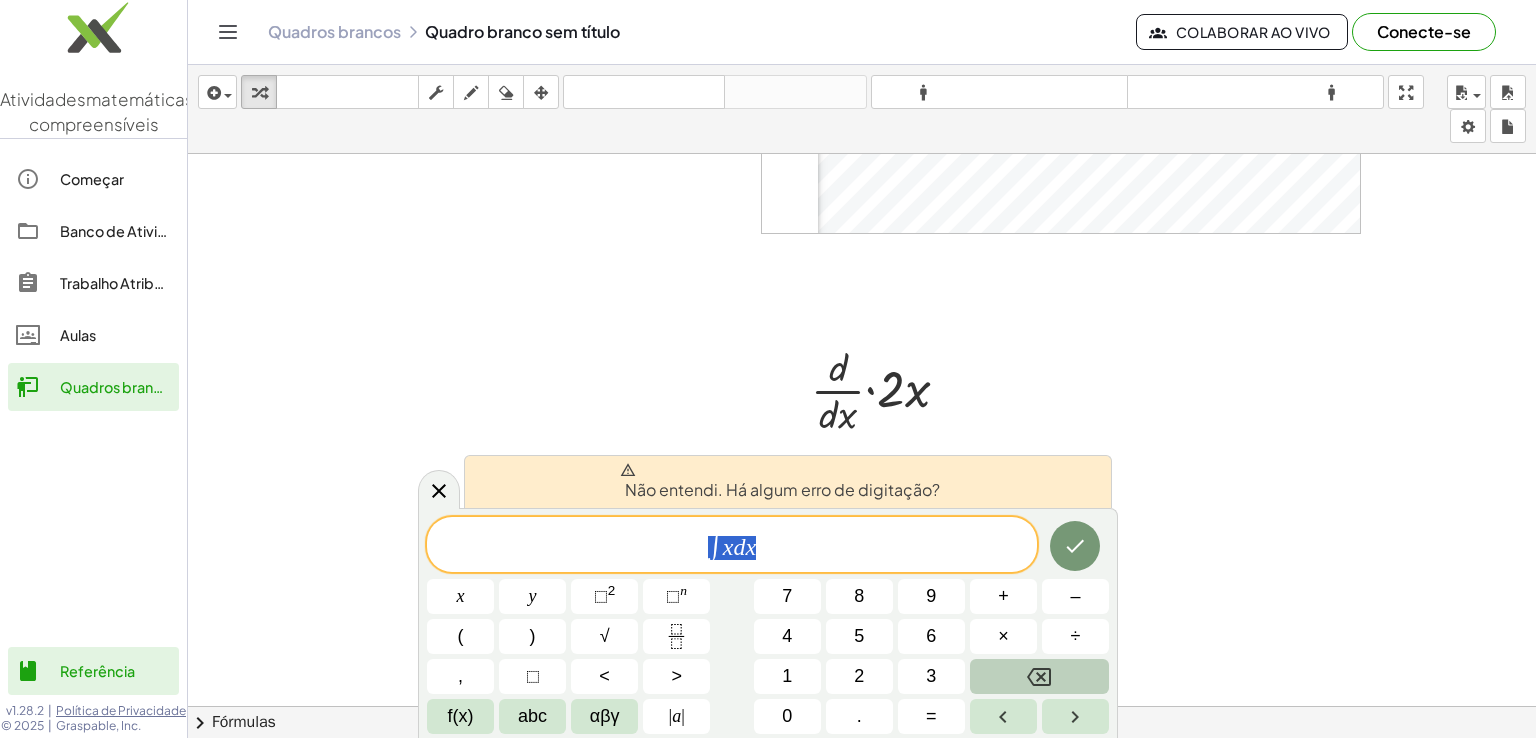 drag, startPoint x: 825, startPoint y: 533, endPoint x: 608, endPoint y: 541, distance: 217.14742 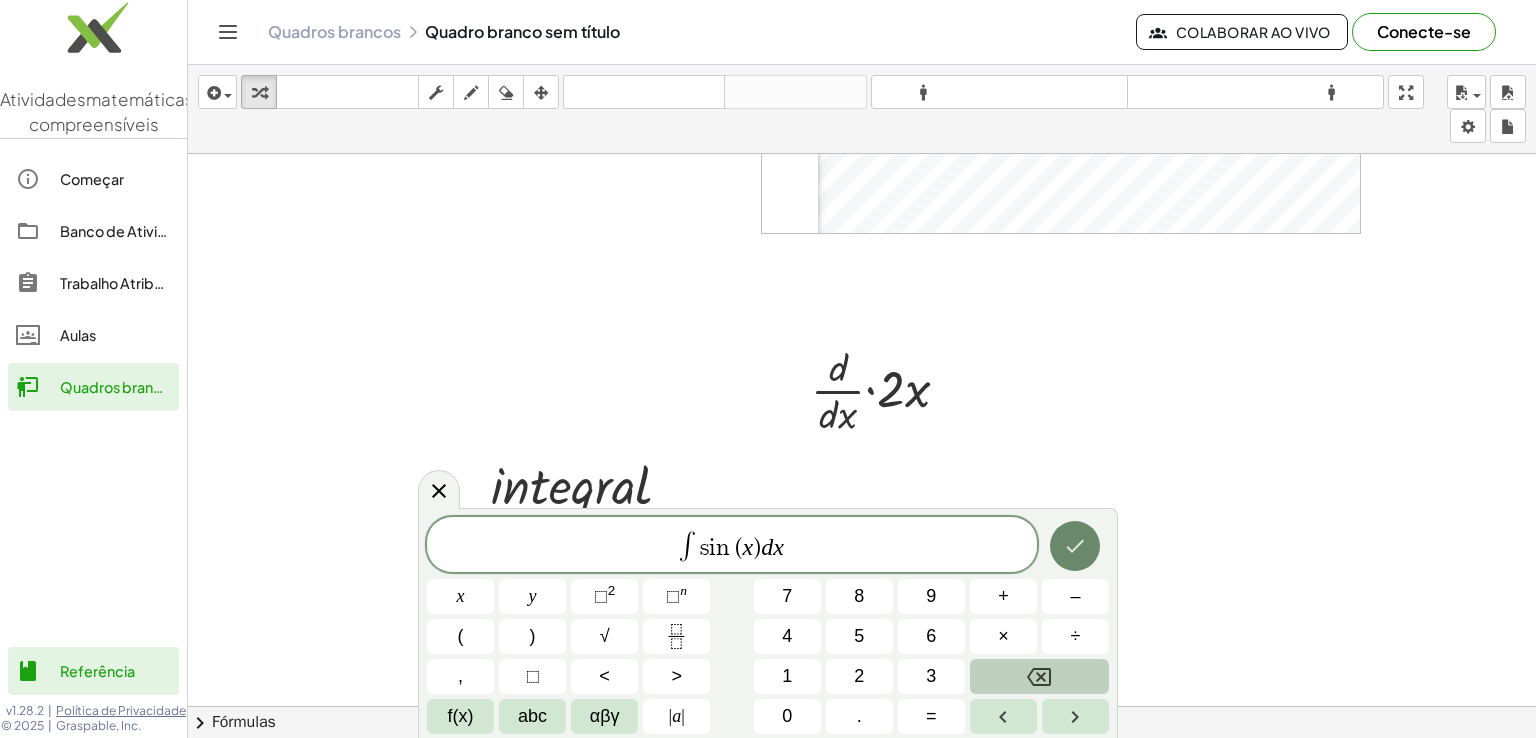 click 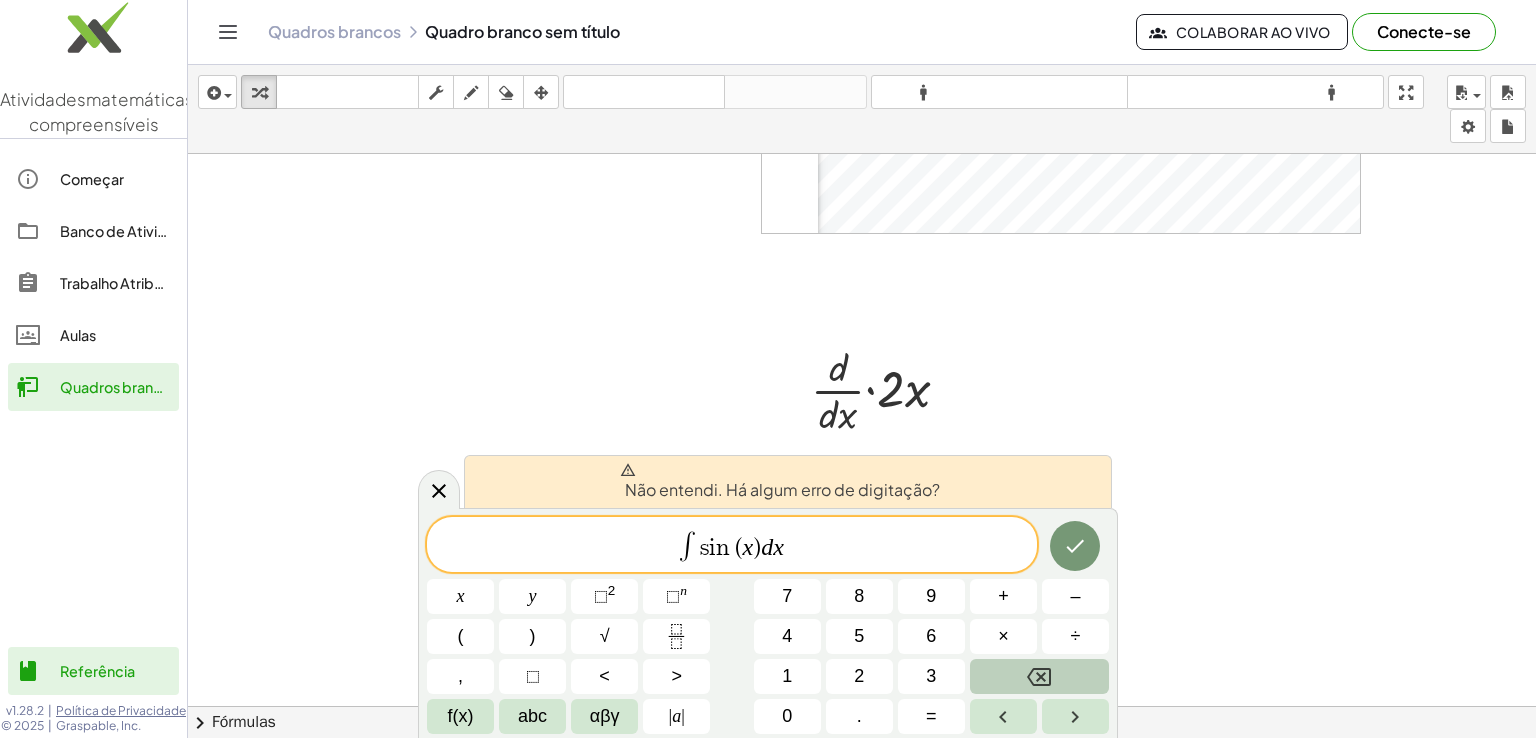 drag, startPoint x: 945, startPoint y: 480, endPoint x: 920, endPoint y: 509, distance: 38.28838 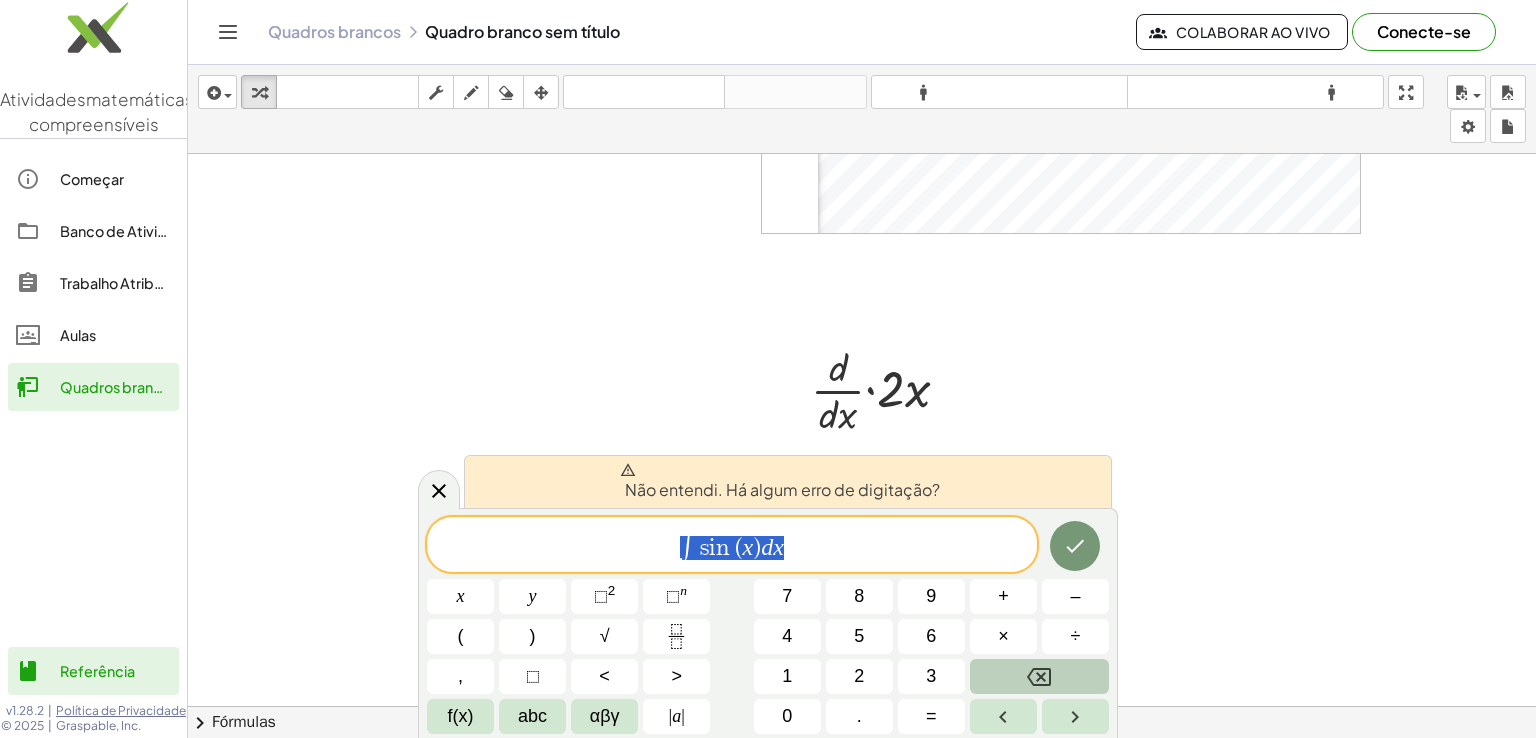 drag, startPoint x: 799, startPoint y: 559, endPoint x: 545, endPoint y: 557, distance: 254.00787 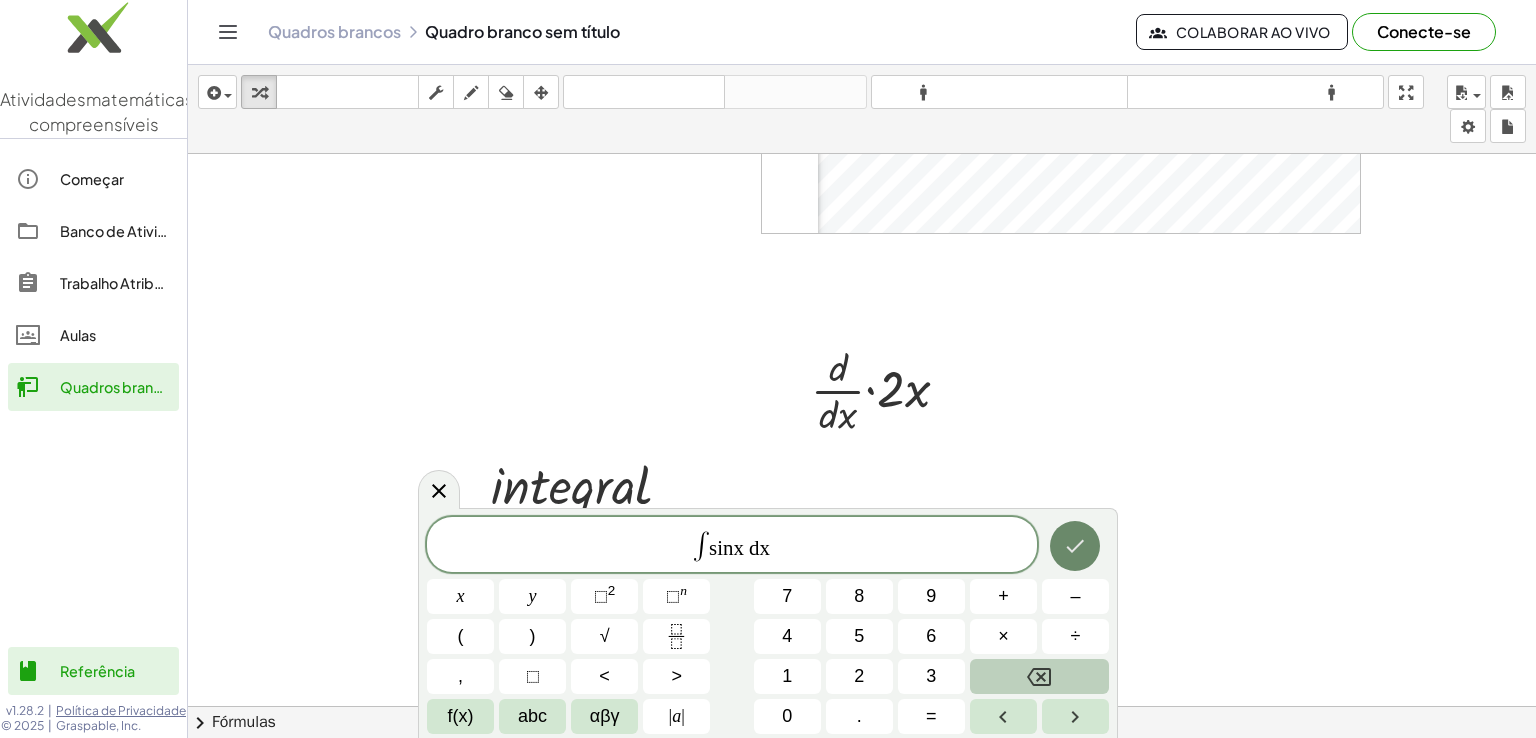 click at bounding box center (1075, 546) 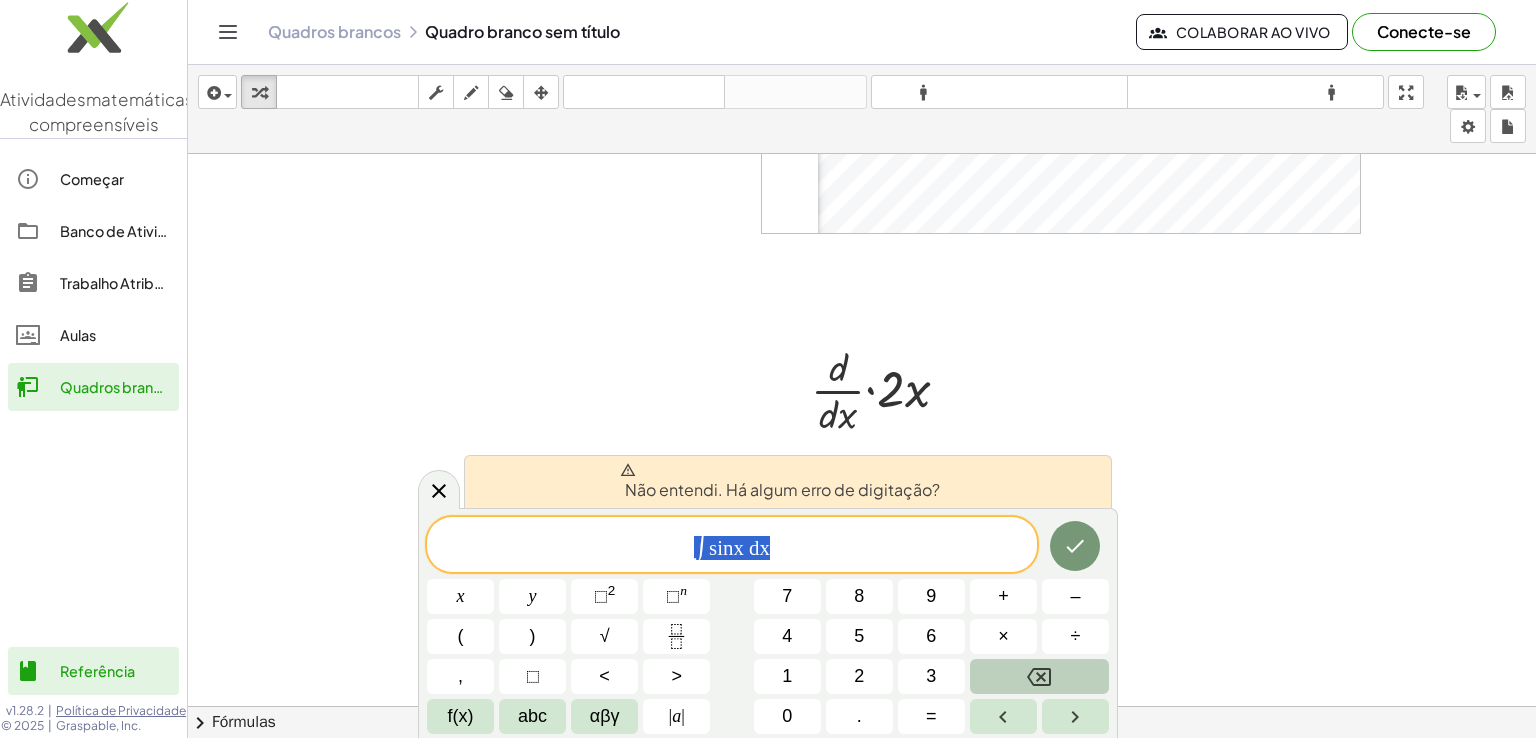 drag, startPoint x: 886, startPoint y: 549, endPoint x: 639, endPoint y: 531, distance: 247.655 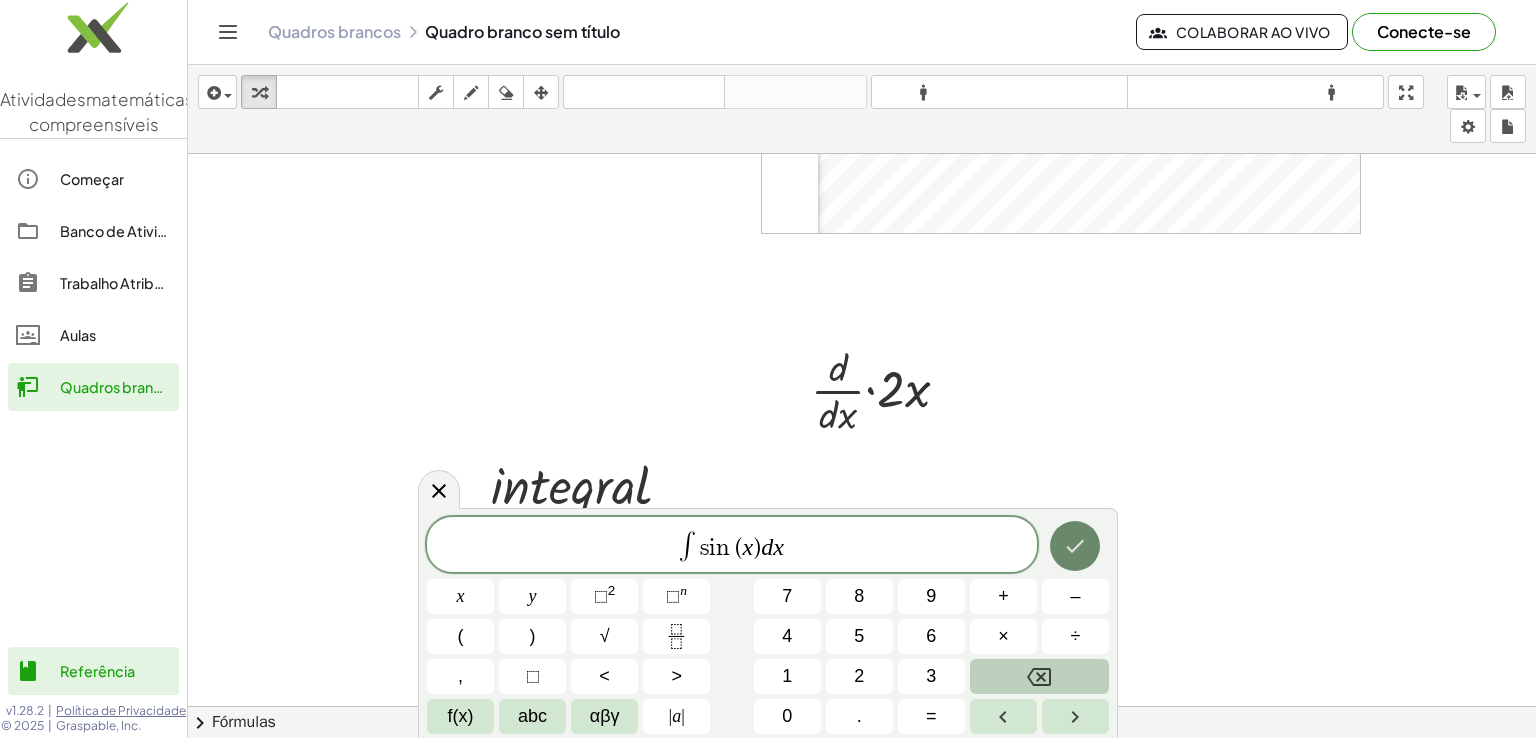 click 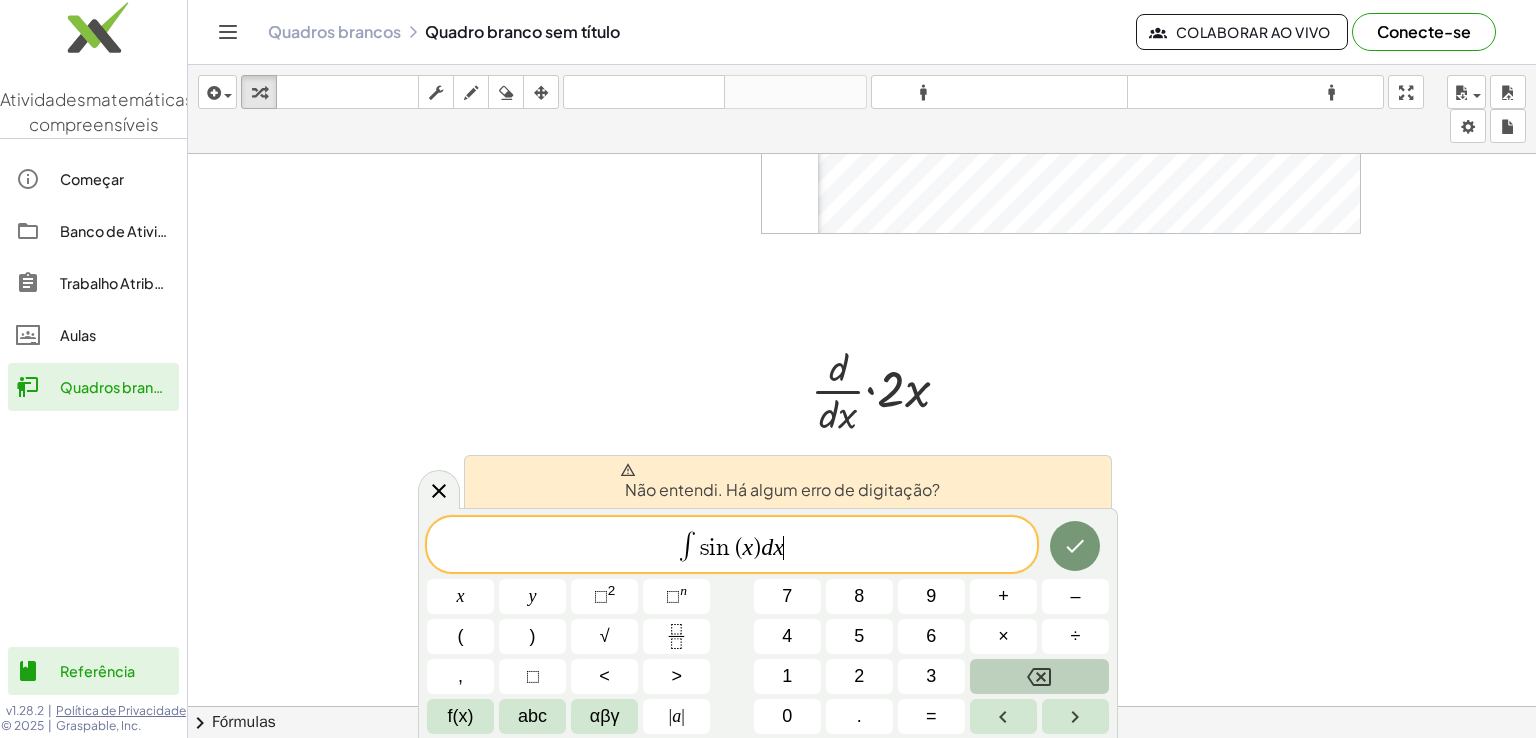 click on "x" at bounding box center [778, 547] 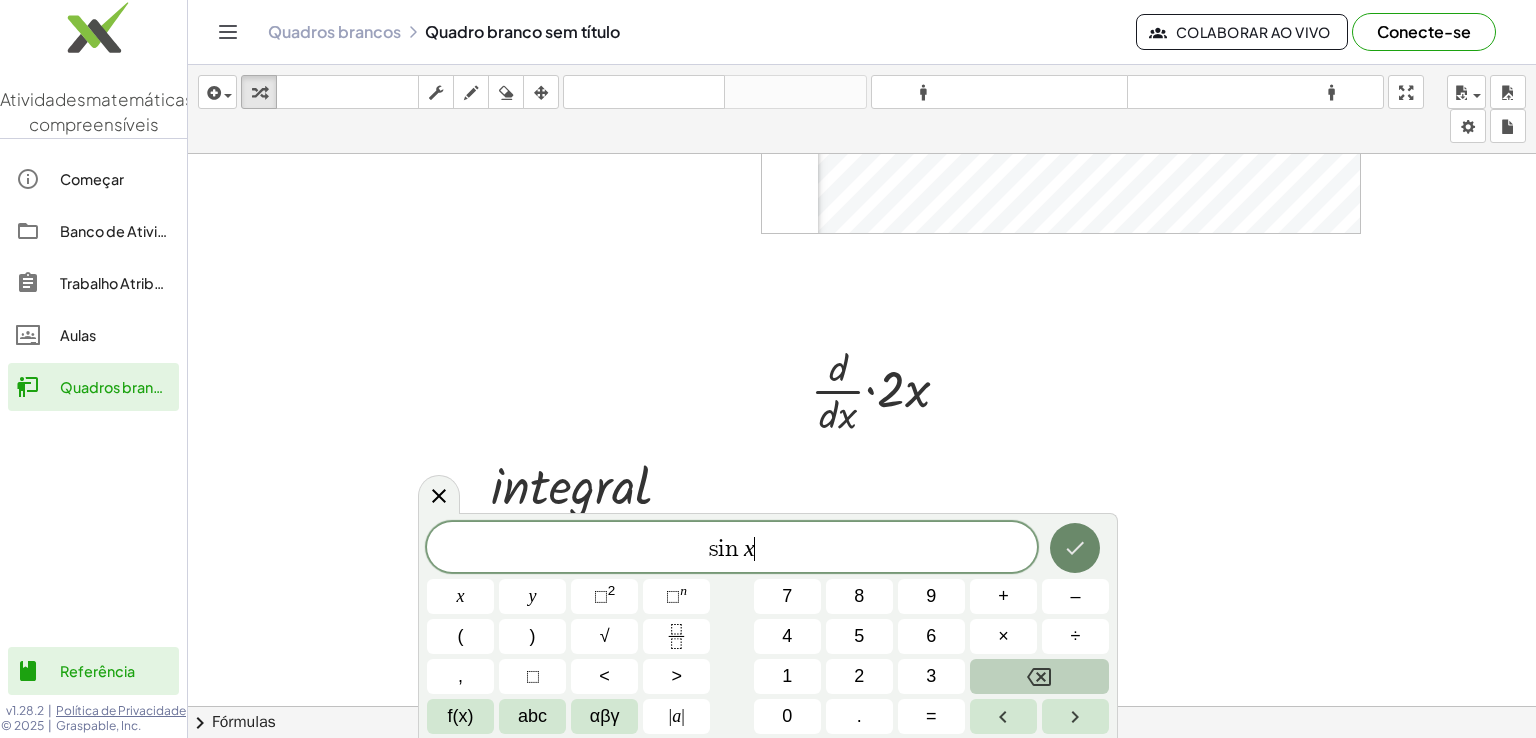 click 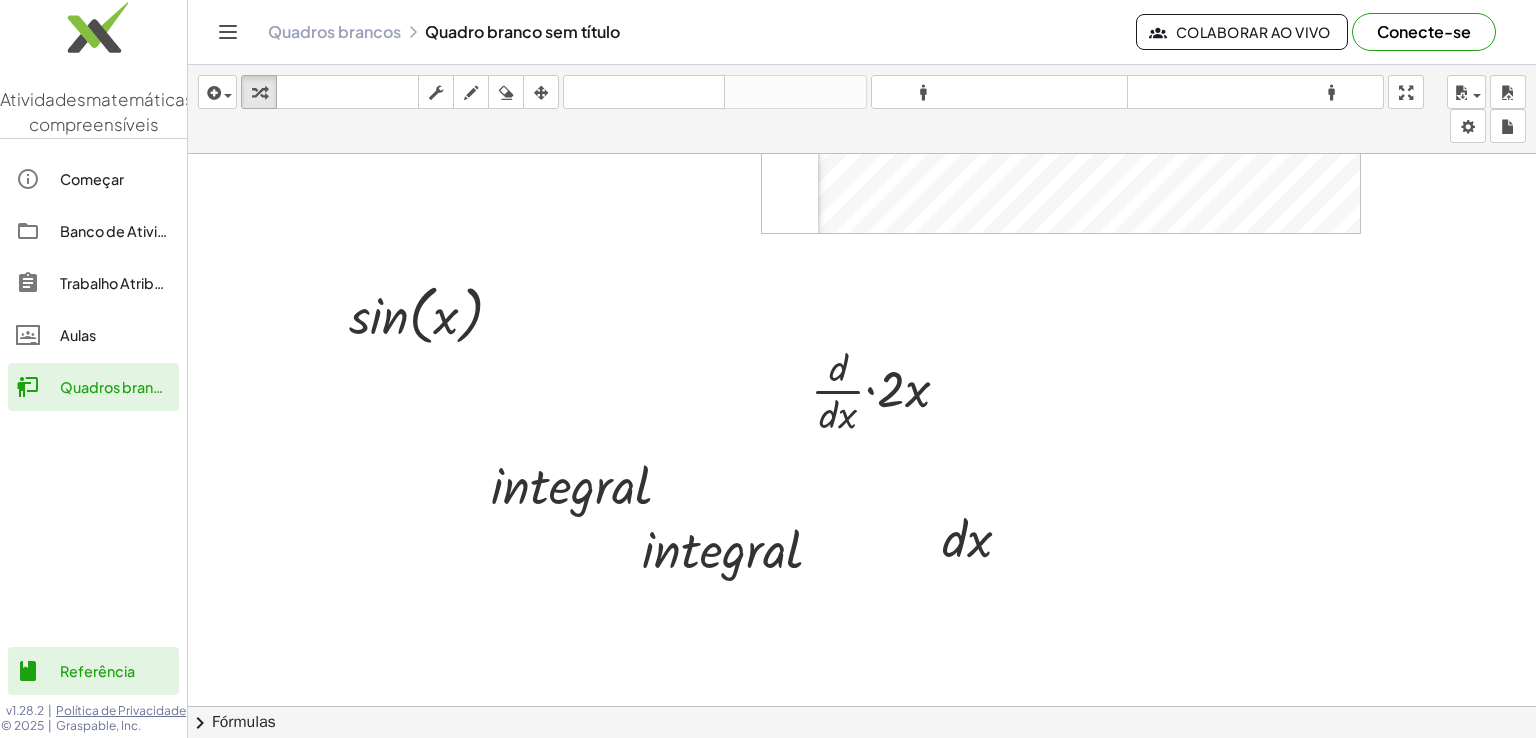 click at bounding box center (862, 69) 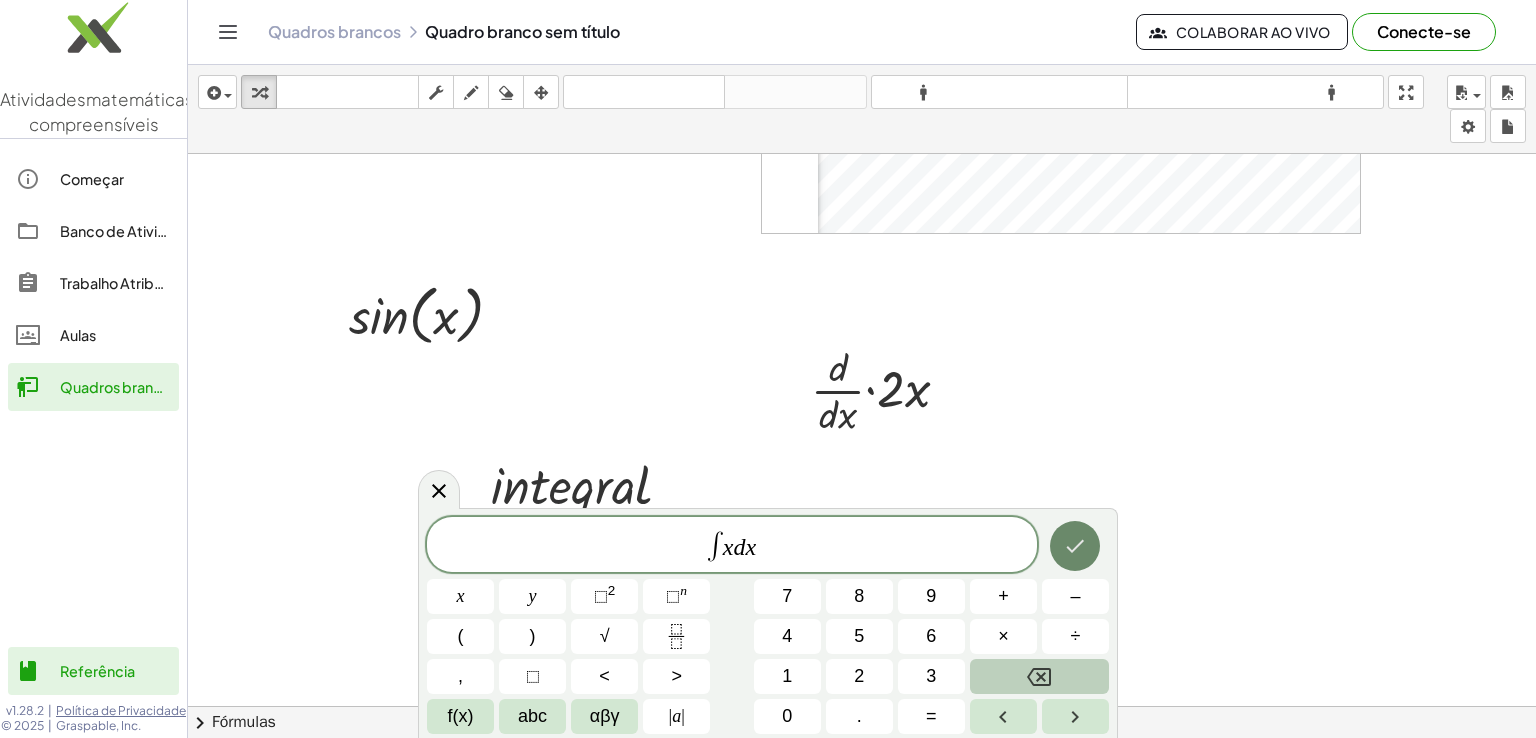 click at bounding box center (1075, 546) 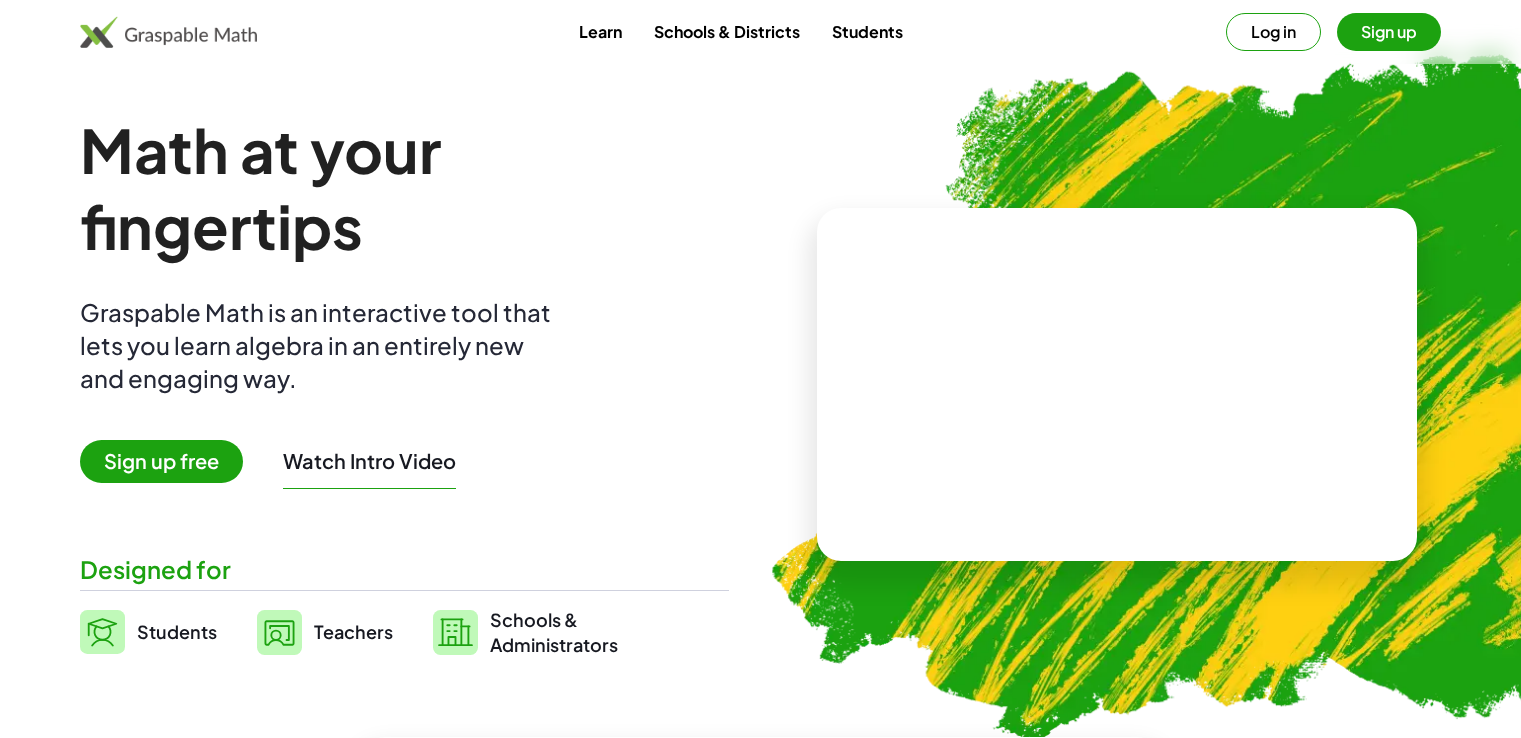 scroll, scrollTop: 0, scrollLeft: 0, axis: both 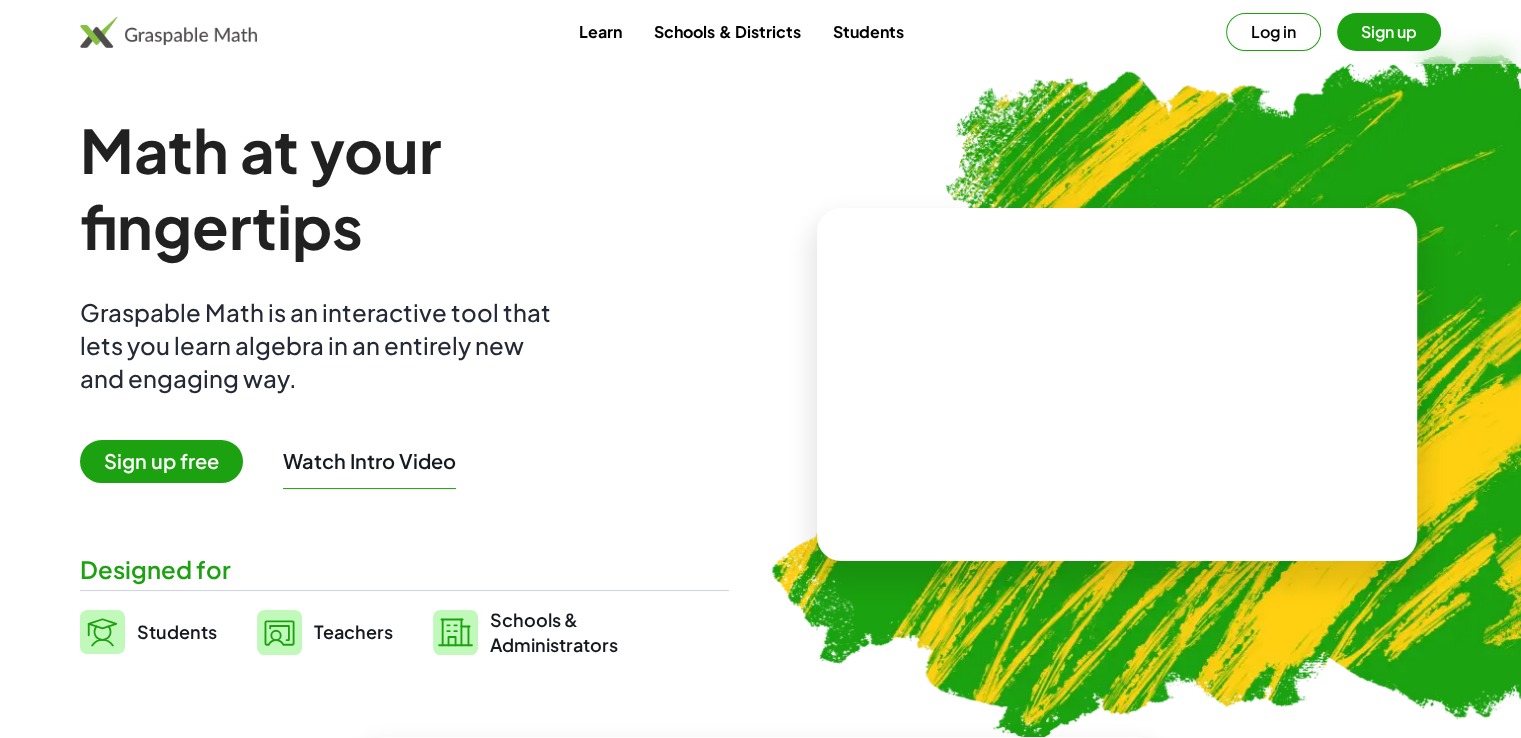click on "Sign up free" at bounding box center [161, 461] 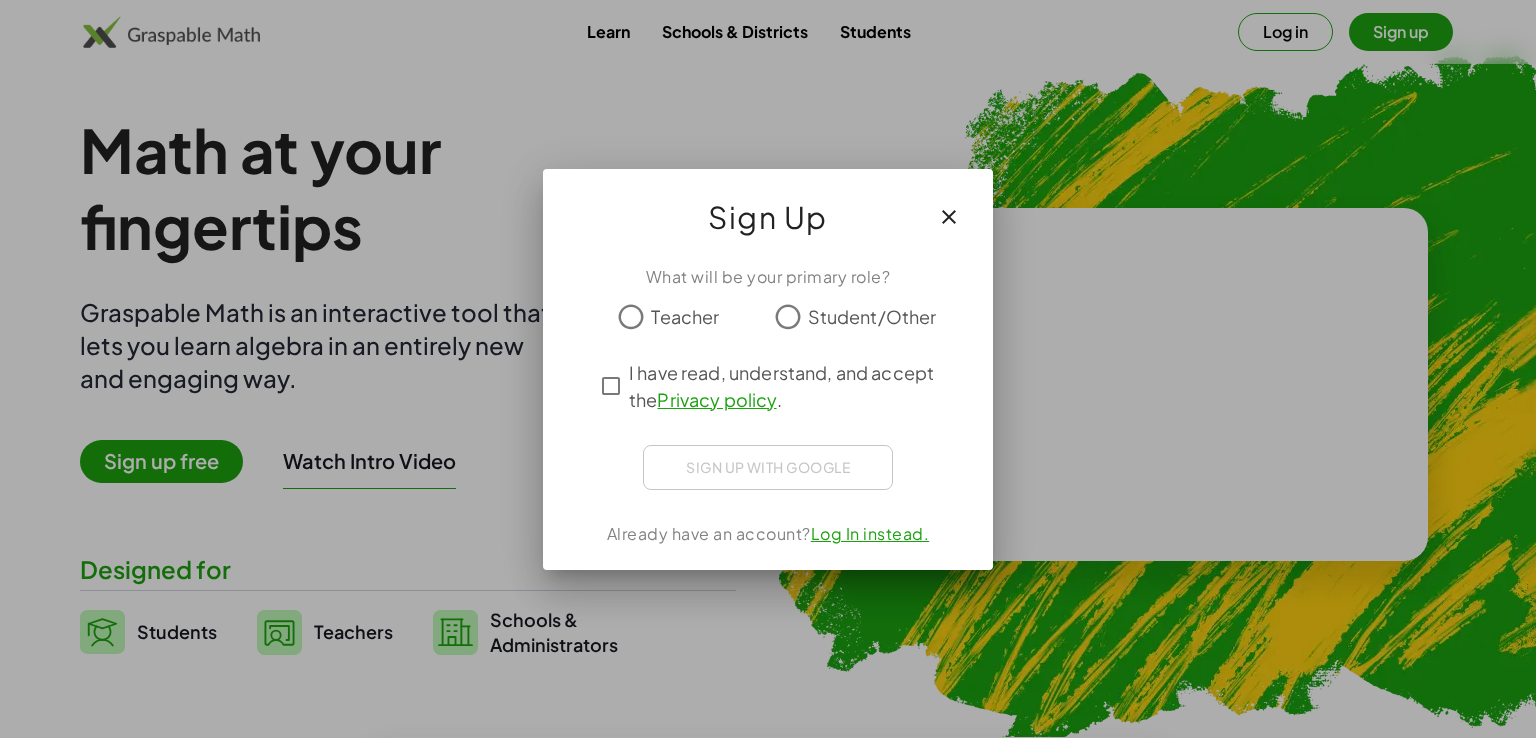 click 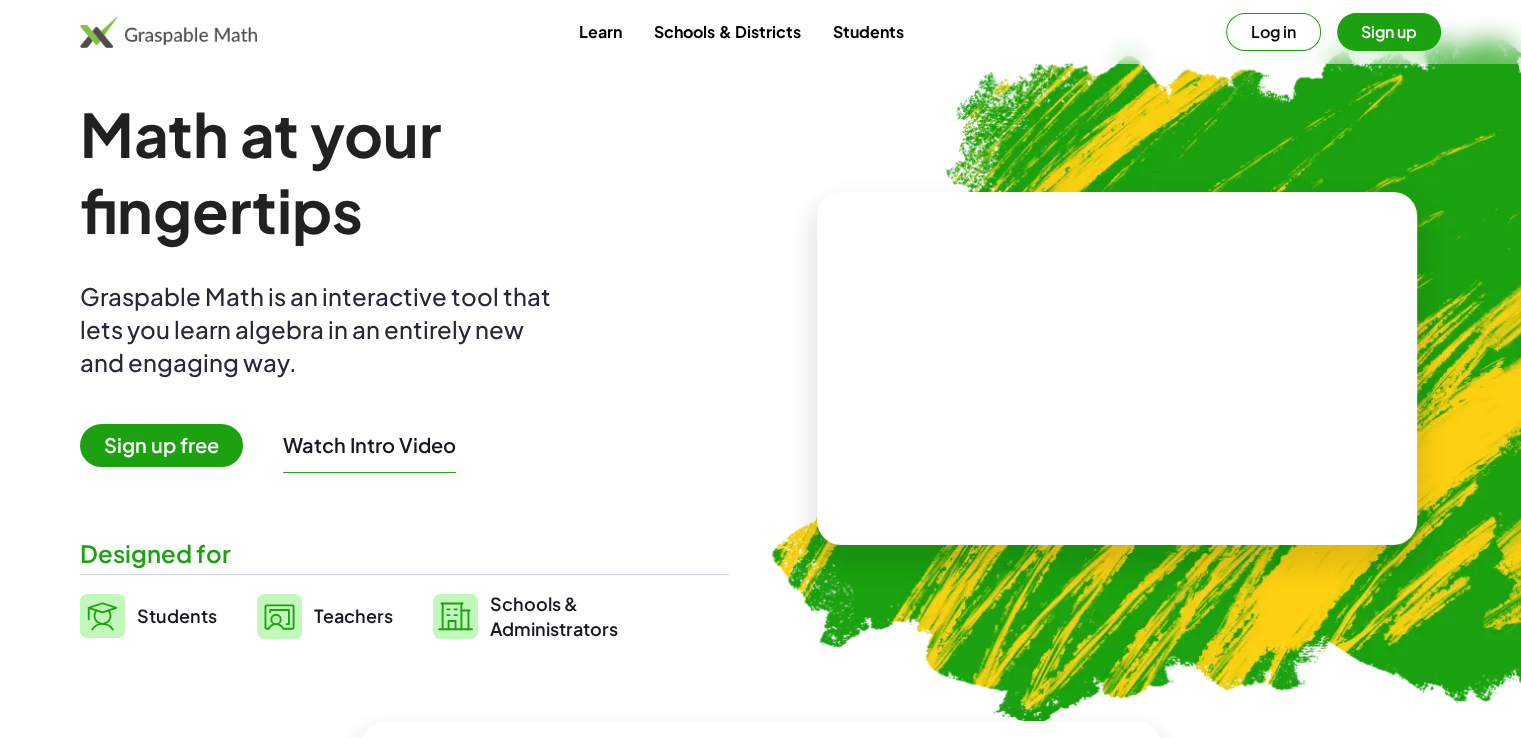 scroll, scrollTop: 0, scrollLeft: 0, axis: both 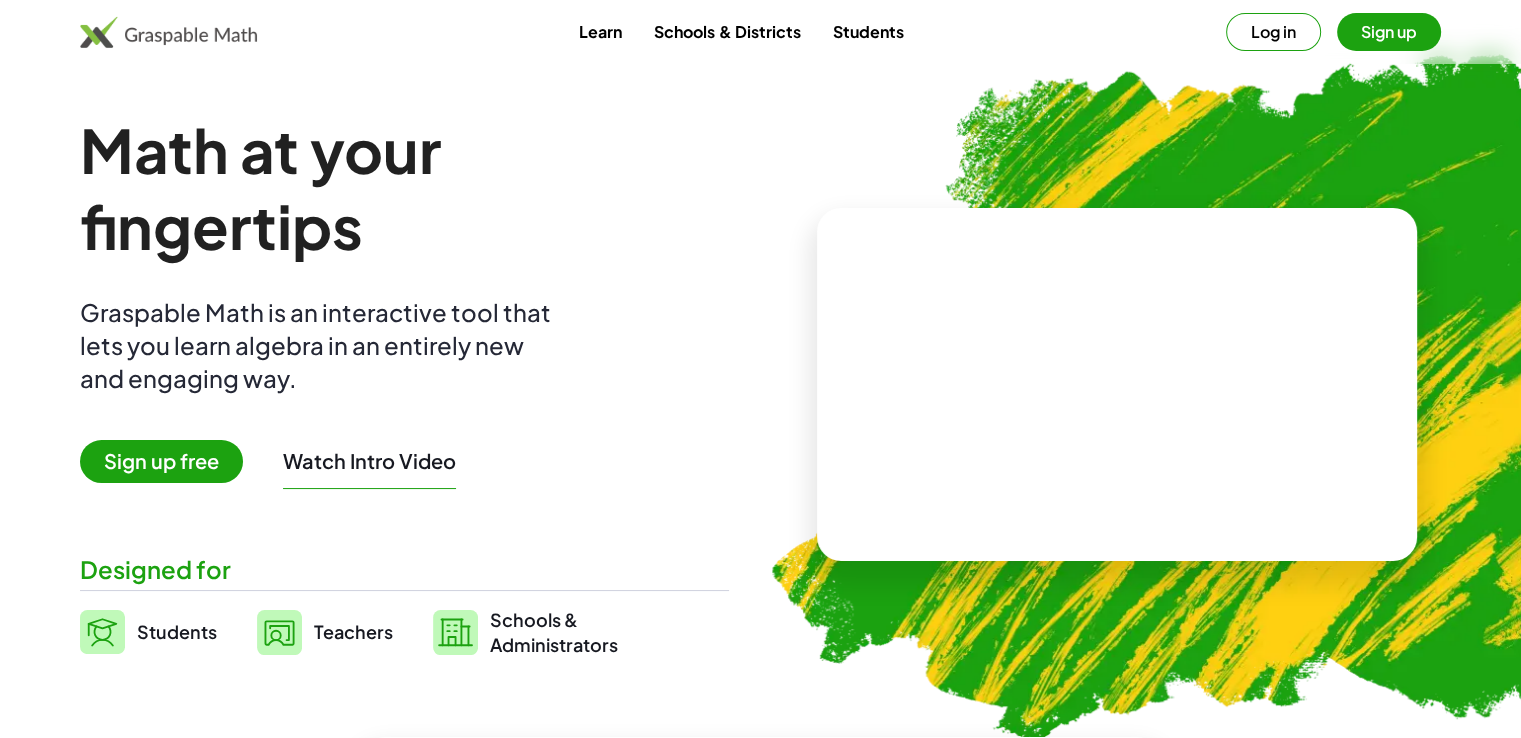 click on "Sign up free" at bounding box center (161, 461) 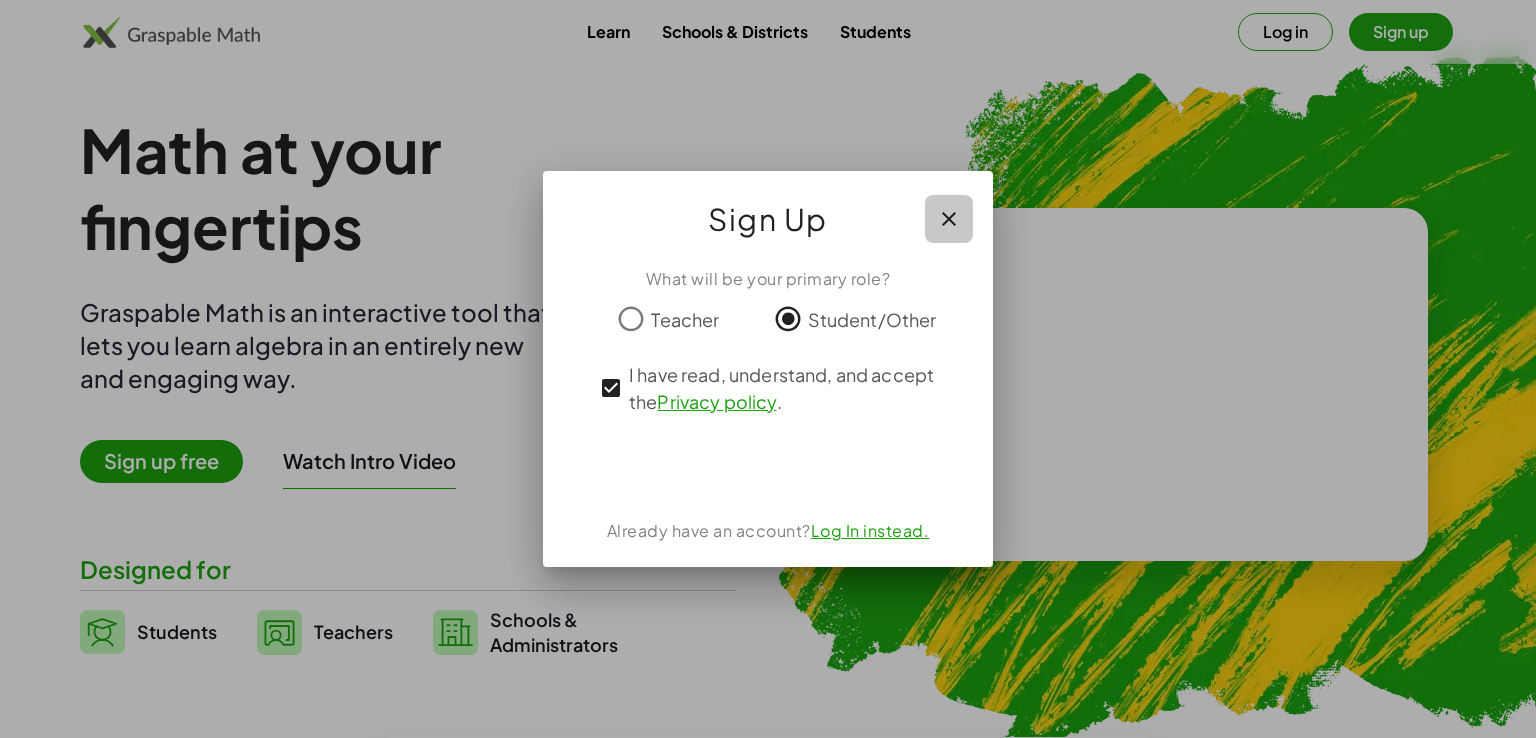 click at bounding box center (949, 219) 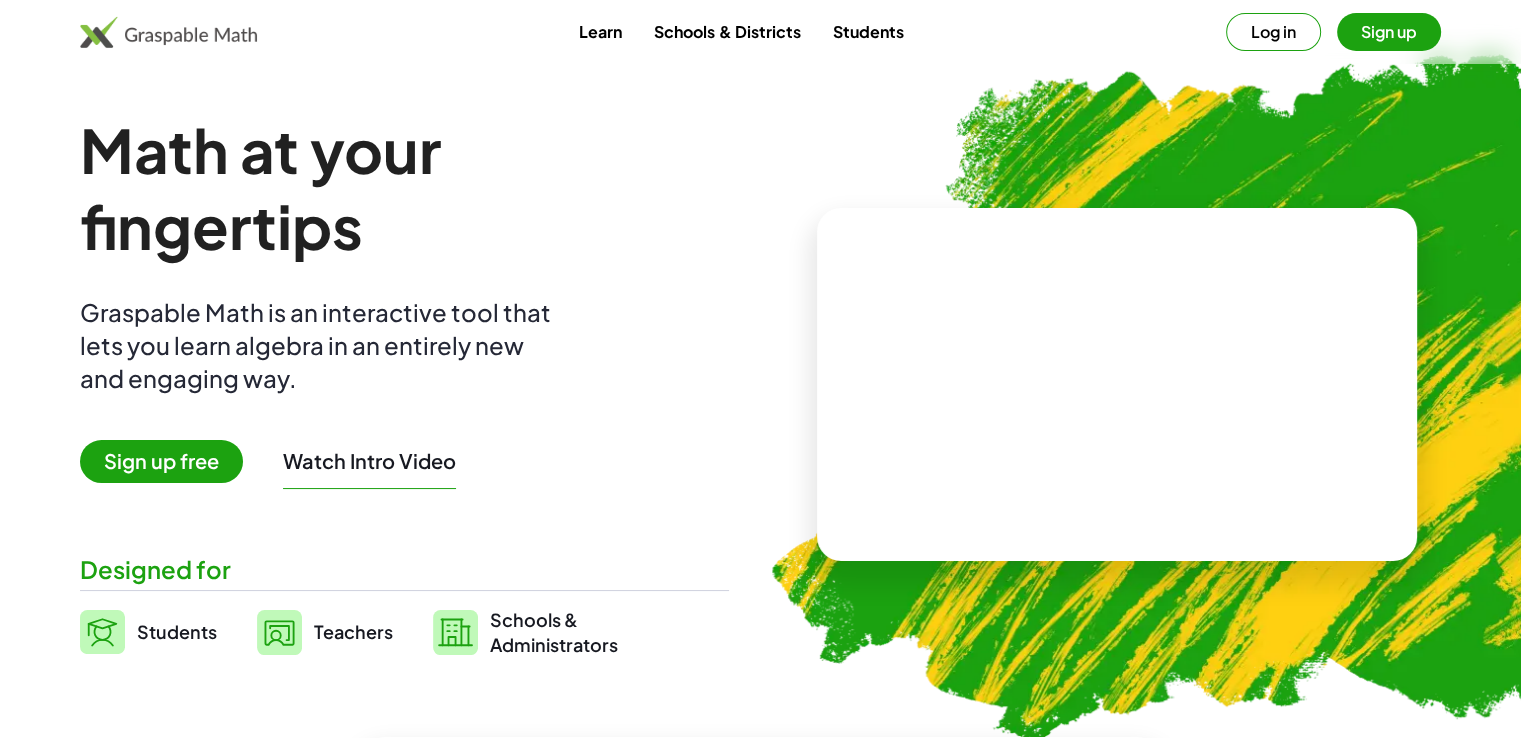 click on "Sign up" at bounding box center [1389, 32] 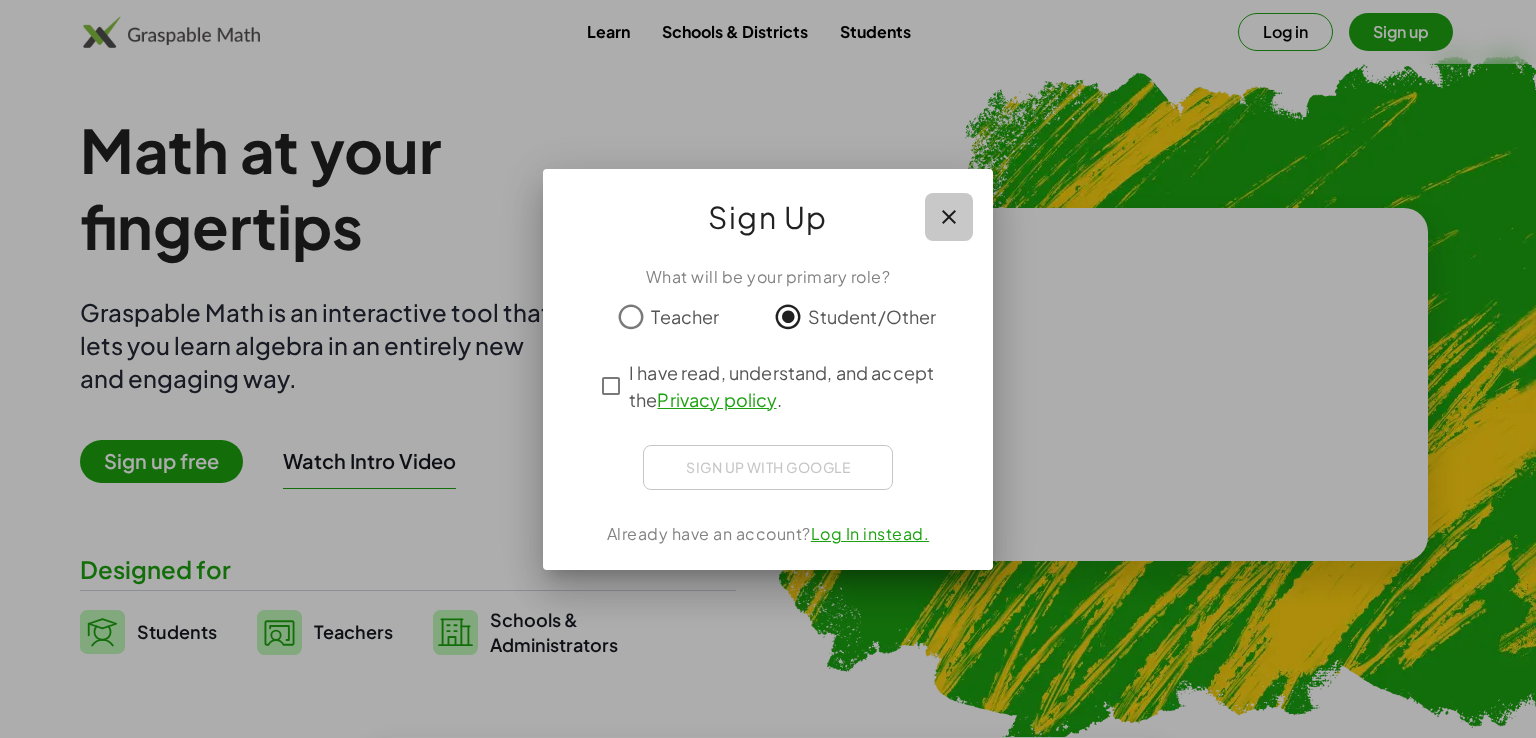 click 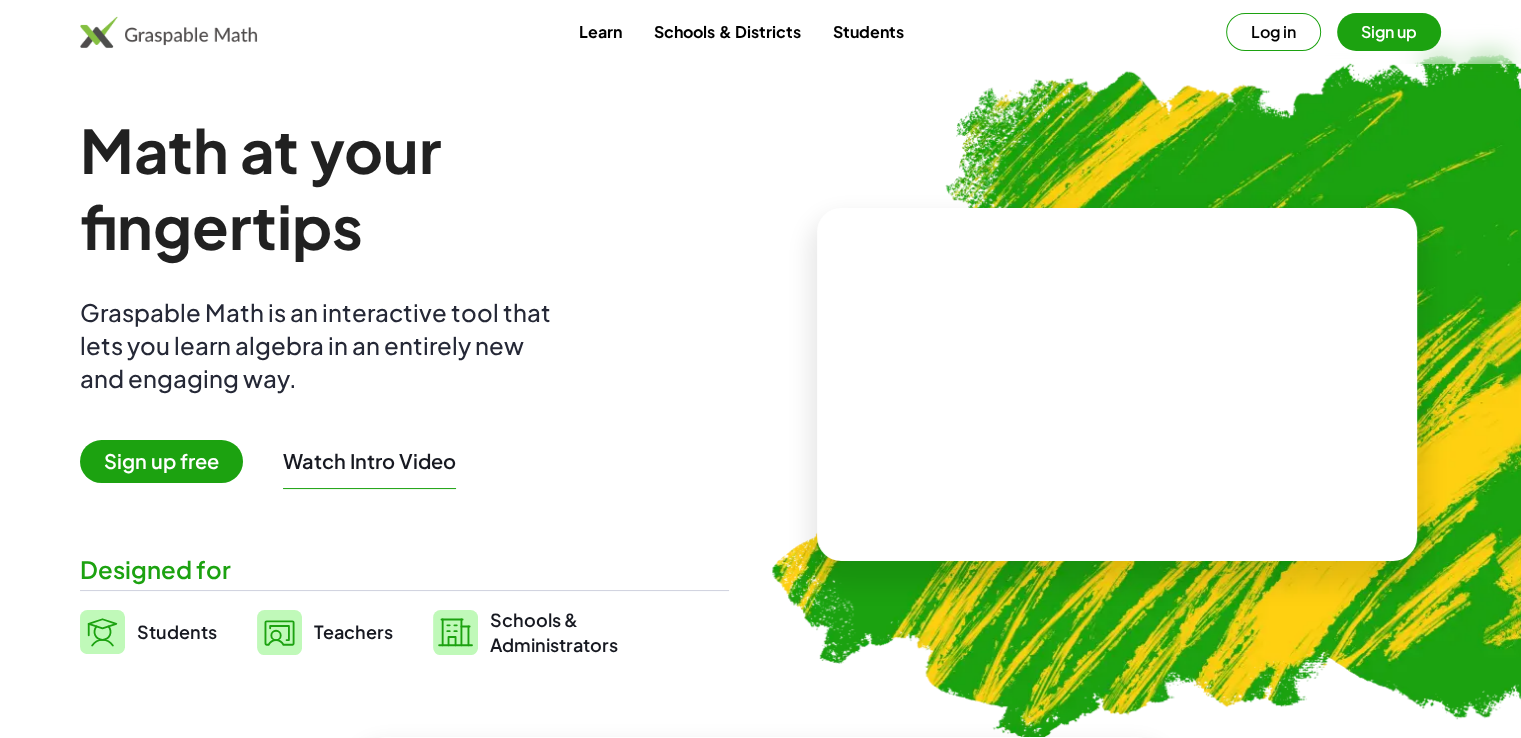 click on "Log in" at bounding box center [1273, 32] 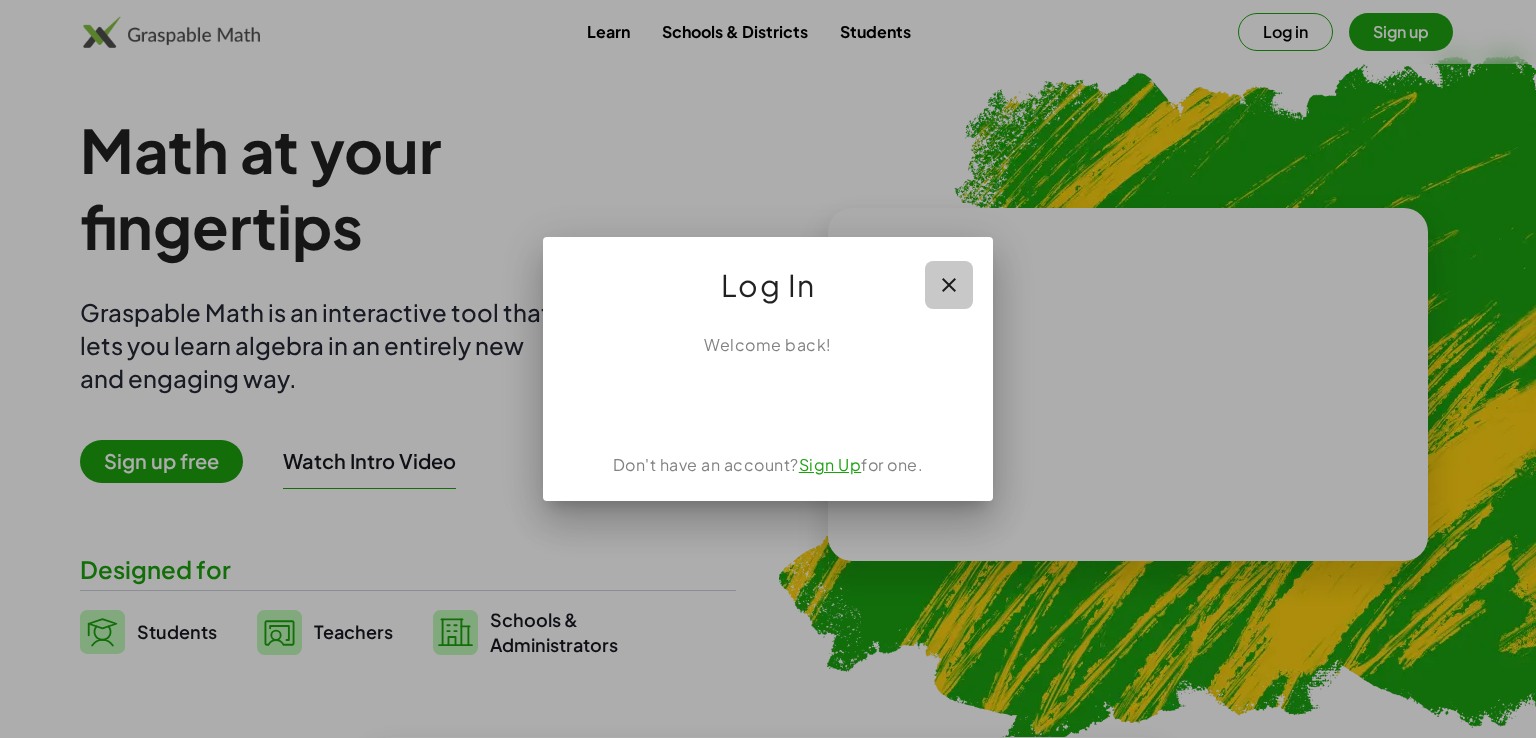 click at bounding box center [949, 285] 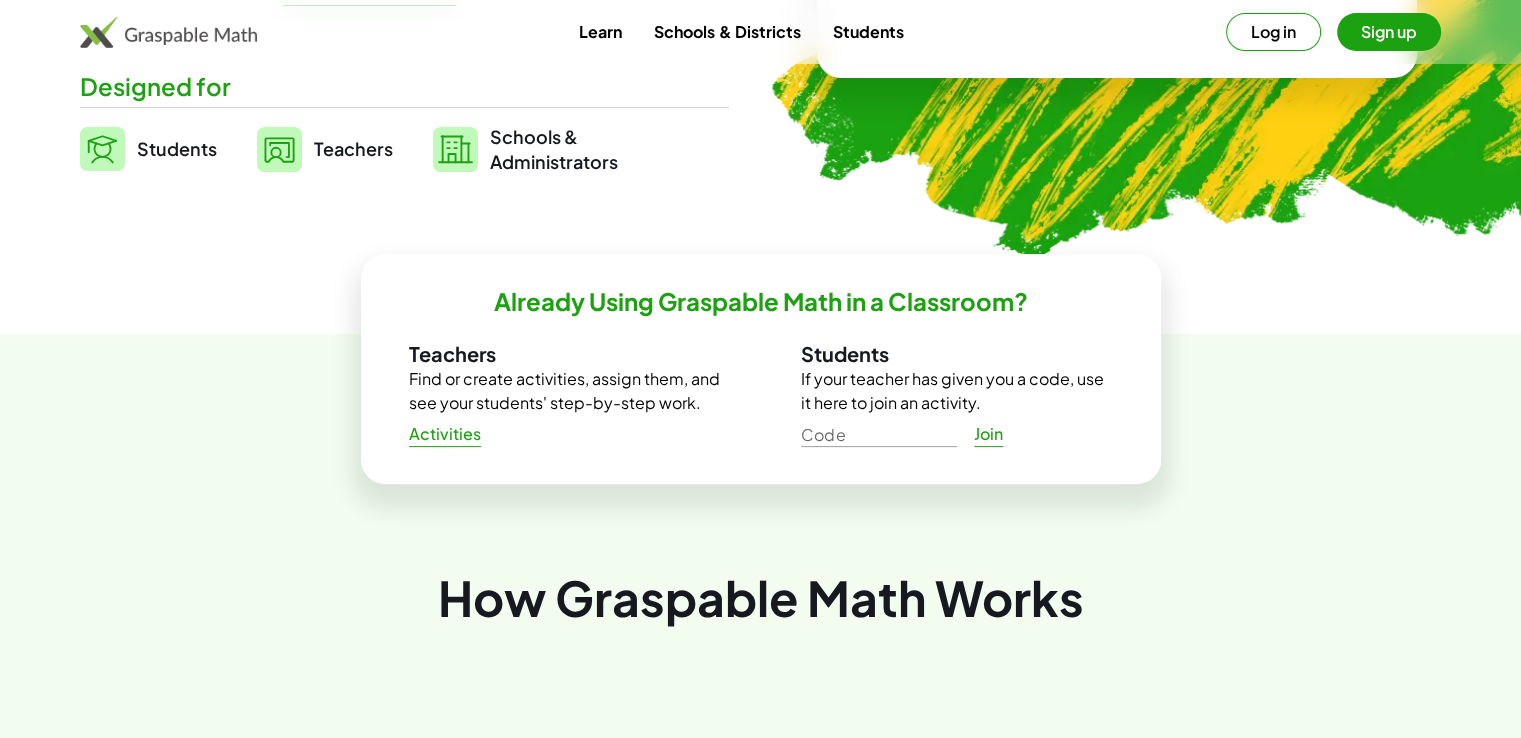 scroll, scrollTop: 482, scrollLeft: 0, axis: vertical 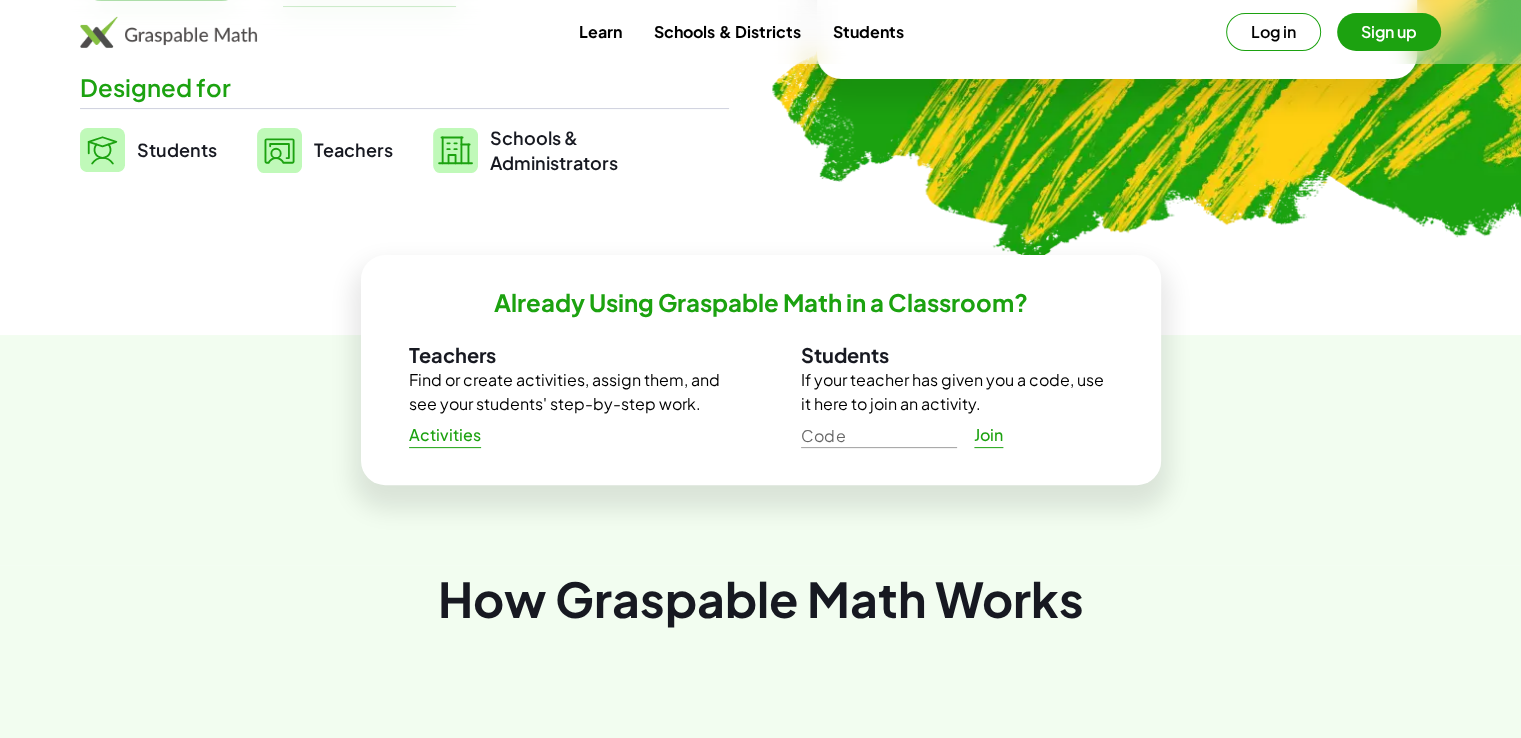 click on "Learn" at bounding box center (600, 31) 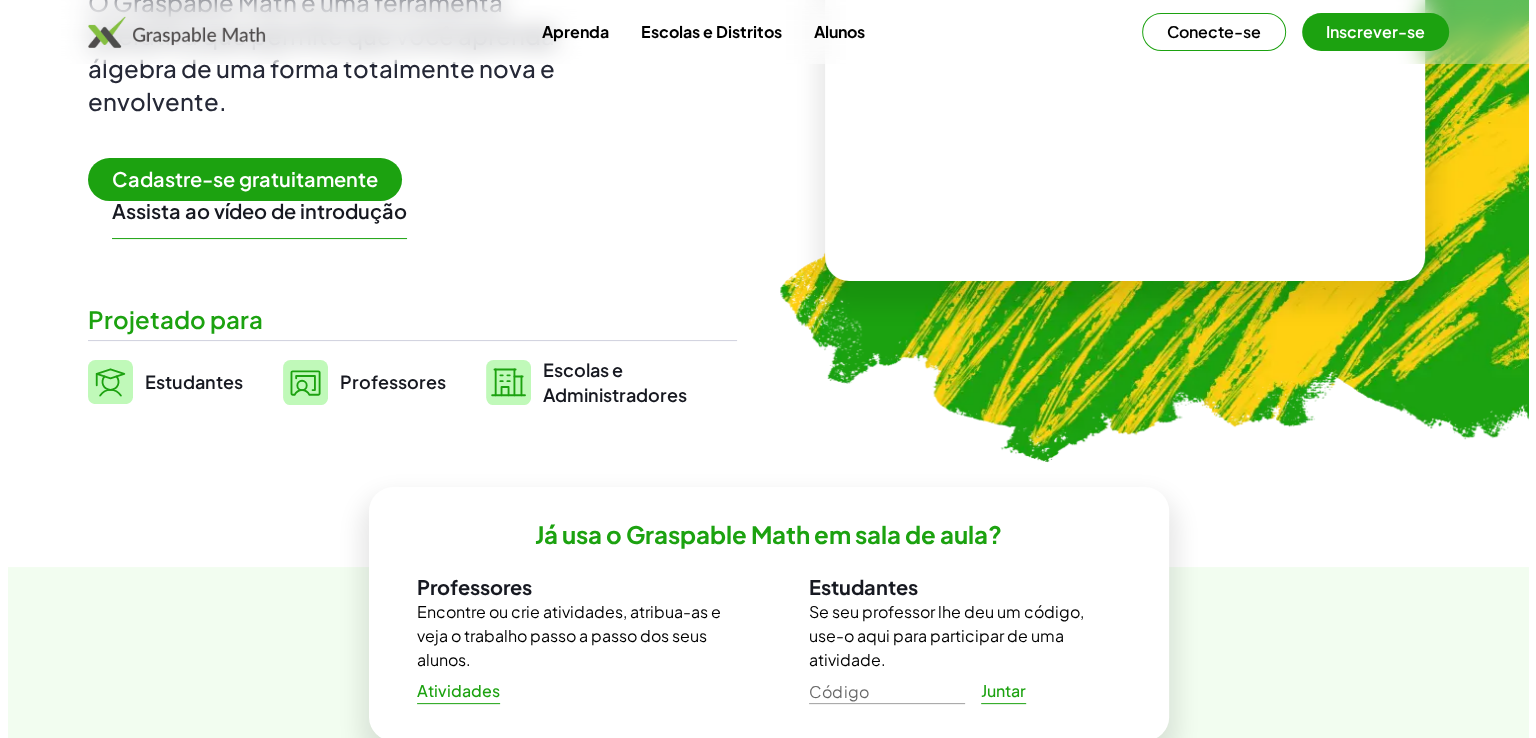 scroll, scrollTop: 0, scrollLeft: 0, axis: both 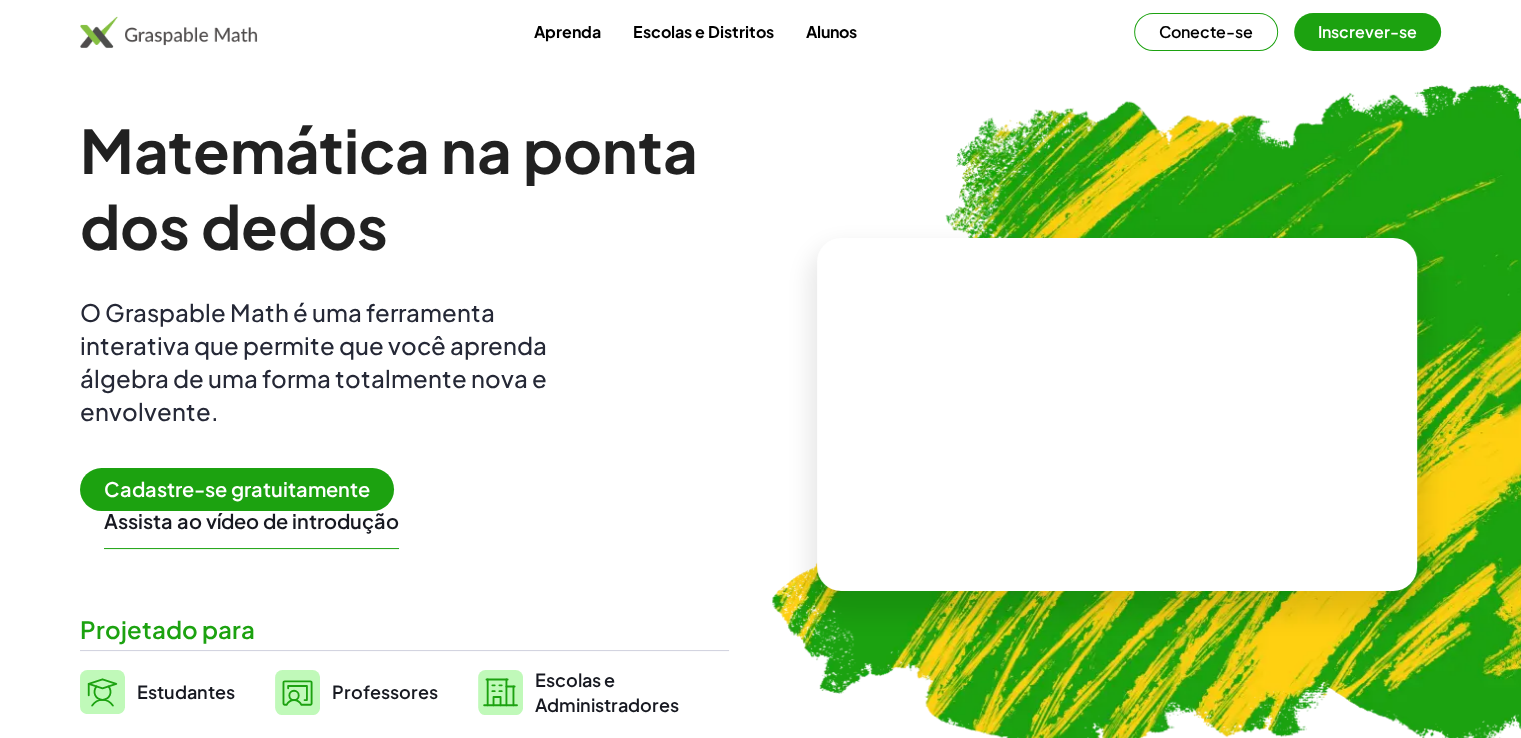 click on "Estudantes" at bounding box center [186, 691] 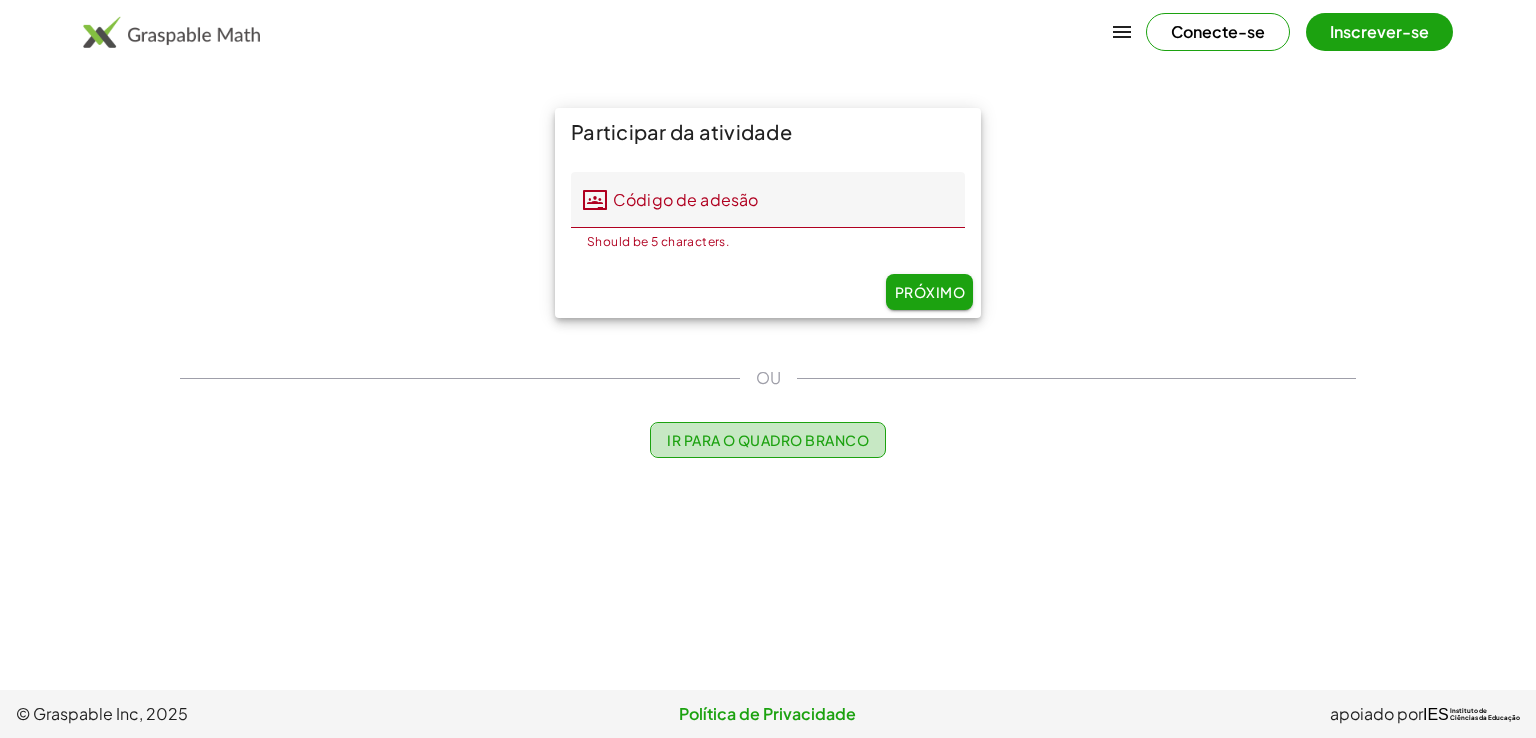 click on "Ir para o quadro branco" at bounding box center [768, 440] 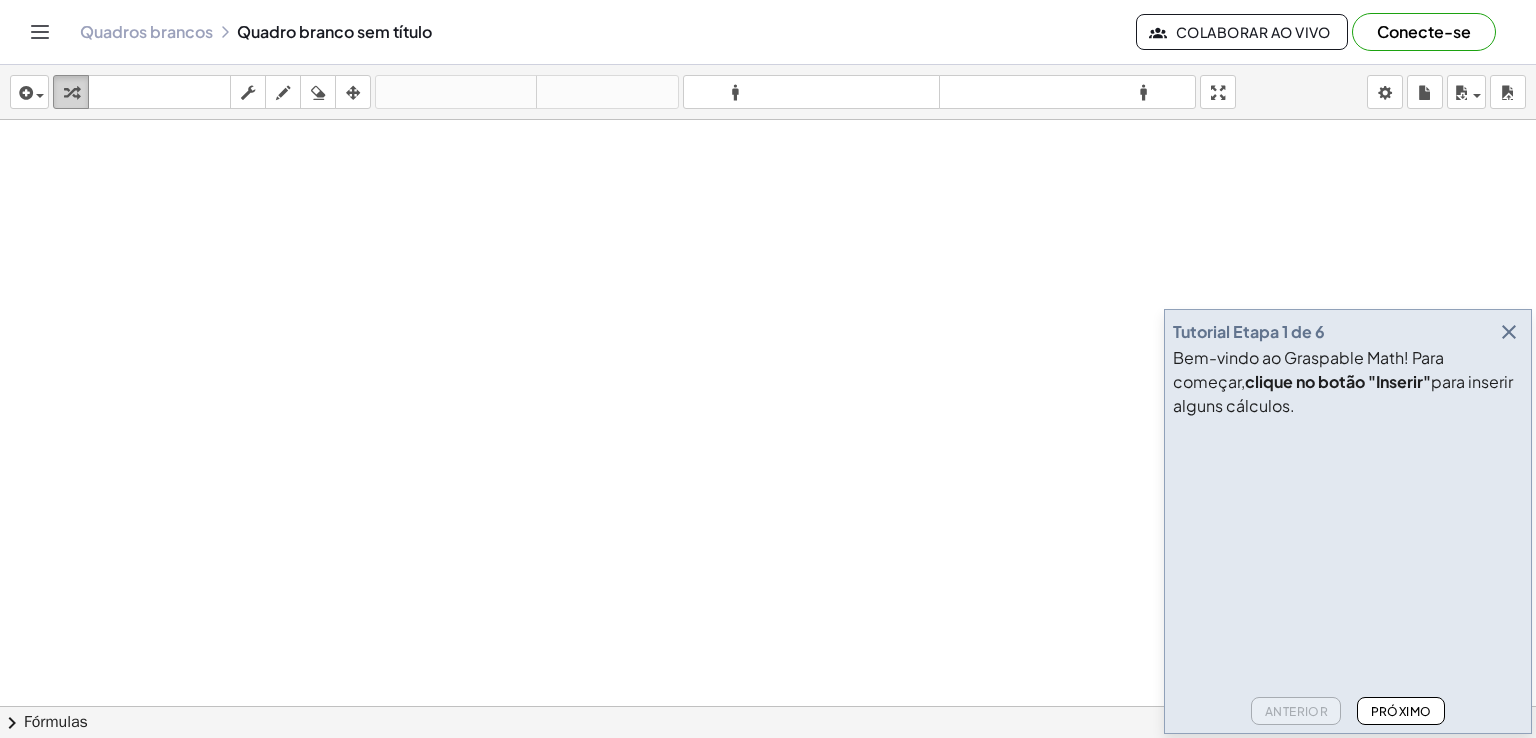 click at bounding box center [71, 92] 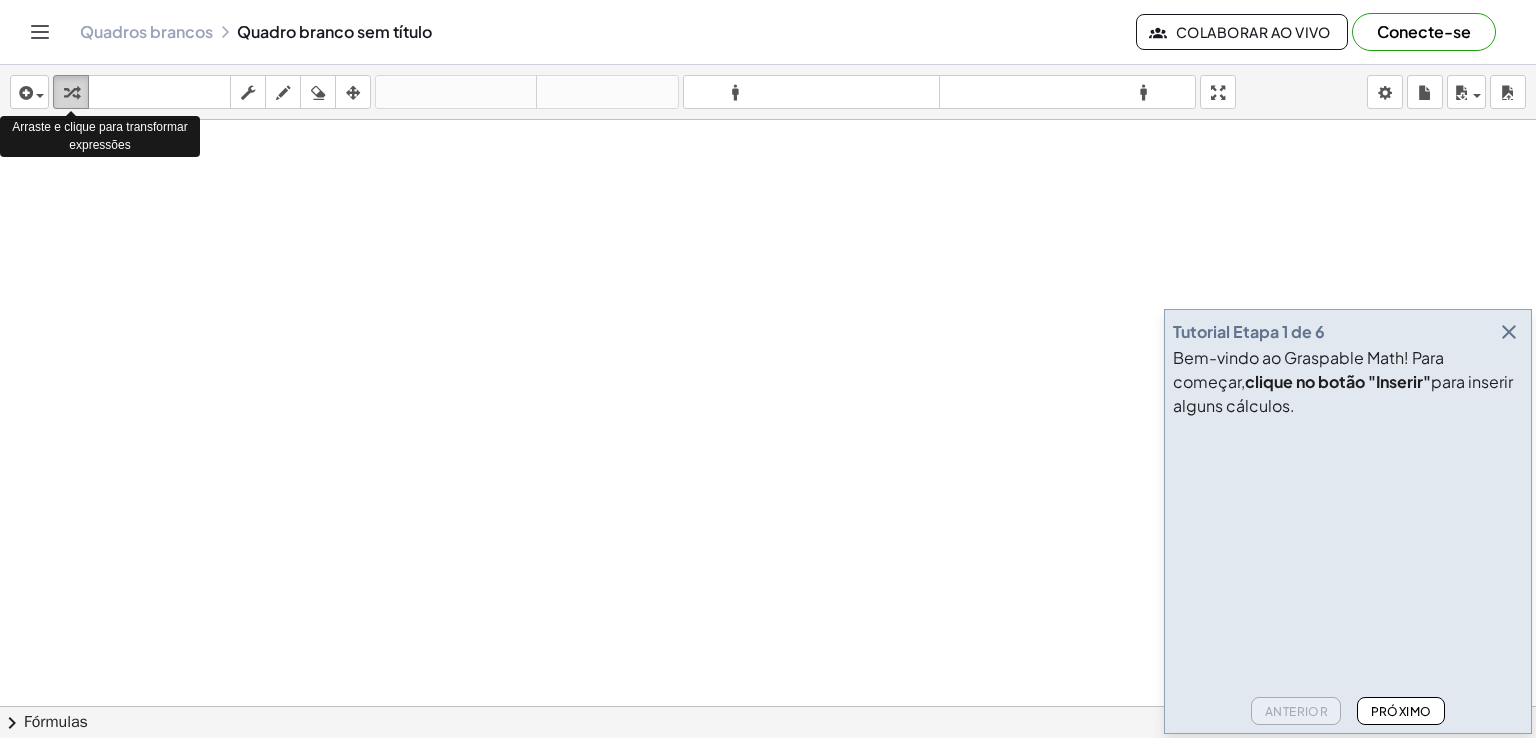 click at bounding box center (71, 92) 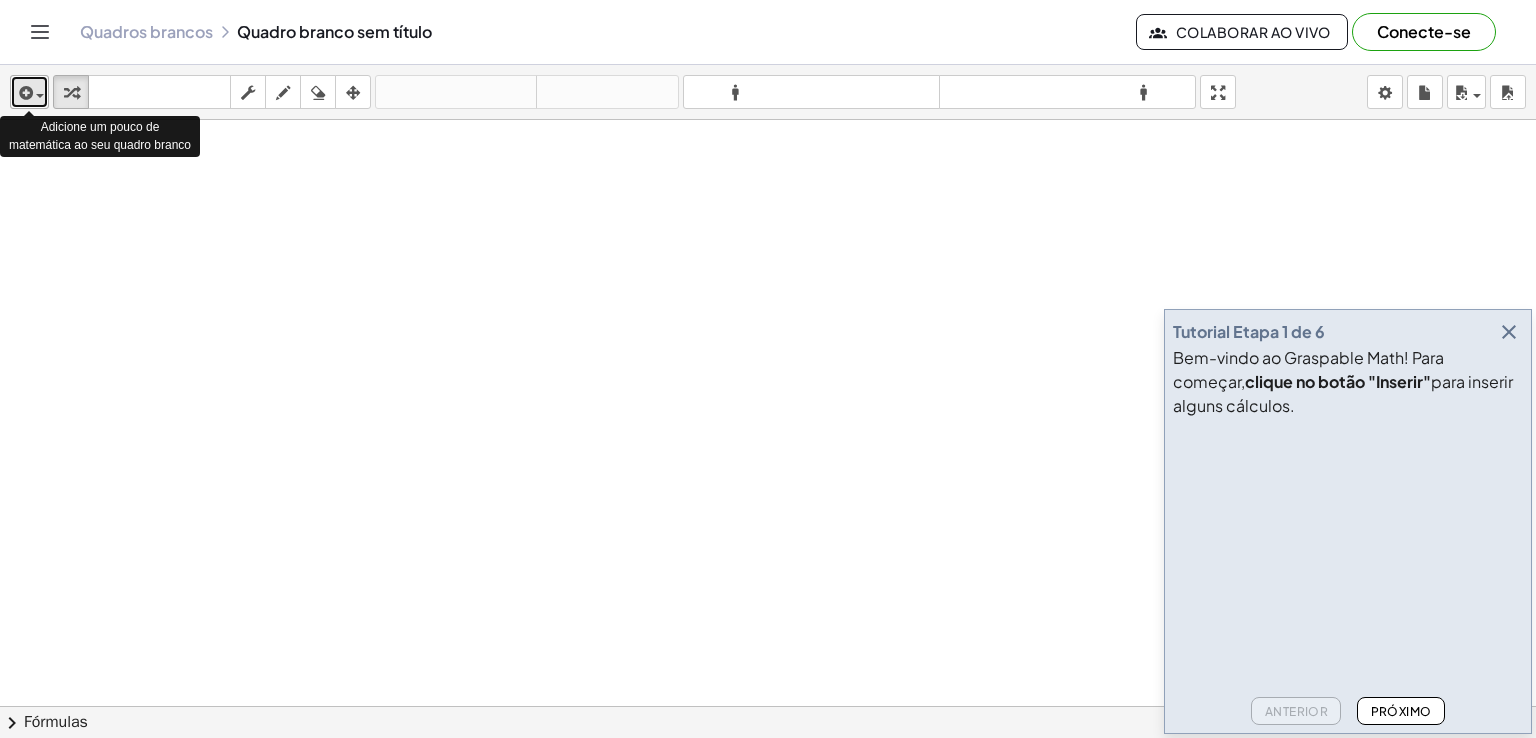 click at bounding box center [24, 93] 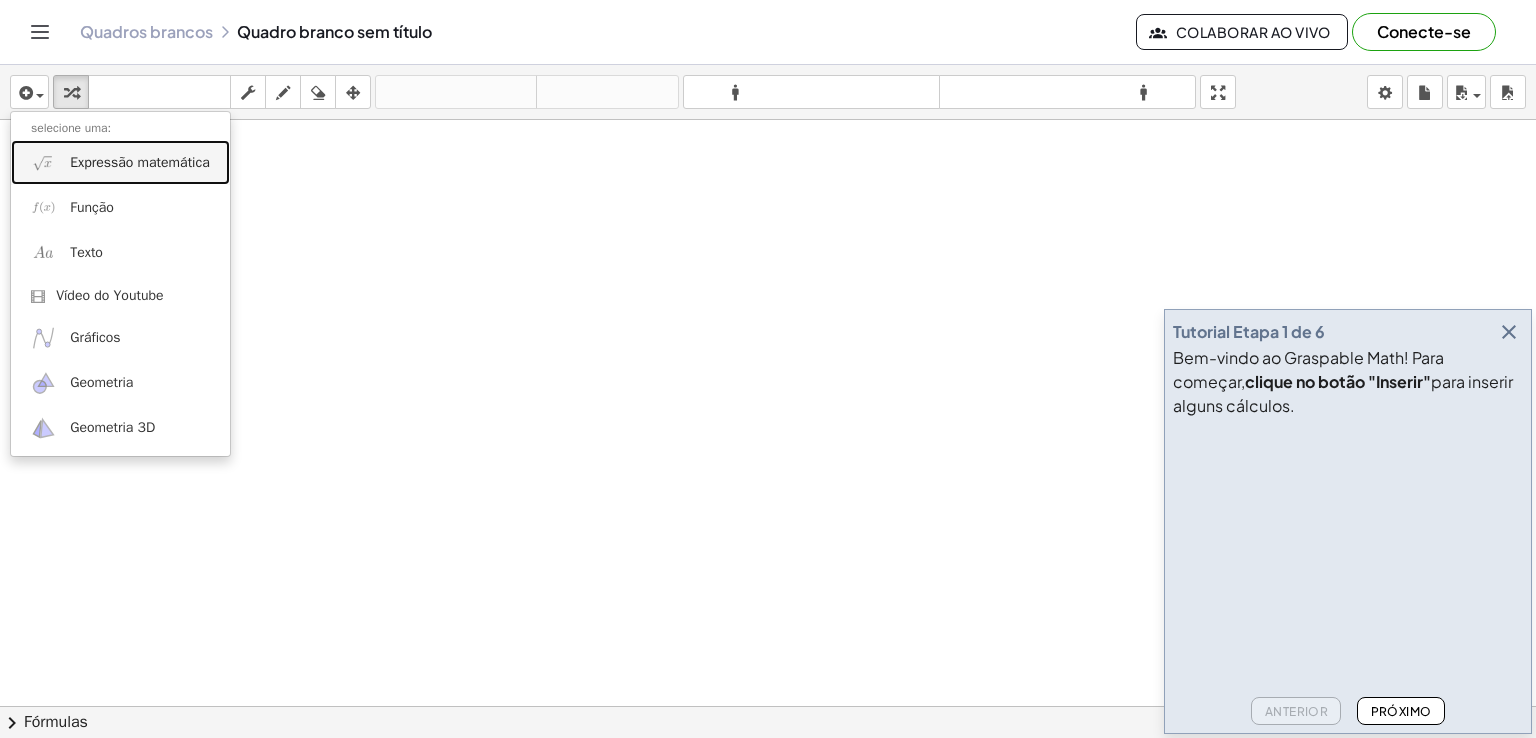 click on "Expressão matemática" at bounding box center [140, 162] 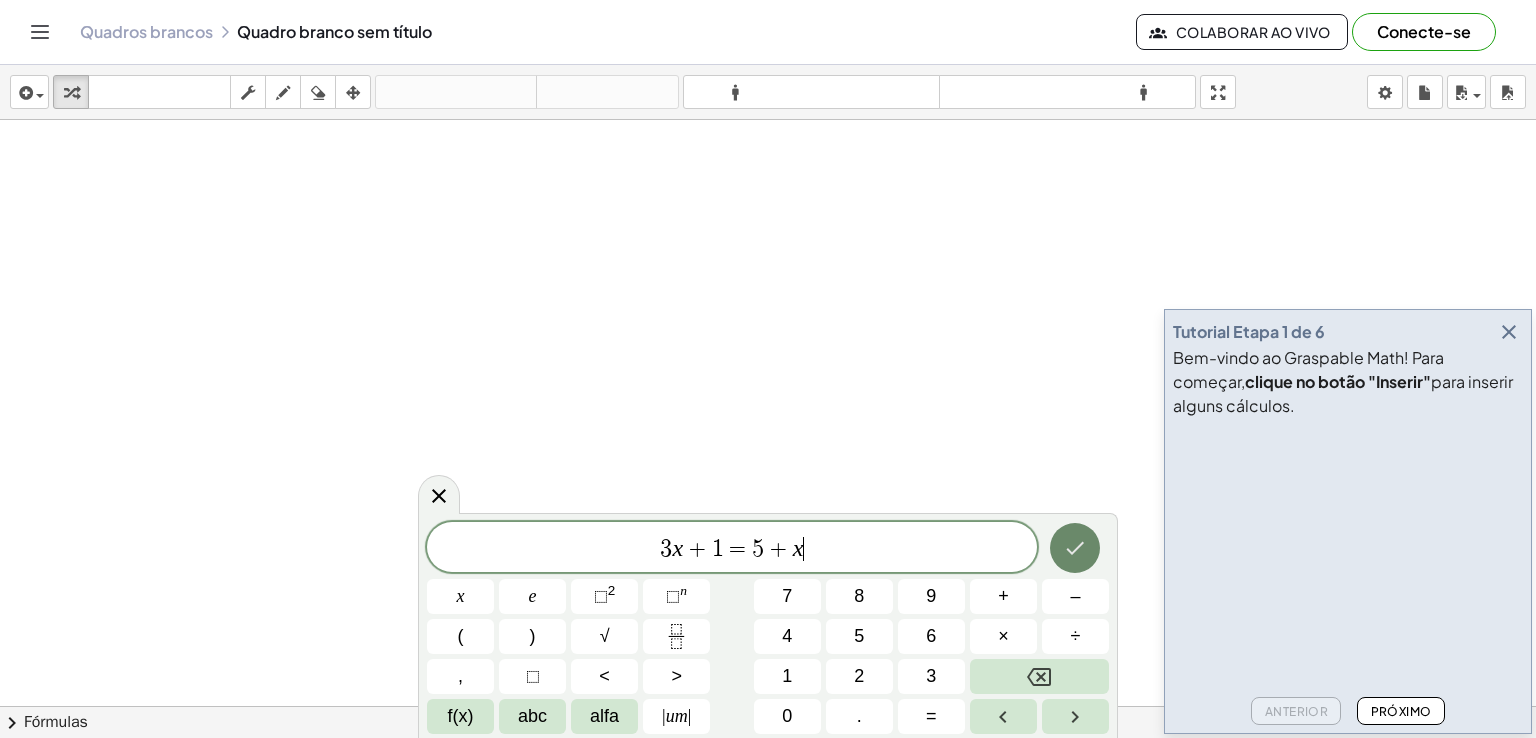 click at bounding box center (1075, 548) 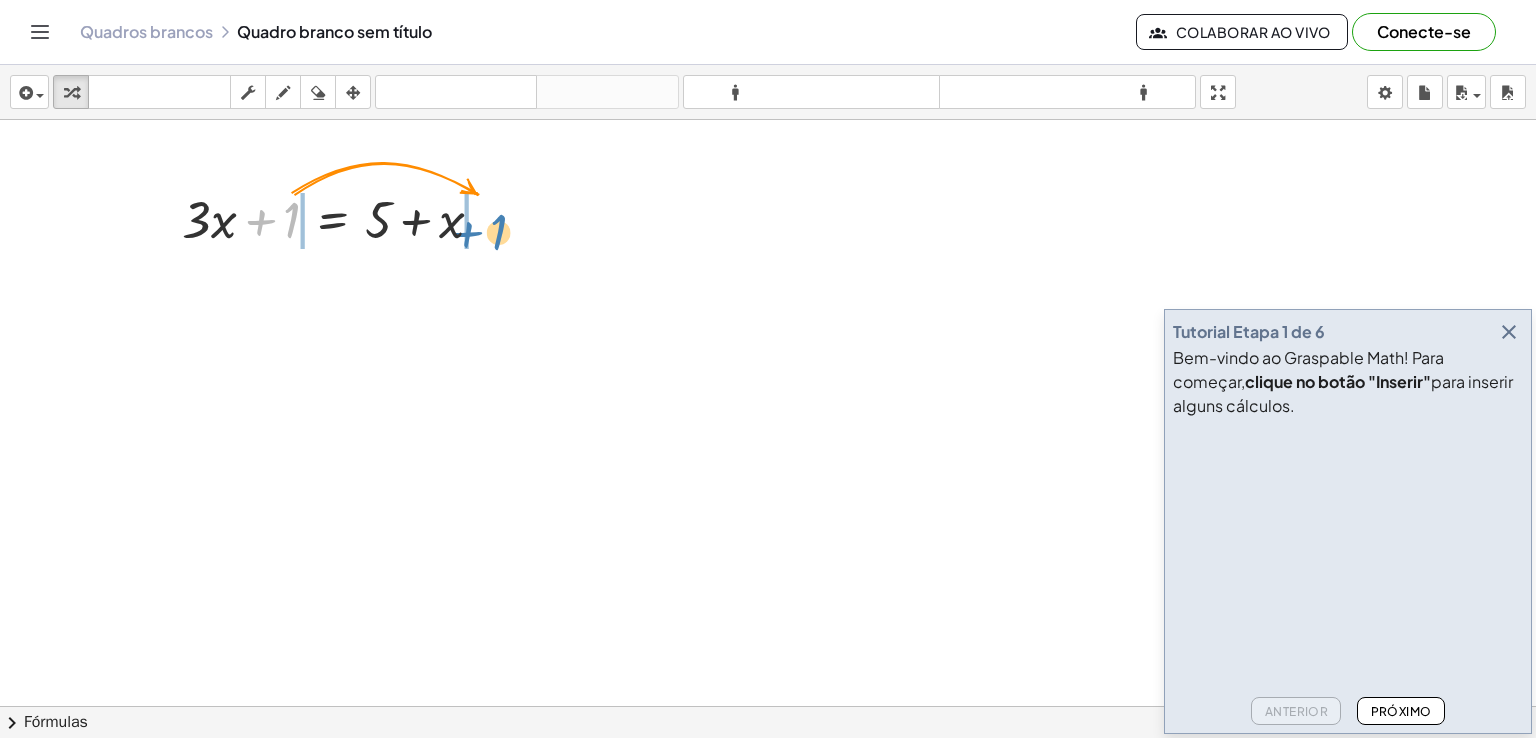 drag, startPoint x: 292, startPoint y: 220, endPoint x: 518, endPoint y: 230, distance: 226.22113 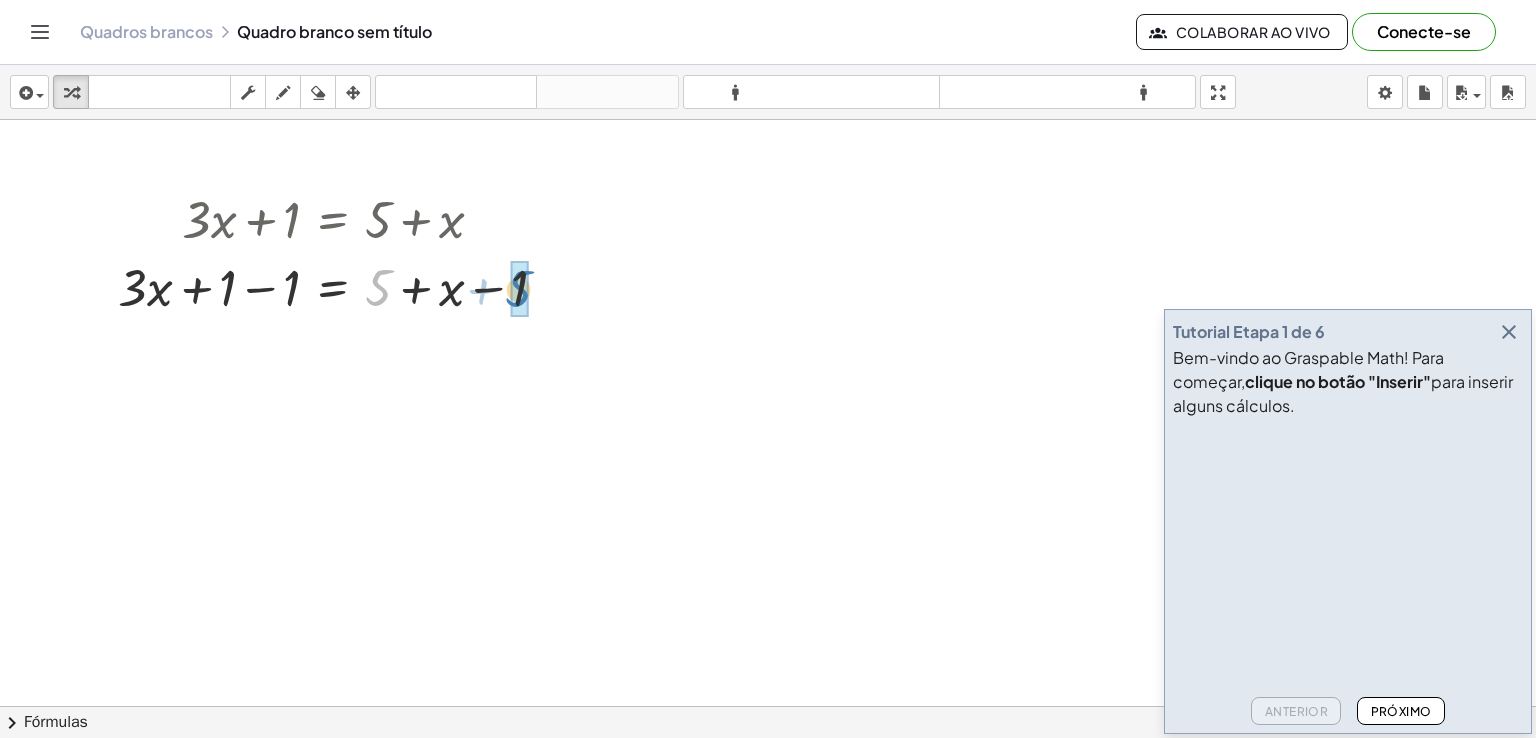 drag, startPoint x: 379, startPoint y: 289, endPoint x: 515, endPoint y: 291, distance: 136.01471 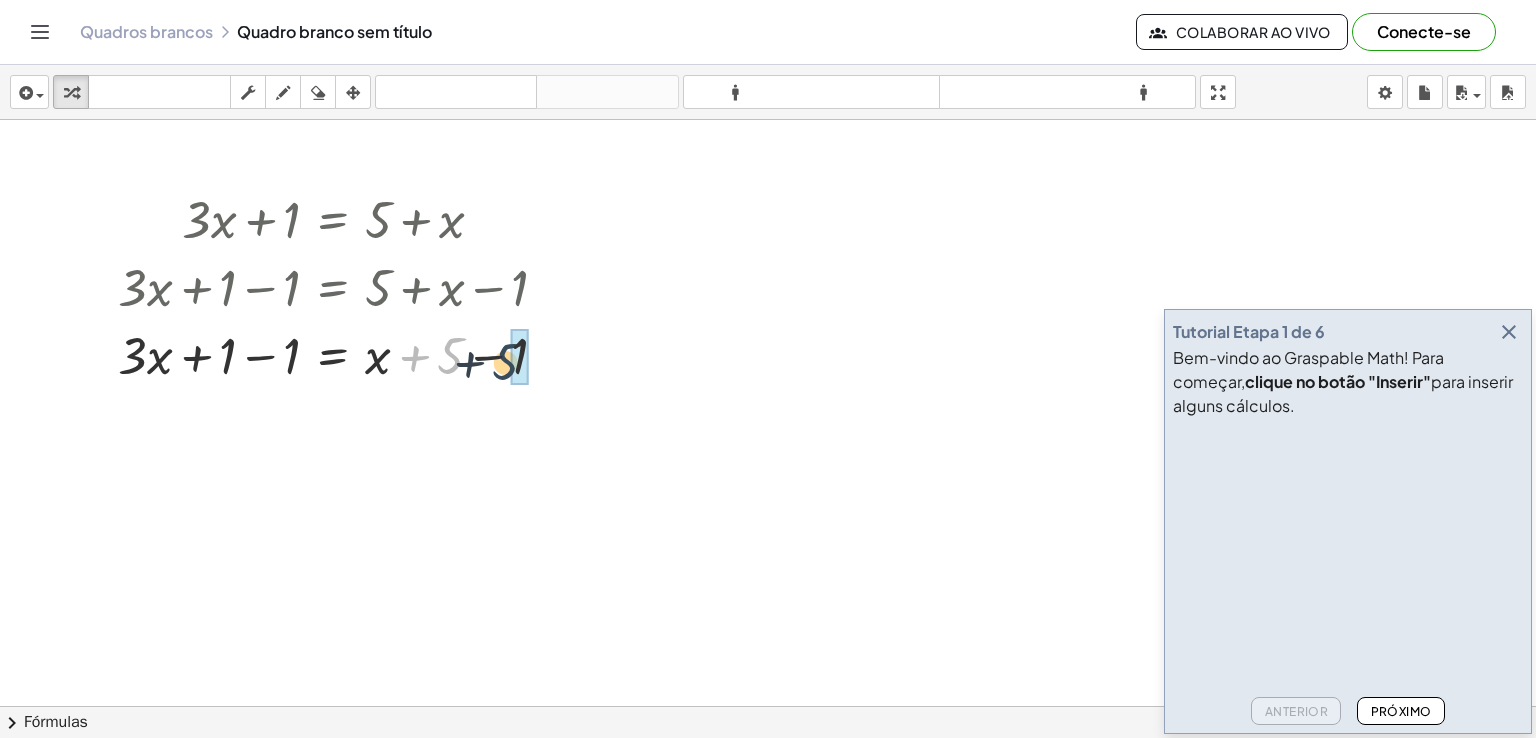 drag, startPoint x: 454, startPoint y: 353, endPoint x: 516, endPoint y: 356, distance: 62.072536 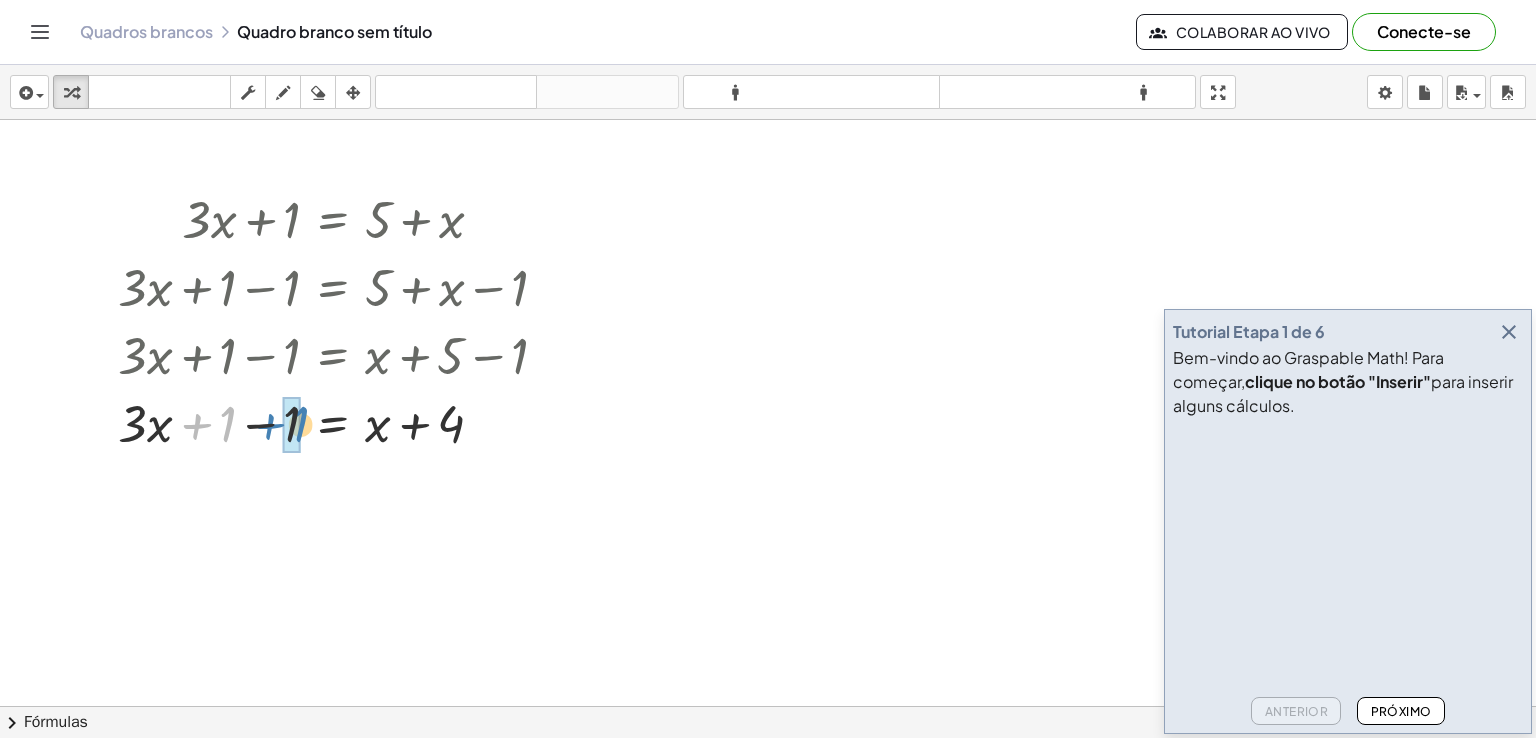 drag, startPoint x: 229, startPoint y: 433, endPoint x: 300, endPoint y: 433, distance: 71 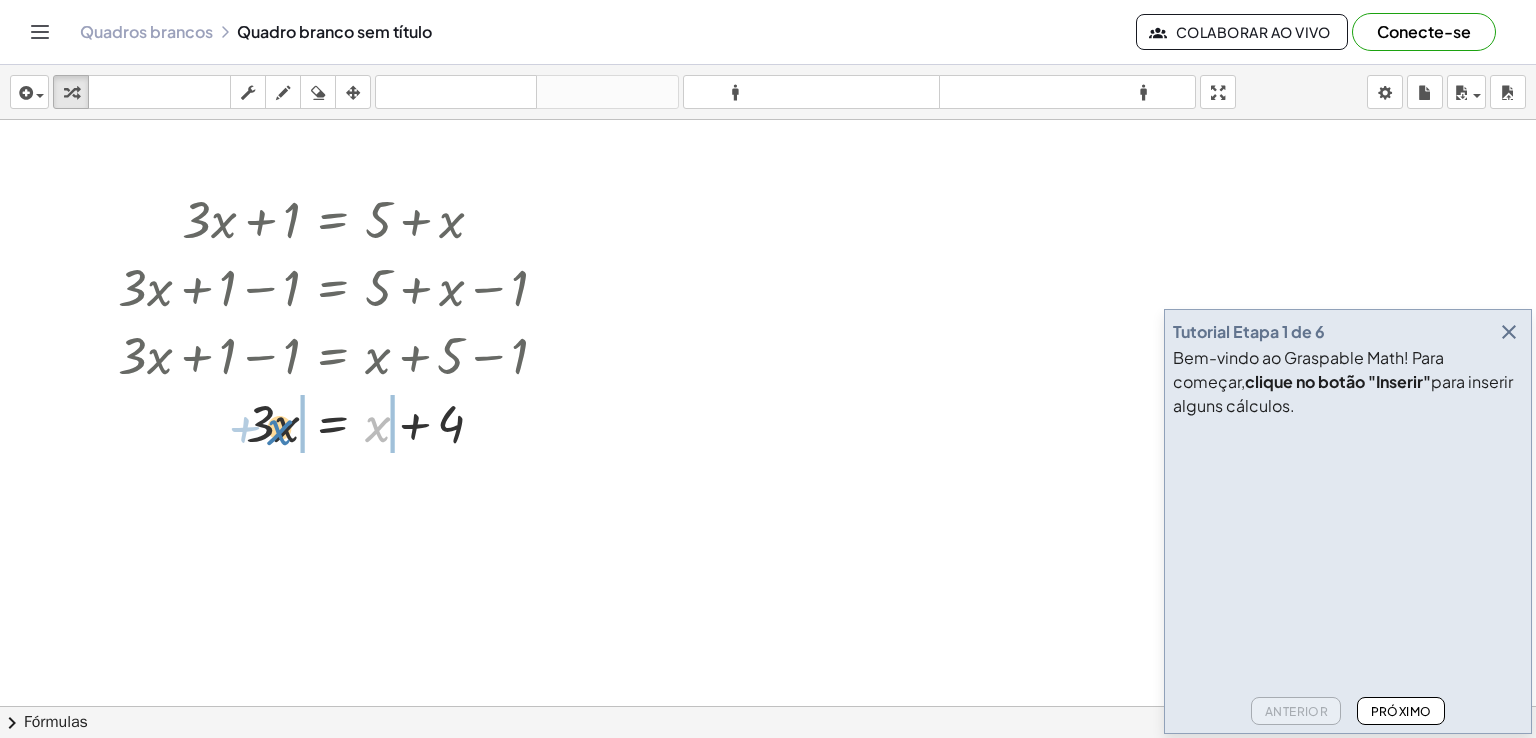 drag, startPoint x: 372, startPoint y: 429, endPoint x: 274, endPoint y: 432, distance: 98.045906 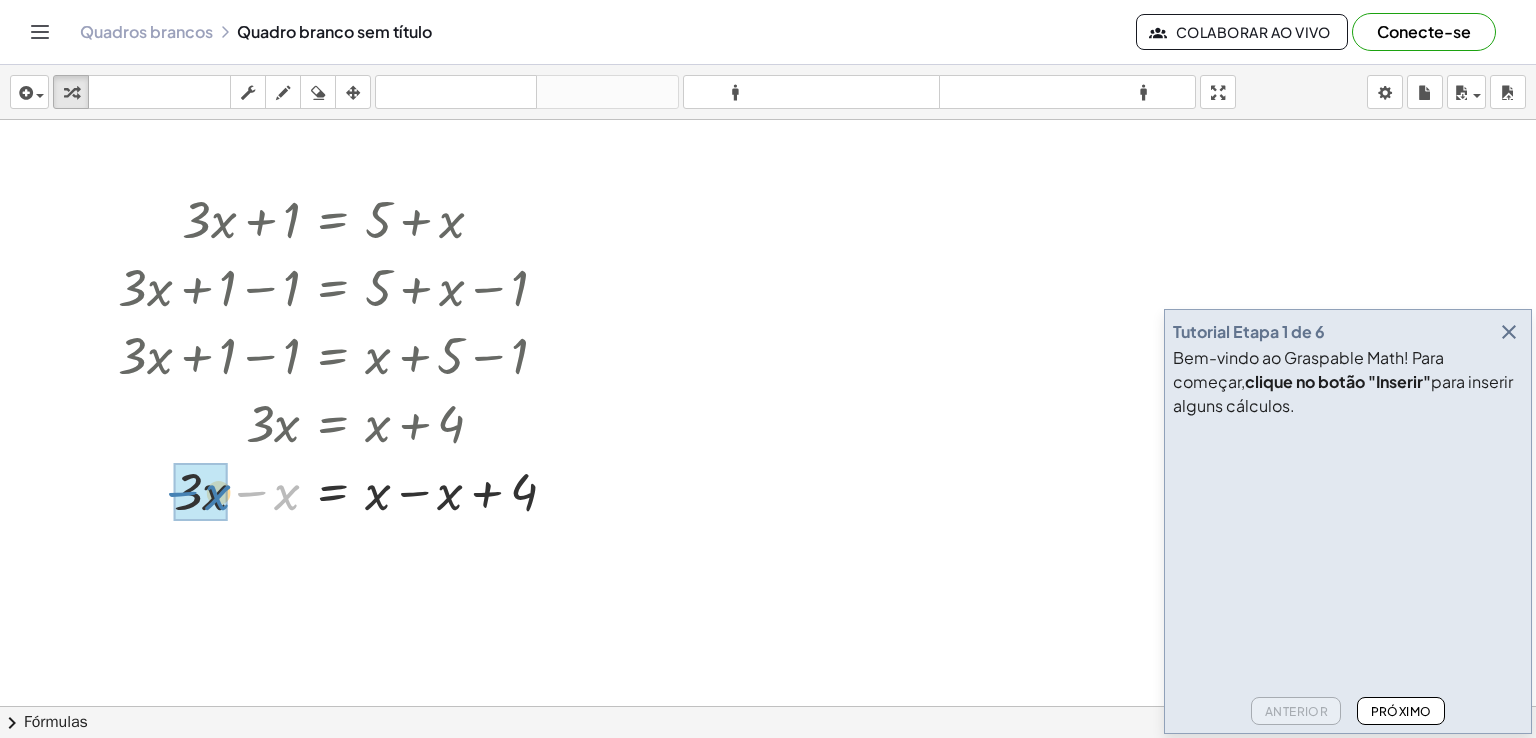 drag, startPoint x: 279, startPoint y: 497, endPoint x: 209, endPoint y: 497, distance: 70 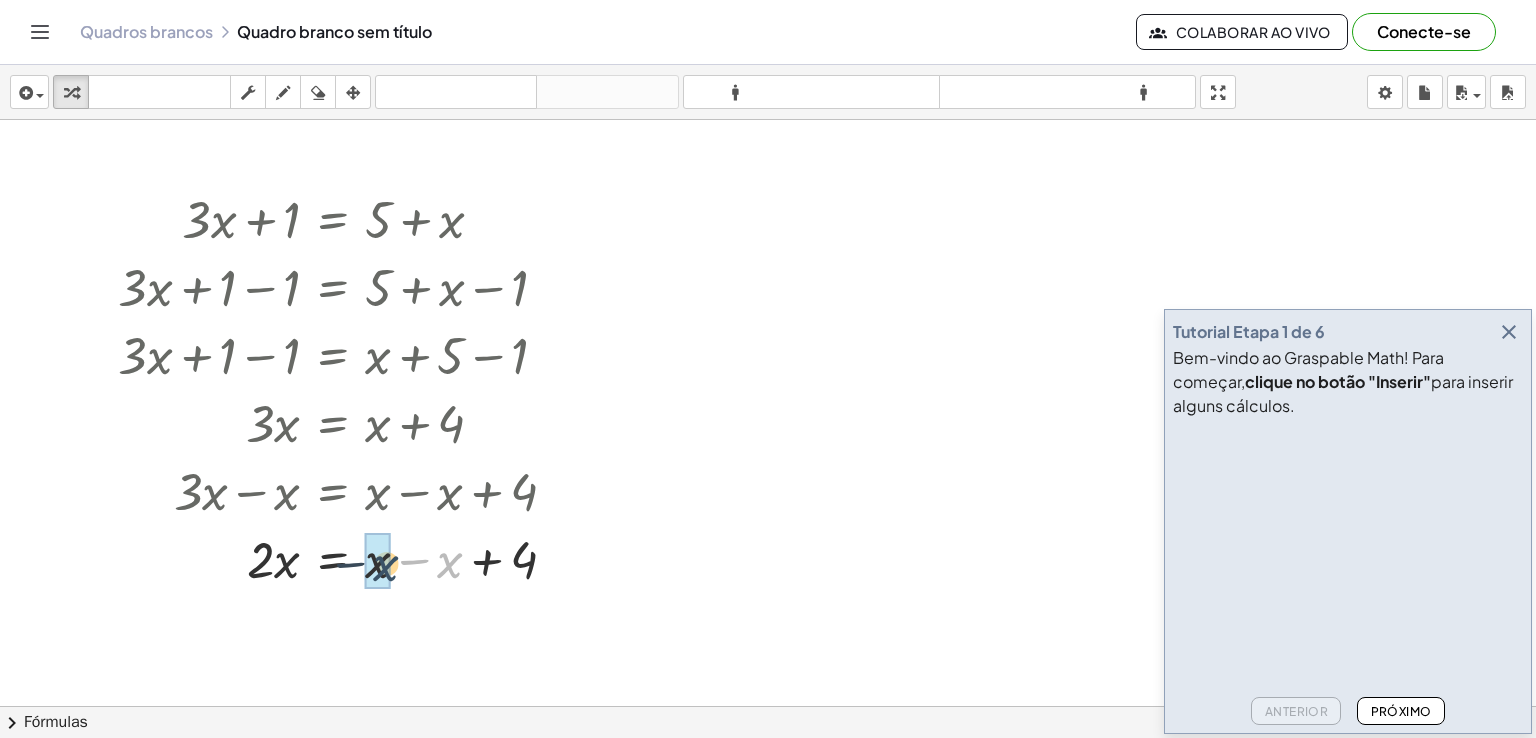 drag, startPoint x: 450, startPoint y: 559, endPoint x: 380, endPoint y: 562, distance: 70.064255 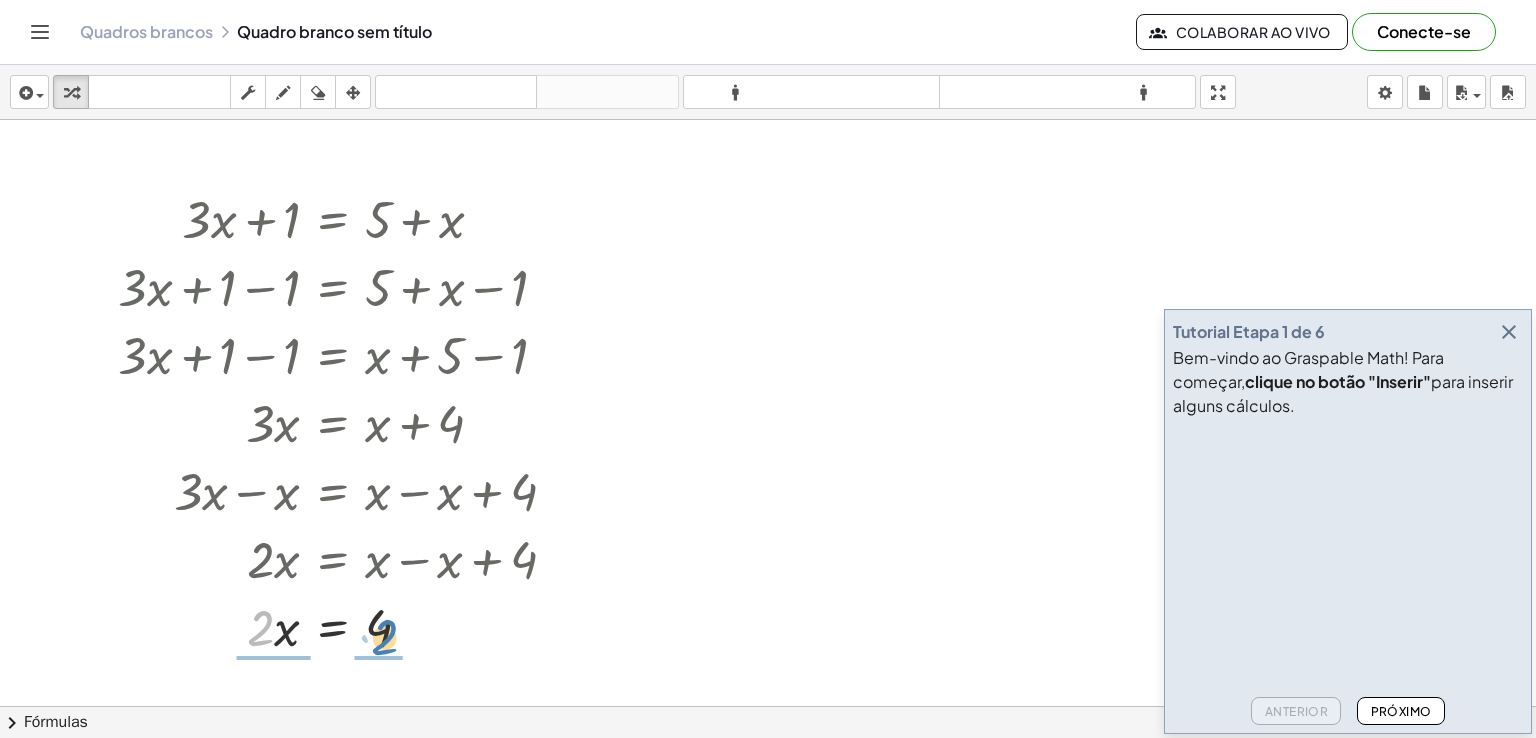 drag, startPoint x: 264, startPoint y: 630, endPoint x: 385, endPoint y: 638, distance: 121.264175 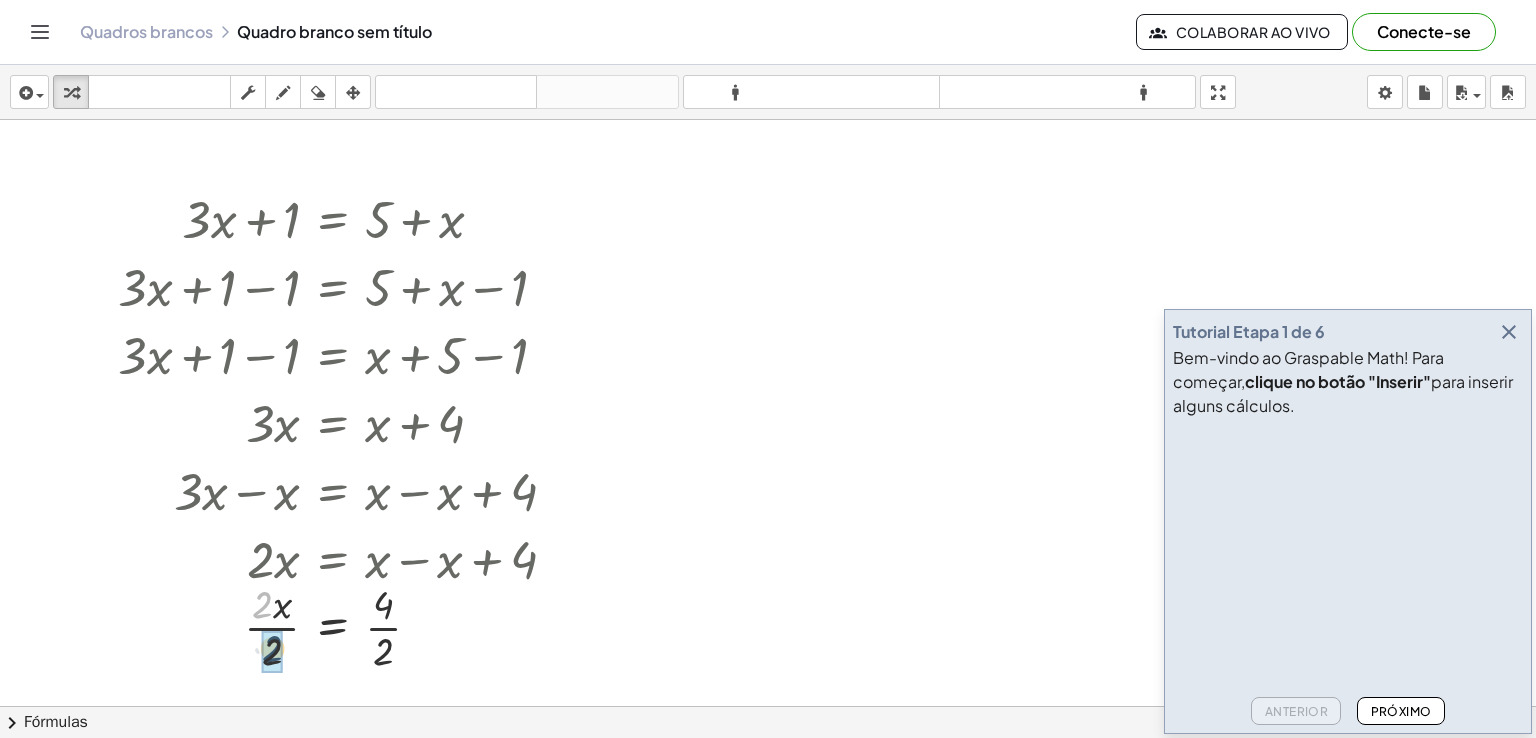 drag, startPoint x: 261, startPoint y: 609, endPoint x: 271, endPoint y: 660, distance: 51.971146 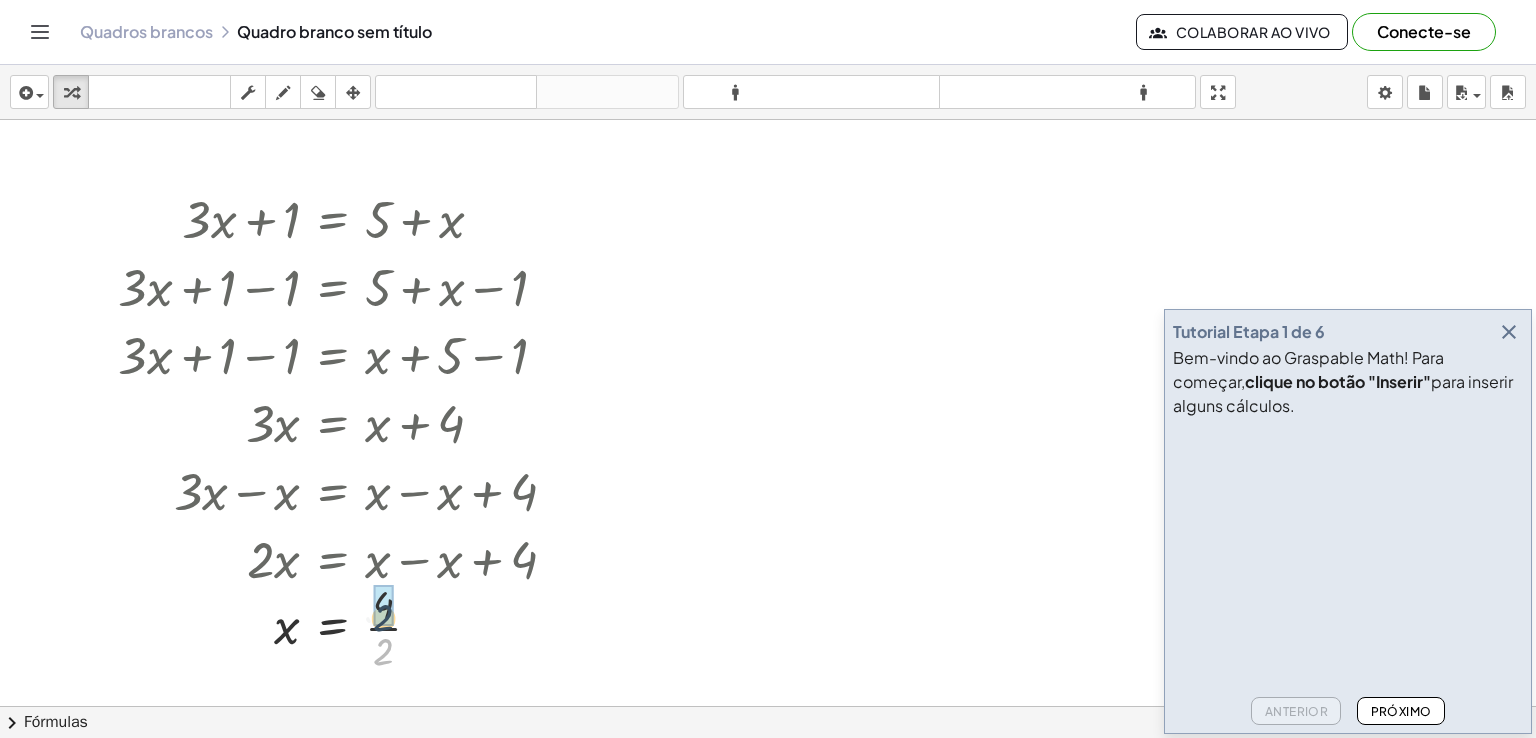 drag, startPoint x: 384, startPoint y: 653, endPoint x: 384, endPoint y: 609, distance: 44 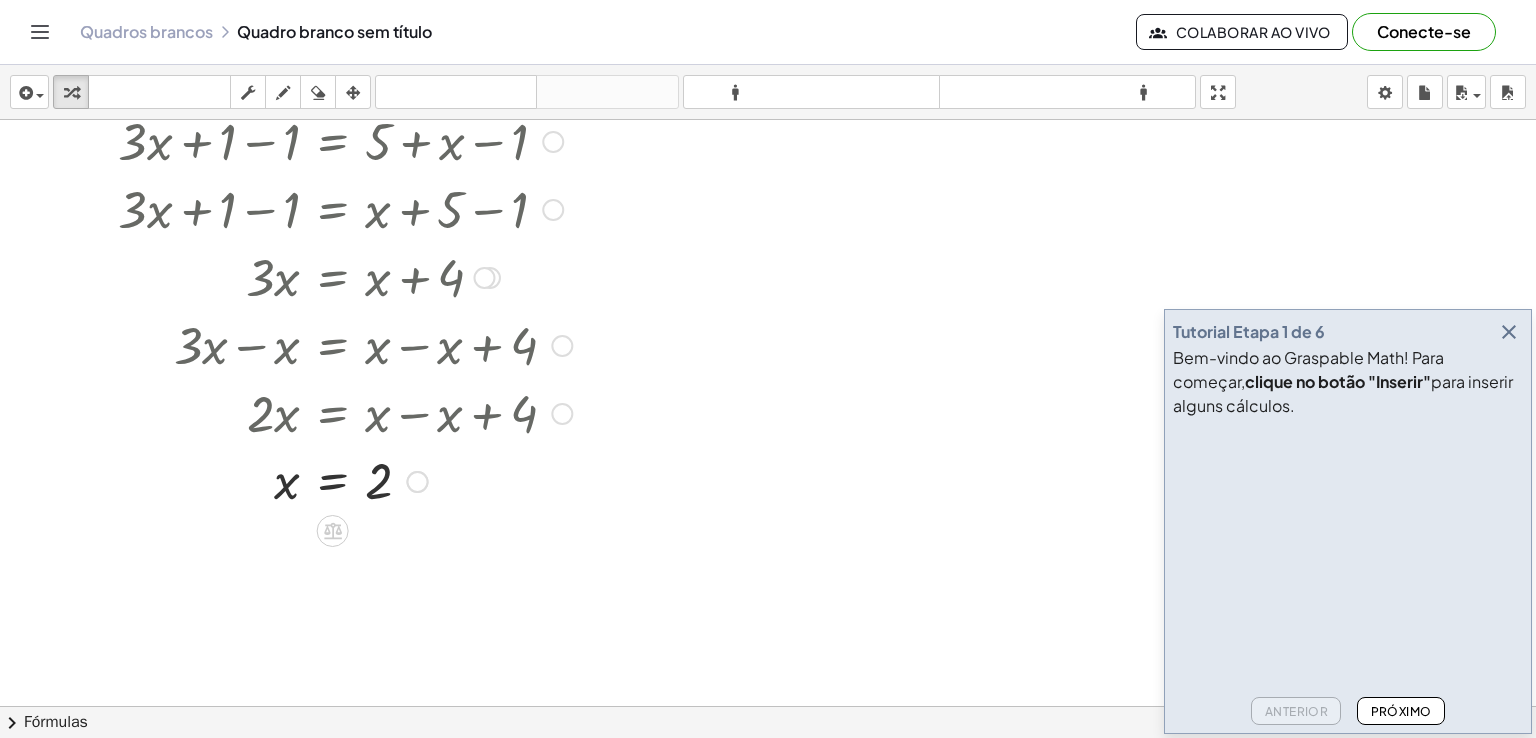 scroll, scrollTop: 150, scrollLeft: 0, axis: vertical 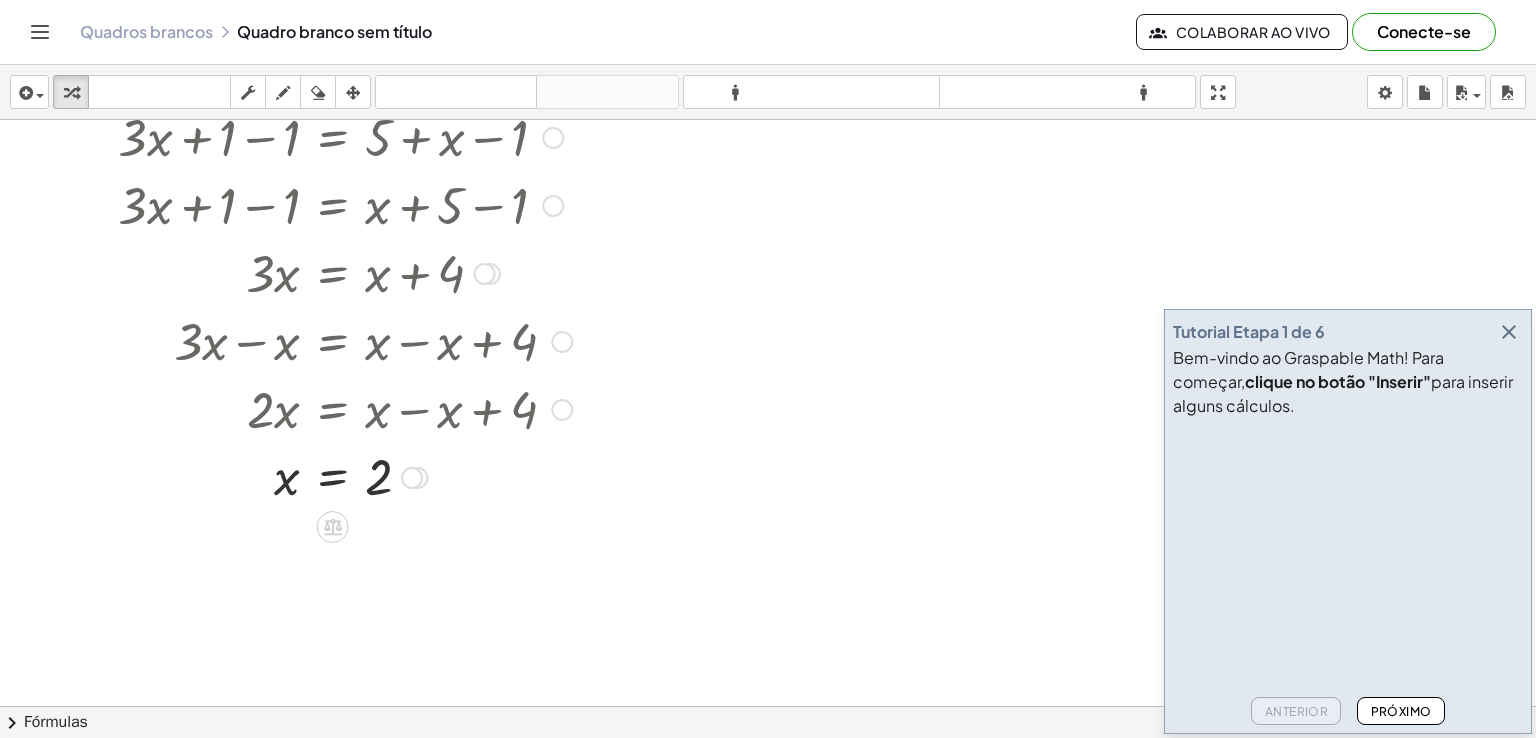 drag, startPoint x: 388, startPoint y: 413, endPoint x: 441, endPoint y: 413, distance: 53 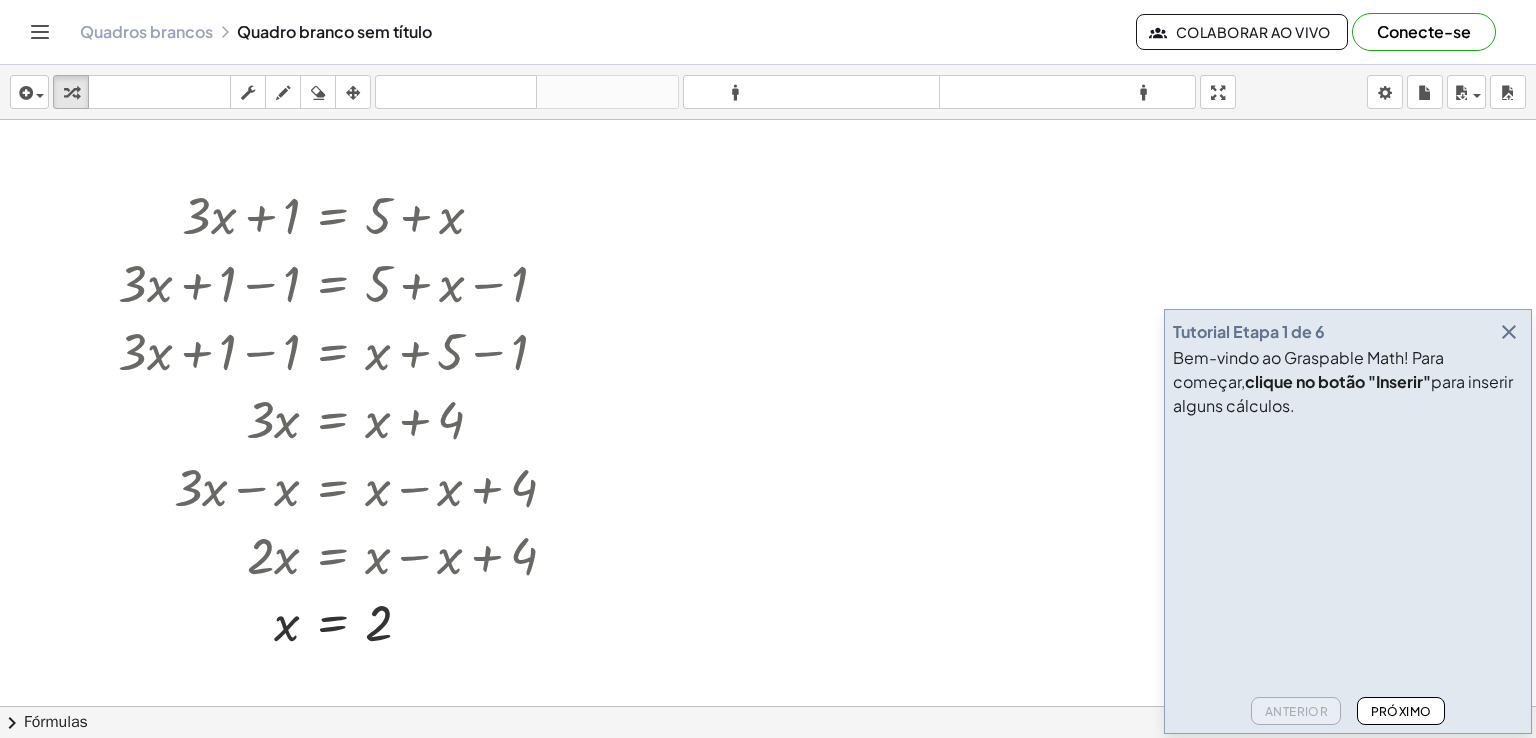 scroll, scrollTop: 0, scrollLeft: 0, axis: both 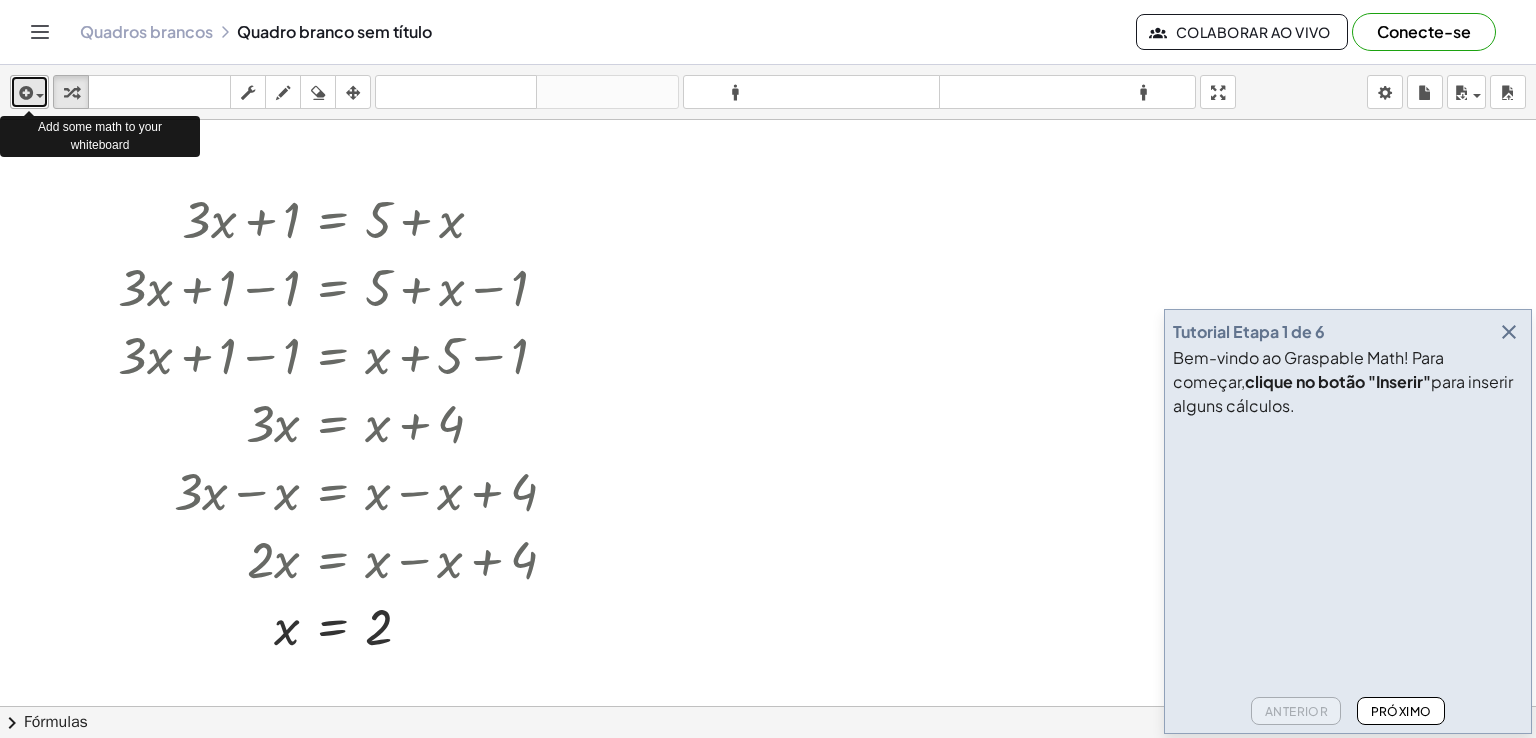 click at bounding box center (24, 93) 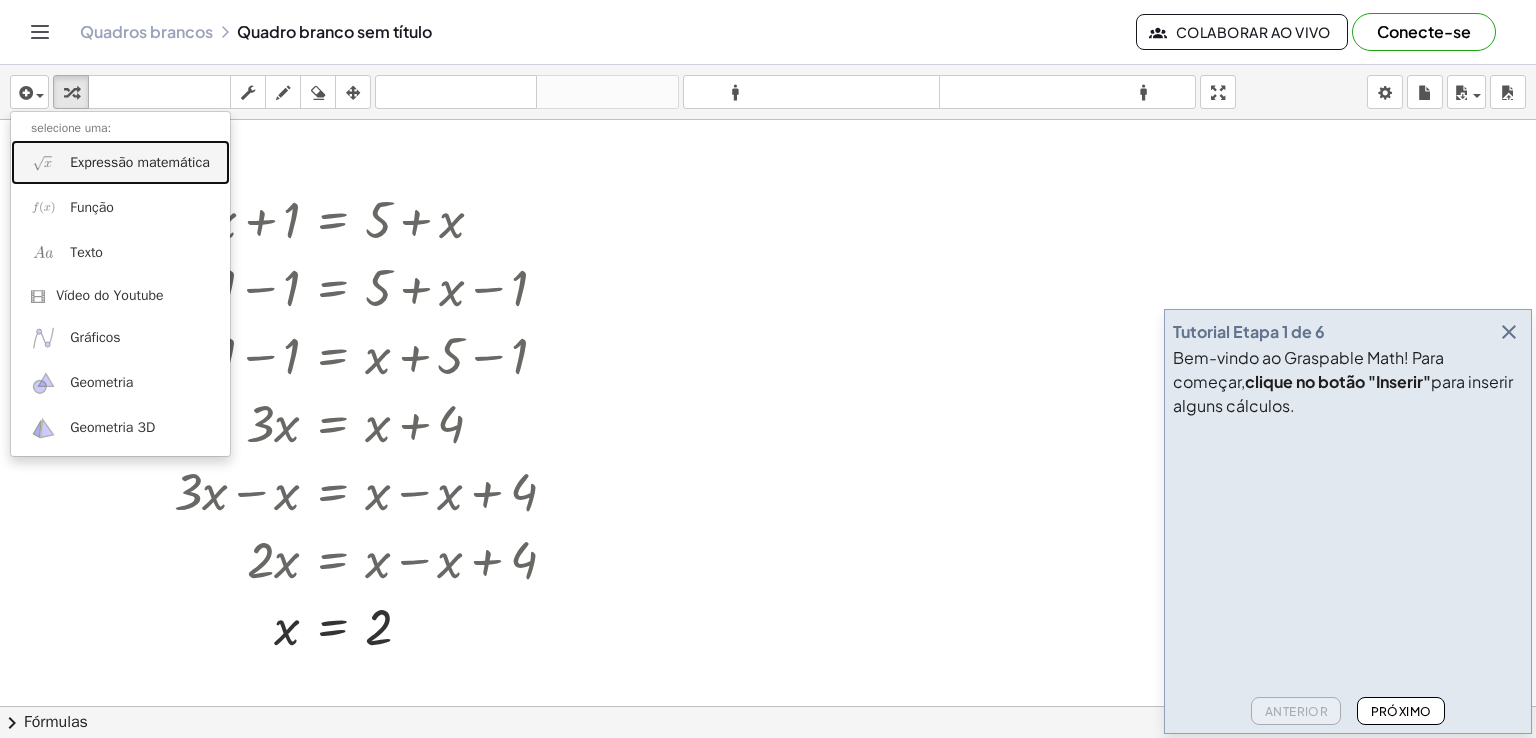 click on "Expressão matemática" at bounding box center [120, 162] 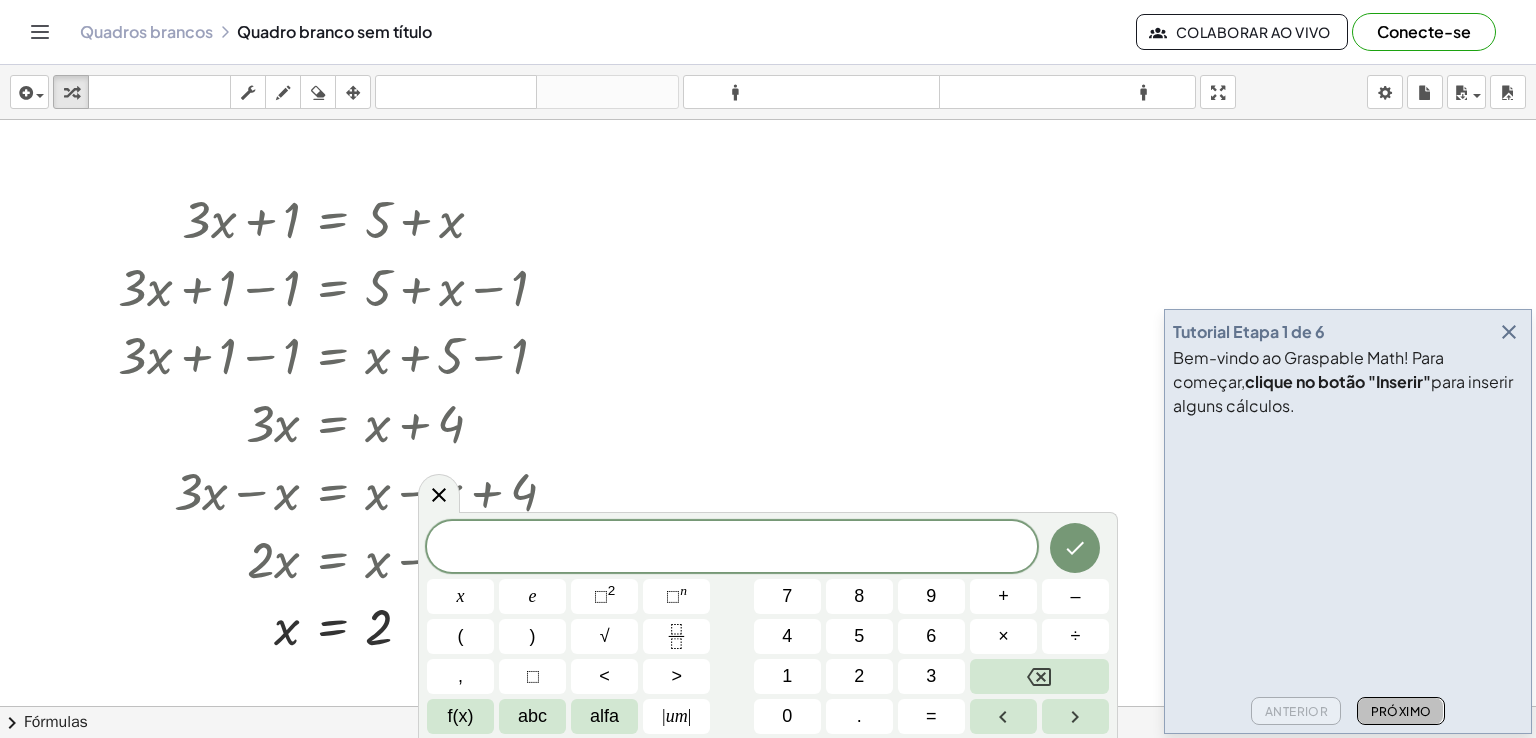 click on "Próximo" at bounding box center (1401, 711) 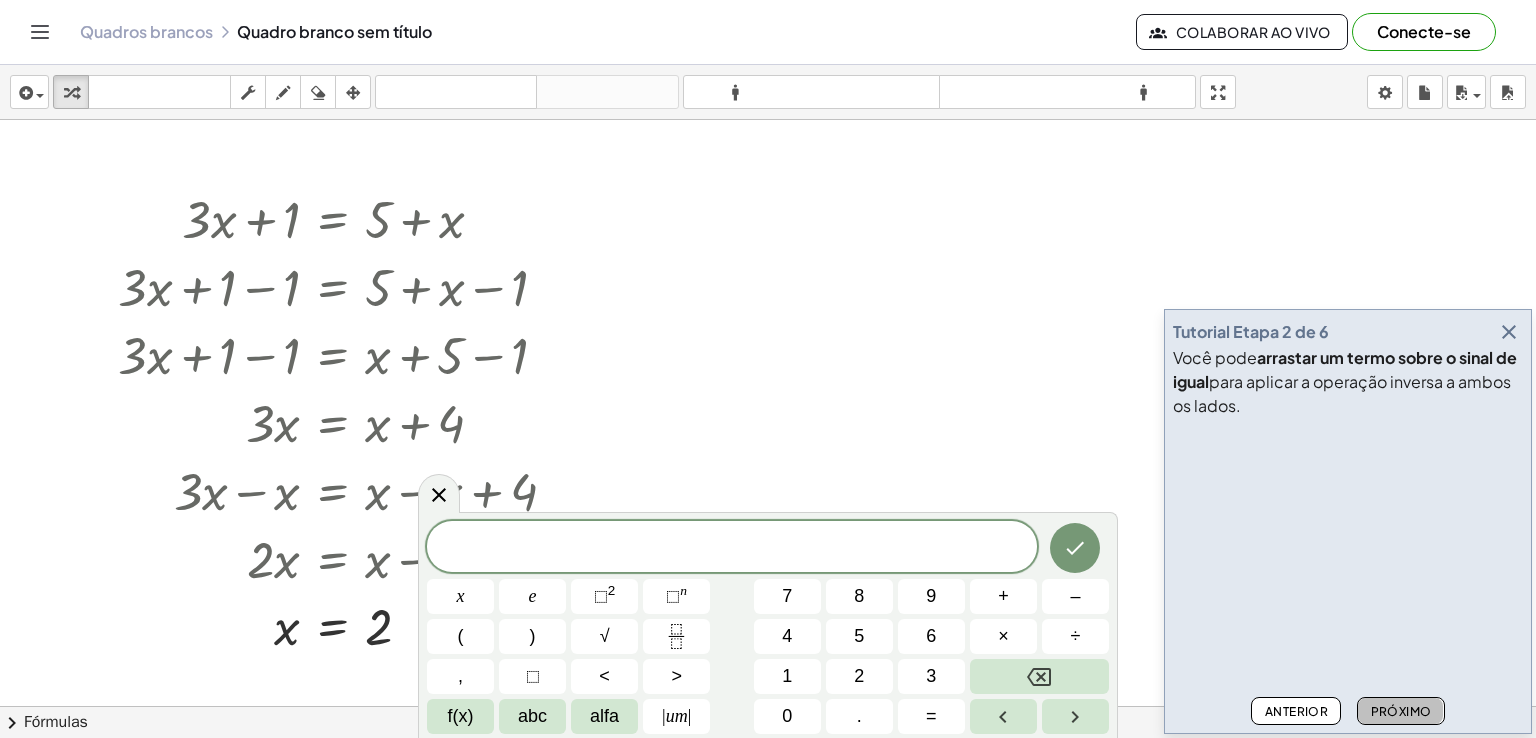 click on "Próximo" at bounding box center (1401, 711) 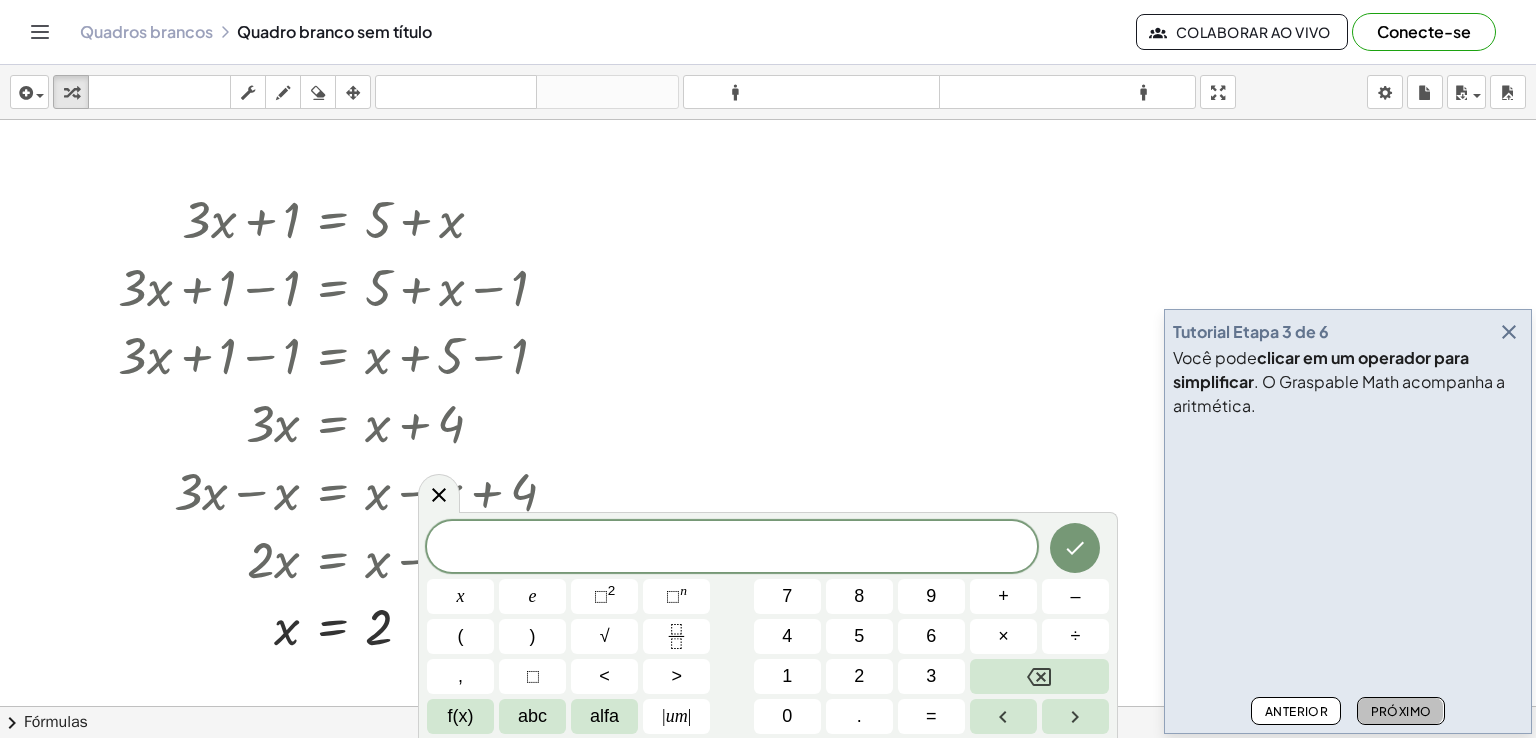 click on "Próximo" at bounding box center [1401, 711] 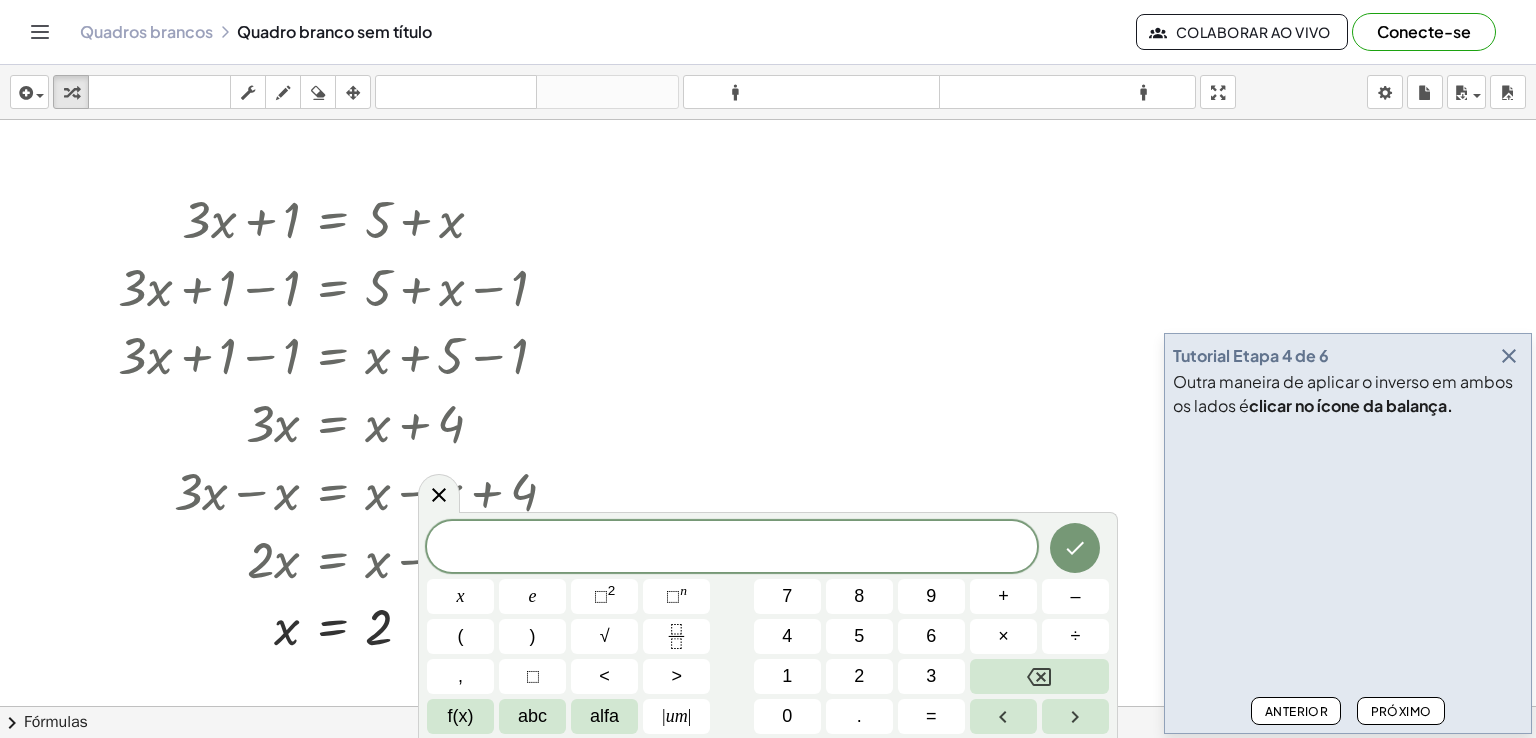 click on "Próximo" at bounding box center [1401, 711] 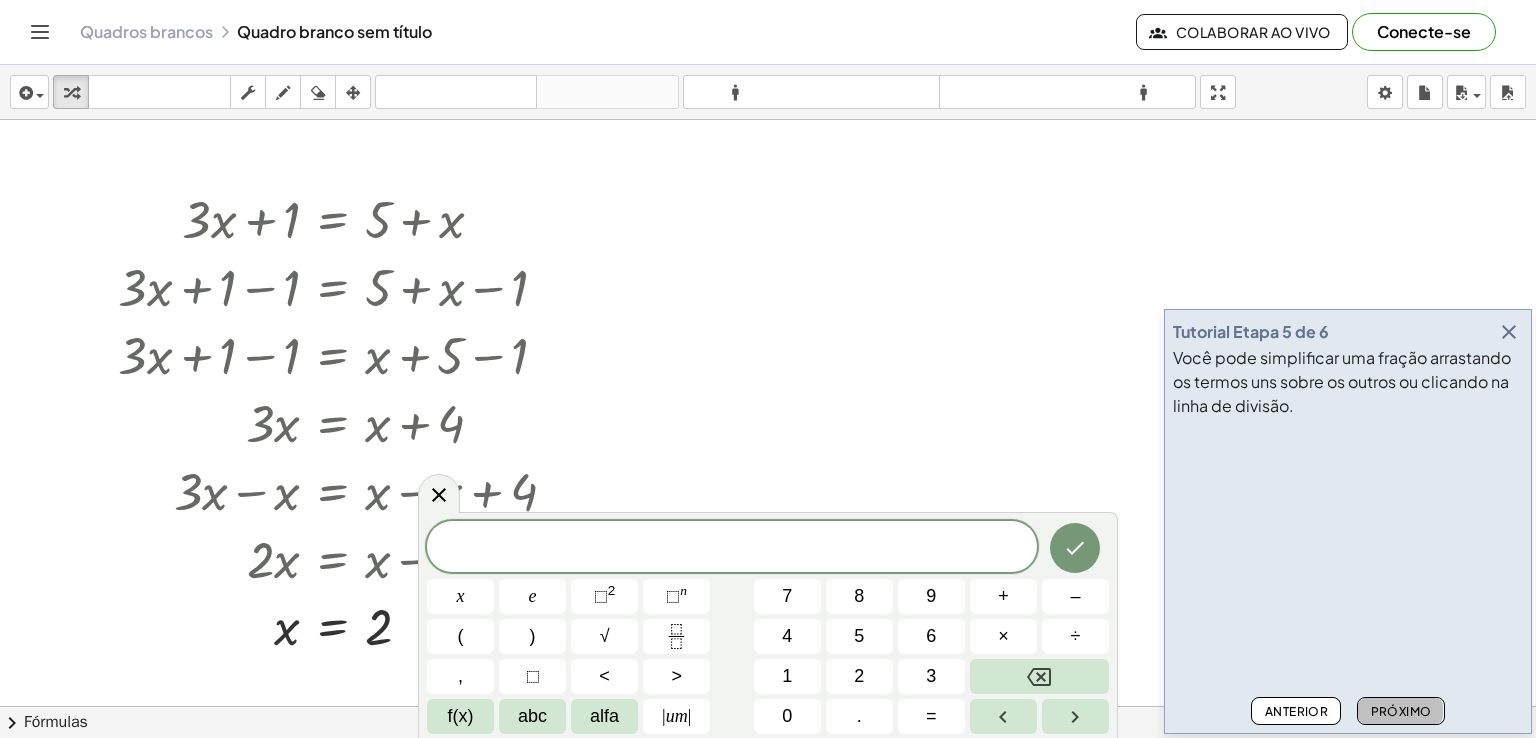 click on "Próximo" at bounding box center (1401, 711) 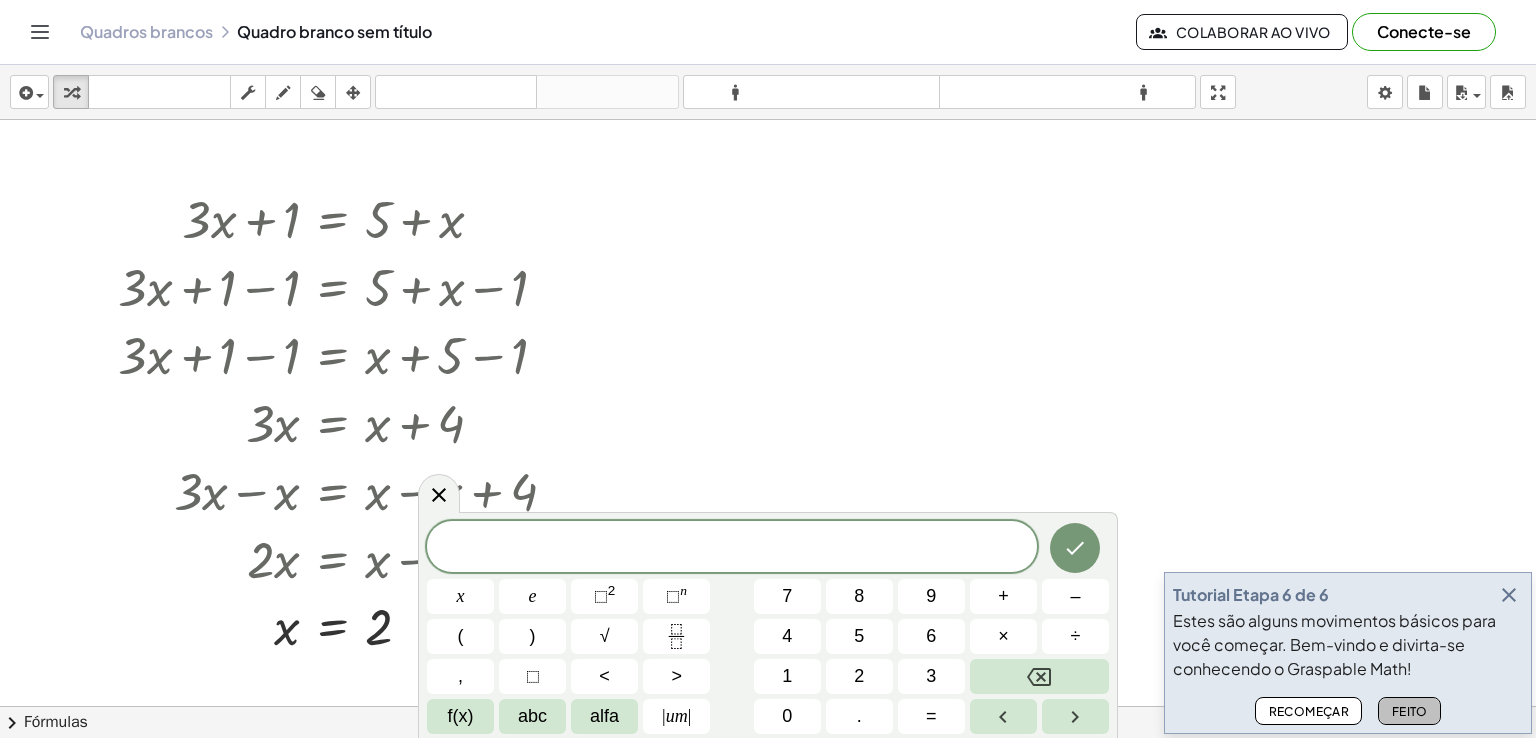 click on "Feito" at bounding box center [1410, 711] 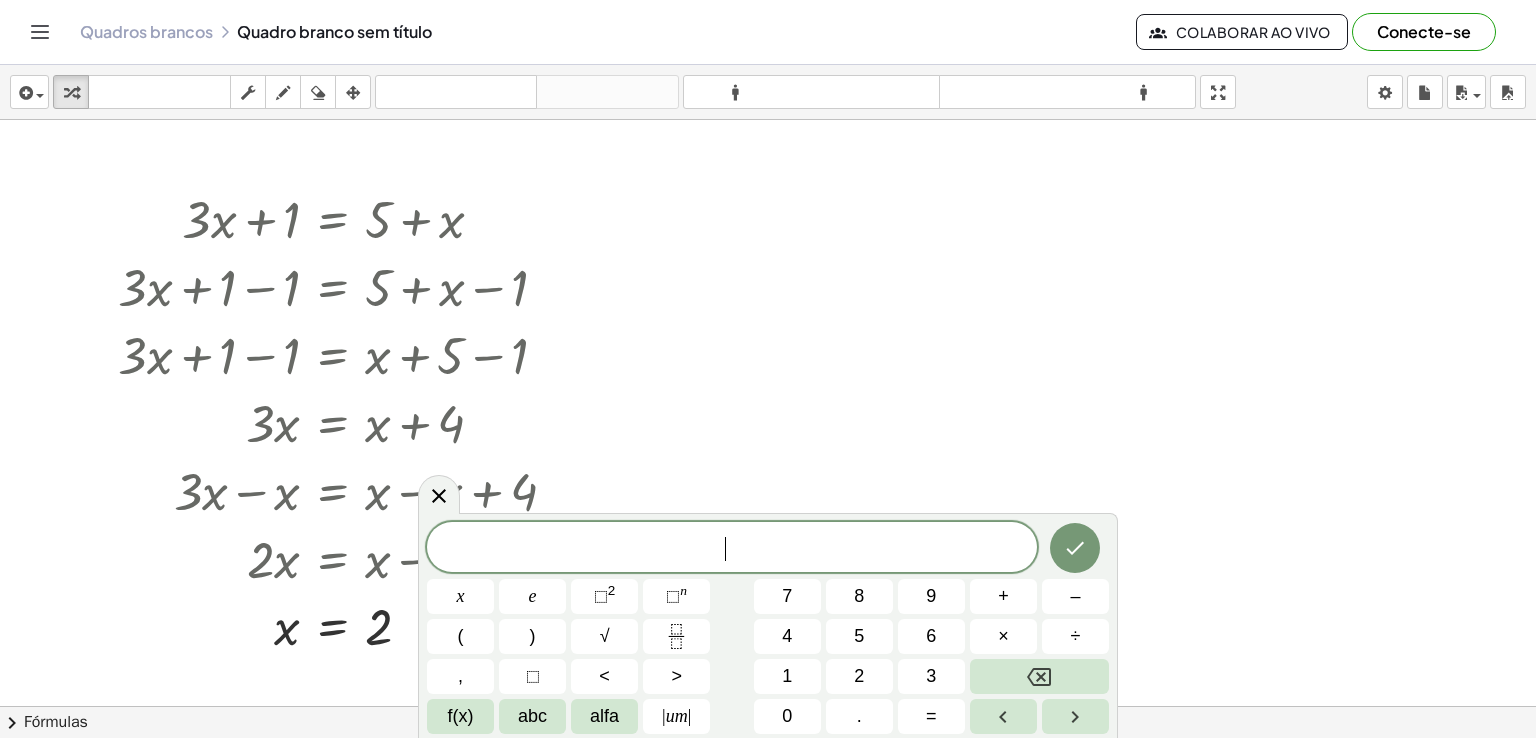 click on "​" at bounding box center (732, 549) 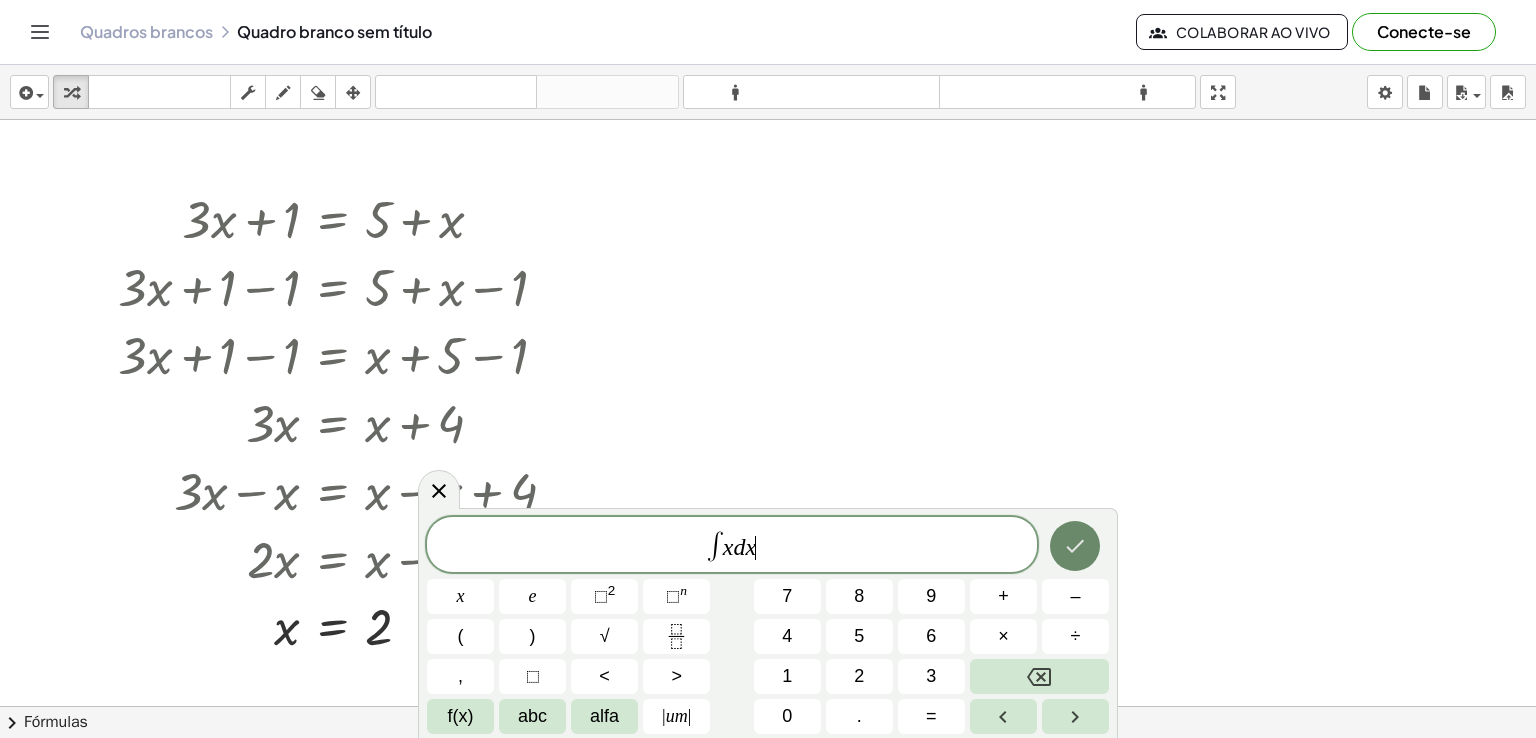 click at bounding box center (1075, 546) 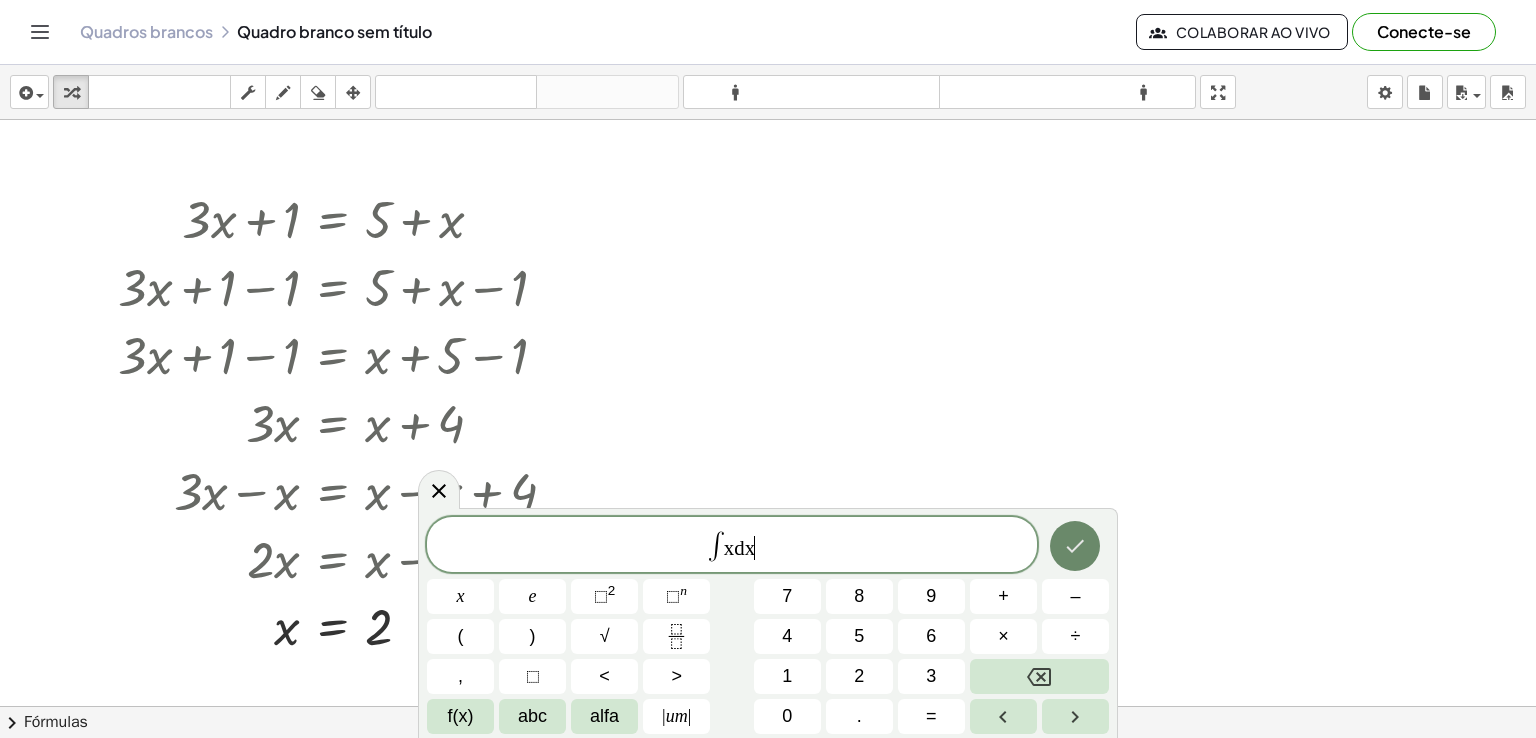 click 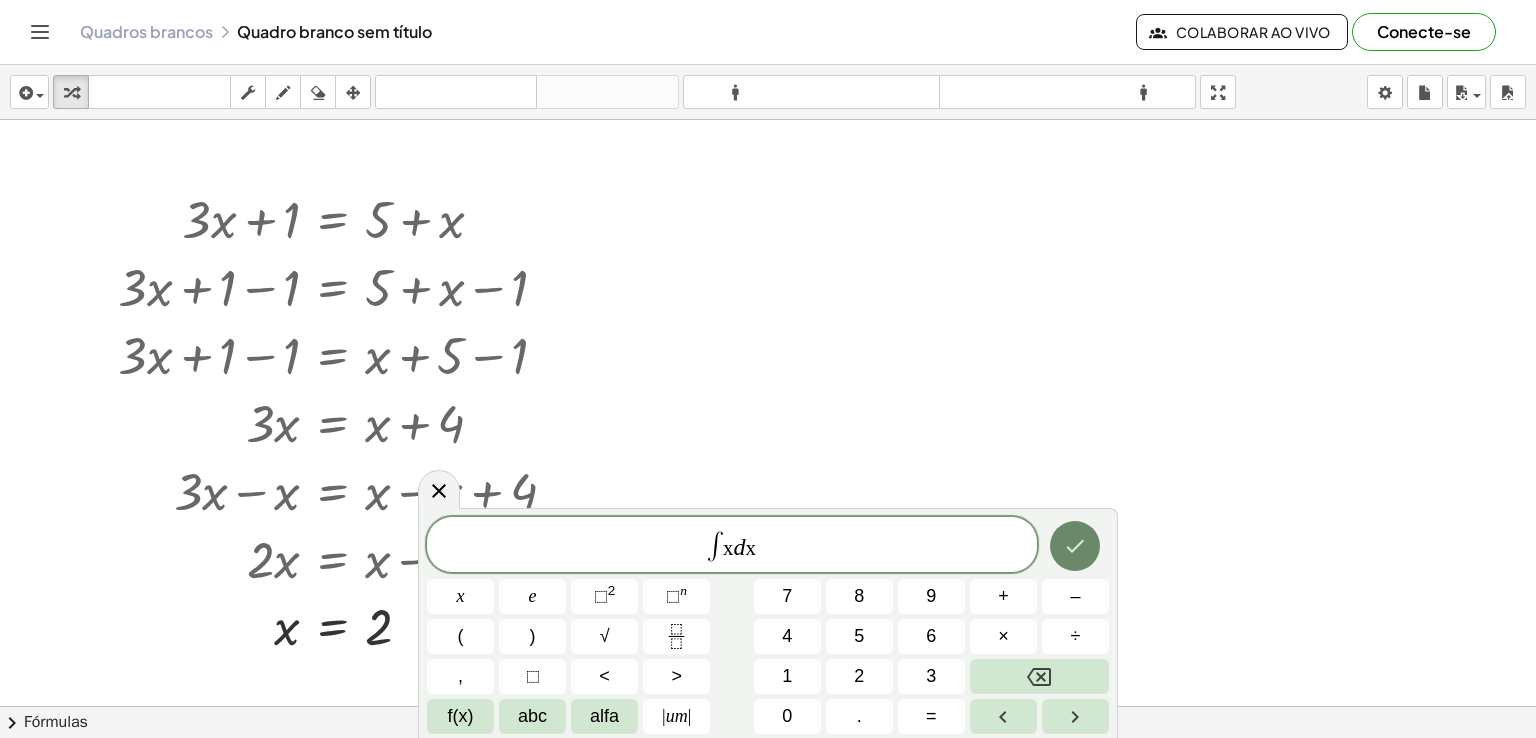 click at bounding box center (1075, 546) 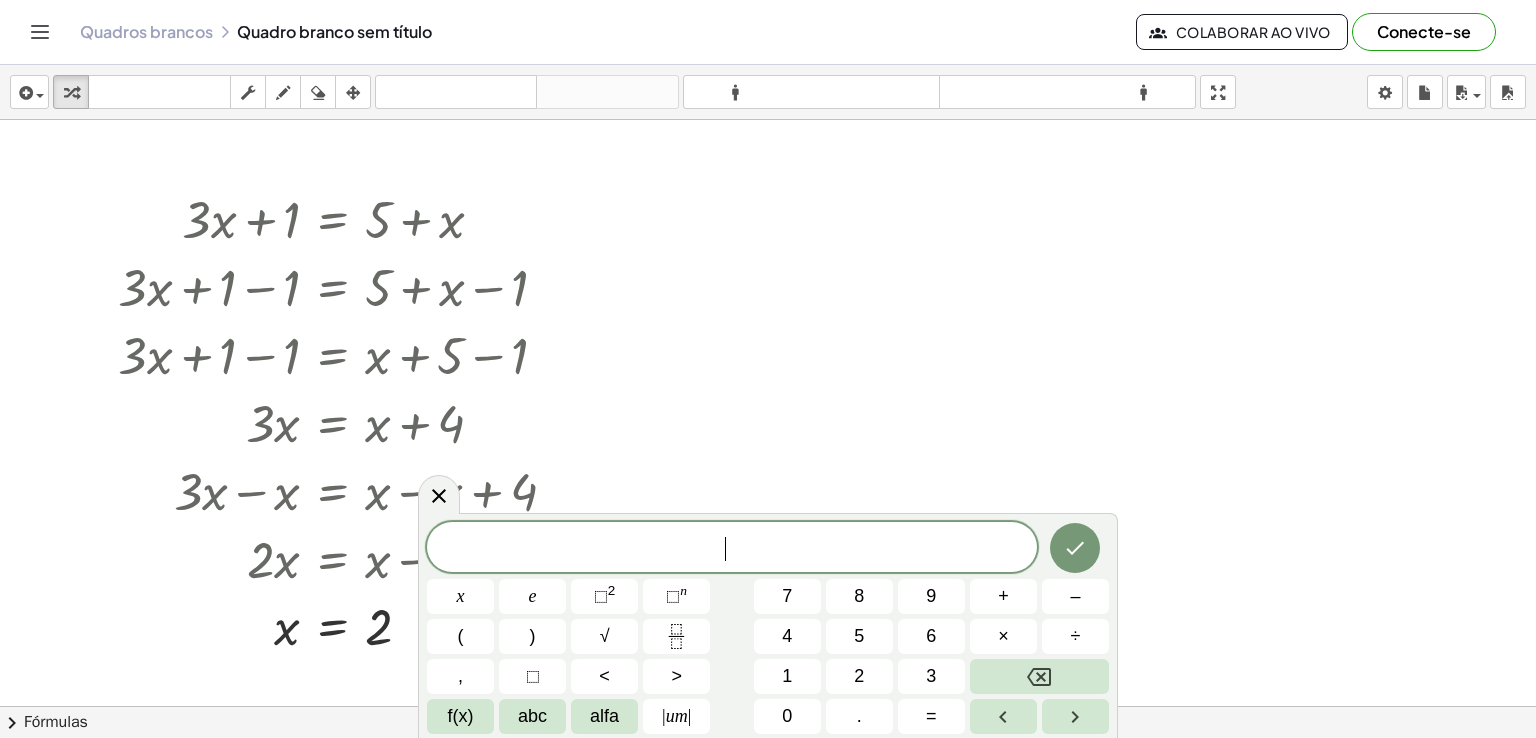 click on "​" at bounding box center [732, 549] 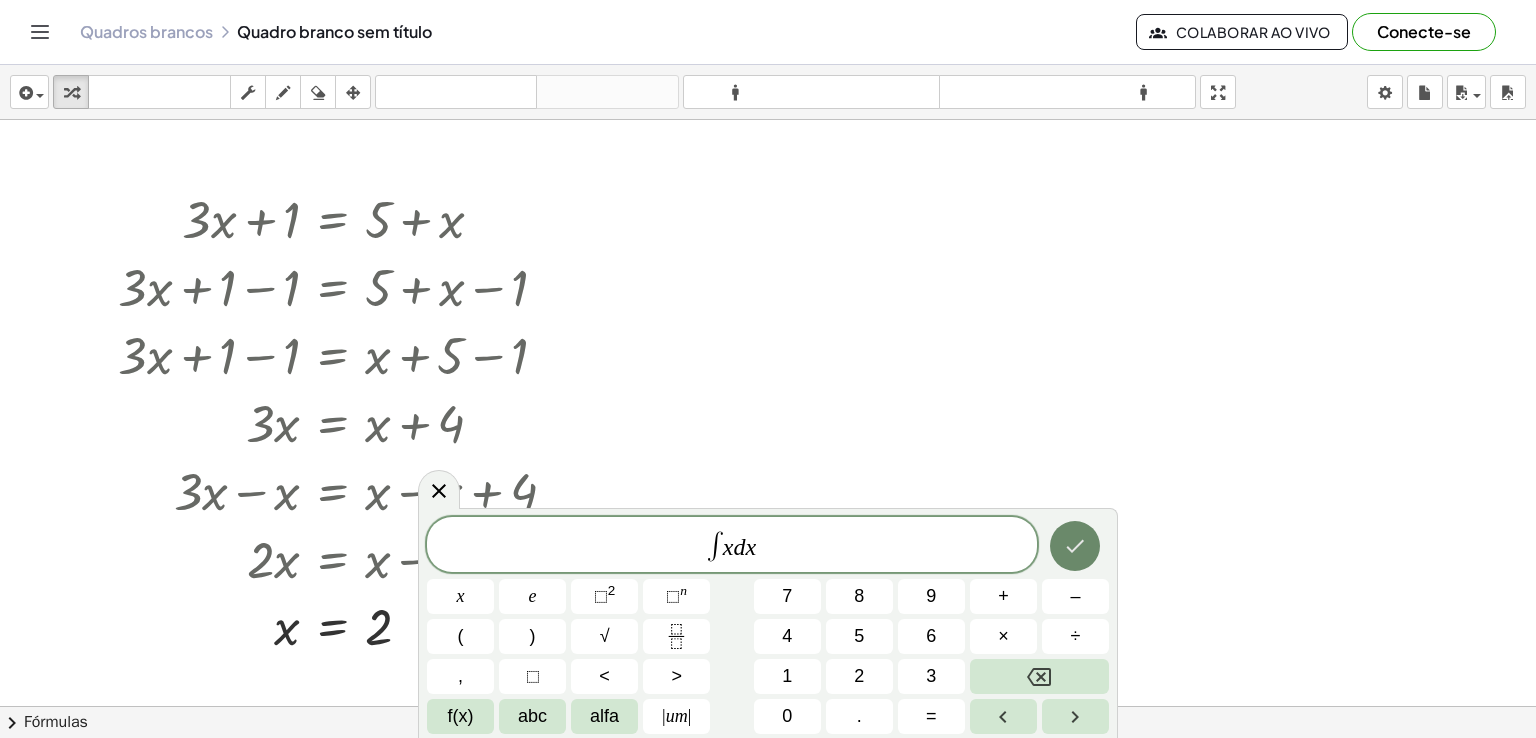 click 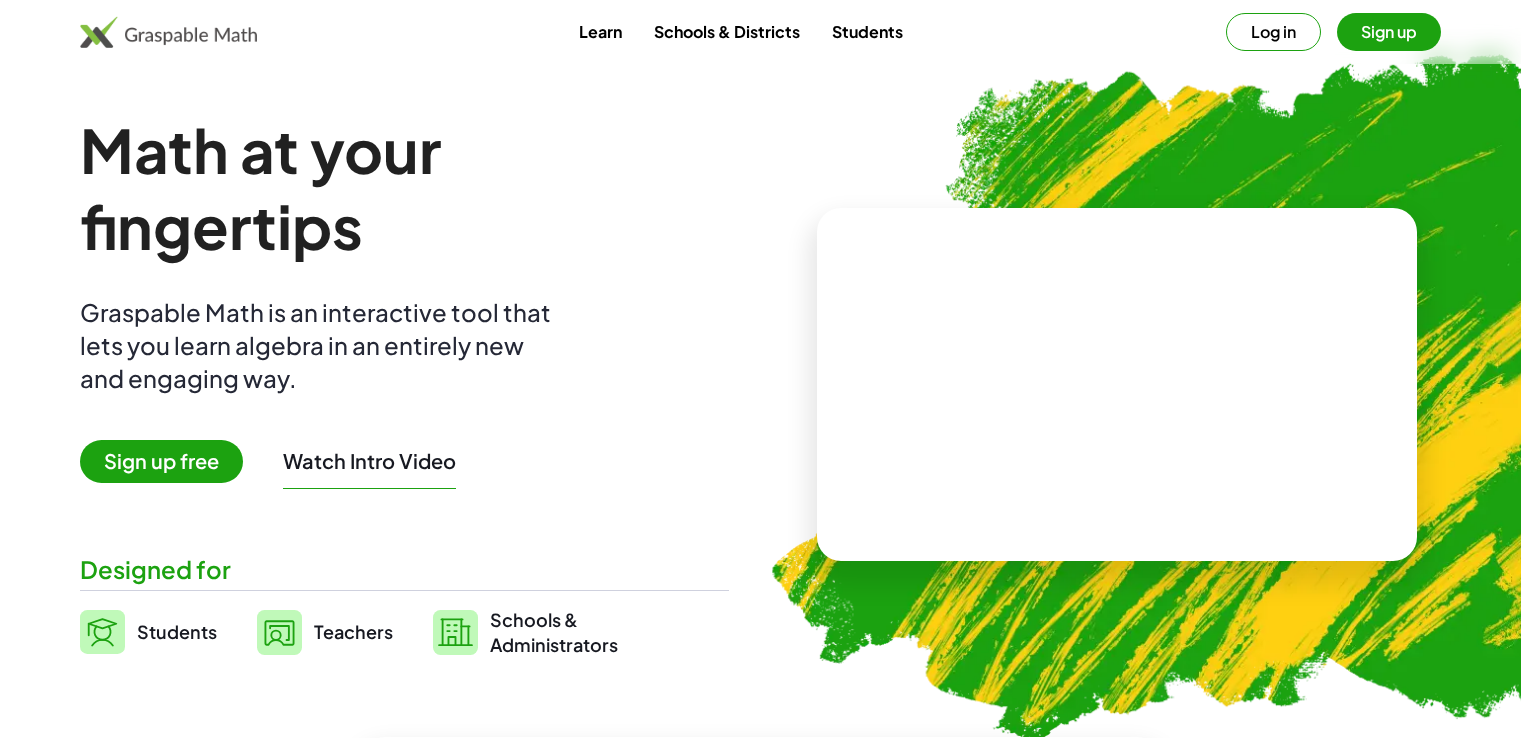 scroll, scrollTop: 0, scrollLeft: 0, axis: both 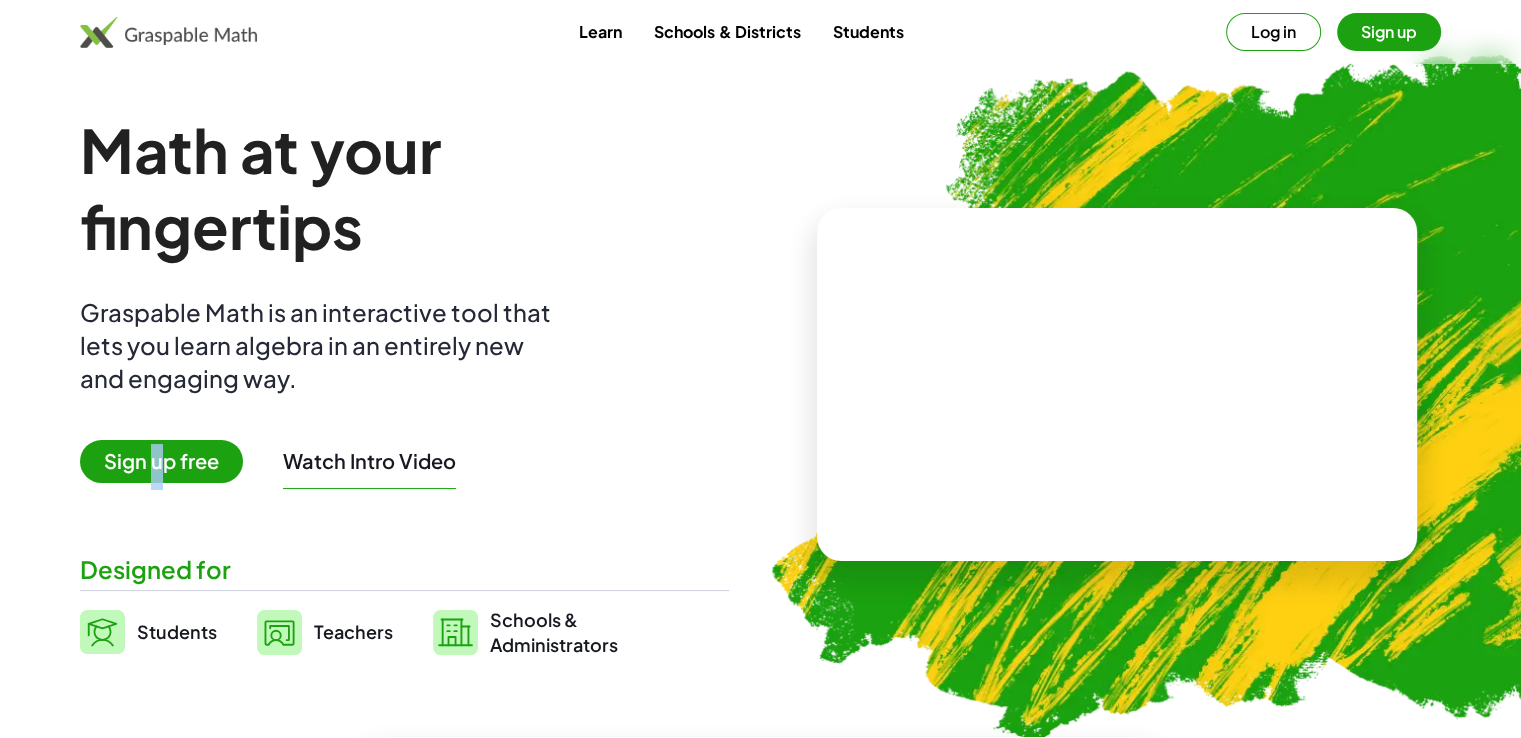 drag, startPoint x: 162, startPoint y: 438, endPoint x: 152, endPoint y: 455, distance: 19.723083 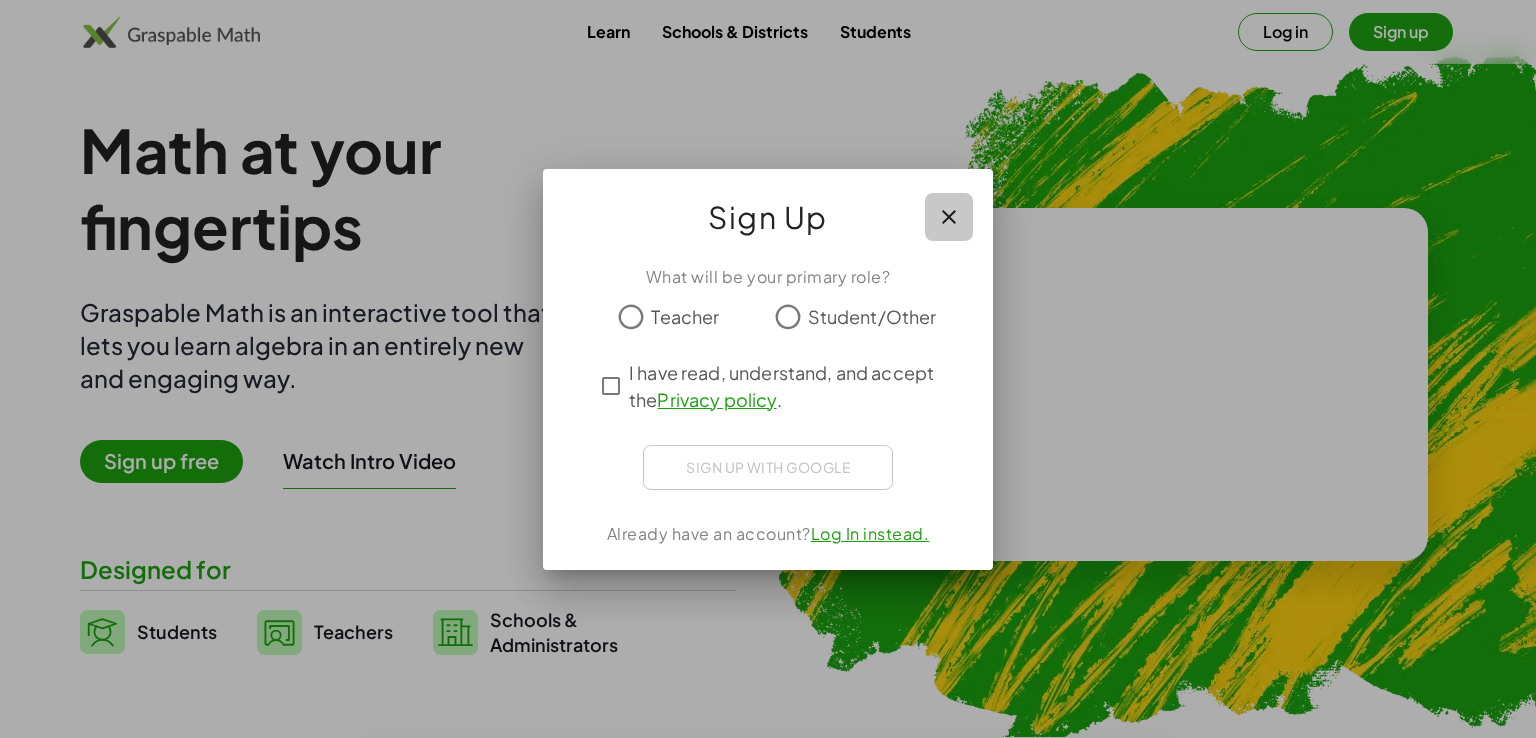 click 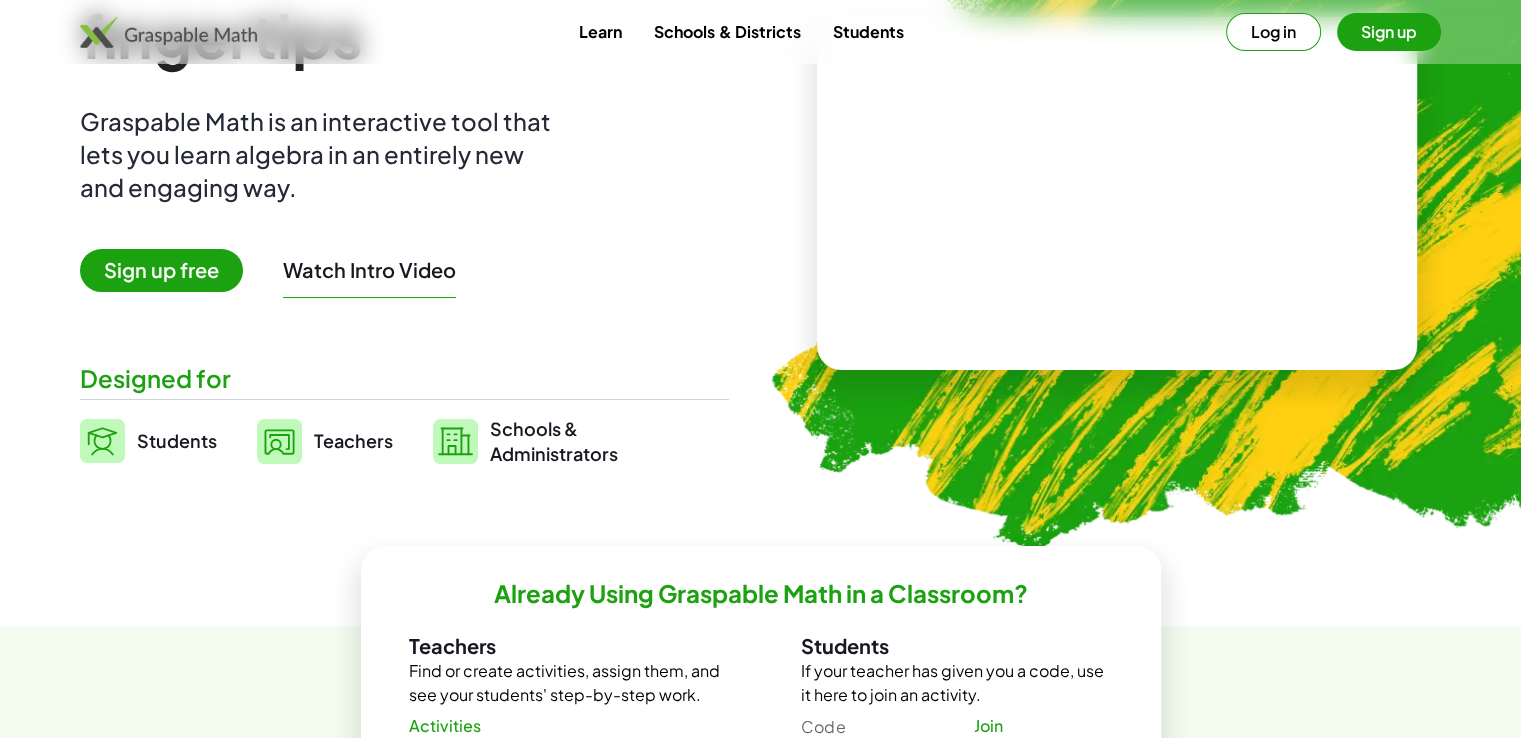 scroll, scrollTop: 190, scrollLeft: 0, axis: vertical 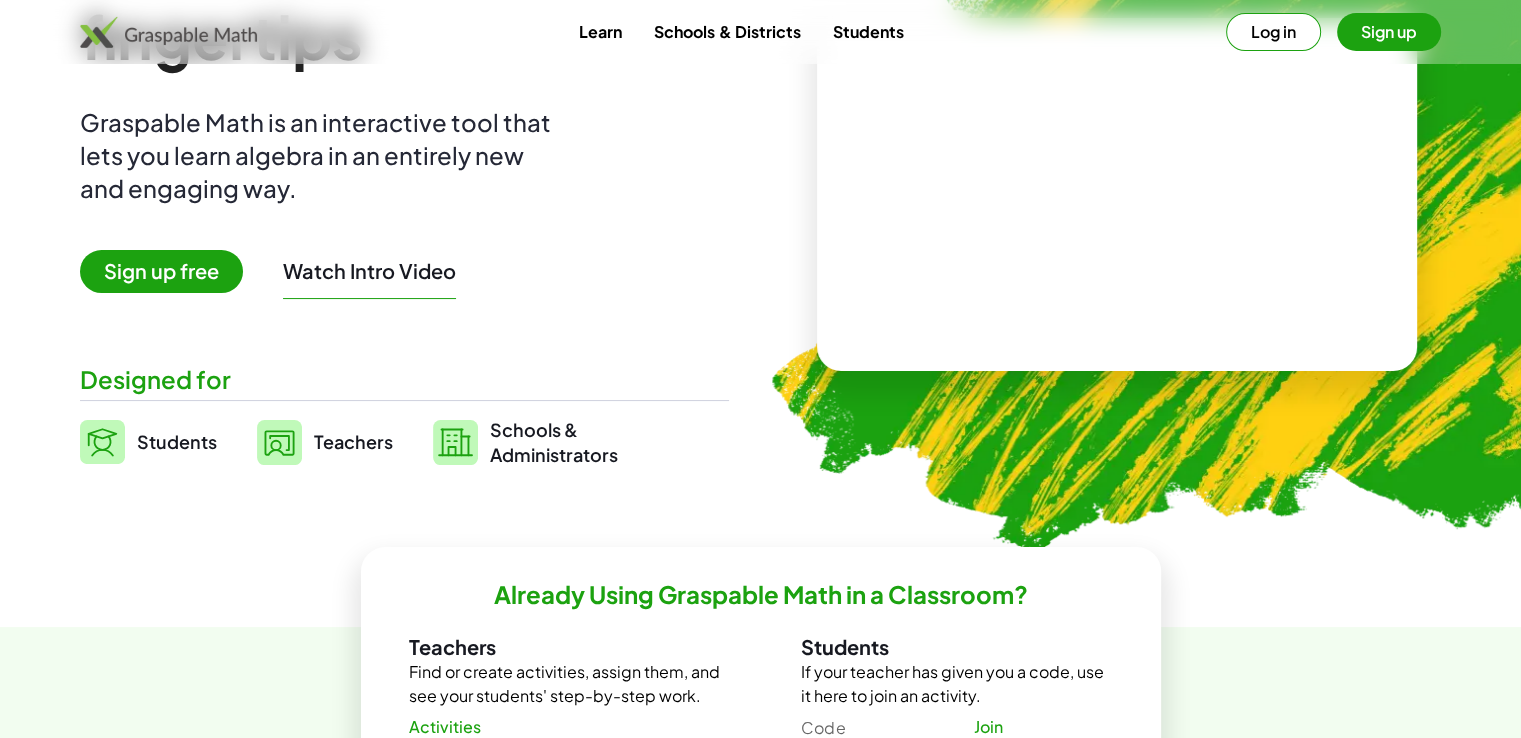 click on "Students" at bounding box center [177, 441] 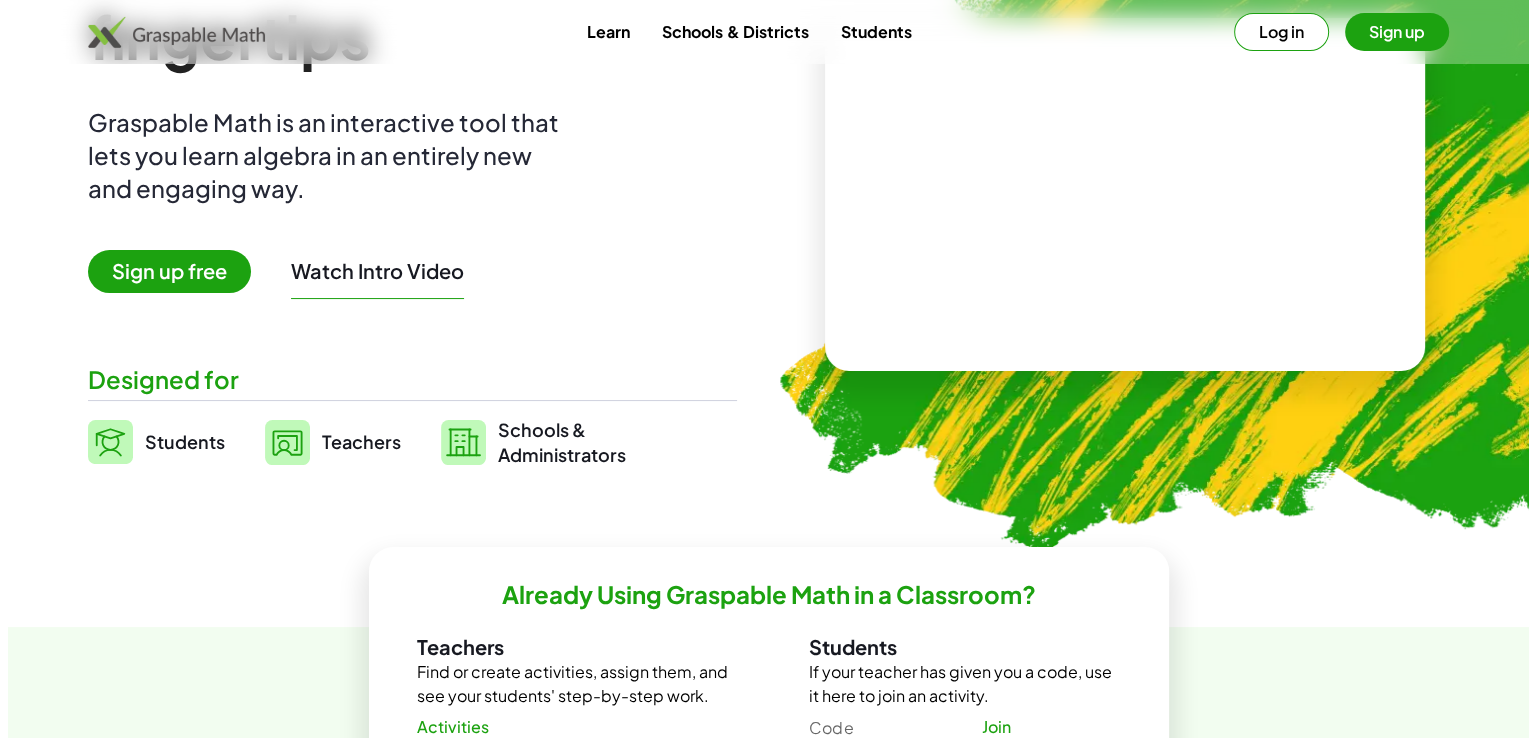 scroll, scrollTop: 0, scrollLeft: 0, axis: both 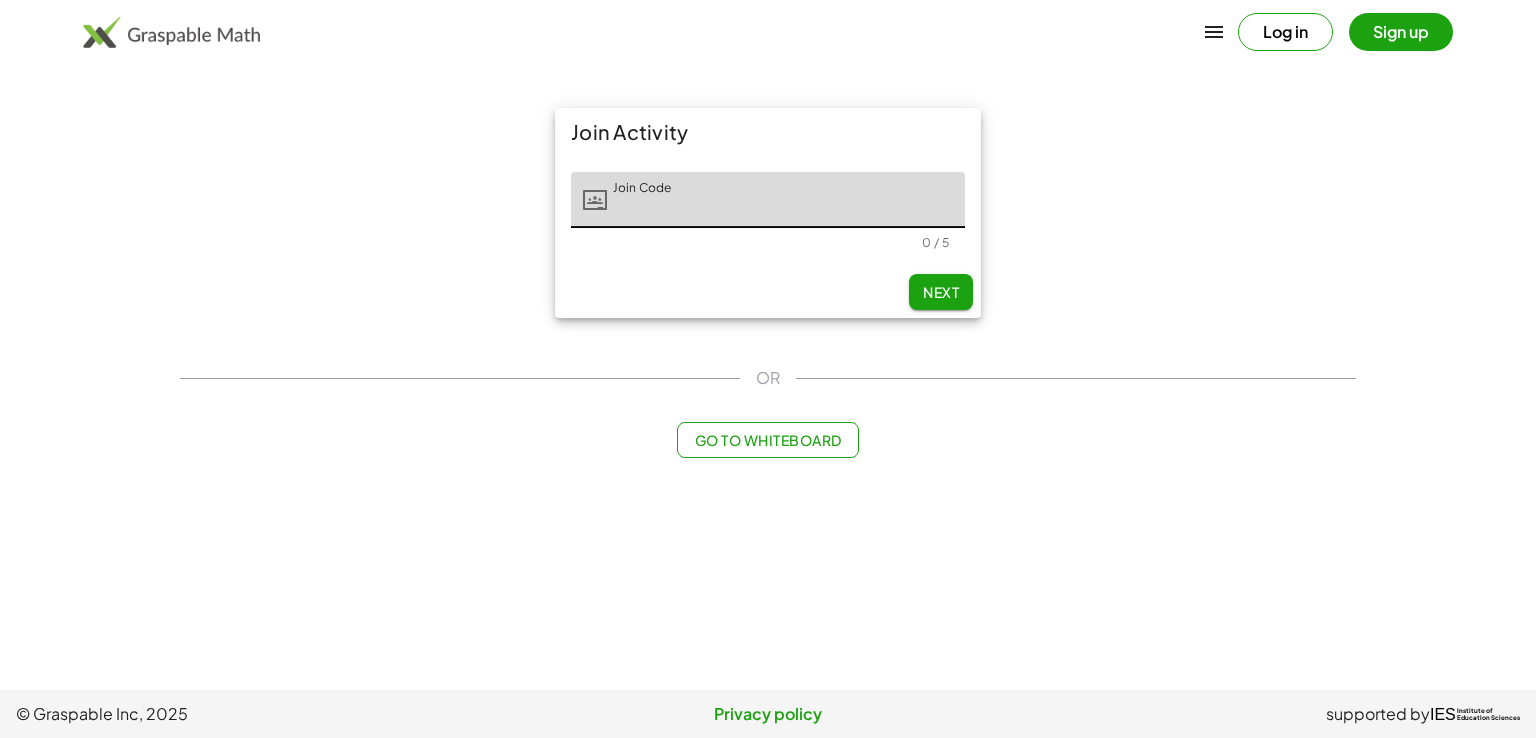 click on "Go to Whiteboard" 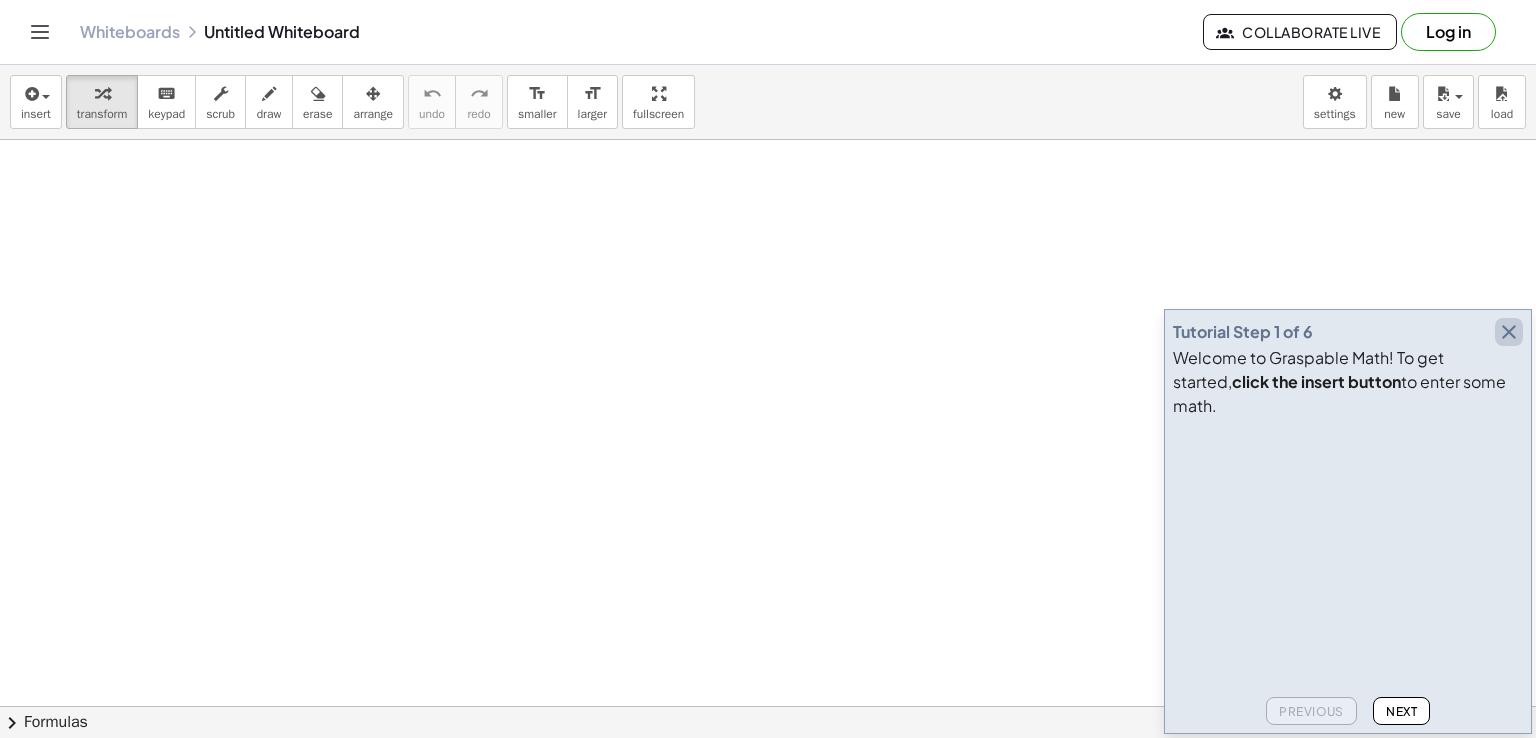 click at bounding box center (1509, 332) 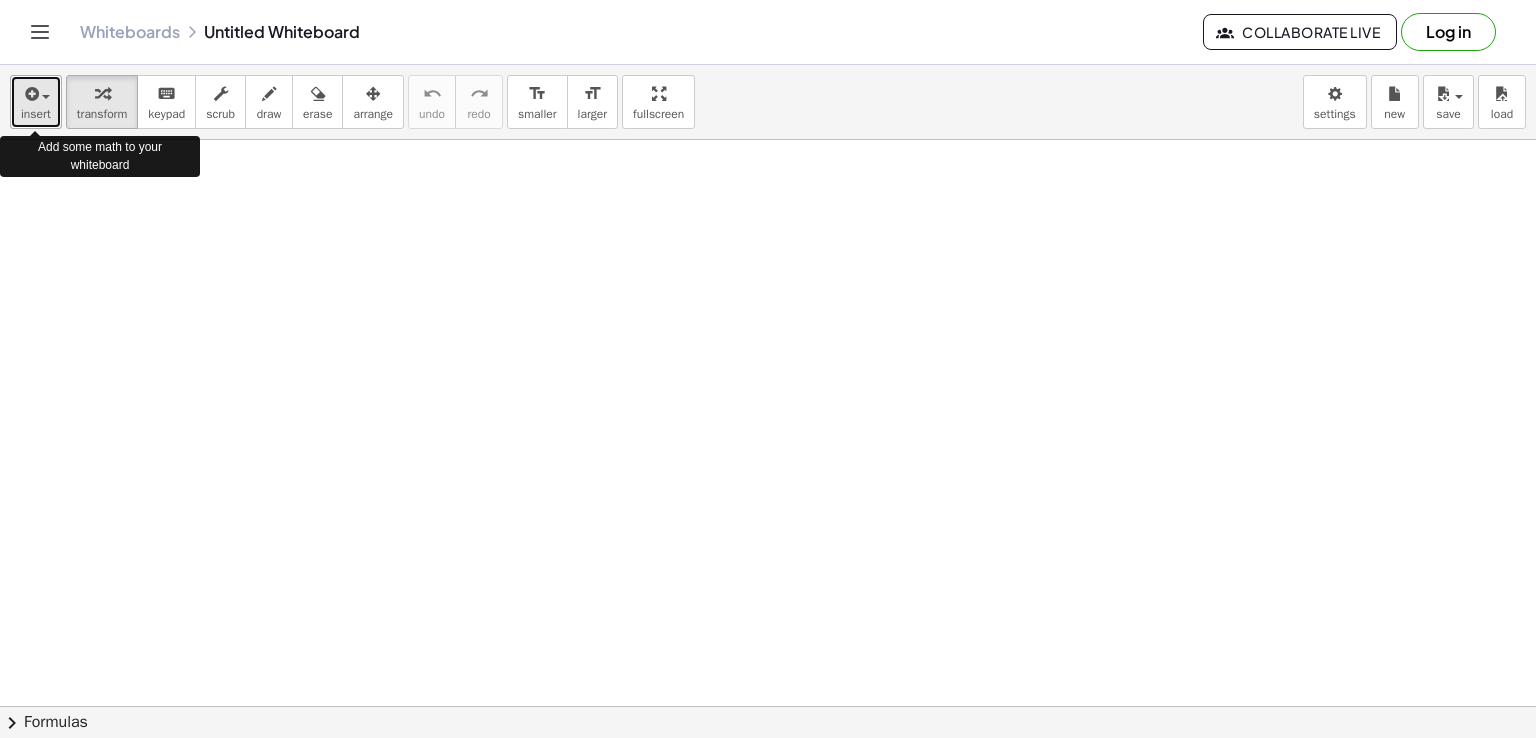 click at bounding box center [30, 94] 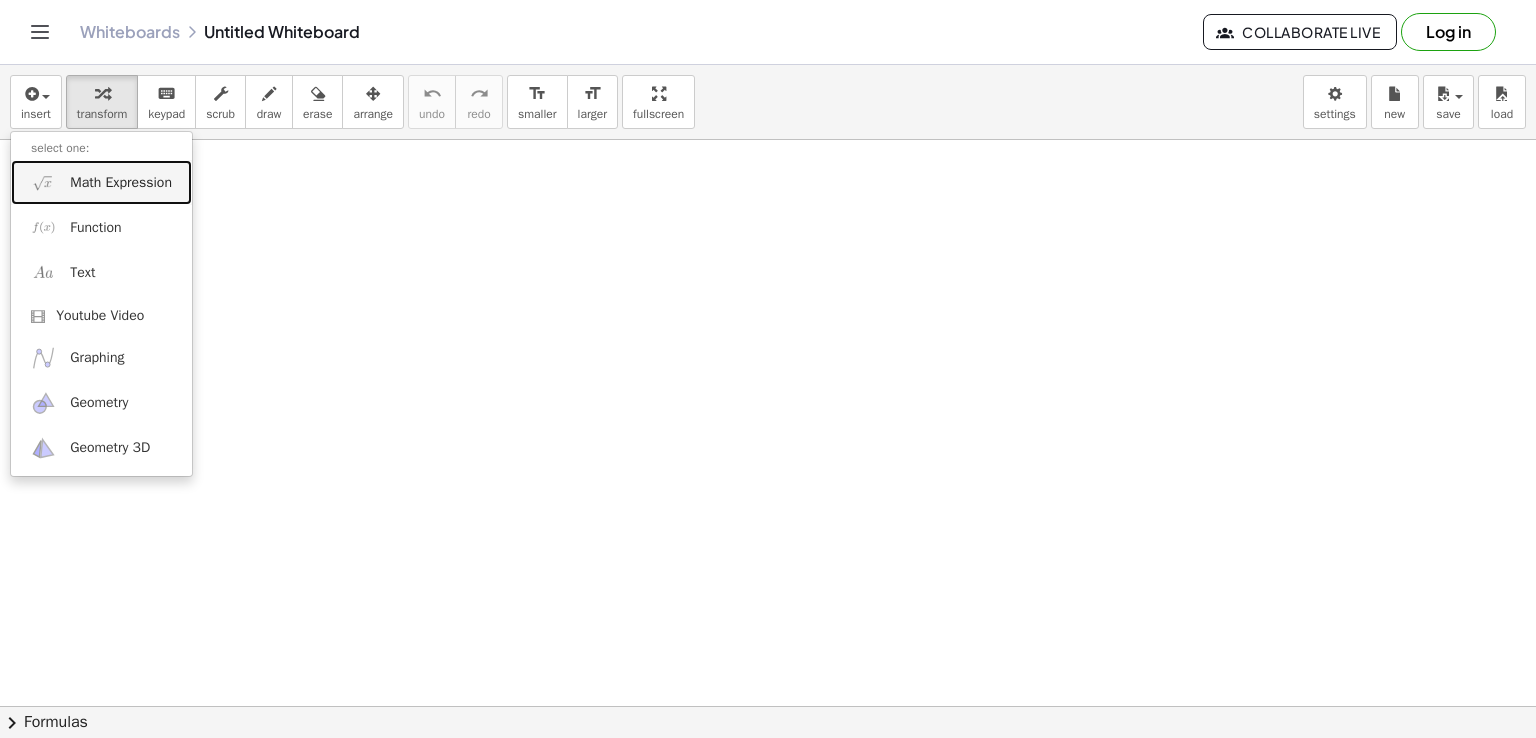 click on "Math Expression" at bounding box center (101, 182) 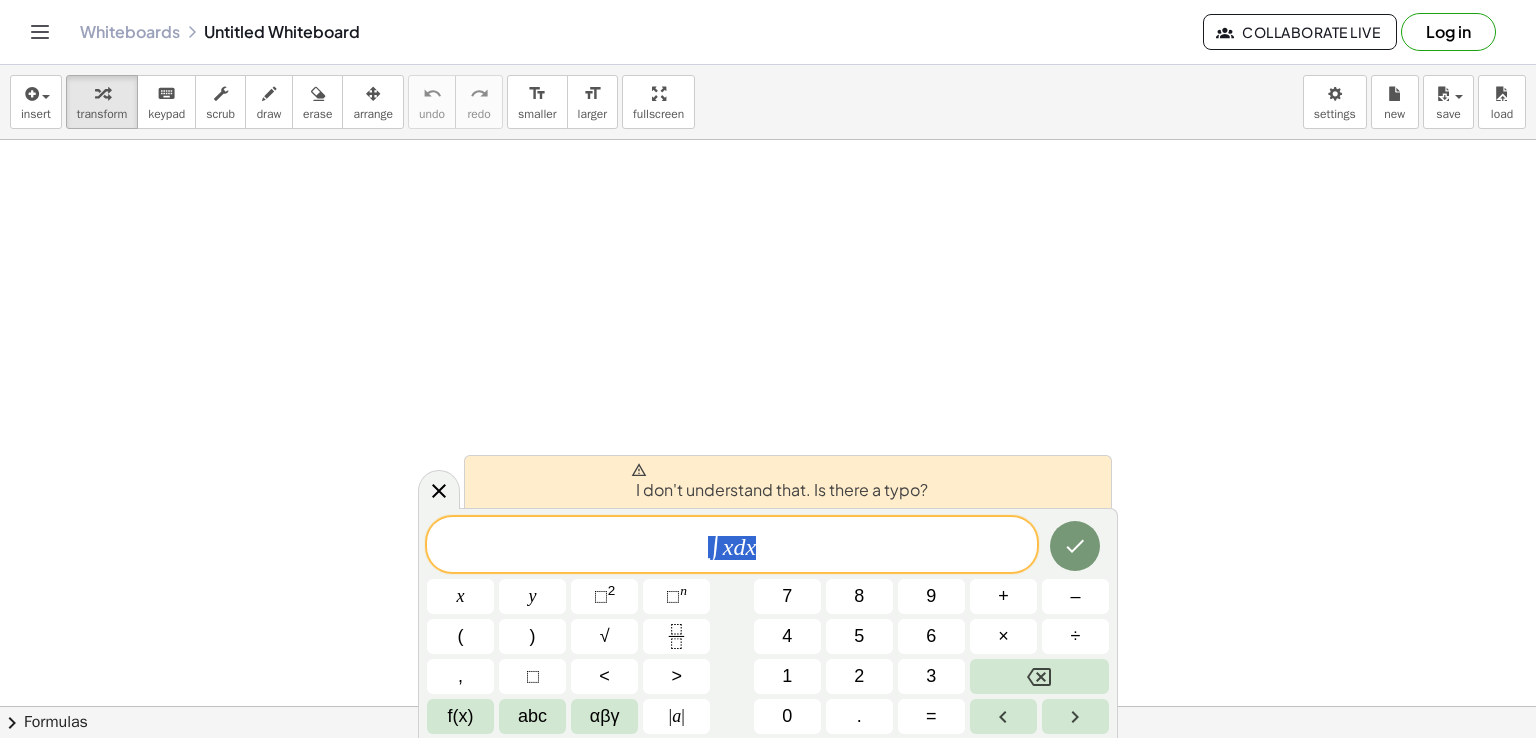 drag, startPoint x: 832, startPoint y: 549, endPoint x: 396, endPoint y: 444, distance: 448.46515 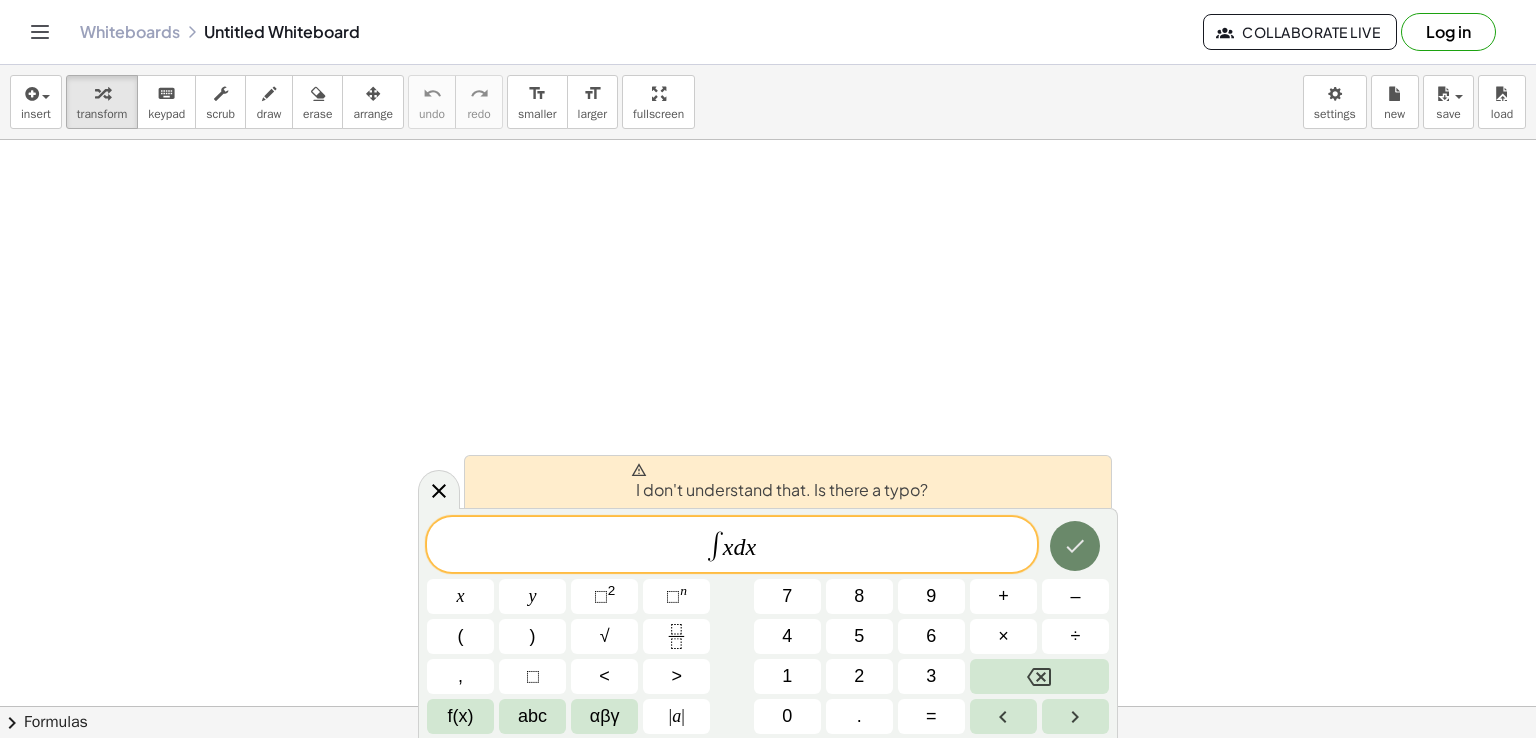 click 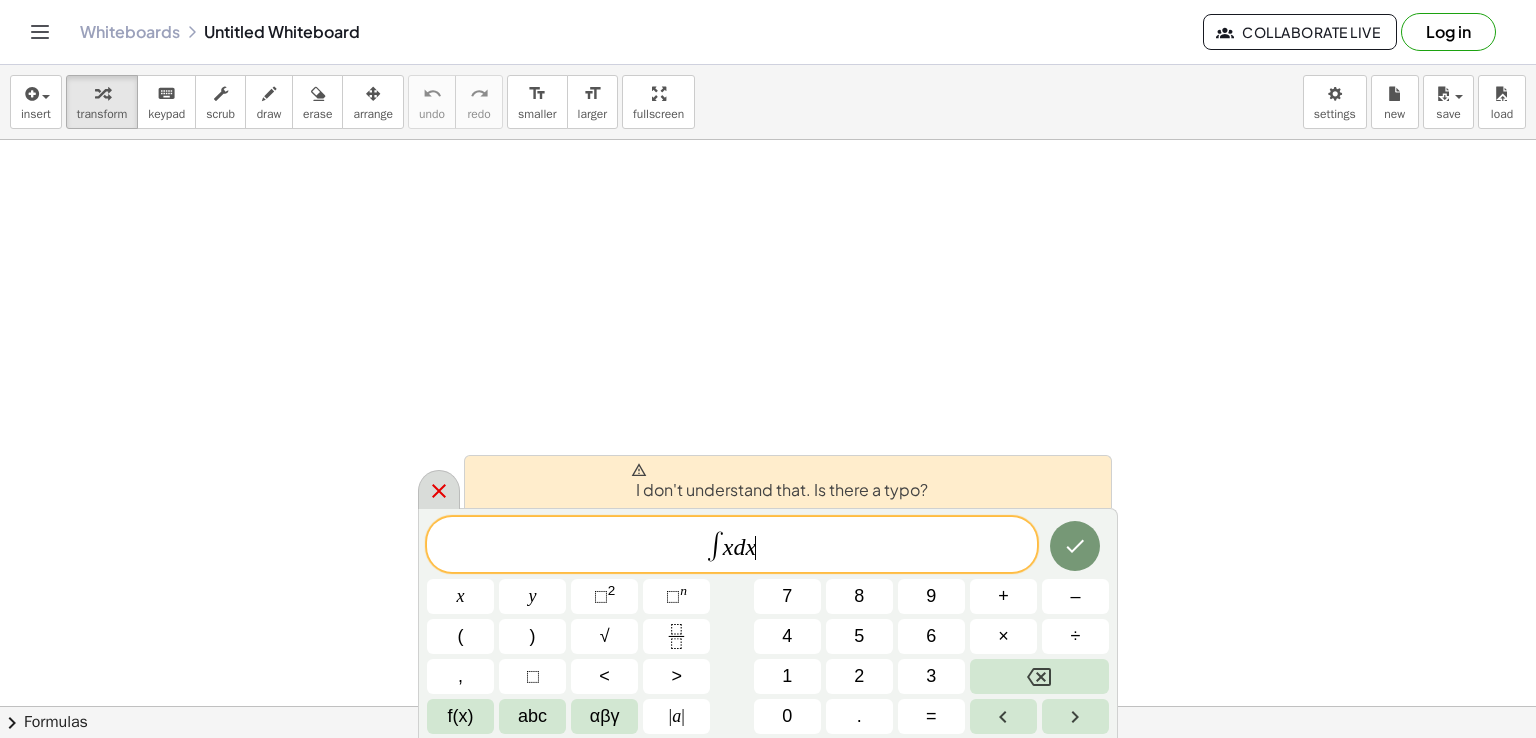 click 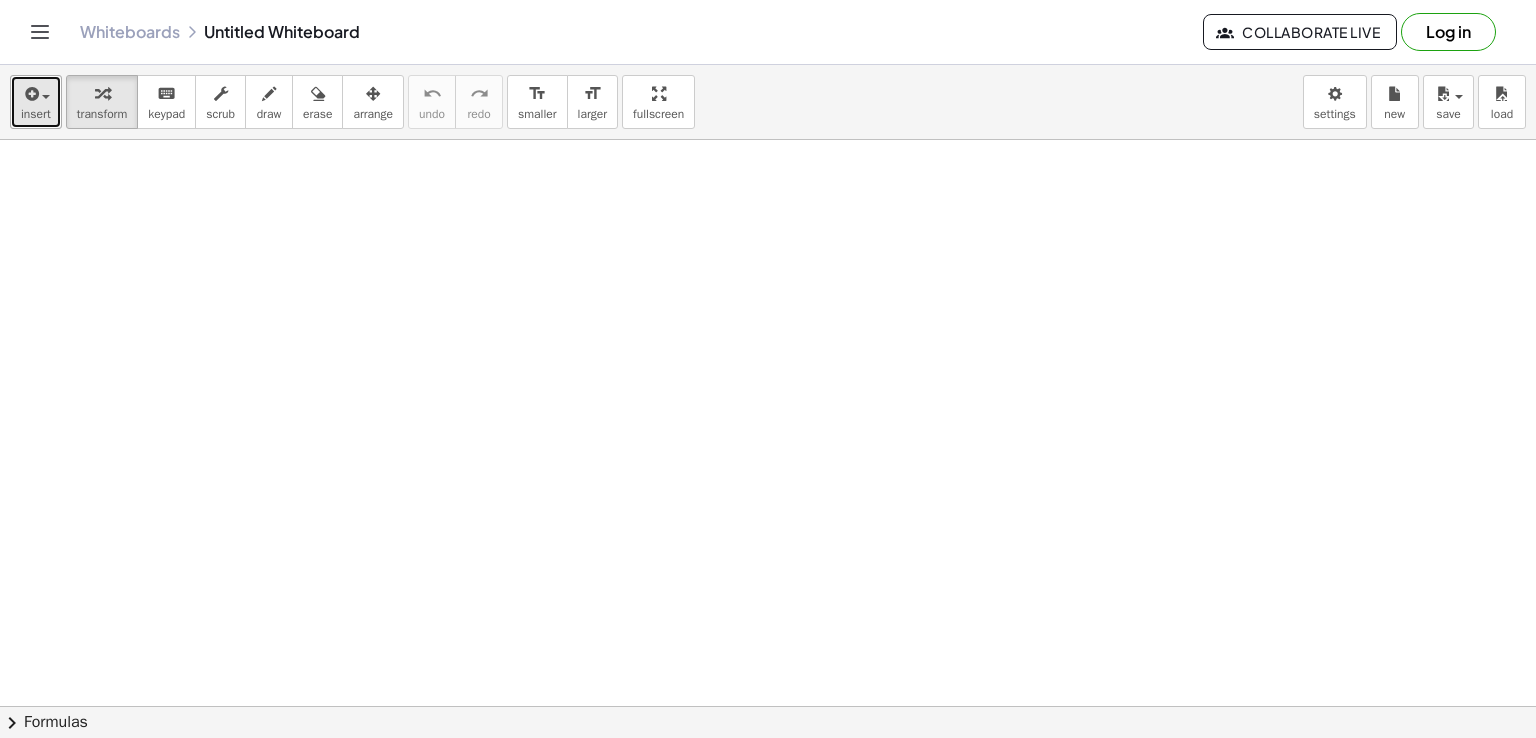 click at bounding box center [36, 93] 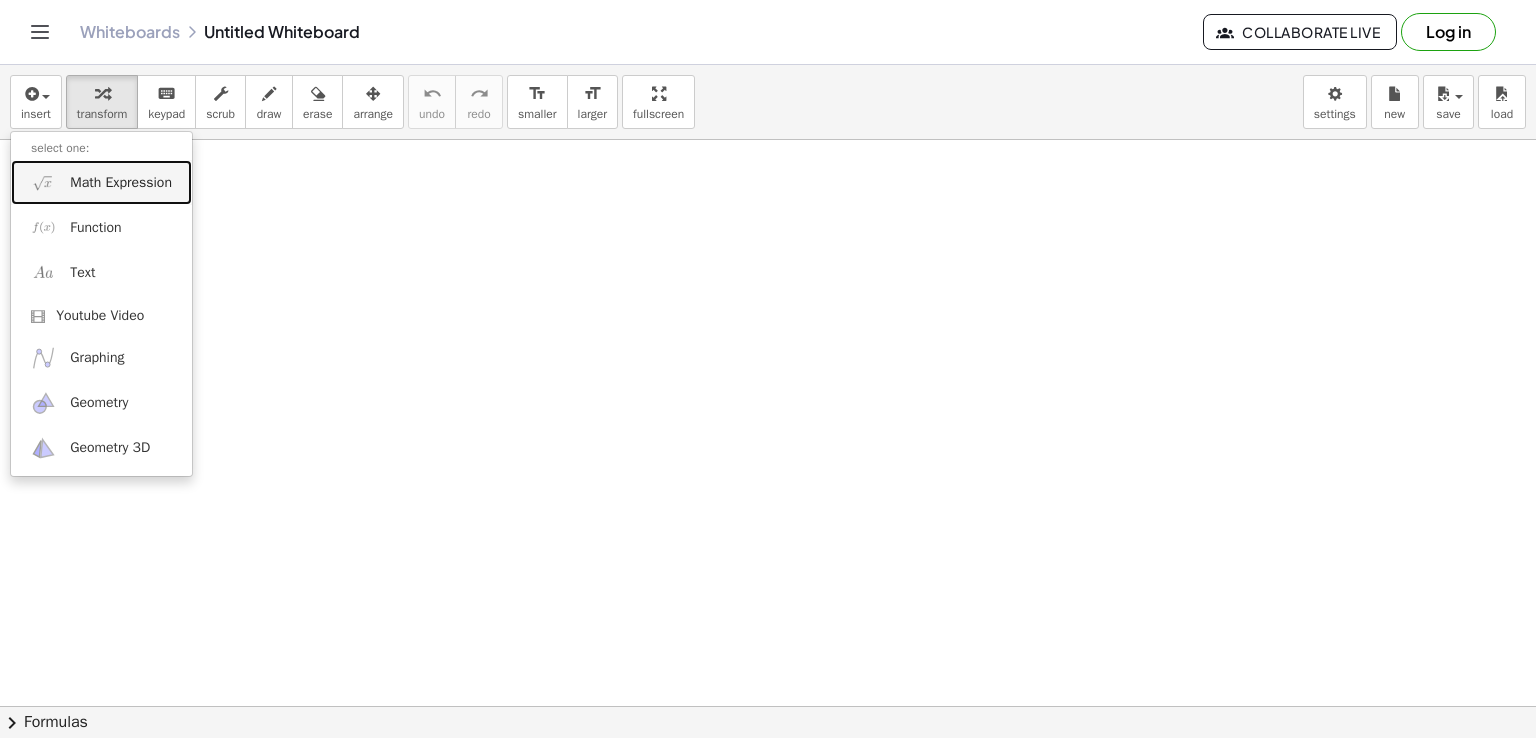 click on "Math Expression" at bounding box center (101, 182) 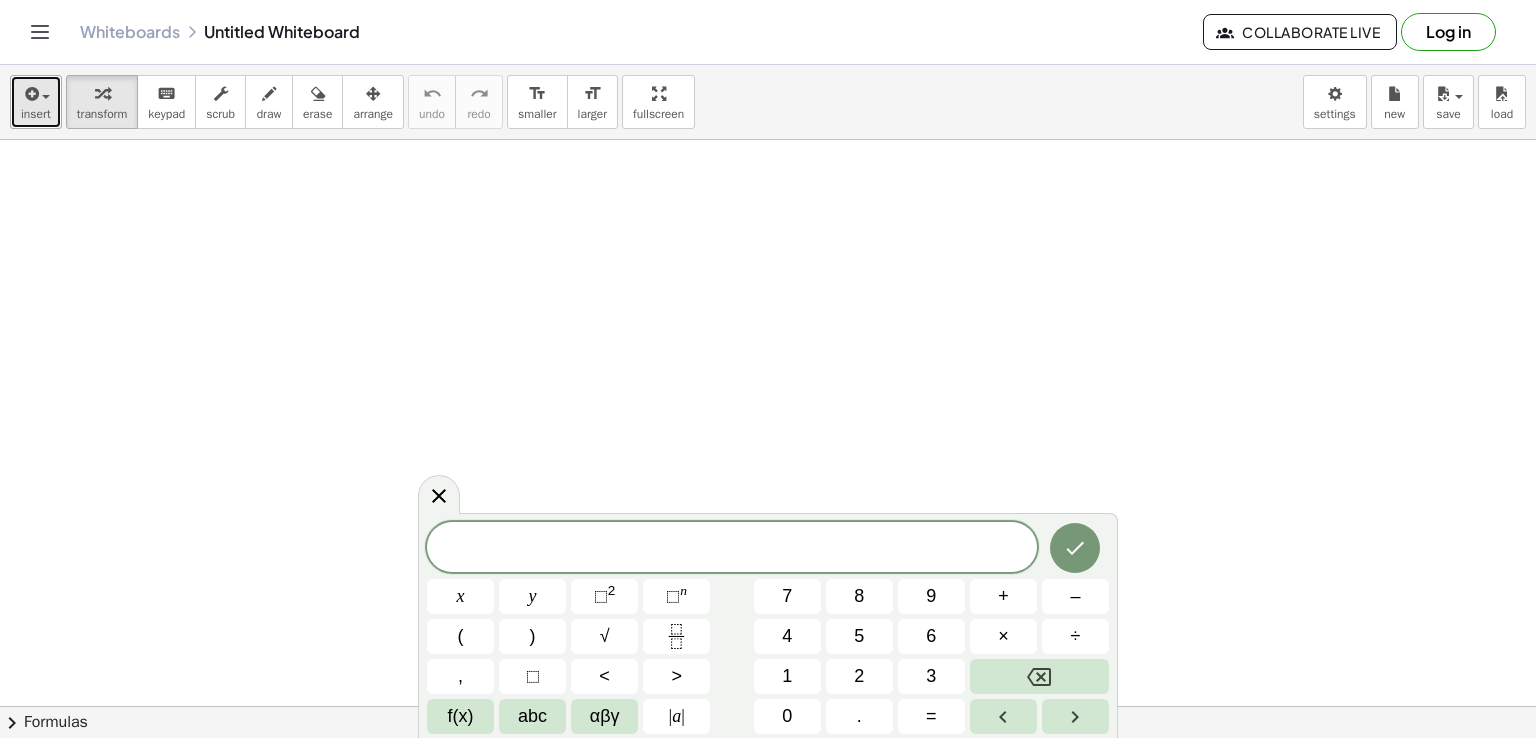 click on "insert" at bounding box center (36, 114) 